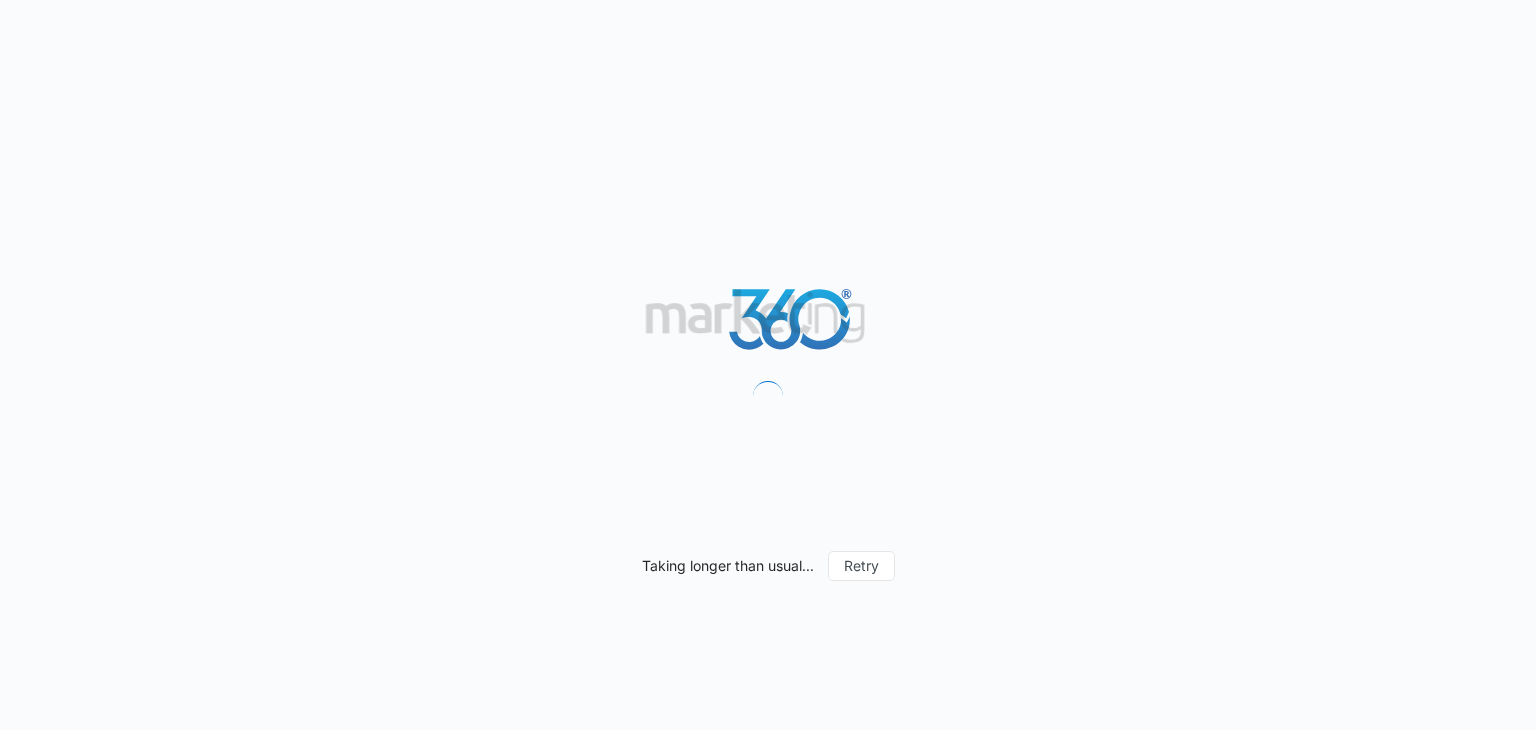 scroll, scrollTop: 0, scrollLeft: 0, axis: both 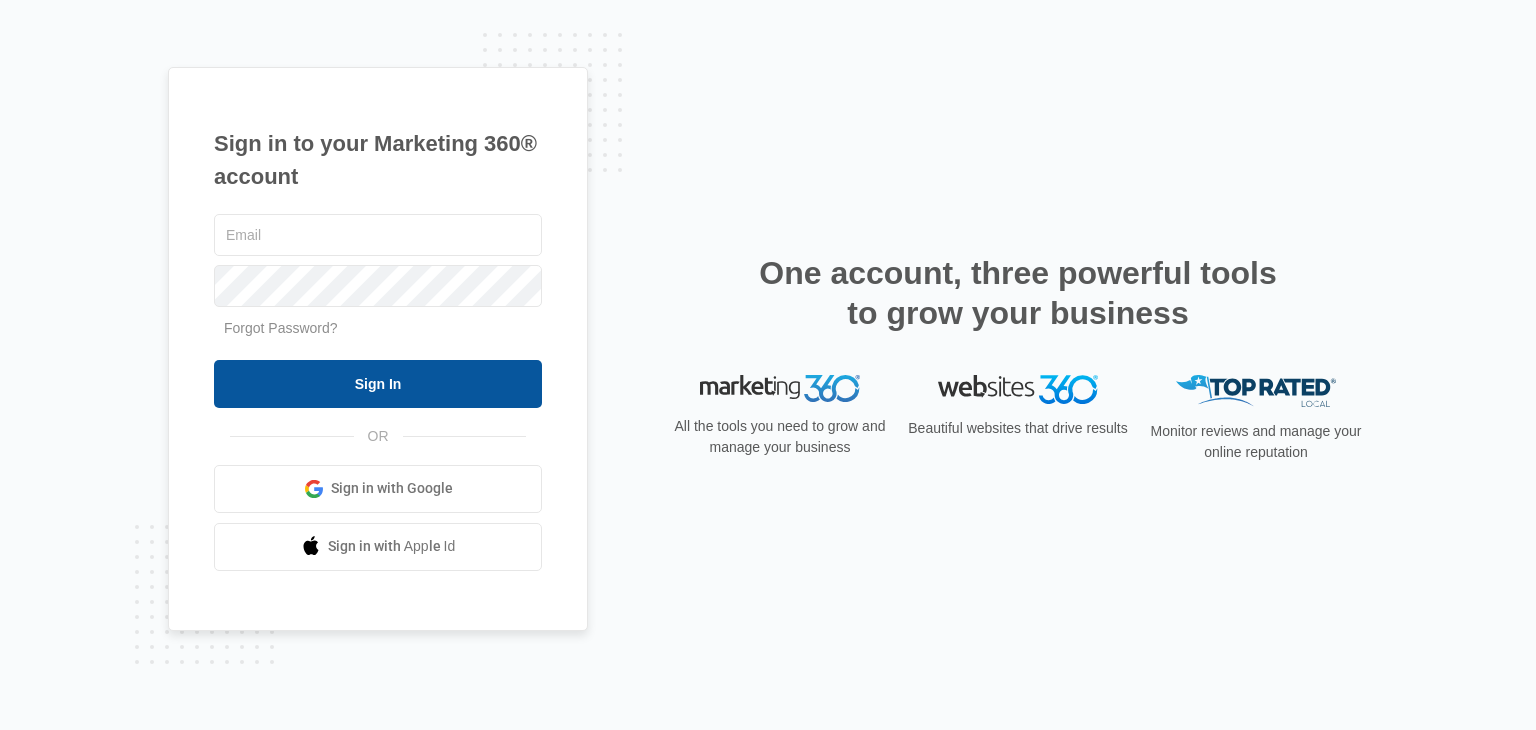 type on "[NAME]@[example.com]" 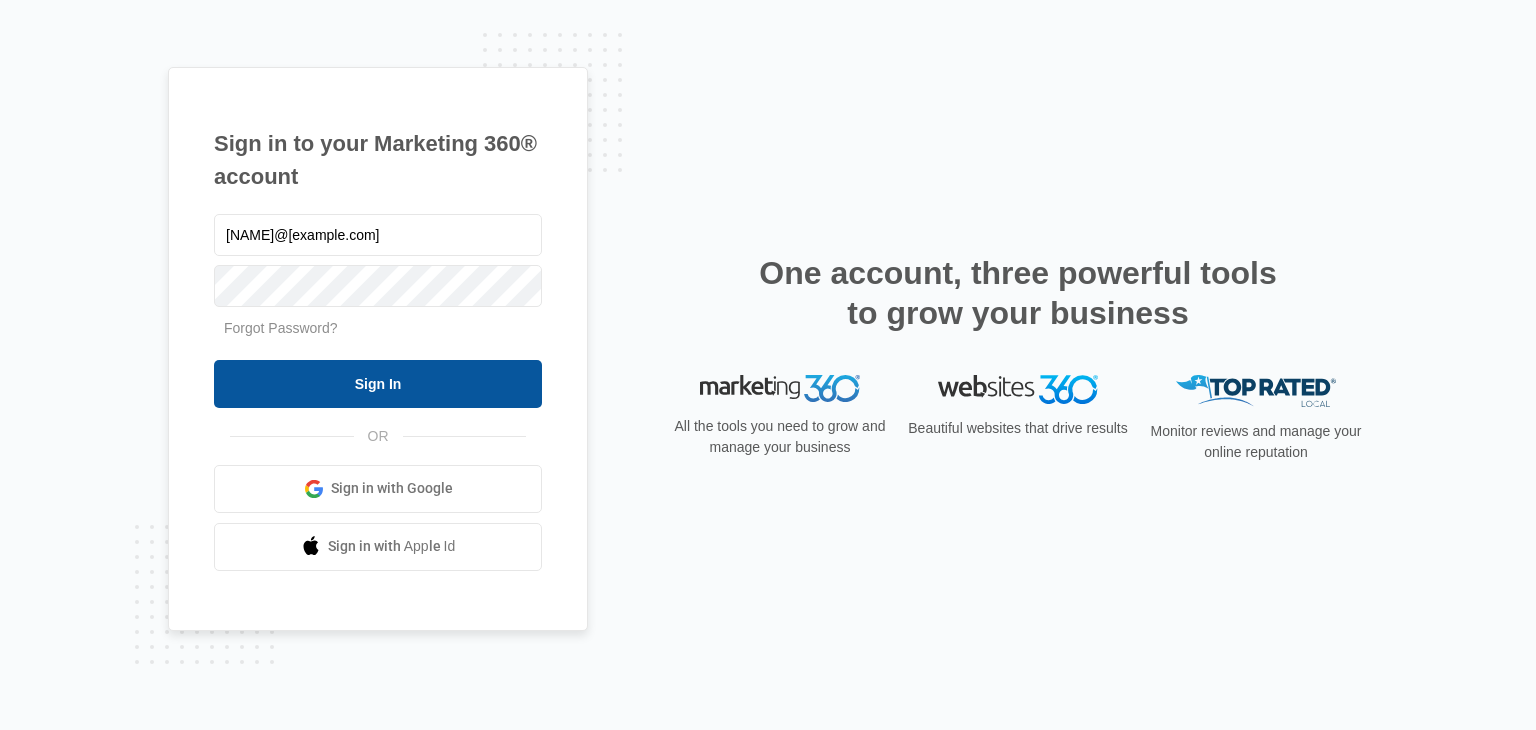 click on "Sign In" at bounding box center (378, 384) 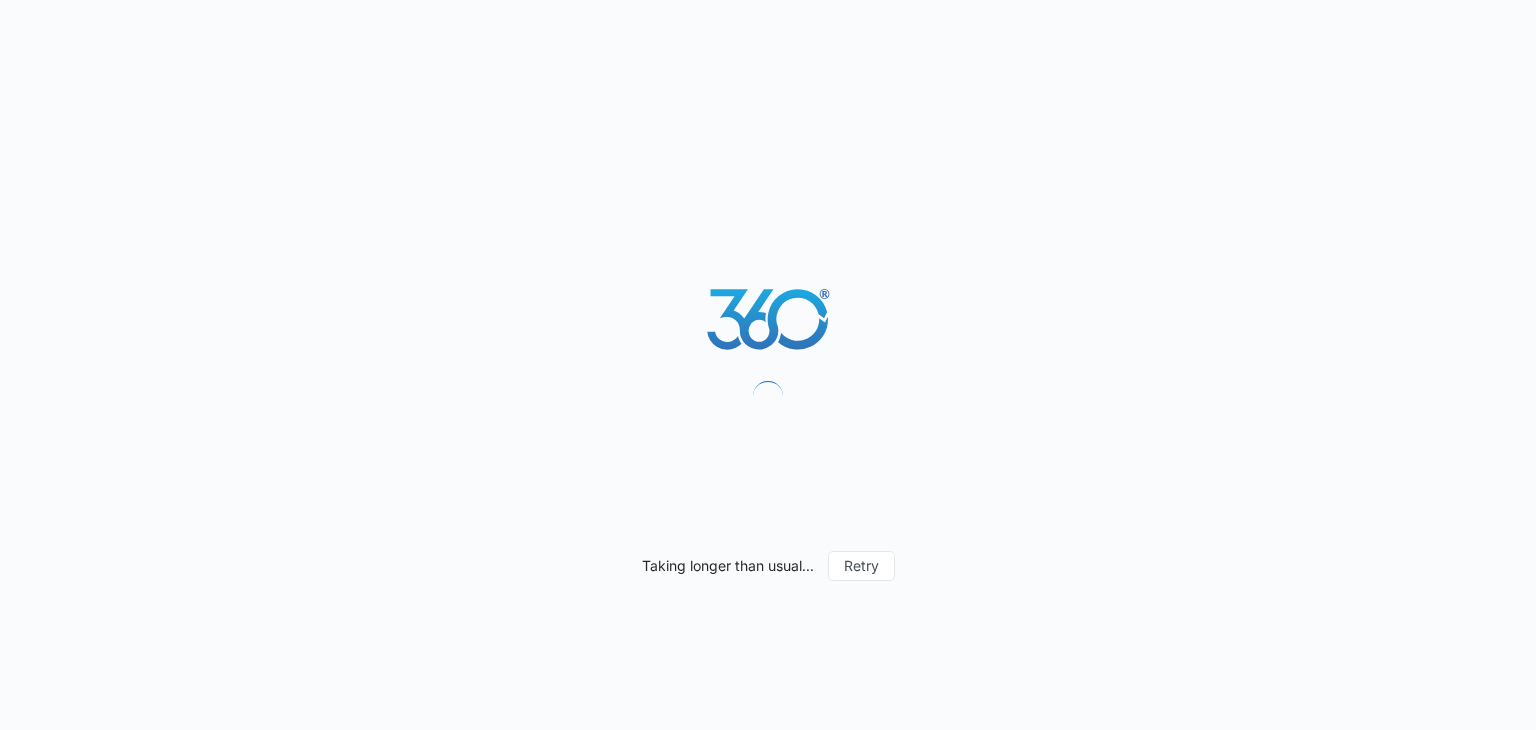 scroll, scrollTop: 0, scrollLeft: 0, axis: both 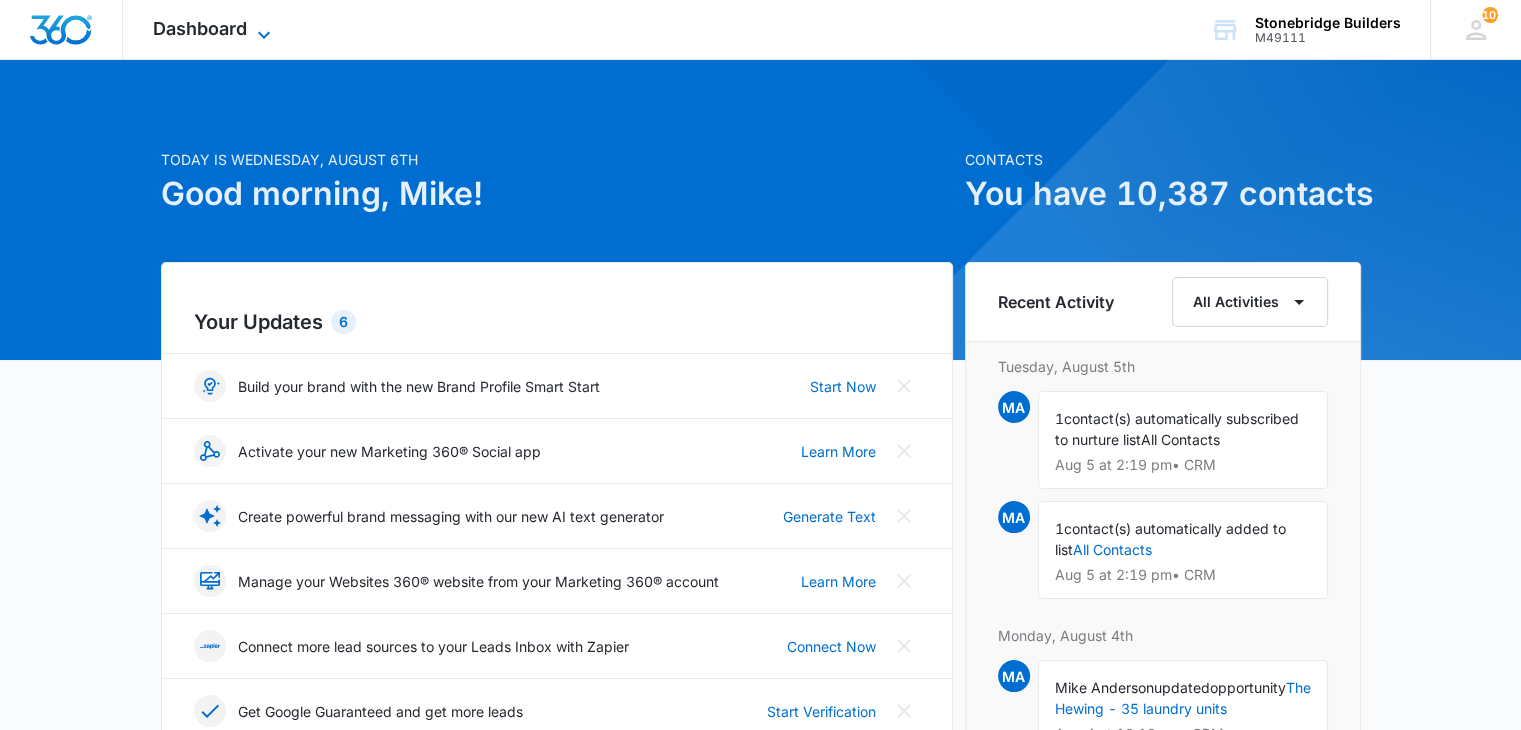 click 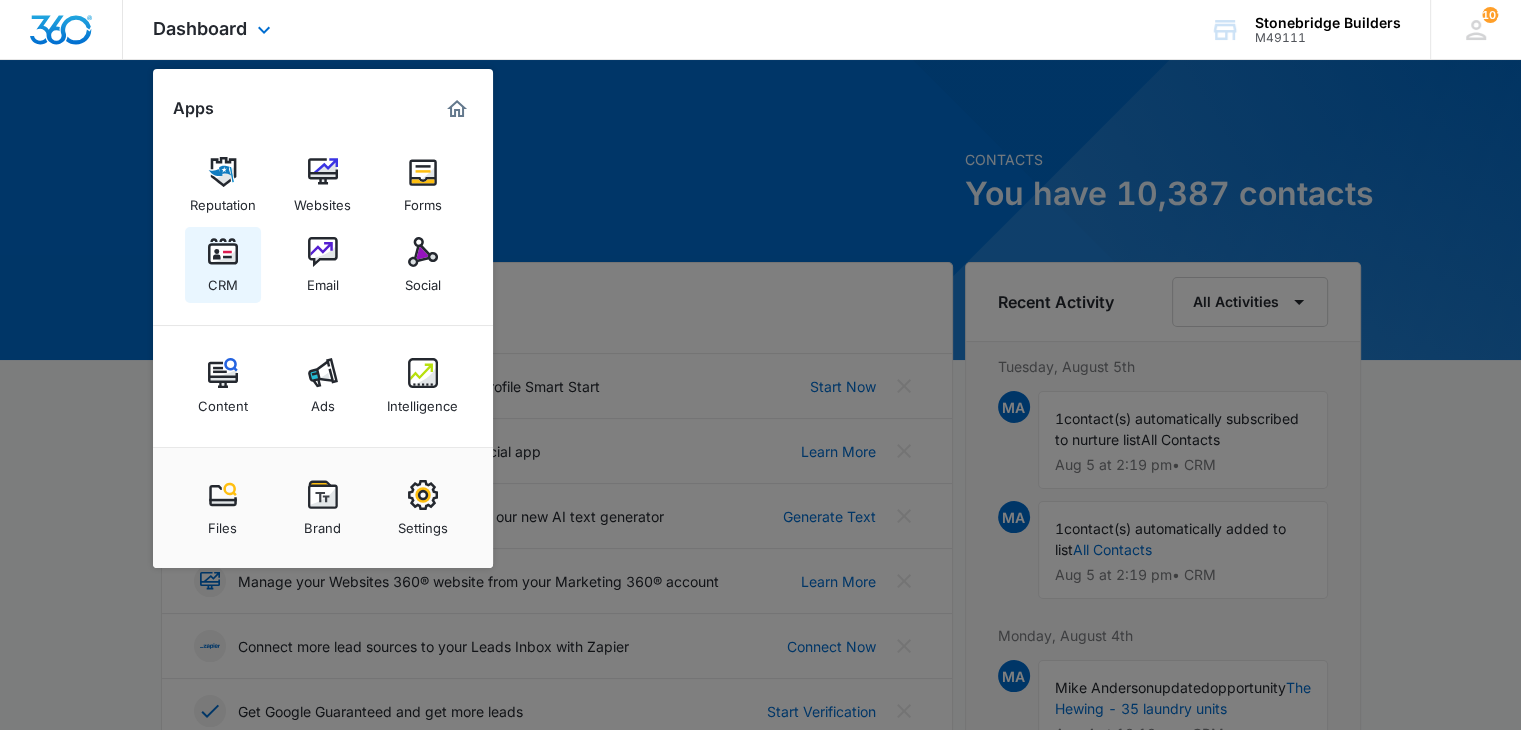 click at bounding box center (223, 252) 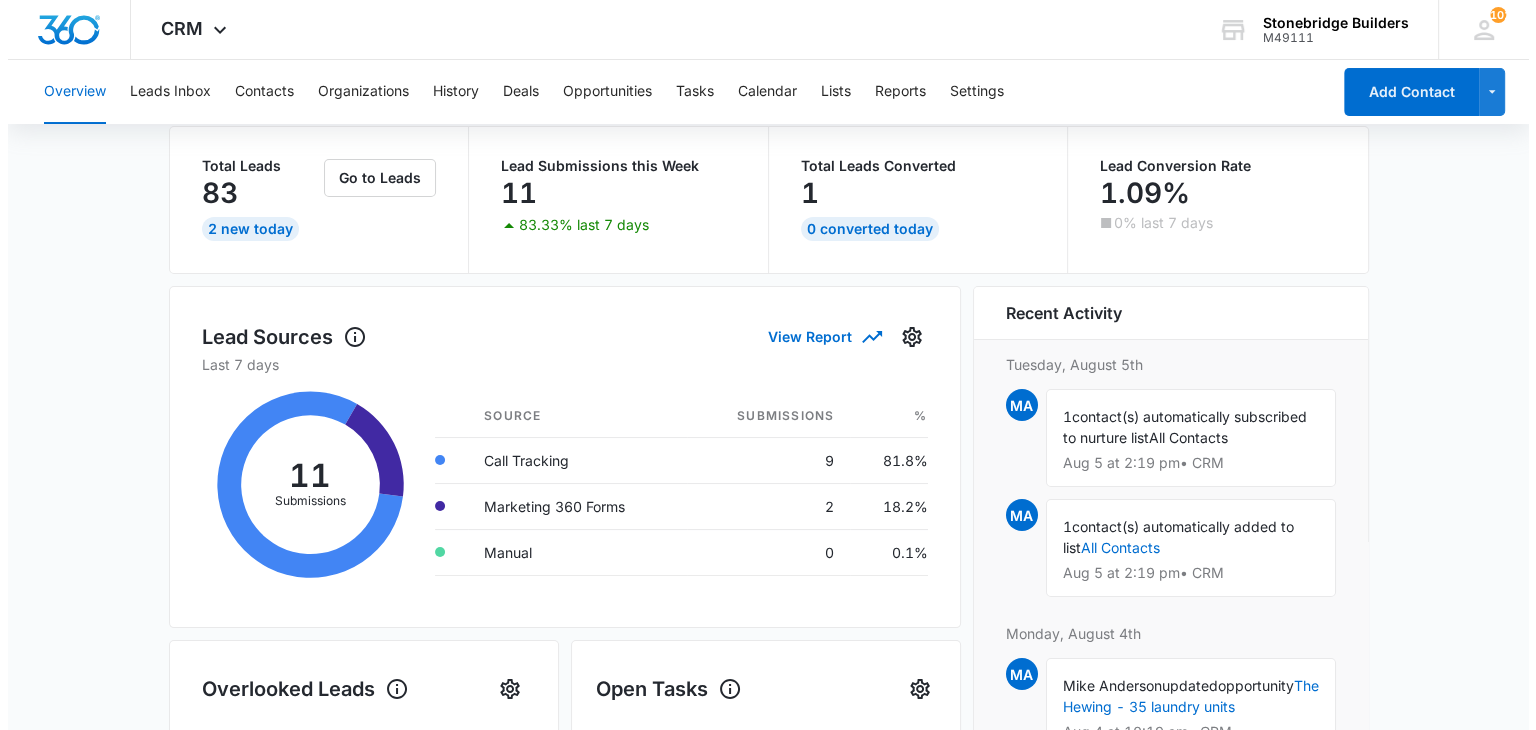 scroll, scrollTop: 0, scrollLeft: 0, axis: both 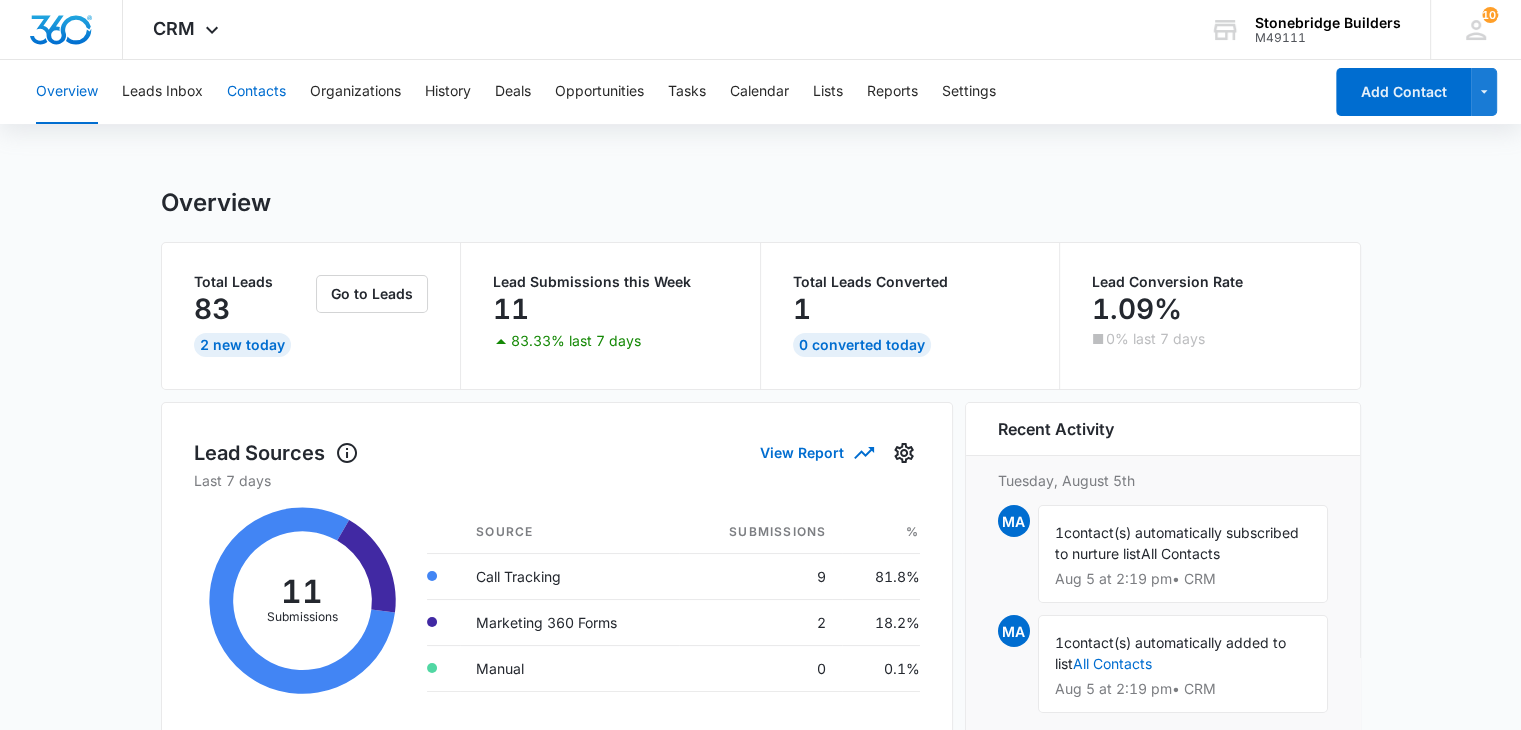 click on "Contacts" at bounding box center (256, 92) 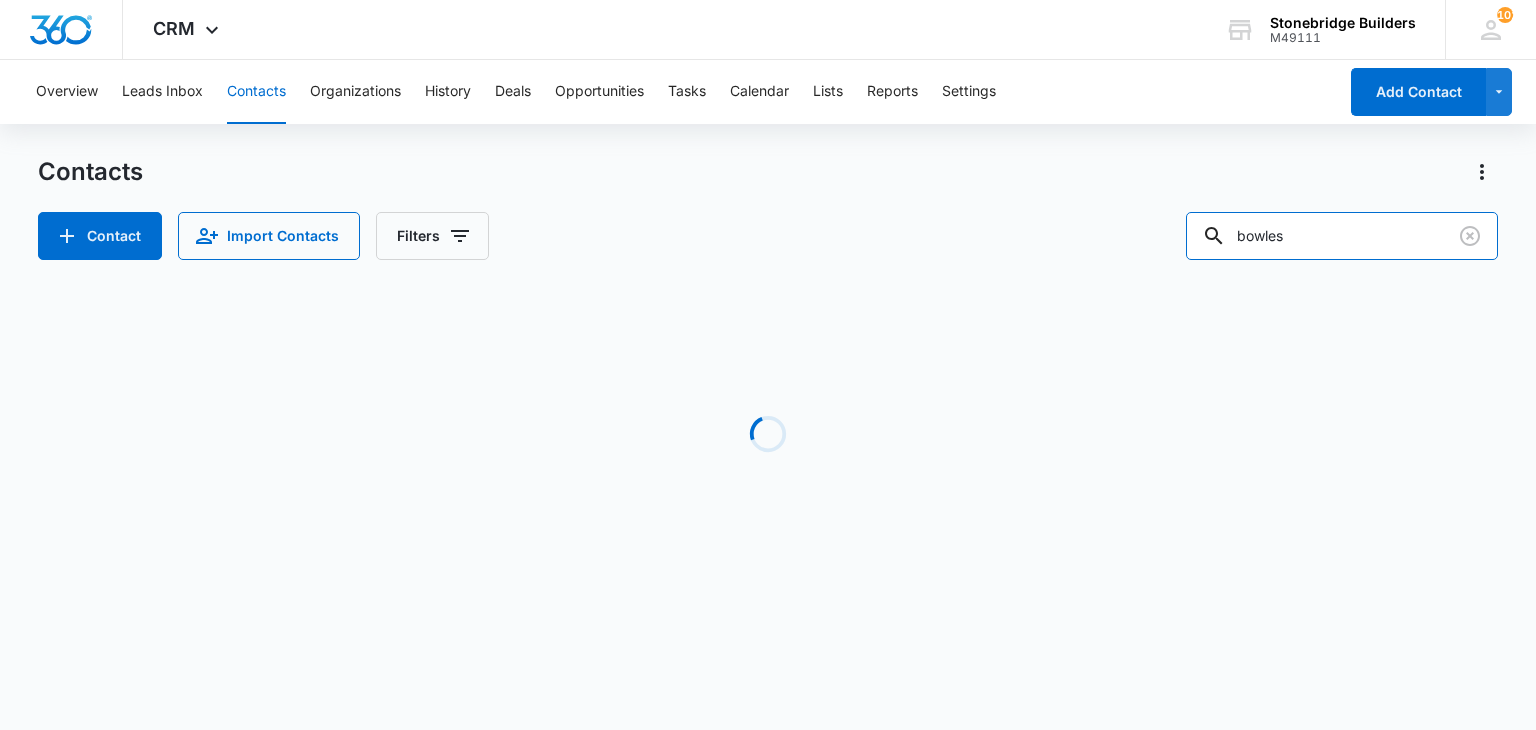 drag, startPoint x: 1312, startPoint y: 233, endPoint x: 1177, endPoint y: 228, distance: 135.09256 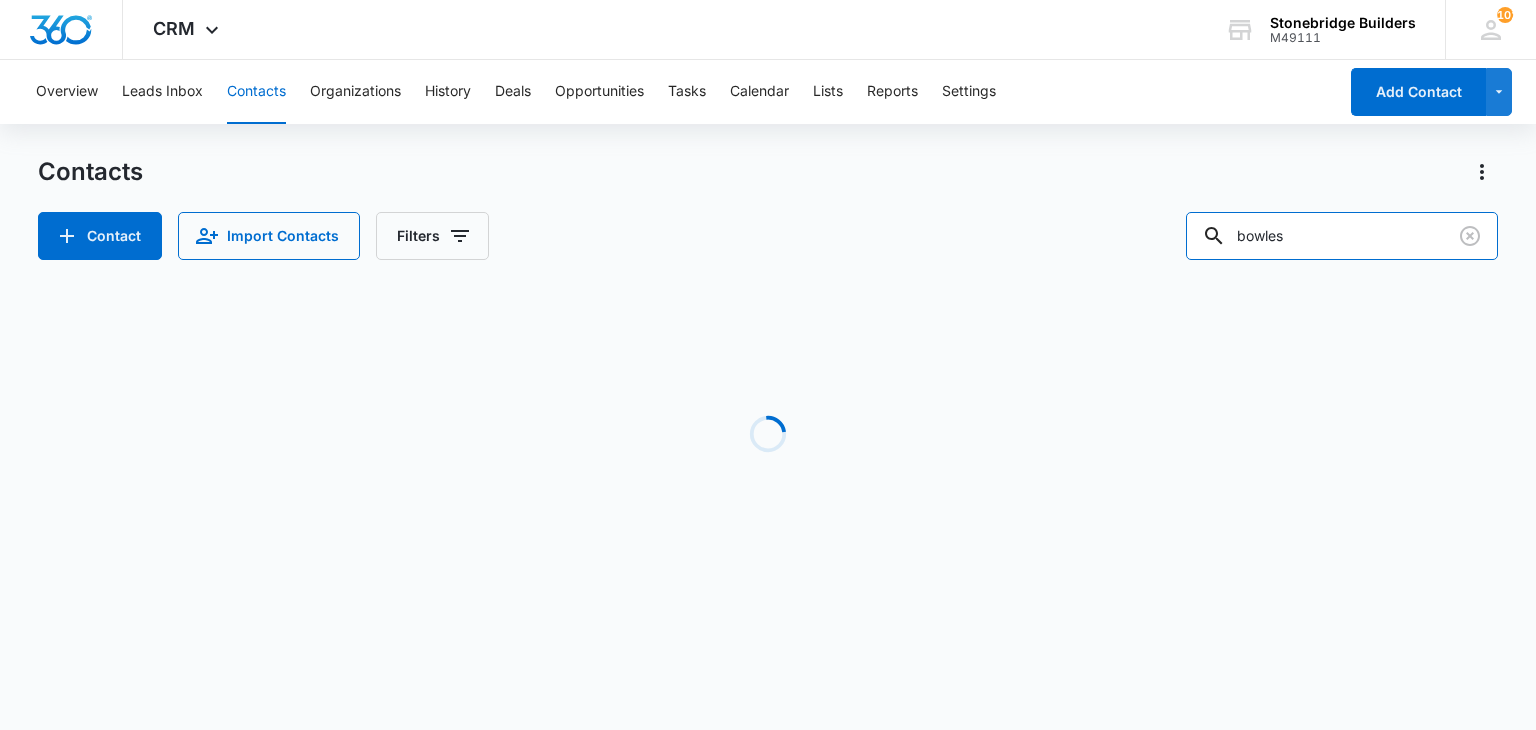 click on "Contact Import Contacts Filters bowles" at bounding box center [767, 236] 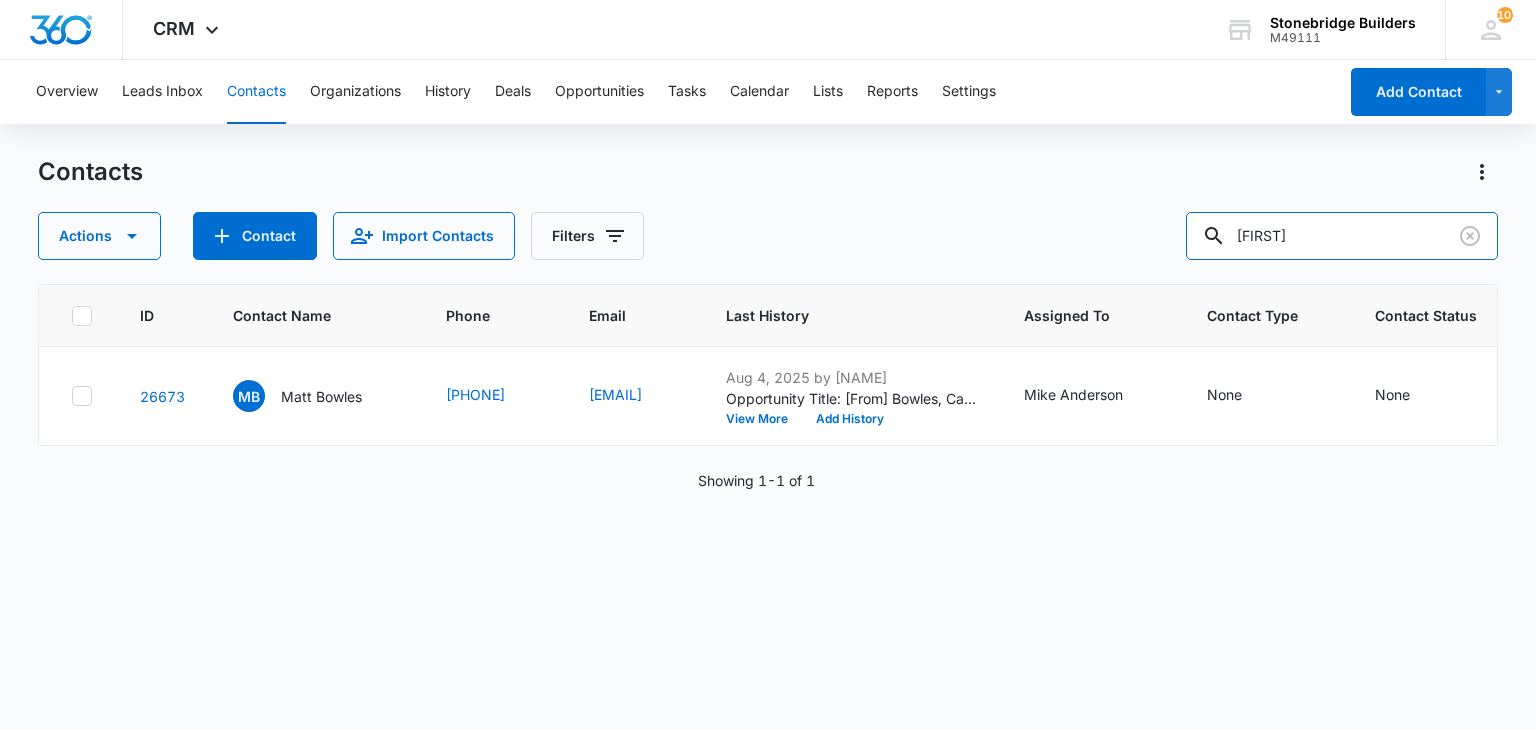 type on "stevie" 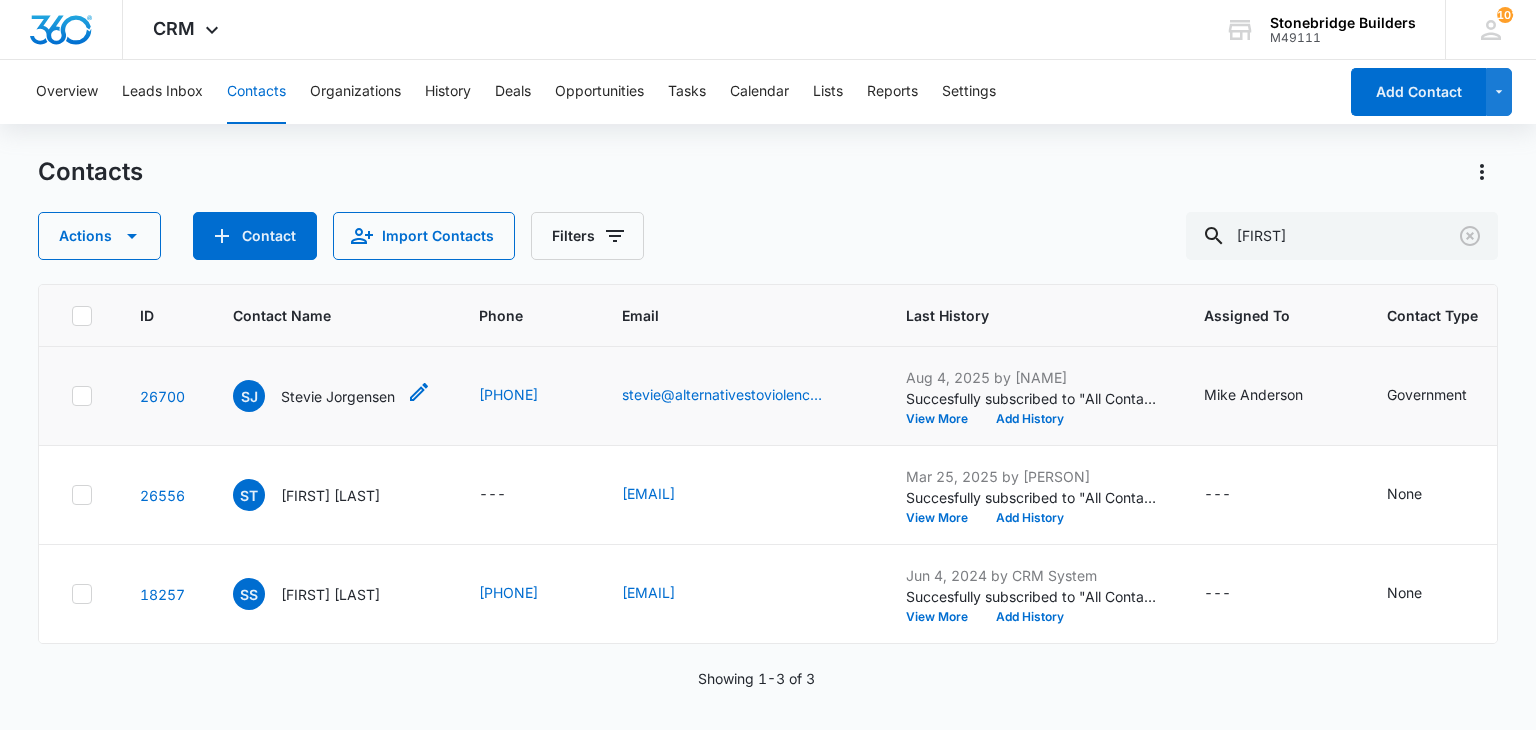 click on "Stevie Jorgensen" at bounding box center [338, 396] 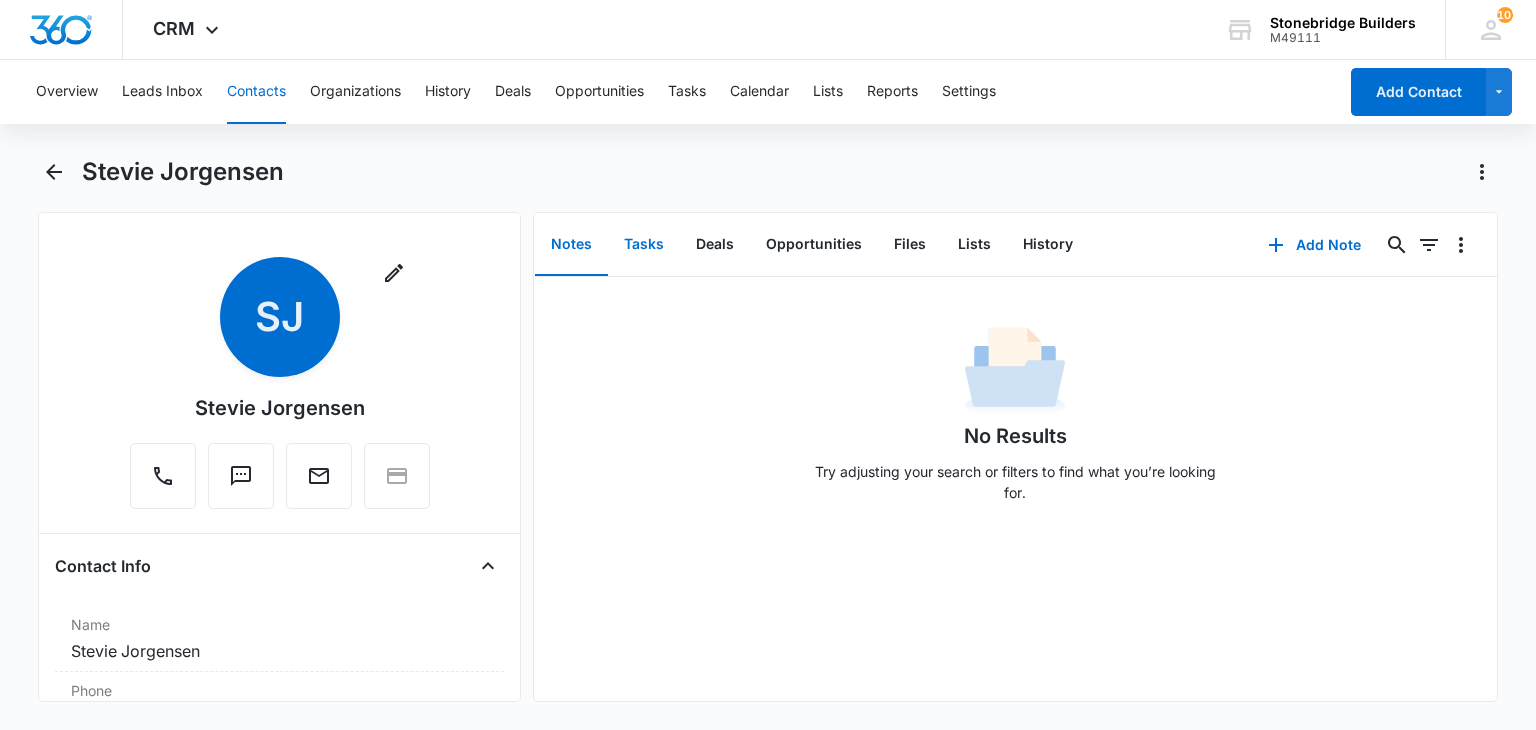 click on "Tasks" at bounding box center [644, 245] 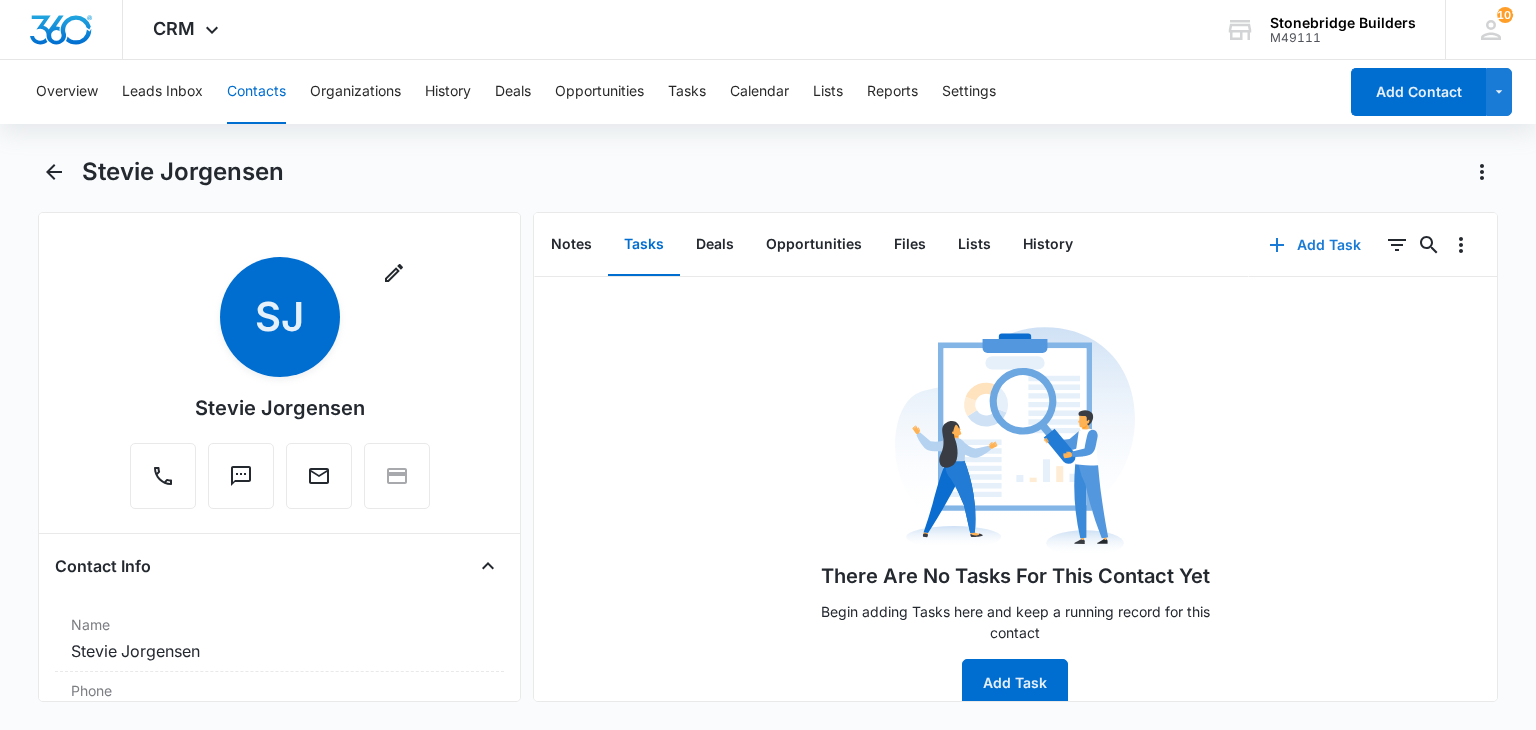 click on "Add Task" at bounding box center [1315, 245] 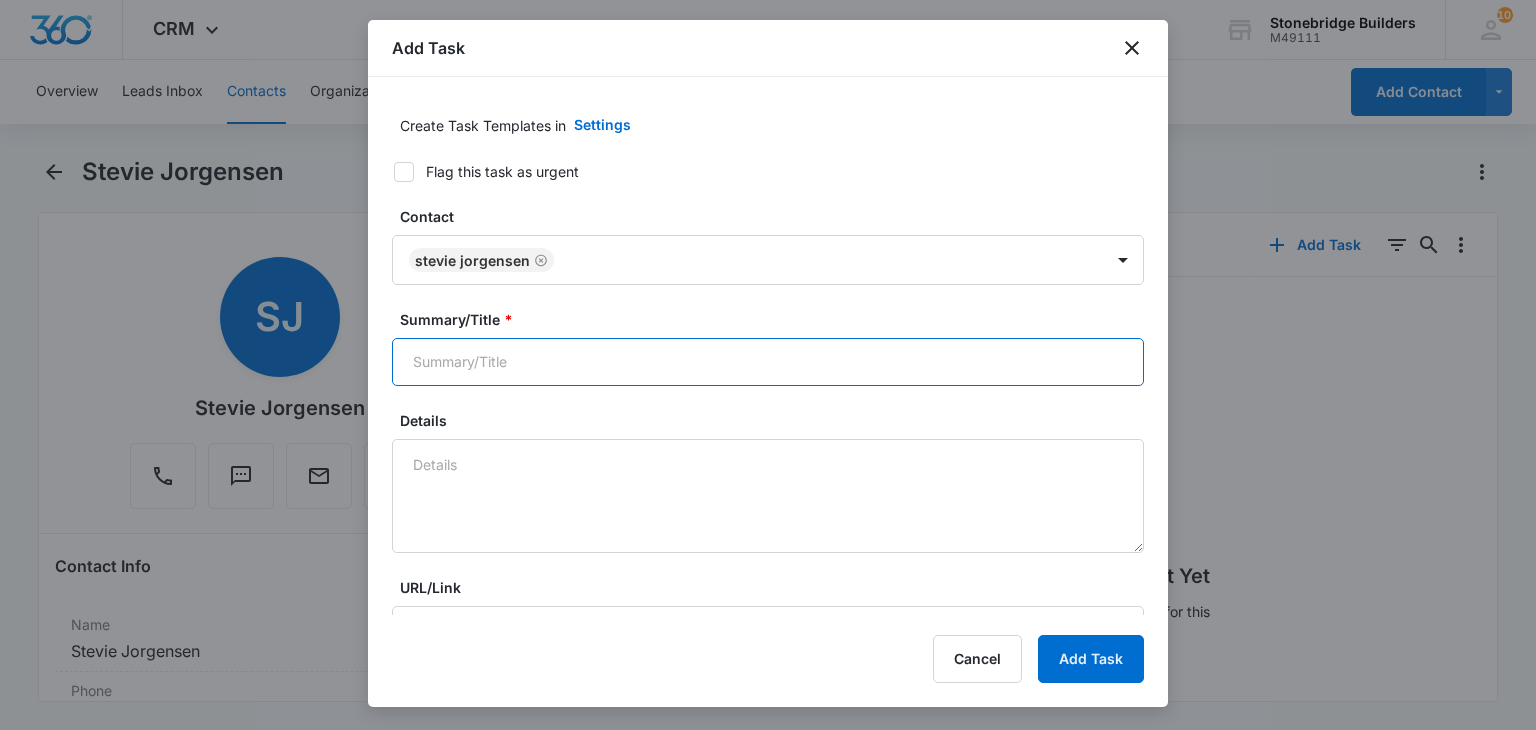 click on "Summary/Title *" at bounding box center (768, 362) 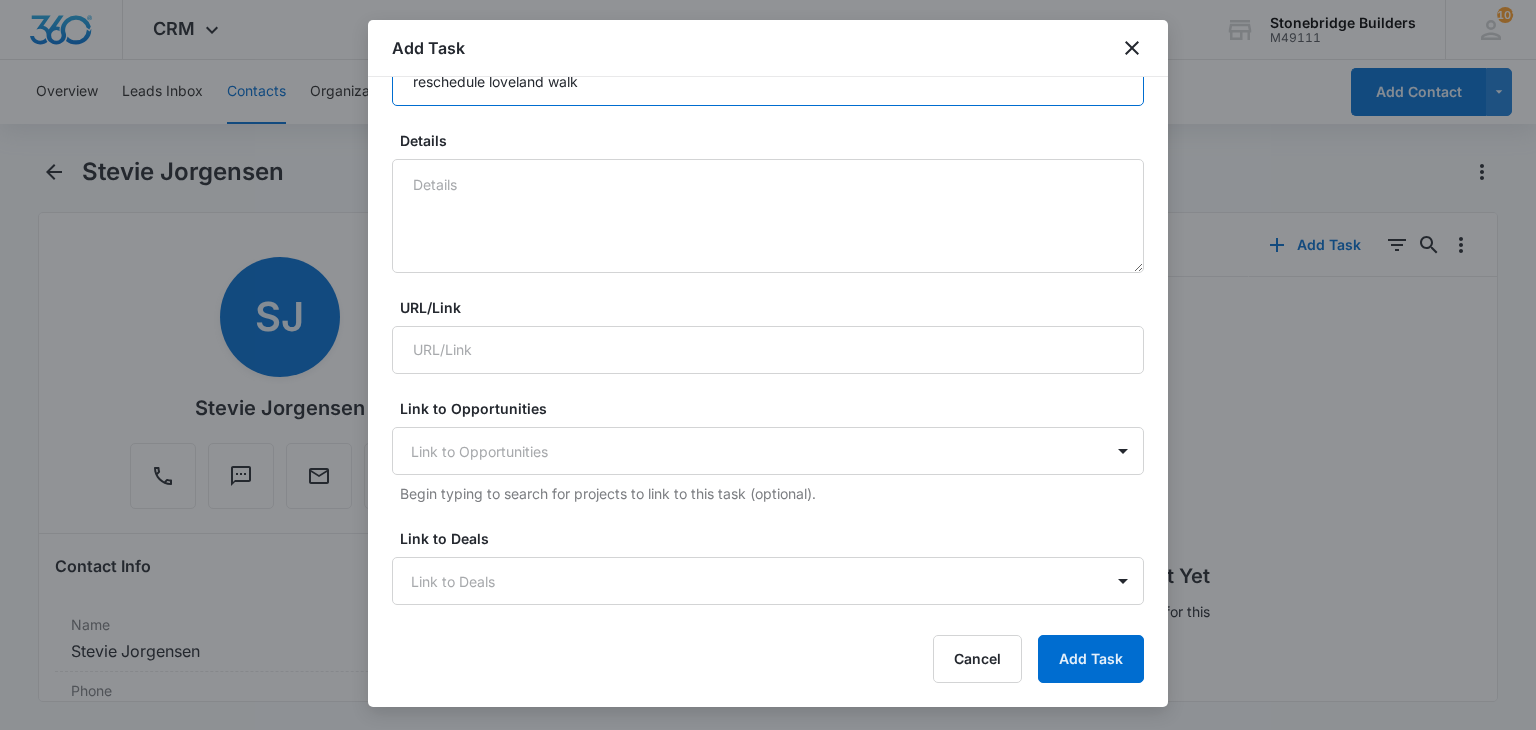 scroll, scrollTop: 100, scrollLeft: 0, axis: vertical 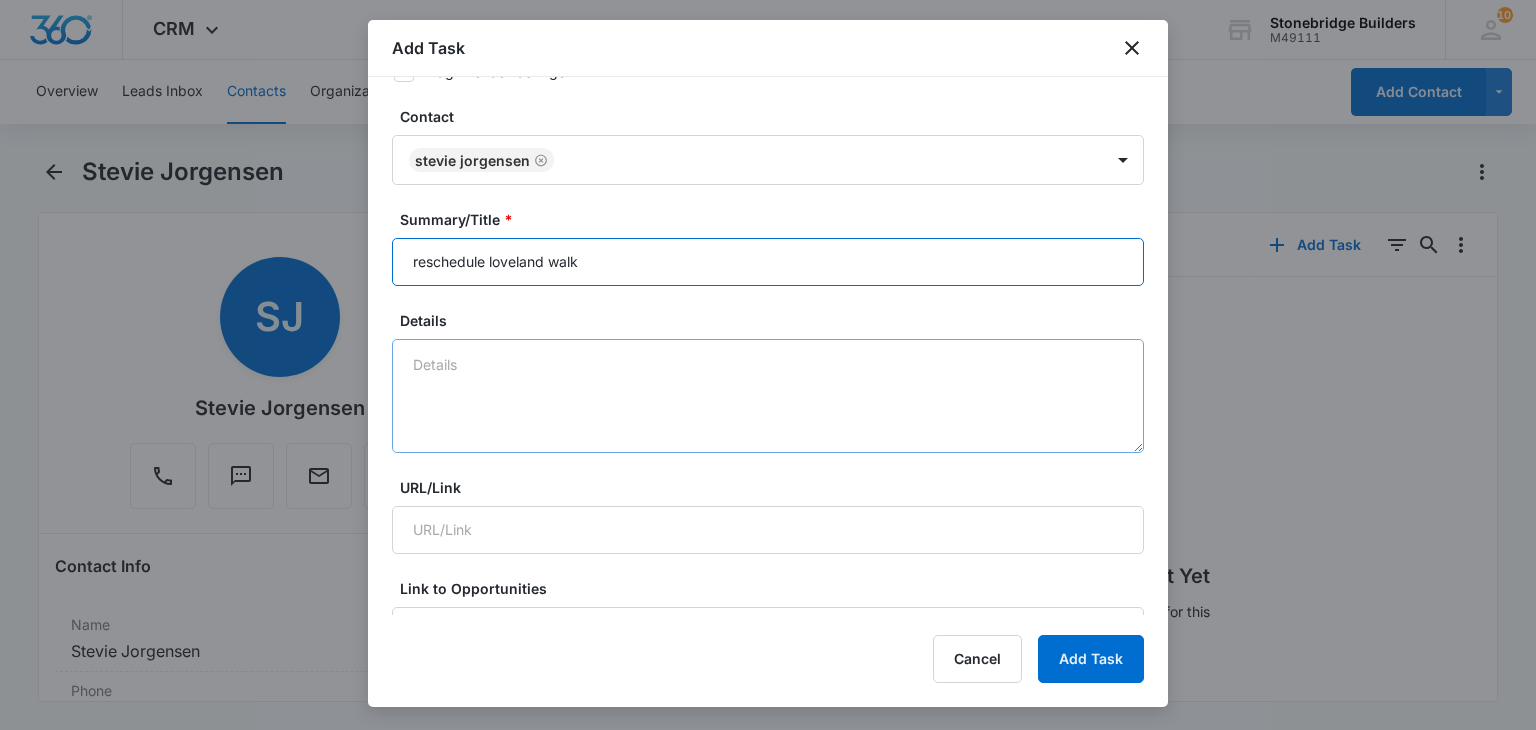 type on "reschedule loveland walk" 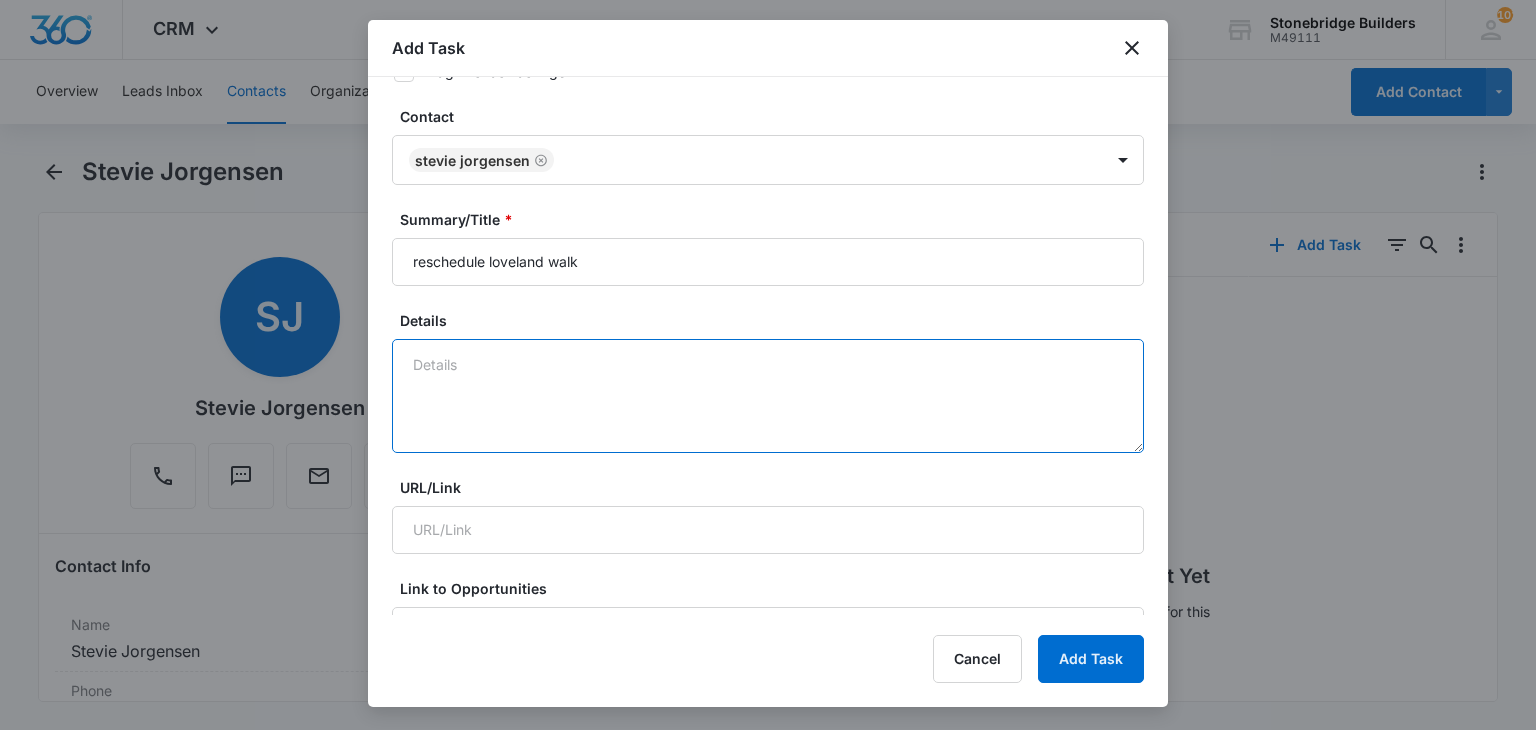 click on "Details" at bounding box center (768, 396) 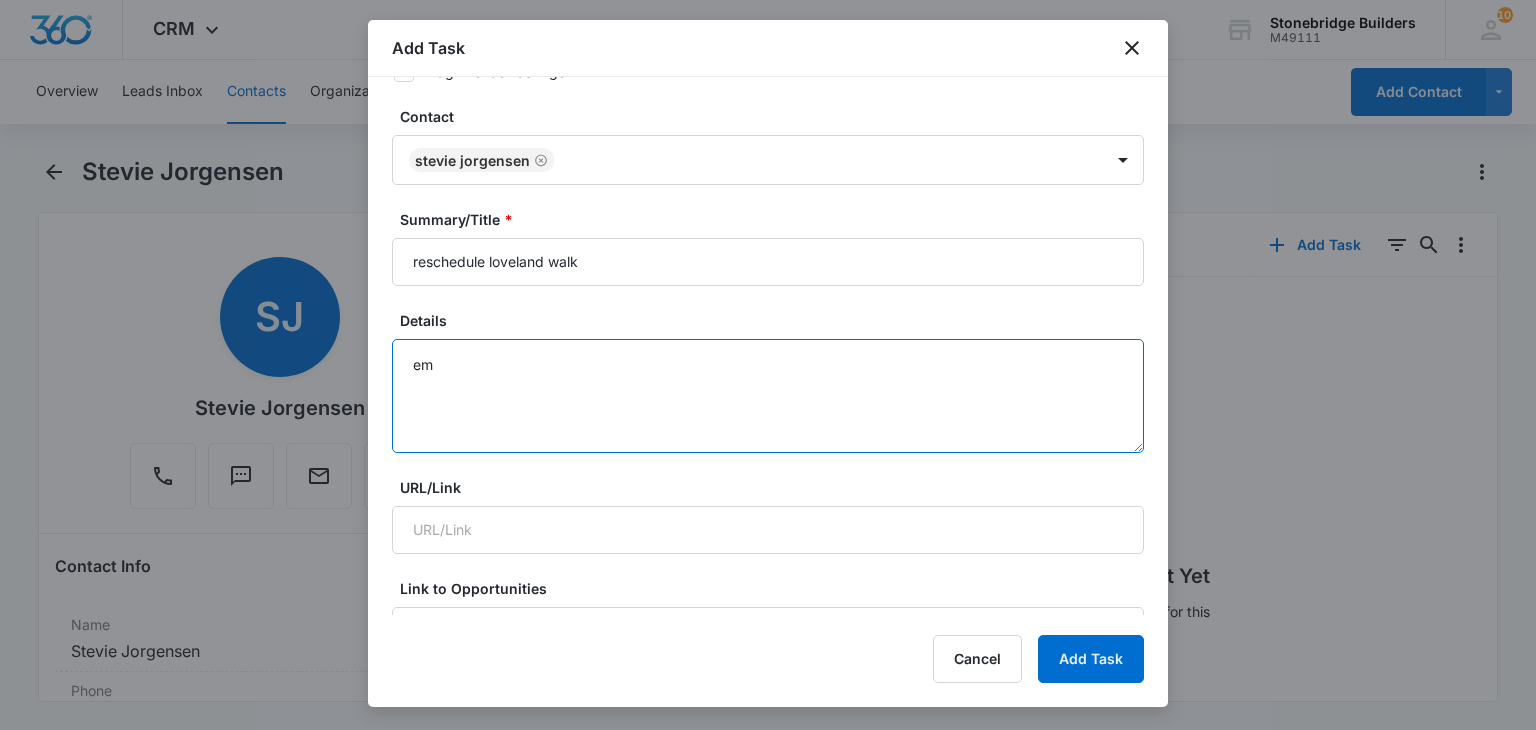 type on "e" 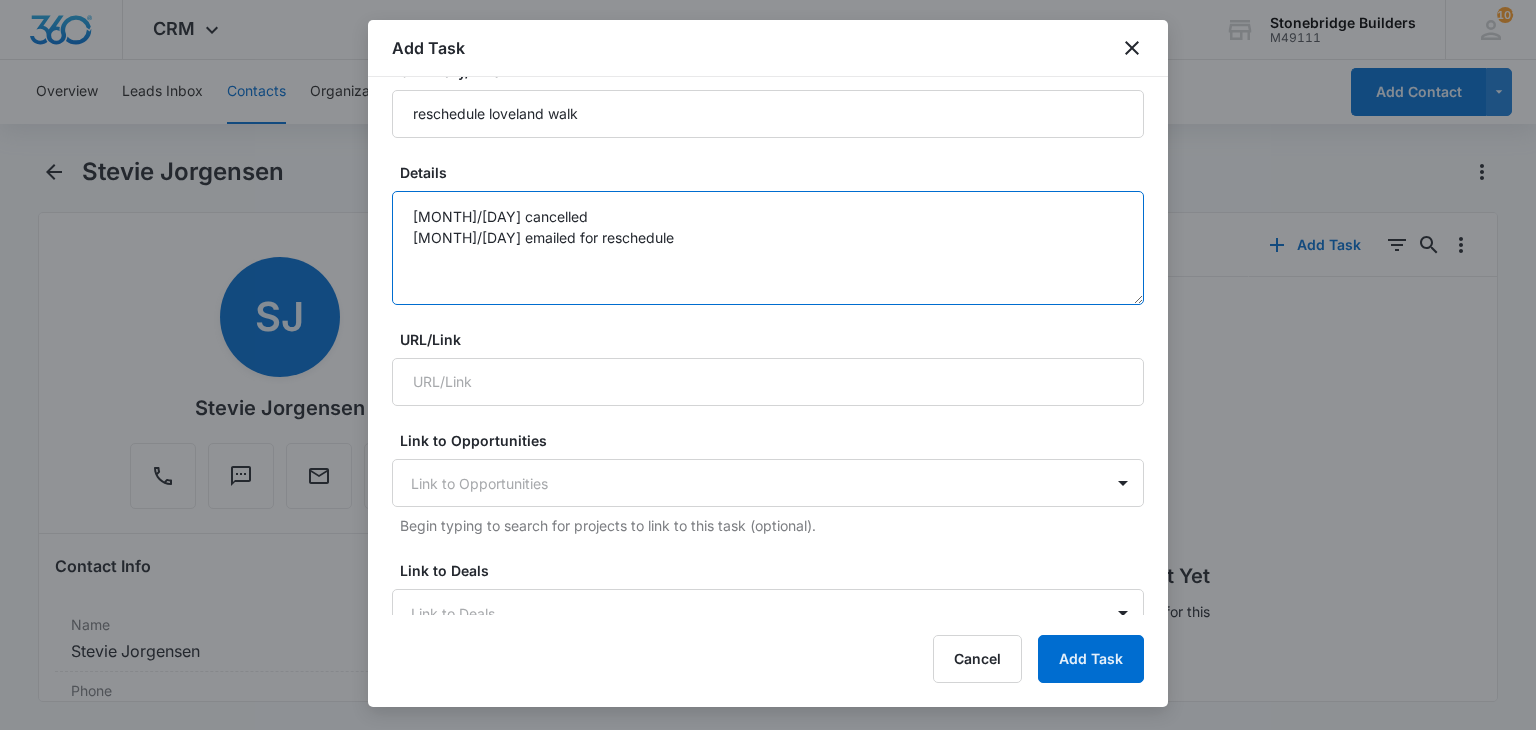 scroll, scrollTop: 600, scrollLeft: 0, axis: vertical 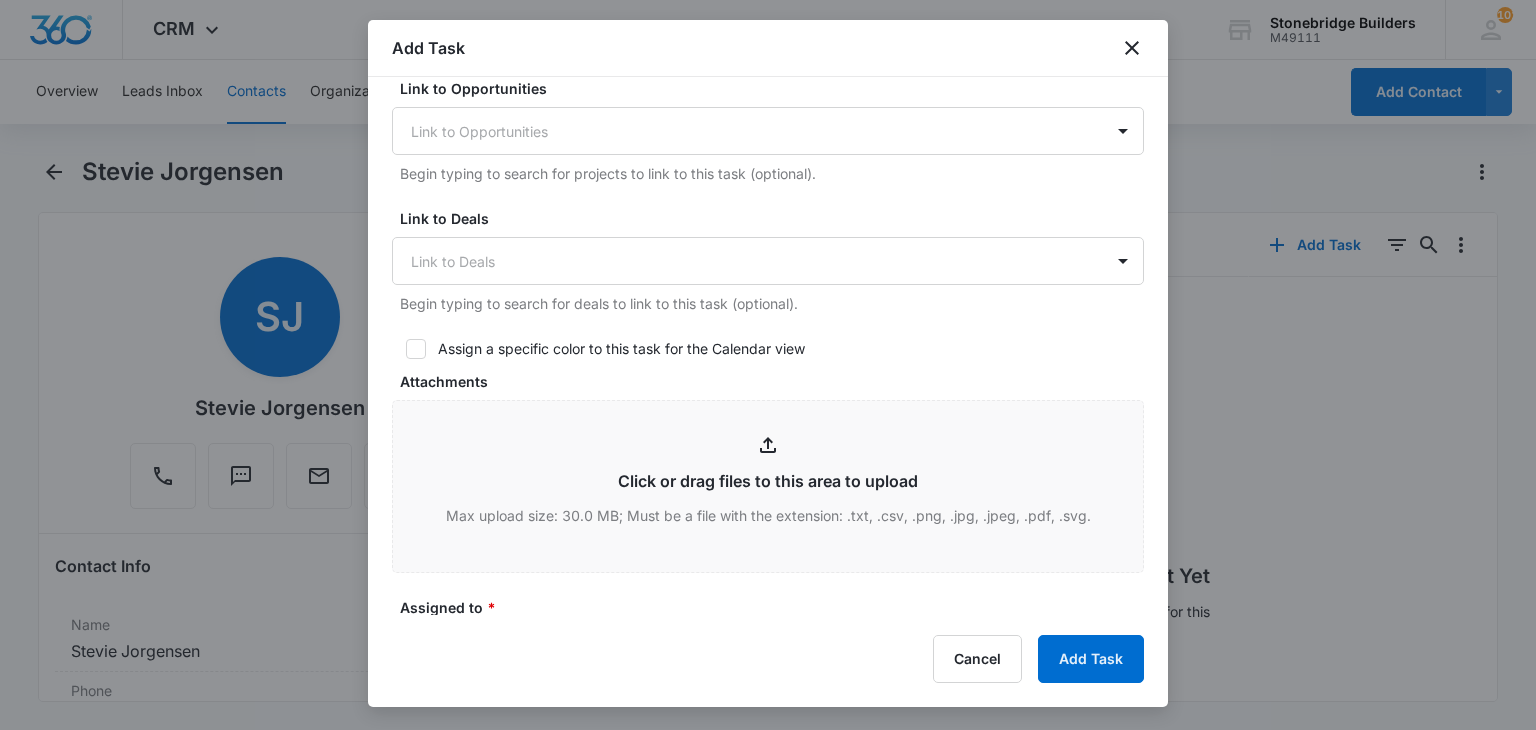 type on "8/4 cancelled
8/6 emailed for reschedule" 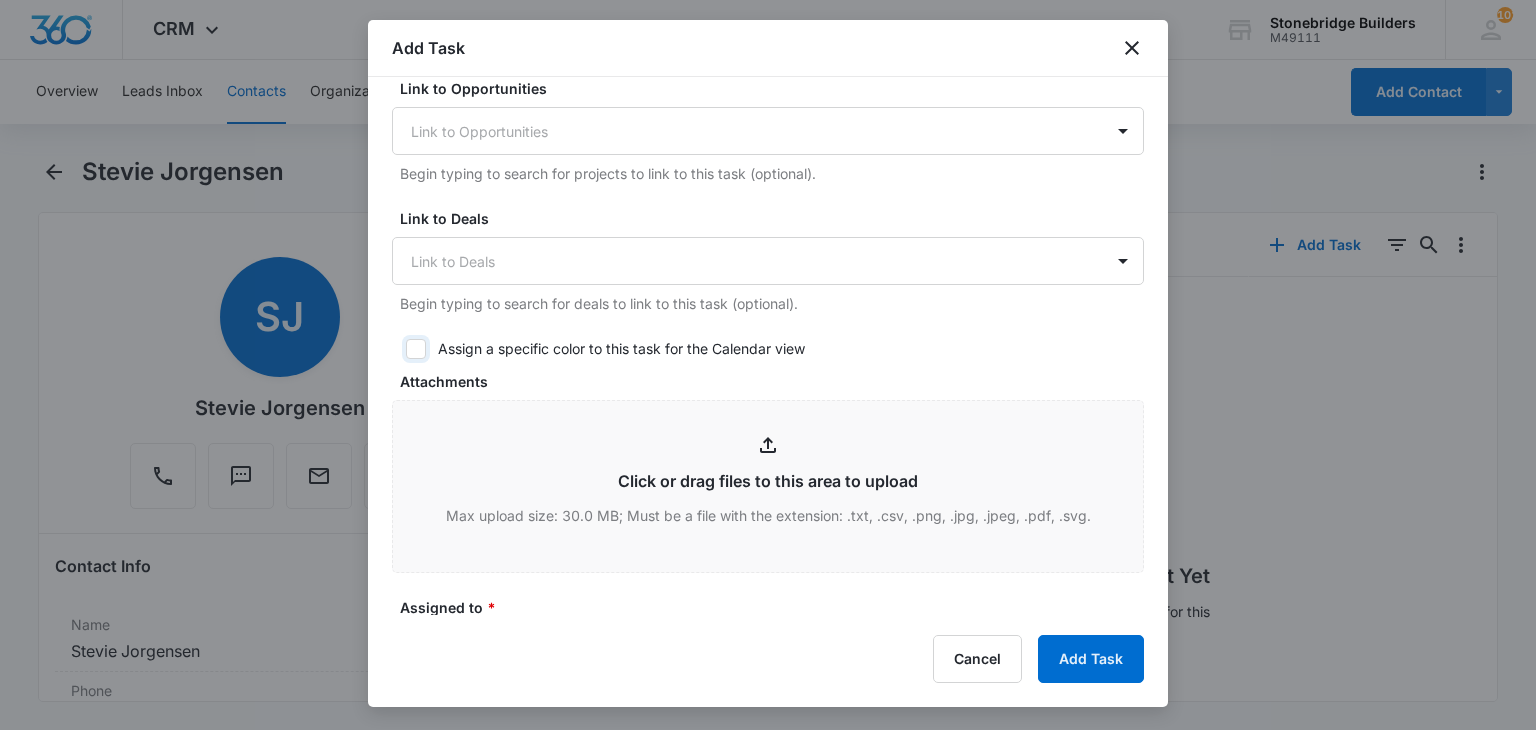 click on "Assign a specific color to this task for the Calendar view" at bounding box center (399, 349) 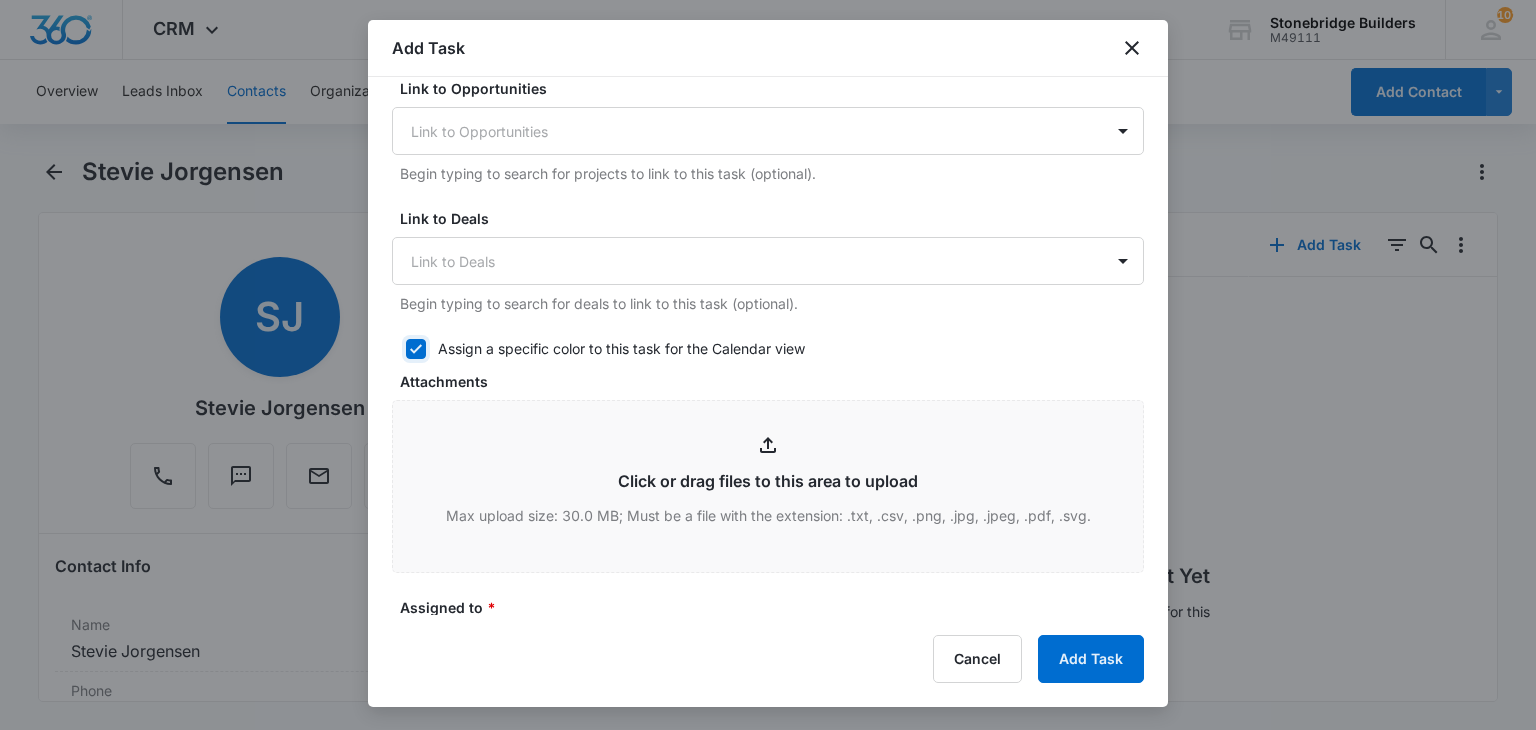 checkbox on "true" 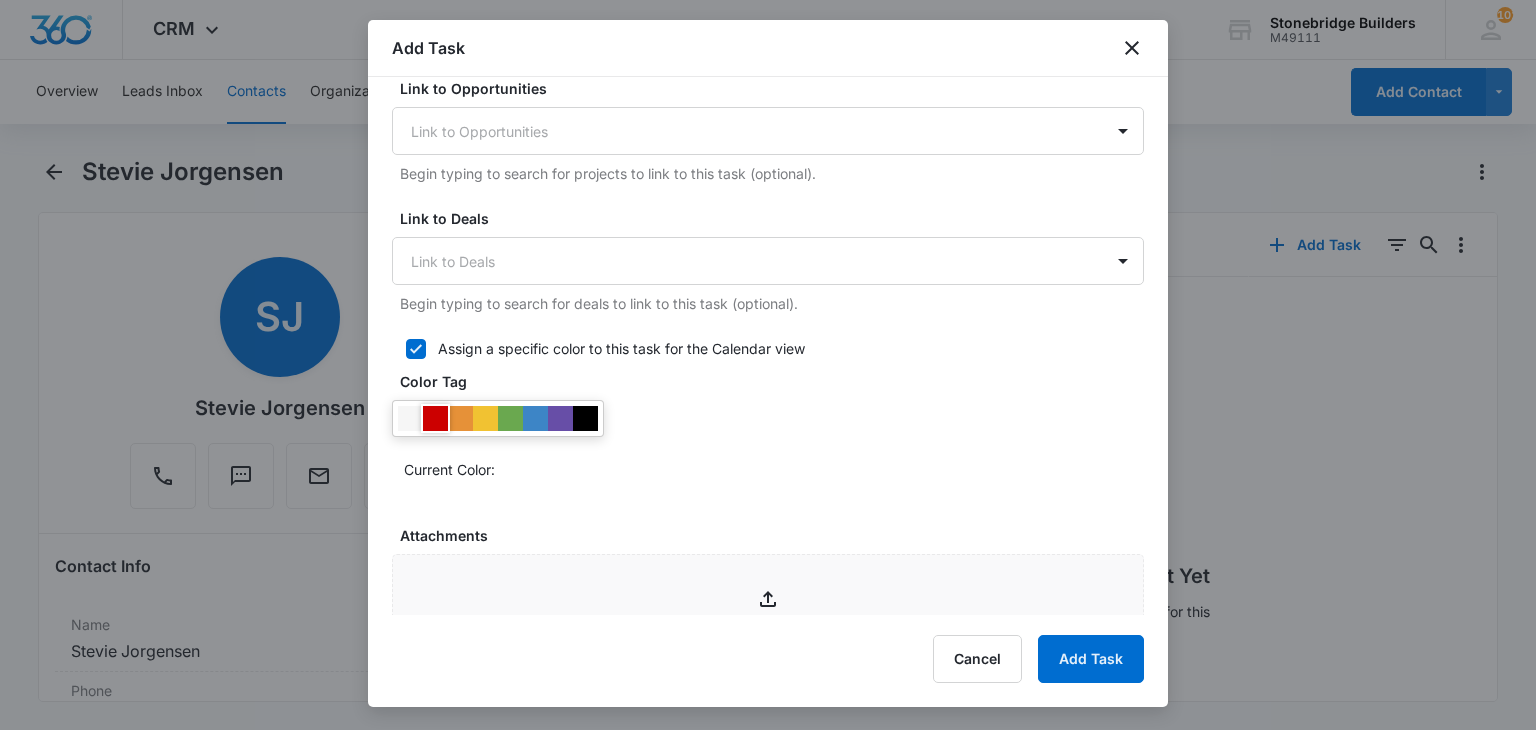 click at bounding box center [435, 418] 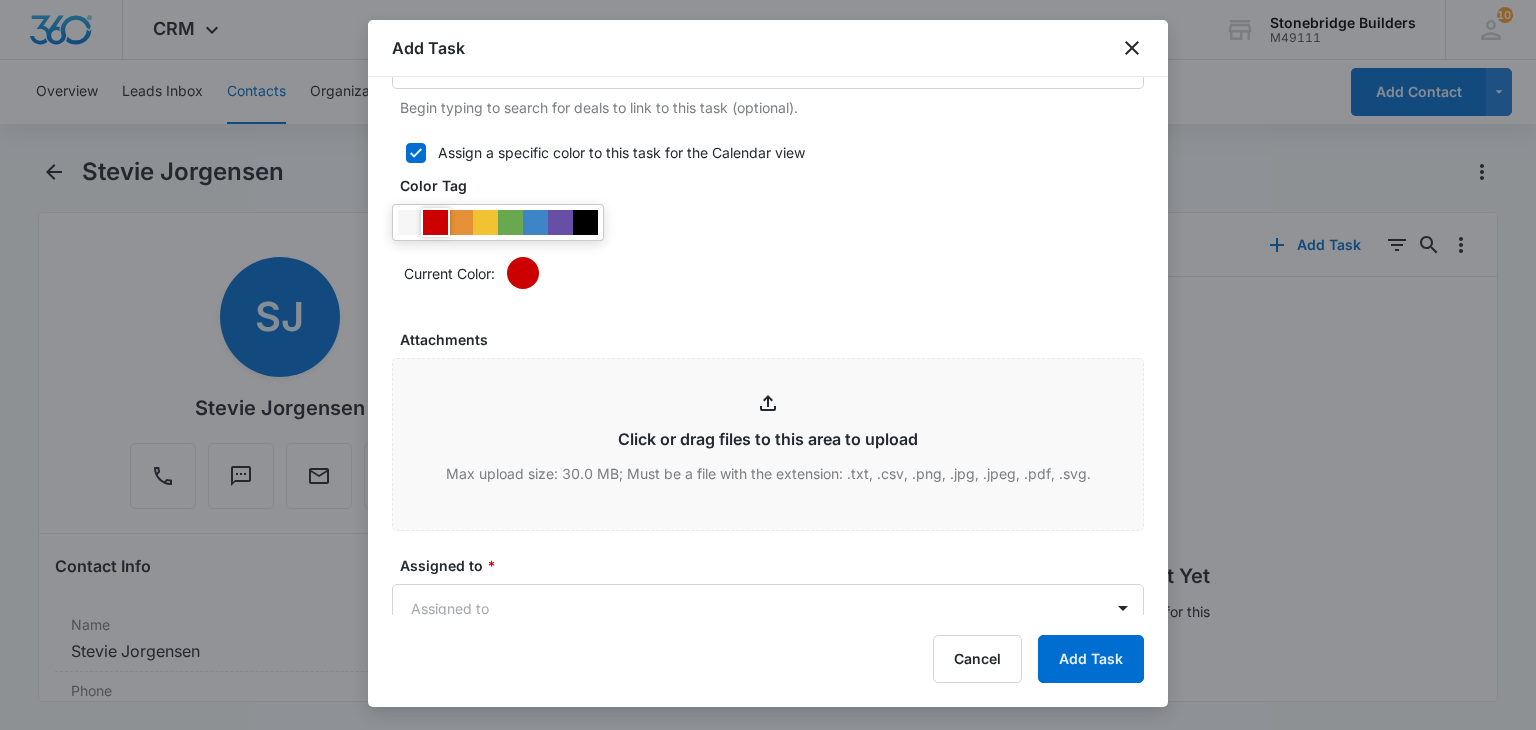 scroll, scrollTop: 1100, scrollLeft: 0, axis: vertical 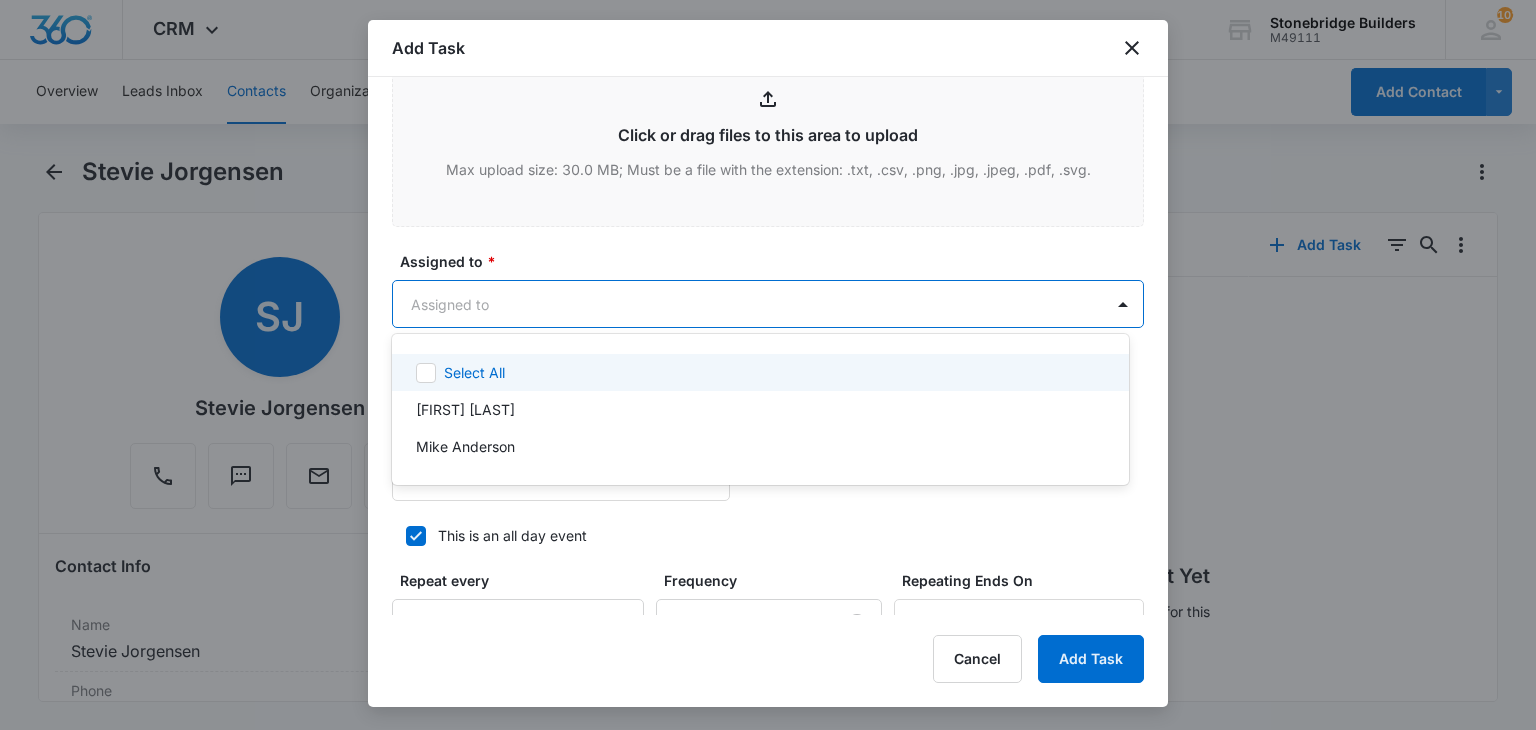 click on "CRM Apps Reputation Websites Forms CRM Email Social Content Ads Intelligence Files Brand Settings Stonebridge Builders  M49111 Your Accounts View All 101 MA Mike Anderson manderson@stonebridgebuilders.net My Profile 101 Notifications Support Logout Terms & Conditions   •   Privacy Policy Overview Leads Inbox Contacts Organizations History Deals Opportunities Tasks Calendar Lists Reports Settings Add Contact Stevie Jorgensen Remove SJ Stevie Jorgensen Contact Info Name Cancel Save Changes Stevie Jorgensen Phone Cancel Save Changes (970) 669-5150 Email Cancel Save Changes stevie@alternativestoviolence.org Organization Cancel Save Changes --- Address Cancel Save Changes --- Details Source Cancel Save Changes Website Contact Type Cancel Save Changes Government Contact Status Cancel Save Changes None Assigned To Cancel Save Changes Mike Anderson Tags Cancel Save Changes --- Next Contact Date Cancel Save Changes --- Color Tag Current Color: Cancel Save Changes Payments ID ID 26700 Created Aug 4, 2025 at 10:06am" at bounding box center [768, 365] 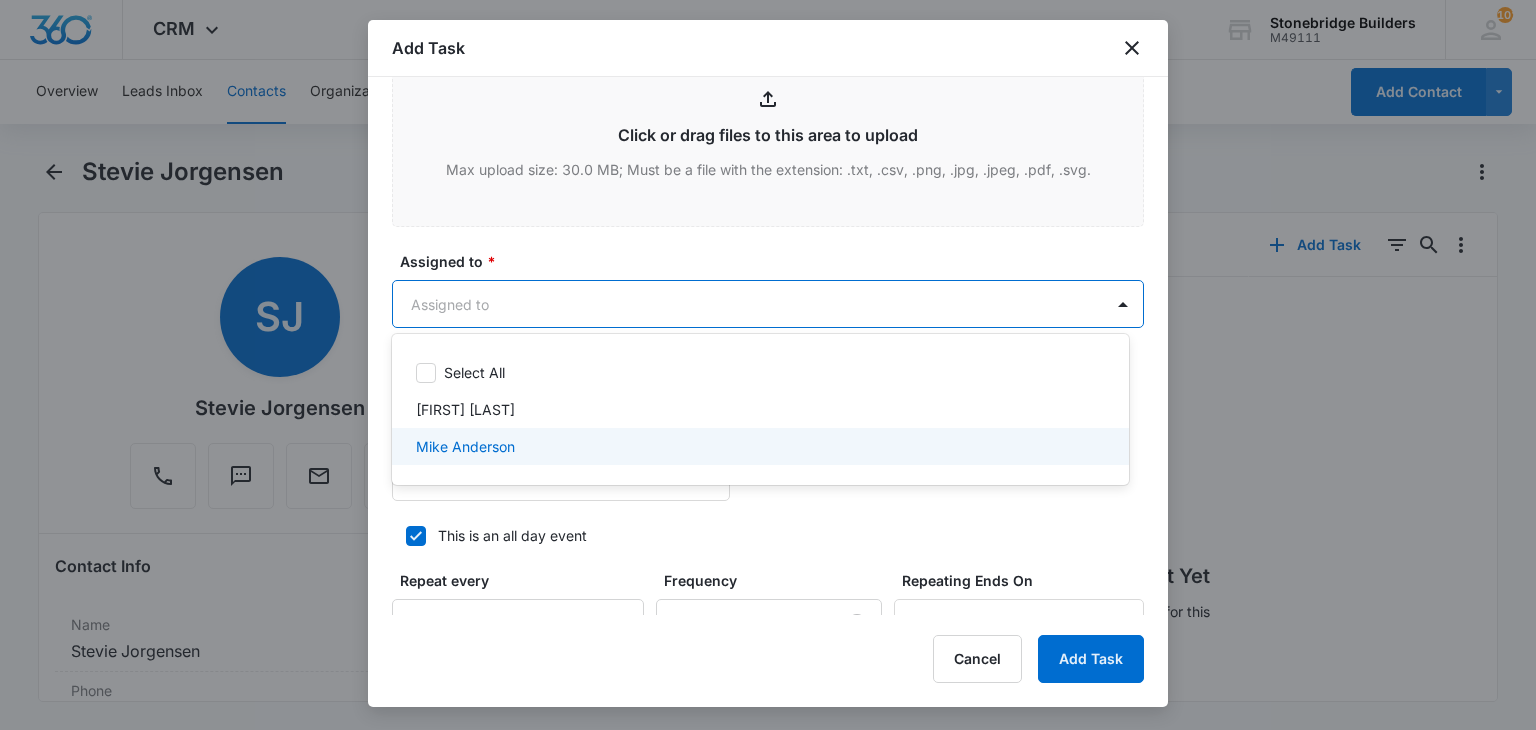 click on "Mike Anderson" at bounding box center (465, 446) 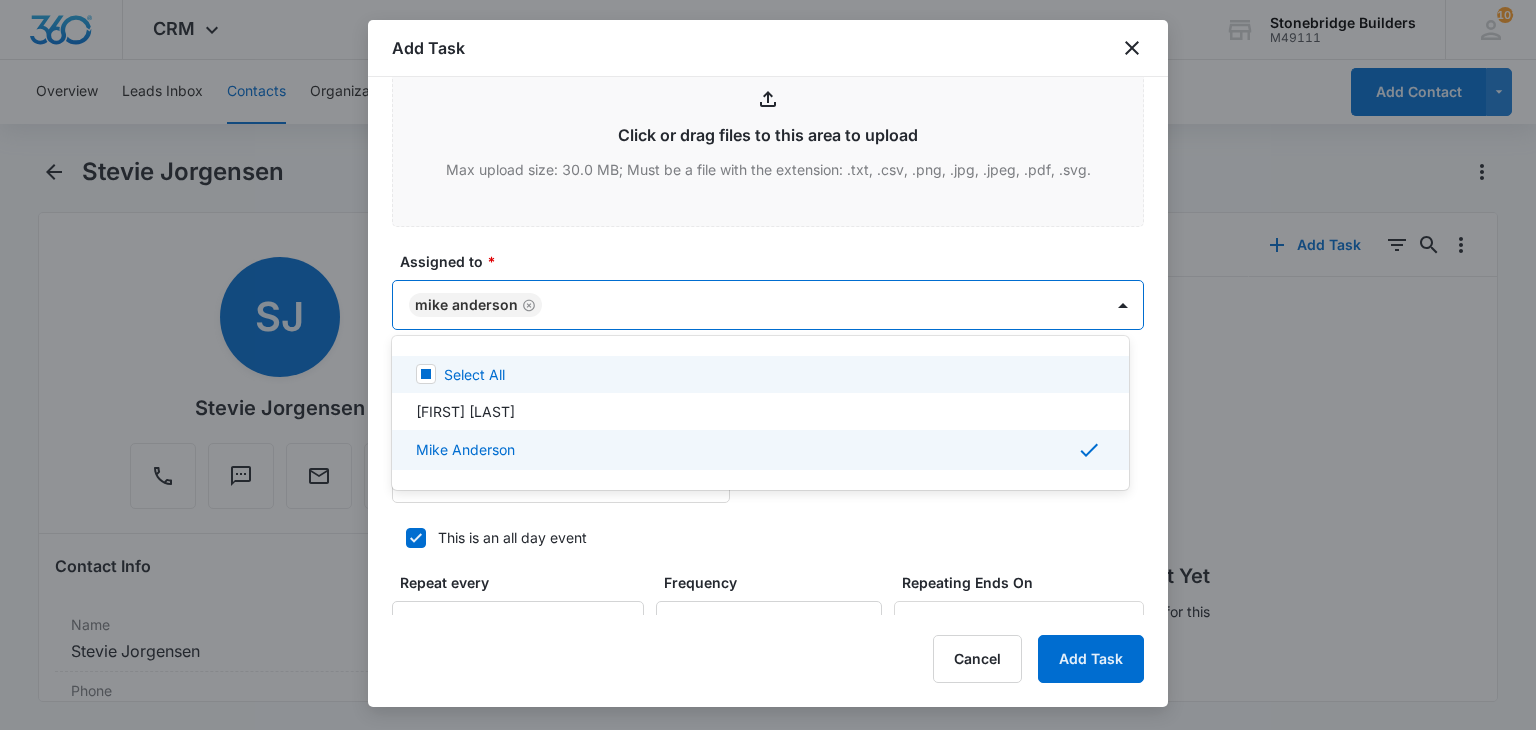 click at bounding box center (768, 365) 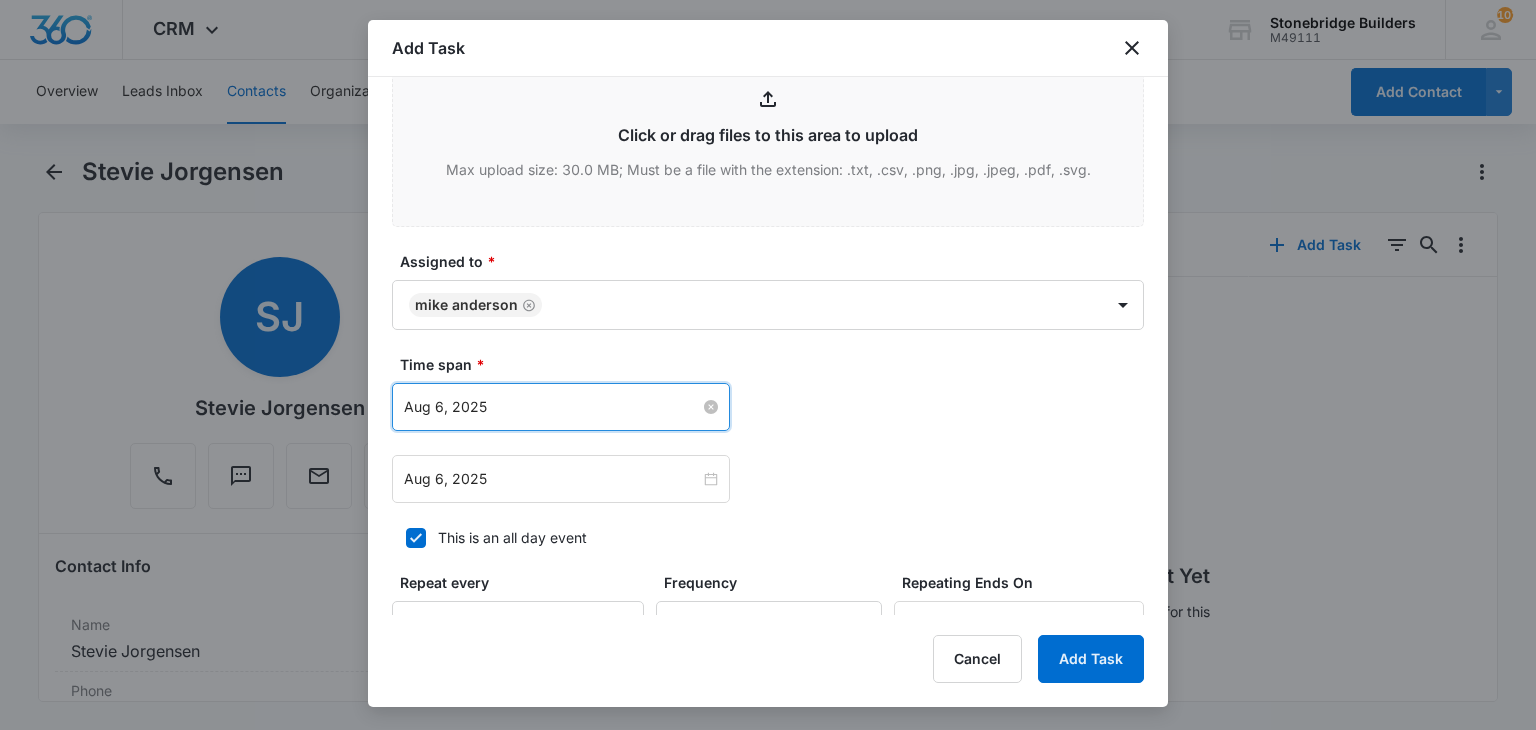 click on "Aug 6, 2025" at bounding box center [552, 407] 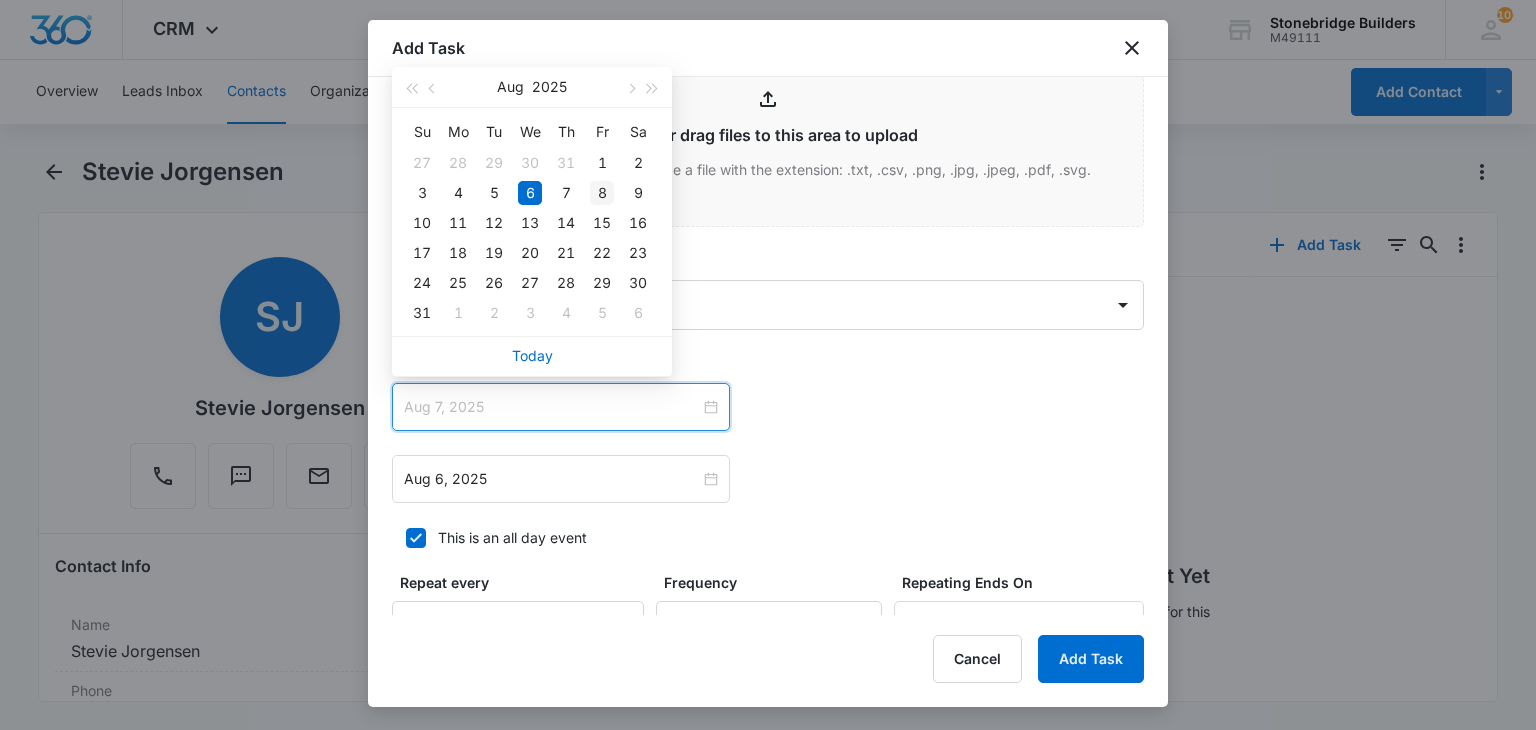 type on "Aug 8, 2025" 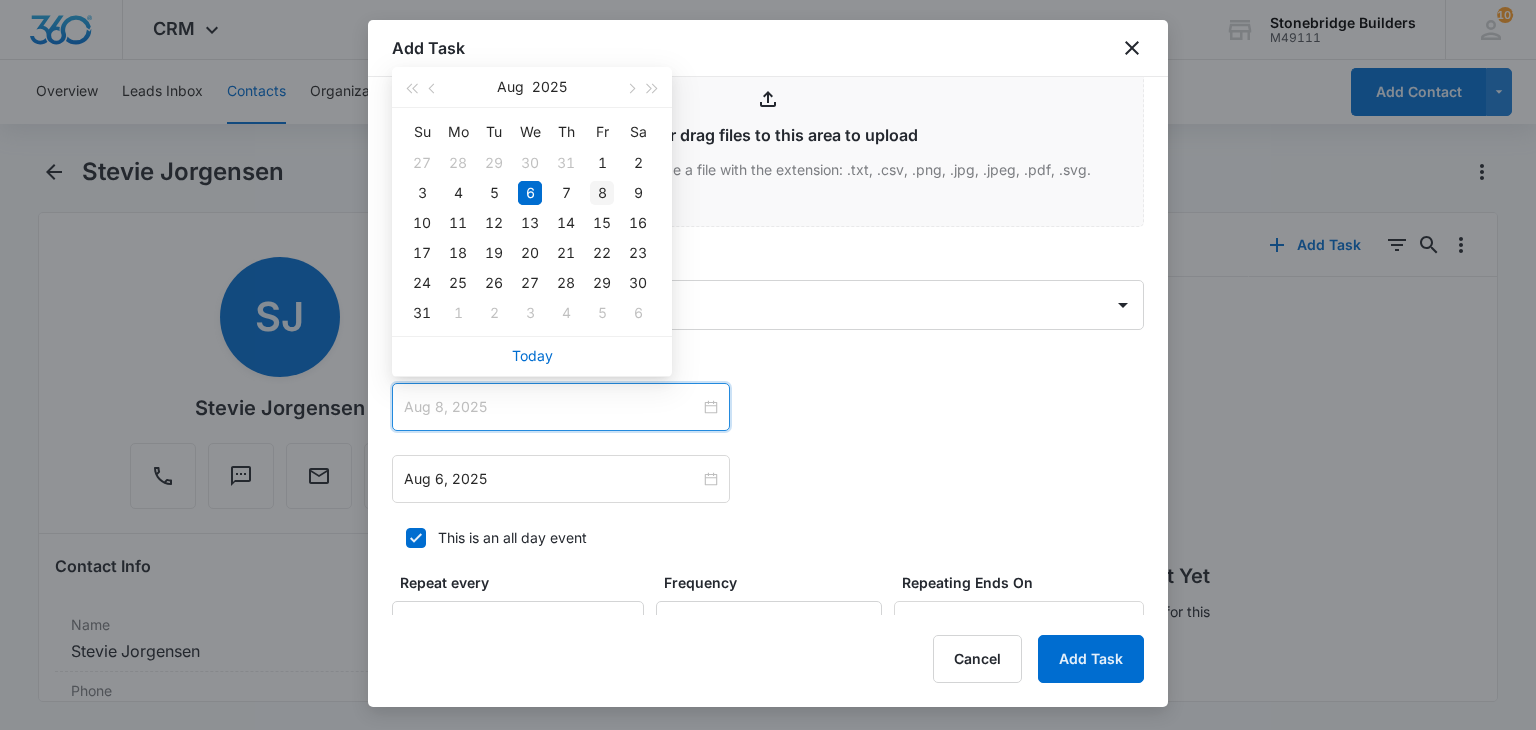 click on "8" at bounding box center [602, 193] 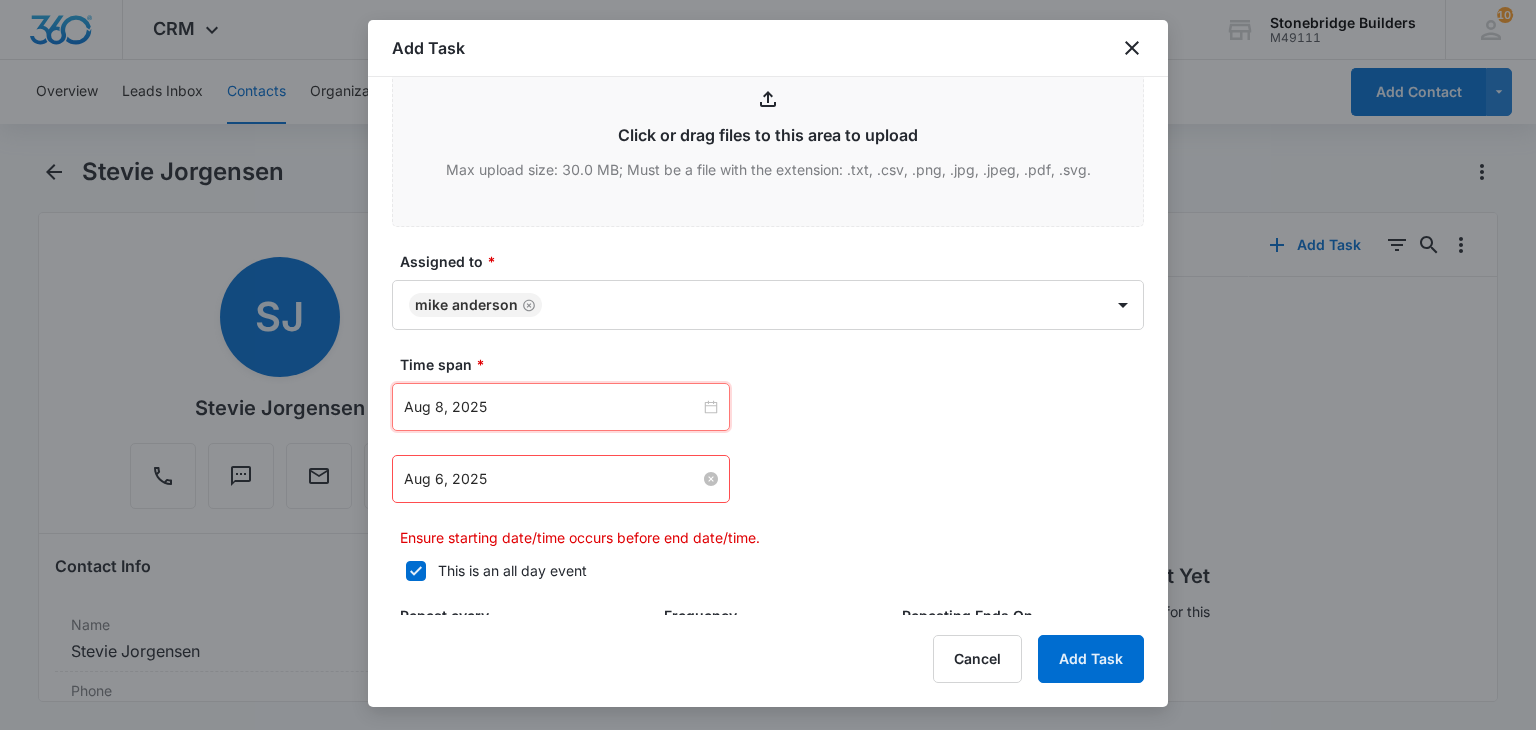 click on "Aug 6, 2025" at bounding box center (552, 479) 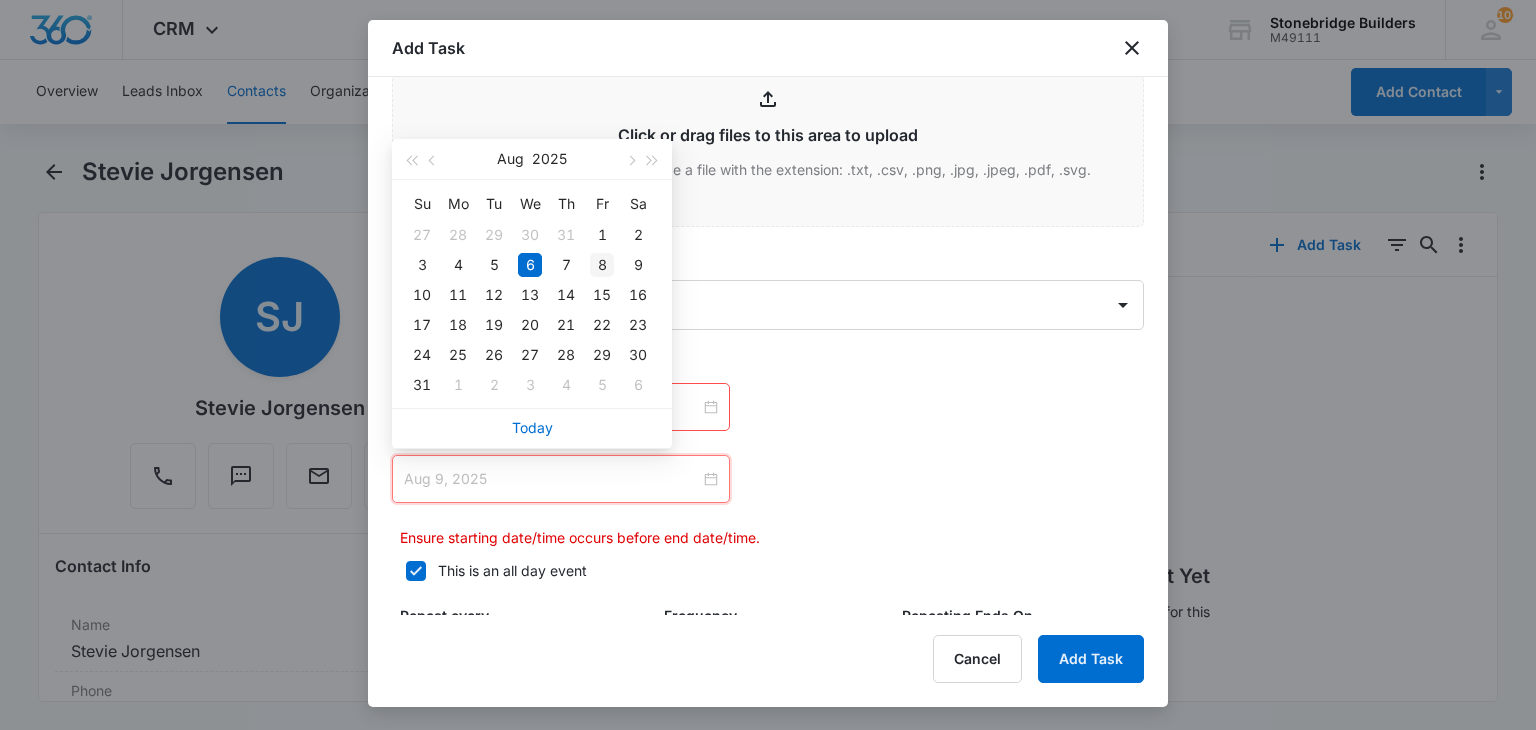 type on "Aug 8, 2025" 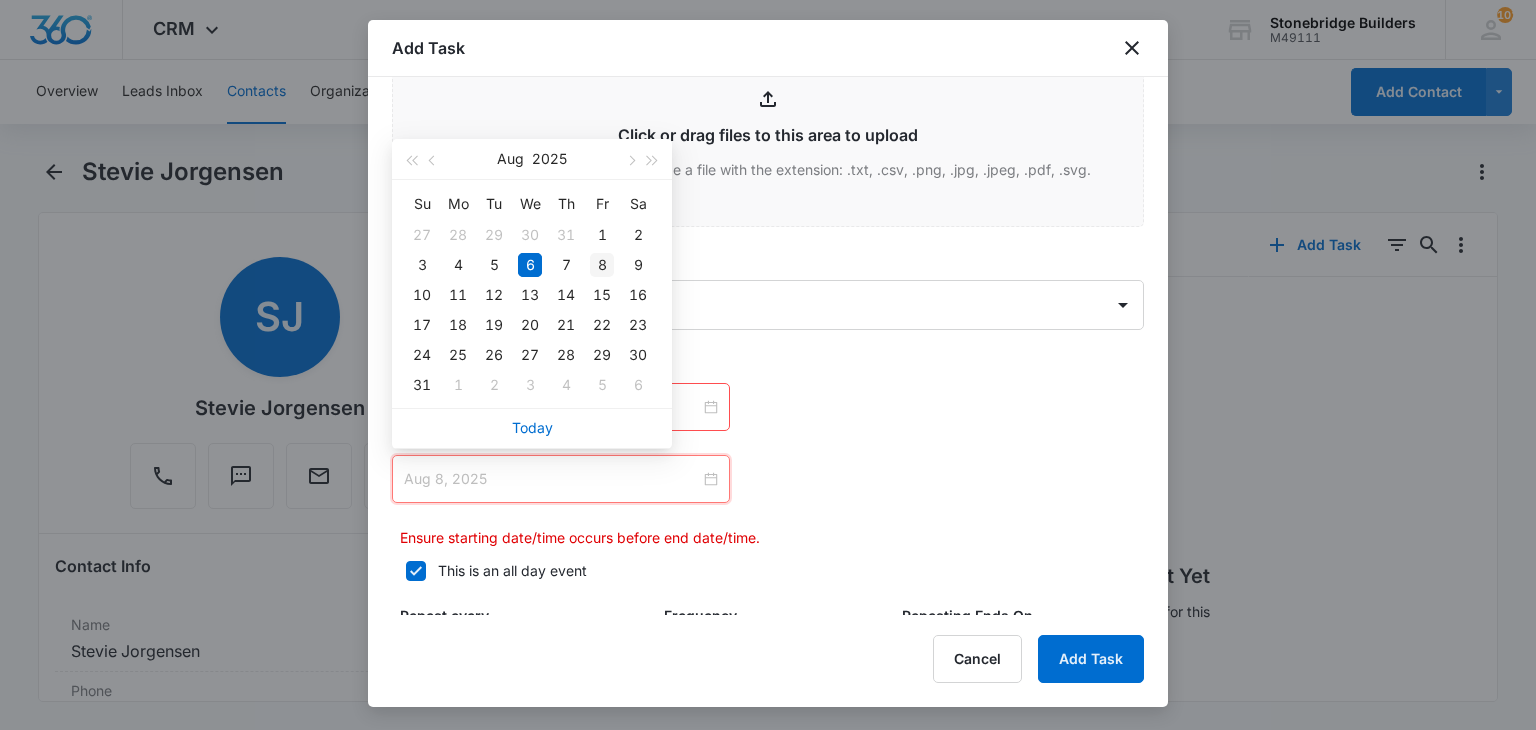 click on "8" at bounding box center [602, 265] 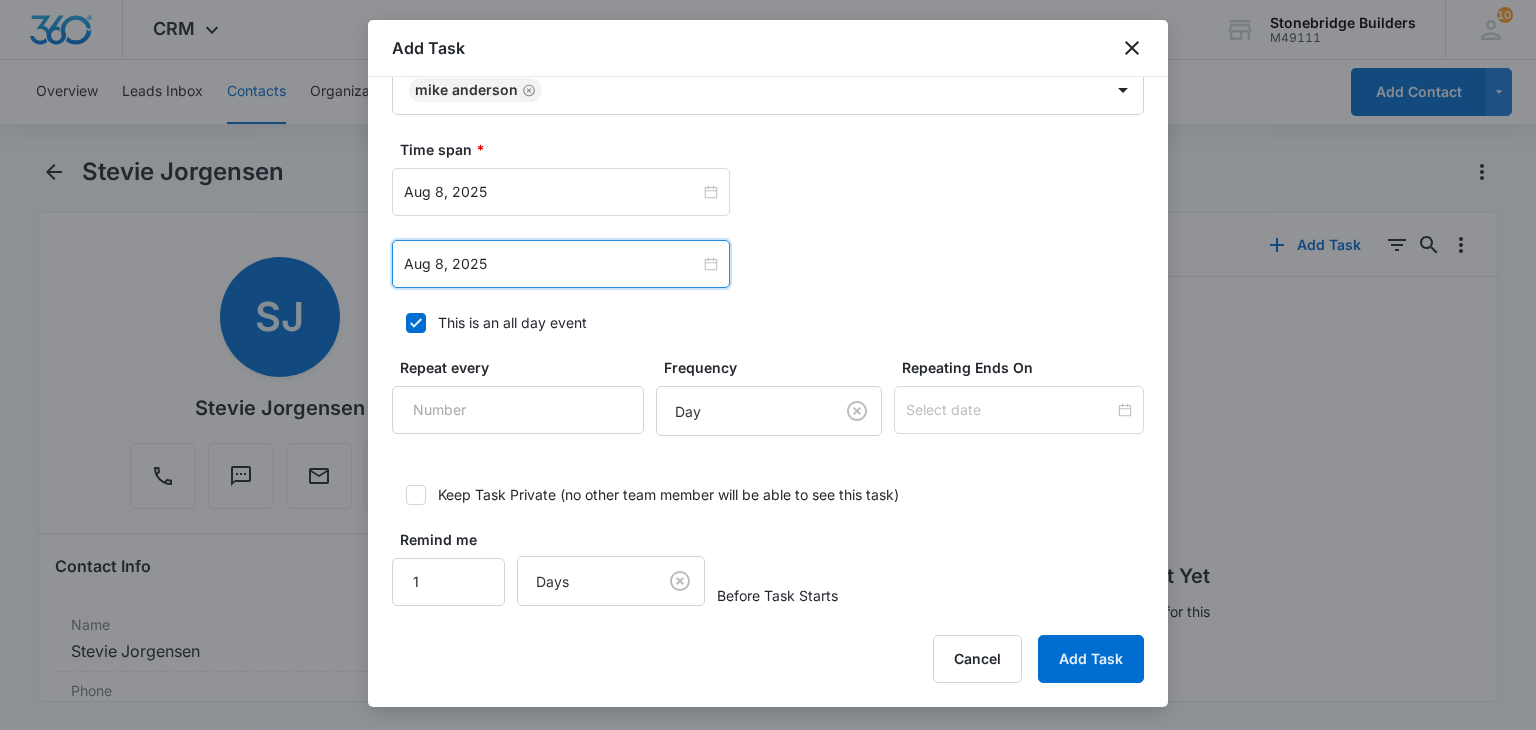 scroll, scrollTop: 1328, scrollLeft: 0, axis: vertical 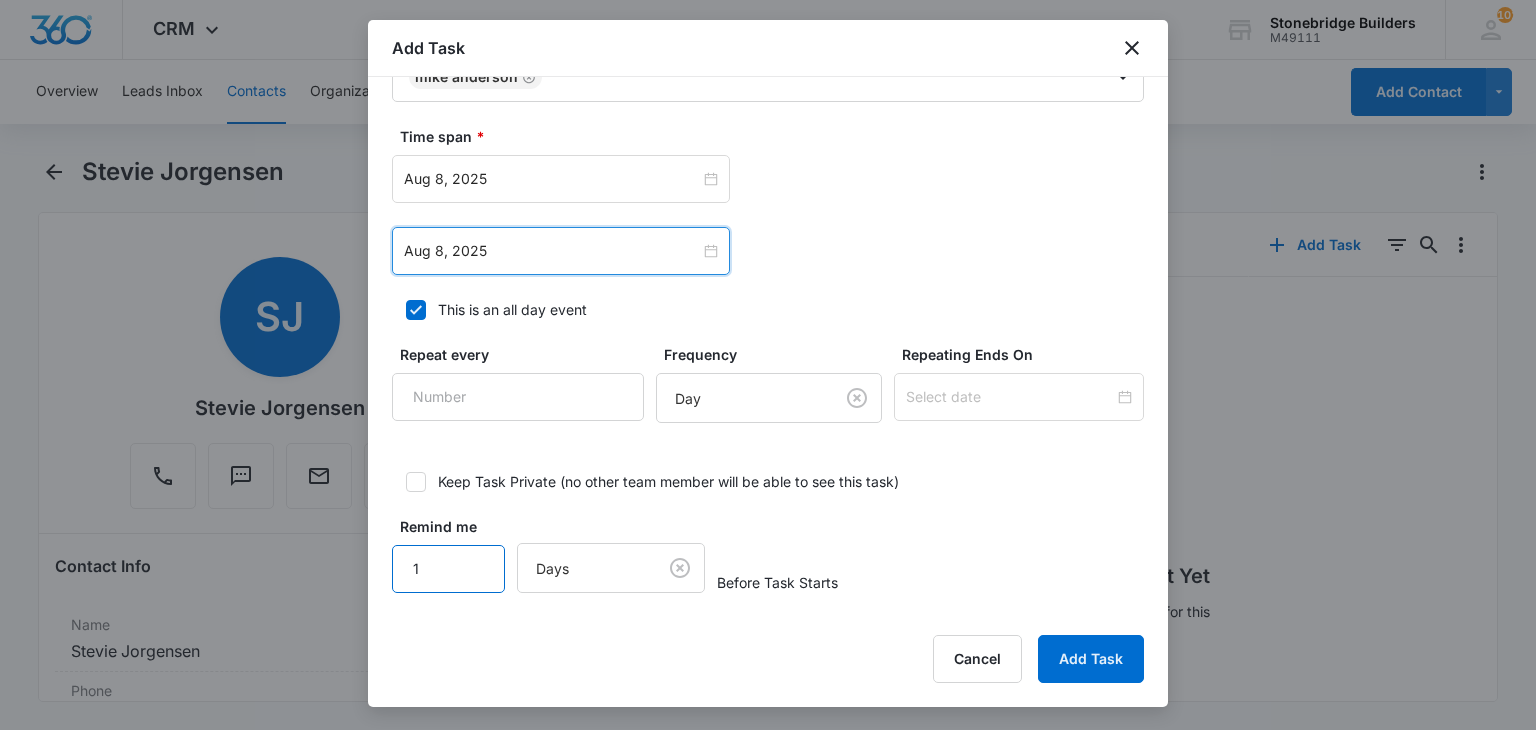 click on "1" at bounding box center [448, 569] 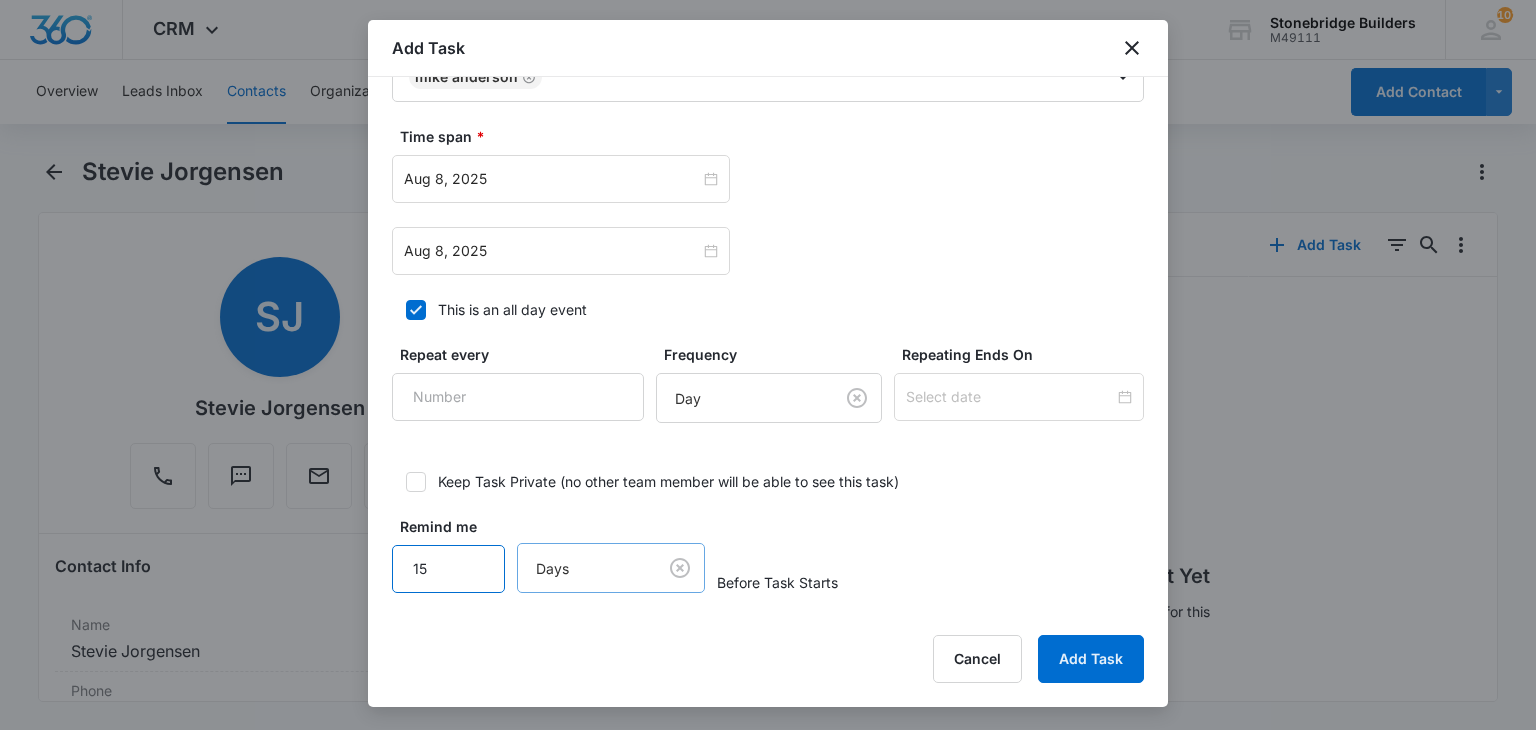 type on "15" 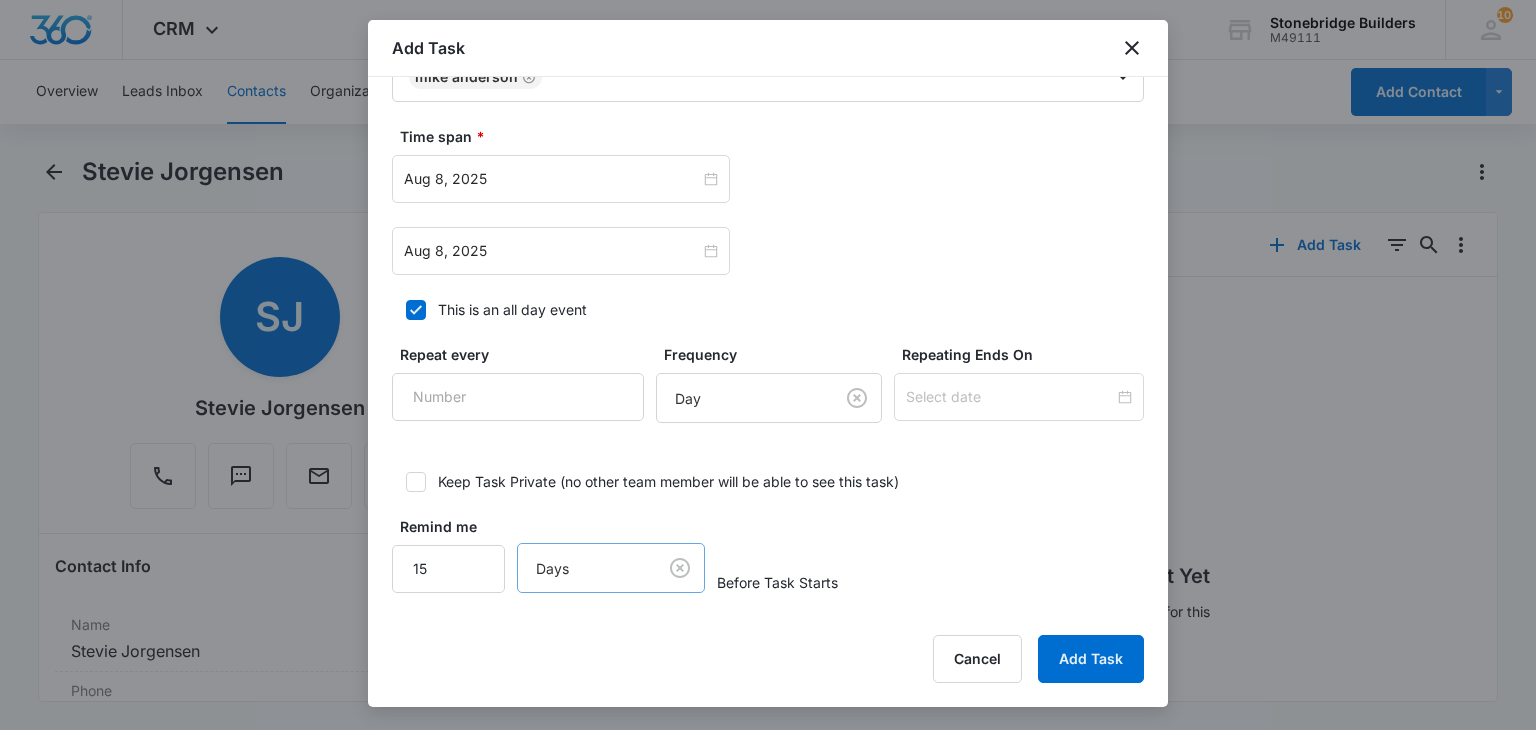 click on "CRM Apps Reputation Websites Forms CRM Email Social Content Ads Intelligence Files Brand Settings Stonebridge Builders  M49111 Your Accounts View All 101 MA Mike Anderson manderson@stonebridgebuilders.net My Profile 101 Notifications Support Logout Terms & Conditions   •   Privacy Policy Overview Leads Inbox Contacts Organizations History Deals Opportunities Tasks Calendar Lists Reports Settings Add Contact Stevie Jorgensen Remove SJ Stevie Jorgensen Contact Info Name Cancel Save Changes Stevie Jorgensen Phone Cancel Save Changes (970) 669-5150 Email Cancel Save Changes stevie@alternativestoviolence.org Organization Cancel Save Changes --- Address Cancel Save Changes --- Details Source Cancel Save Changes Website Contact Type Cancel Save Changes Government Contact Status Cancel Save Changes None Assigned To Cancel Save Changes Mike Anderson Tags Cancel Save Changes --- Next Contact Date Cancel Save Changes --- Color Tag Current Color: Cancel Save Changes Payments ID ID 26700 Created Aug 4, 2025 at 10:06am" at bounding box center [768, 365] 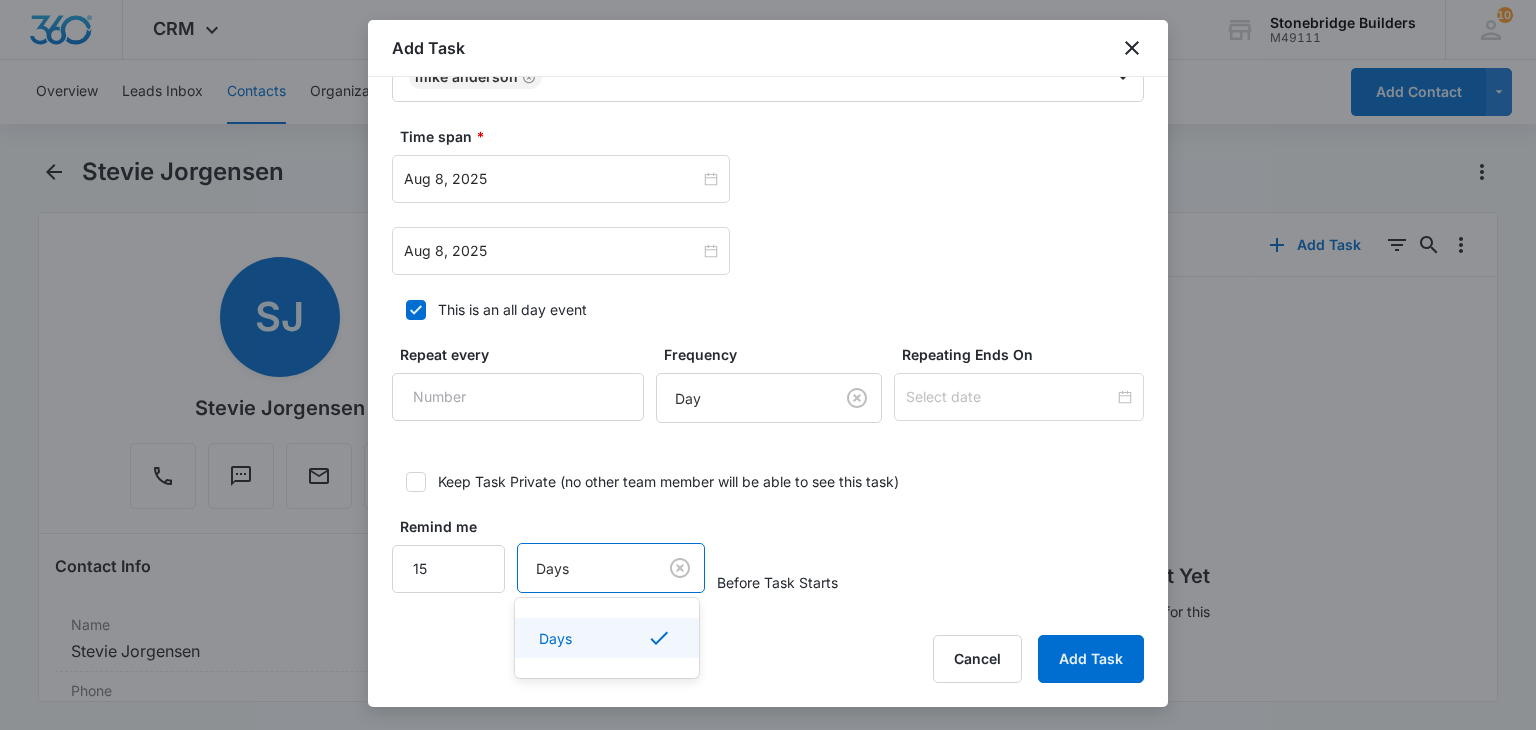 click at bounding box center [768, 365] 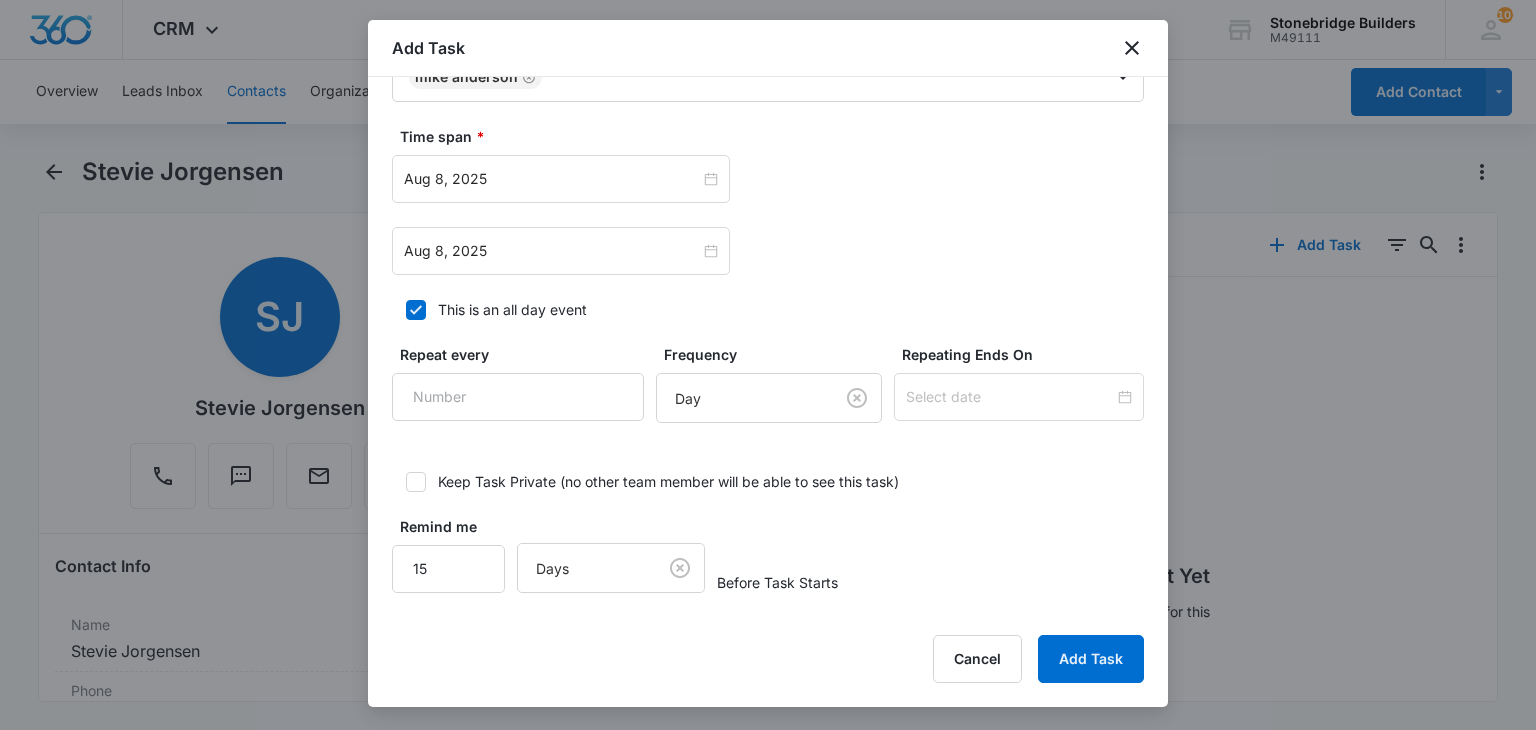 click 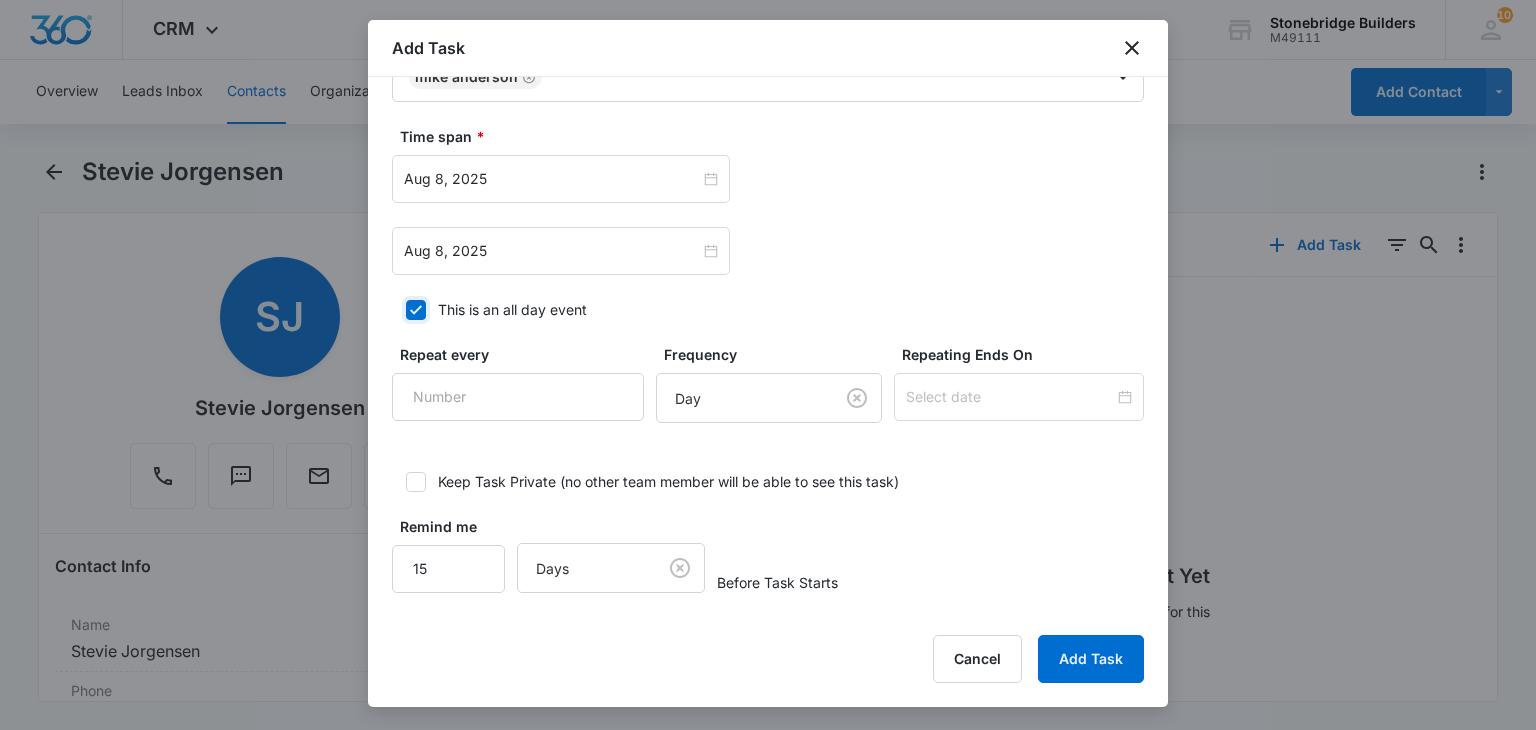 click on "This is an all day event" at bounding box center [399, 310] 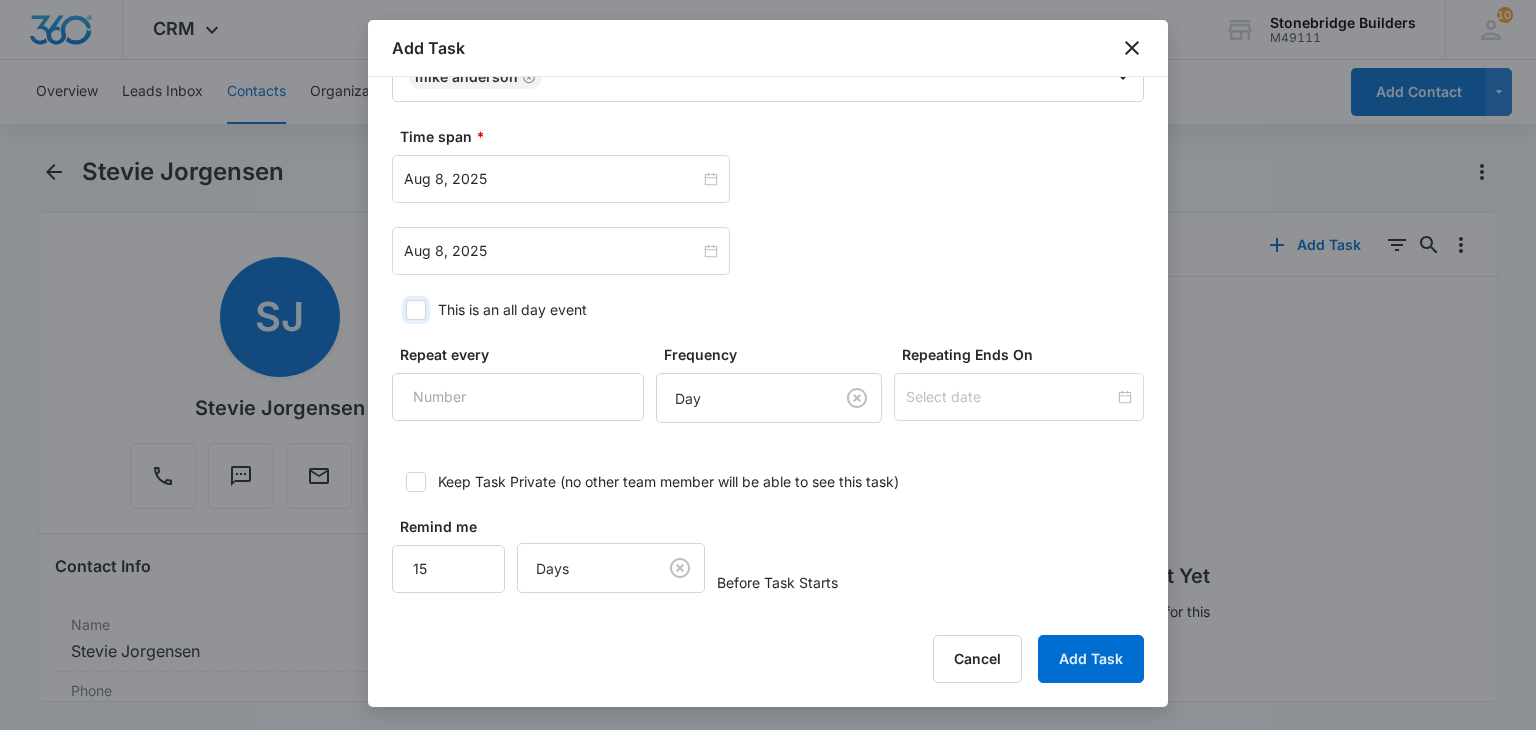 checkbox on "false" 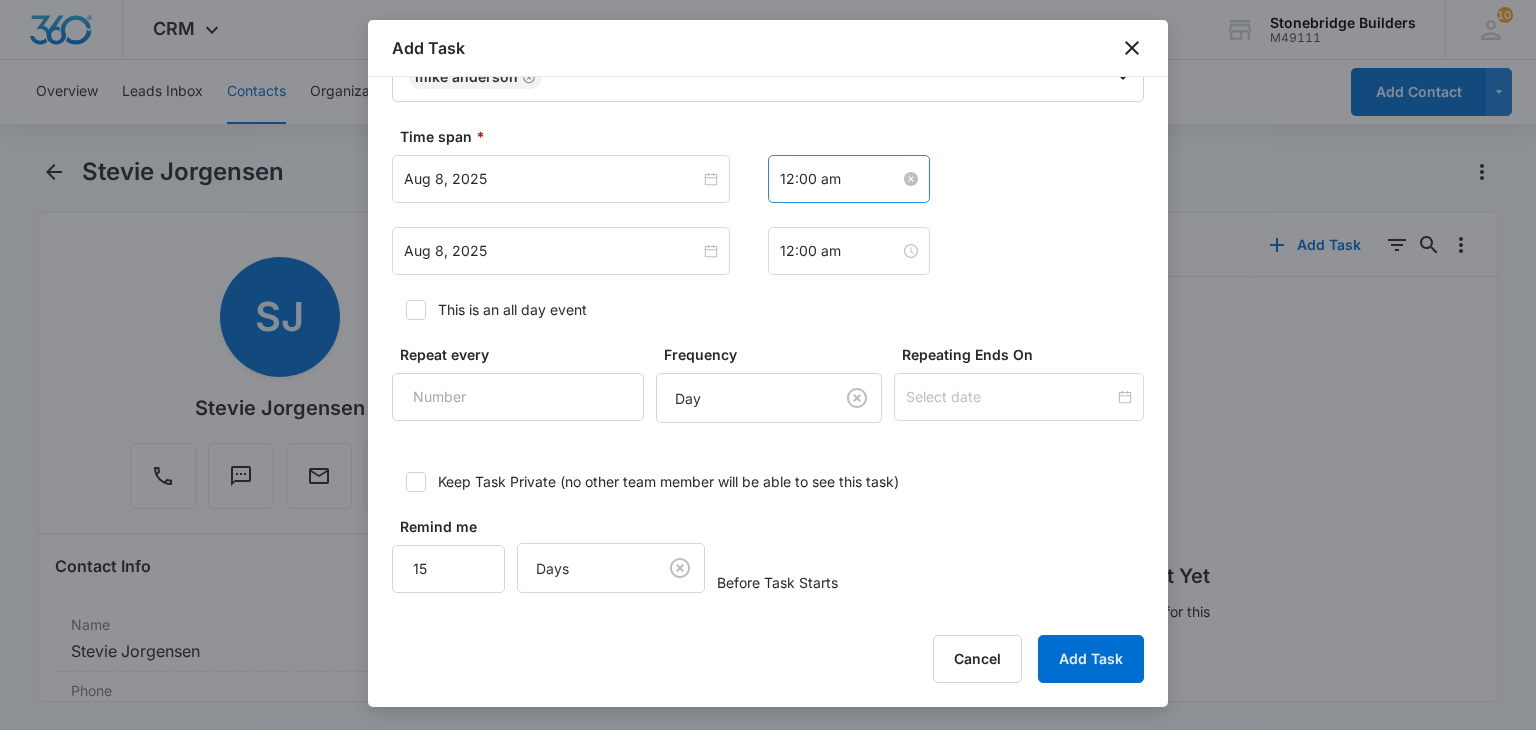 click on "12:00 am" at bounding box center [840, 179] 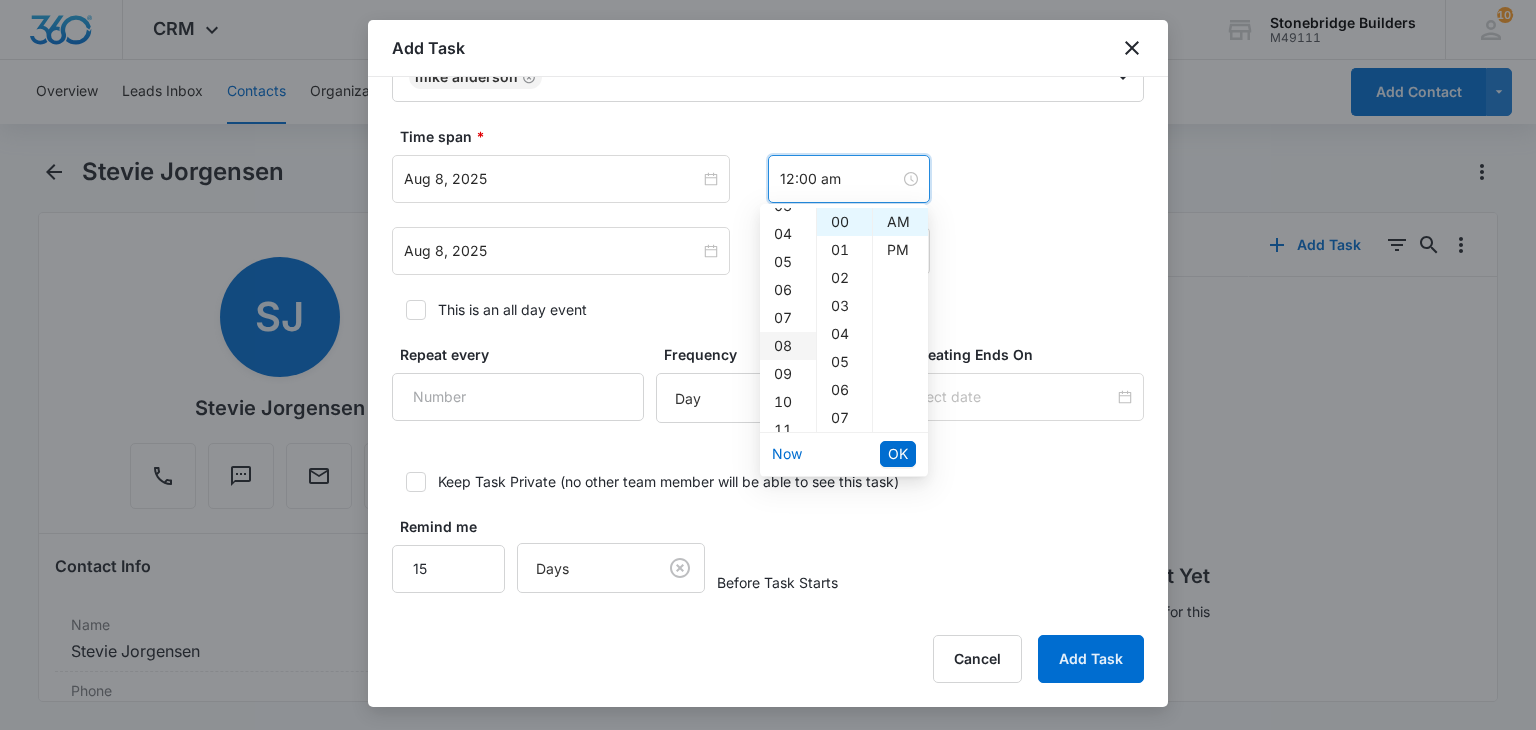 click on "08" at bounding box center (788, 346) 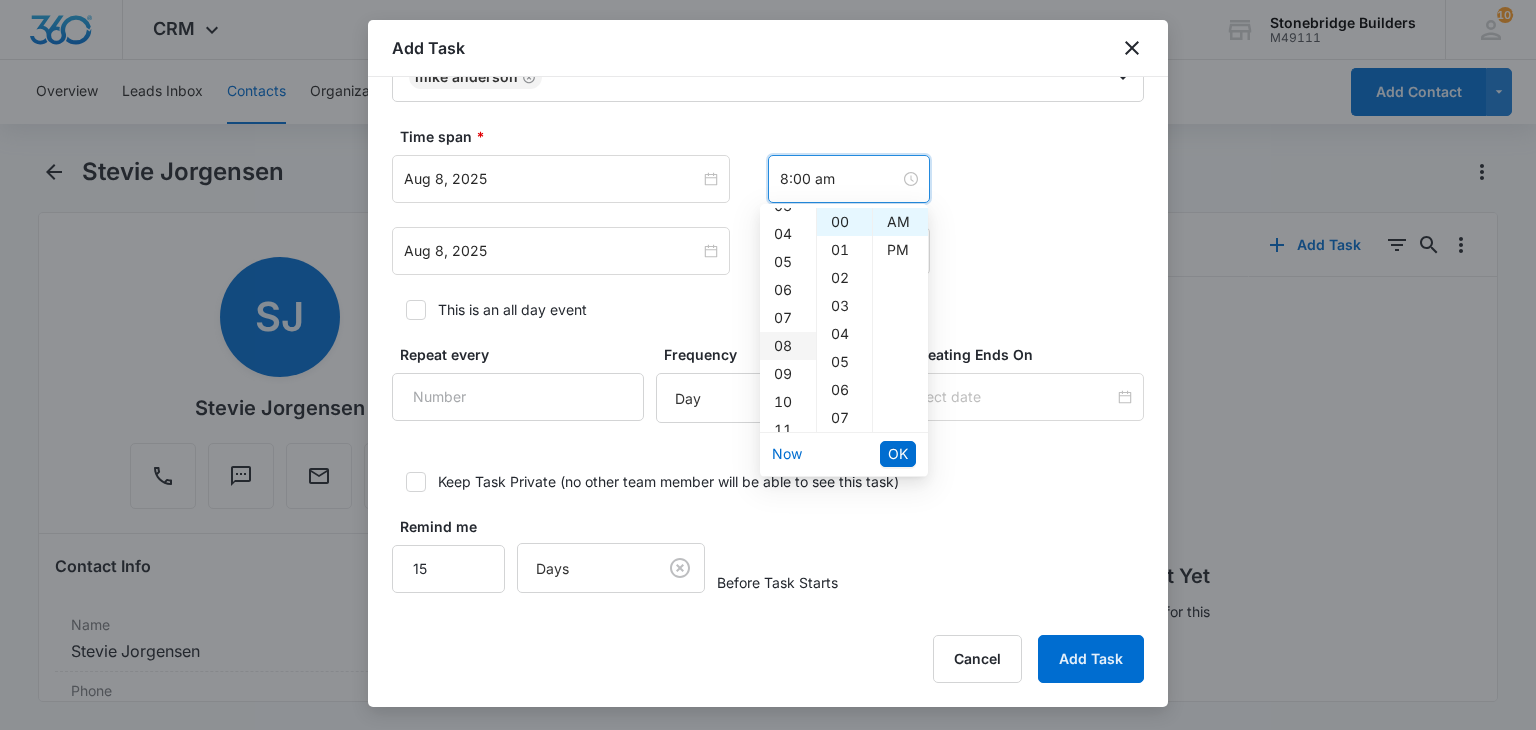 scroll, scrollTop: 224, scrollLeft: 0, axis: vertical 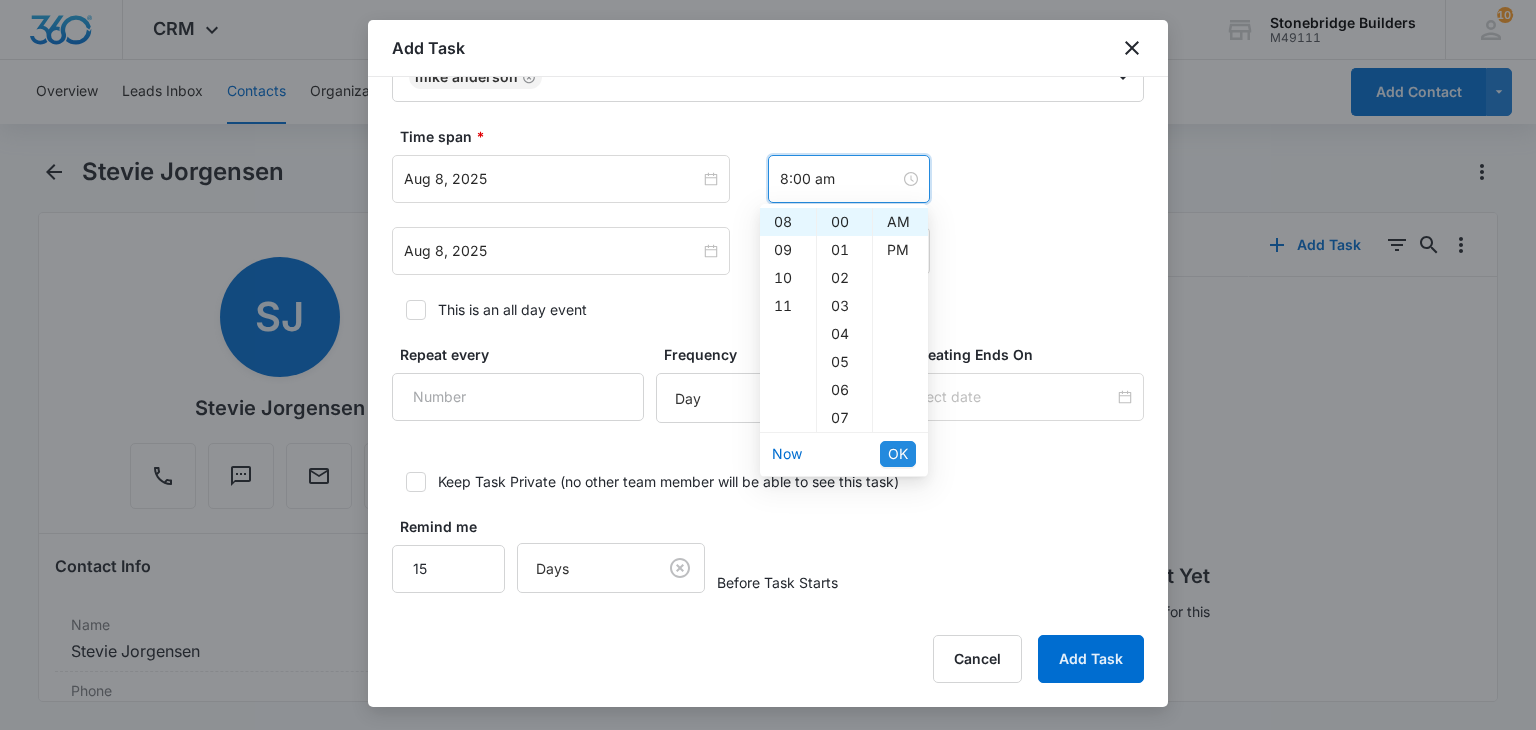 click on "OK" at bounding box center (898, 454) 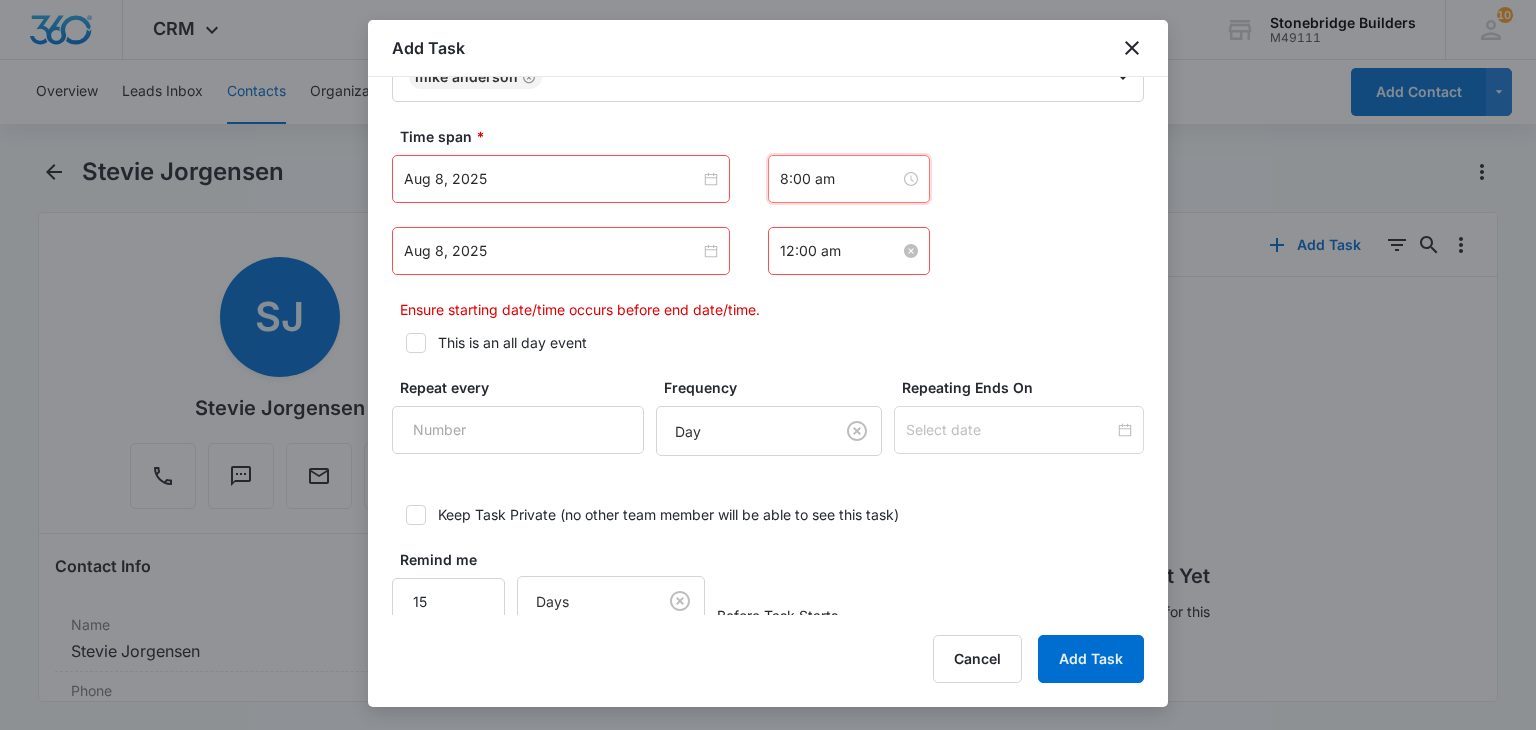 click on "12:00 am" at bounding box center [840, 251] 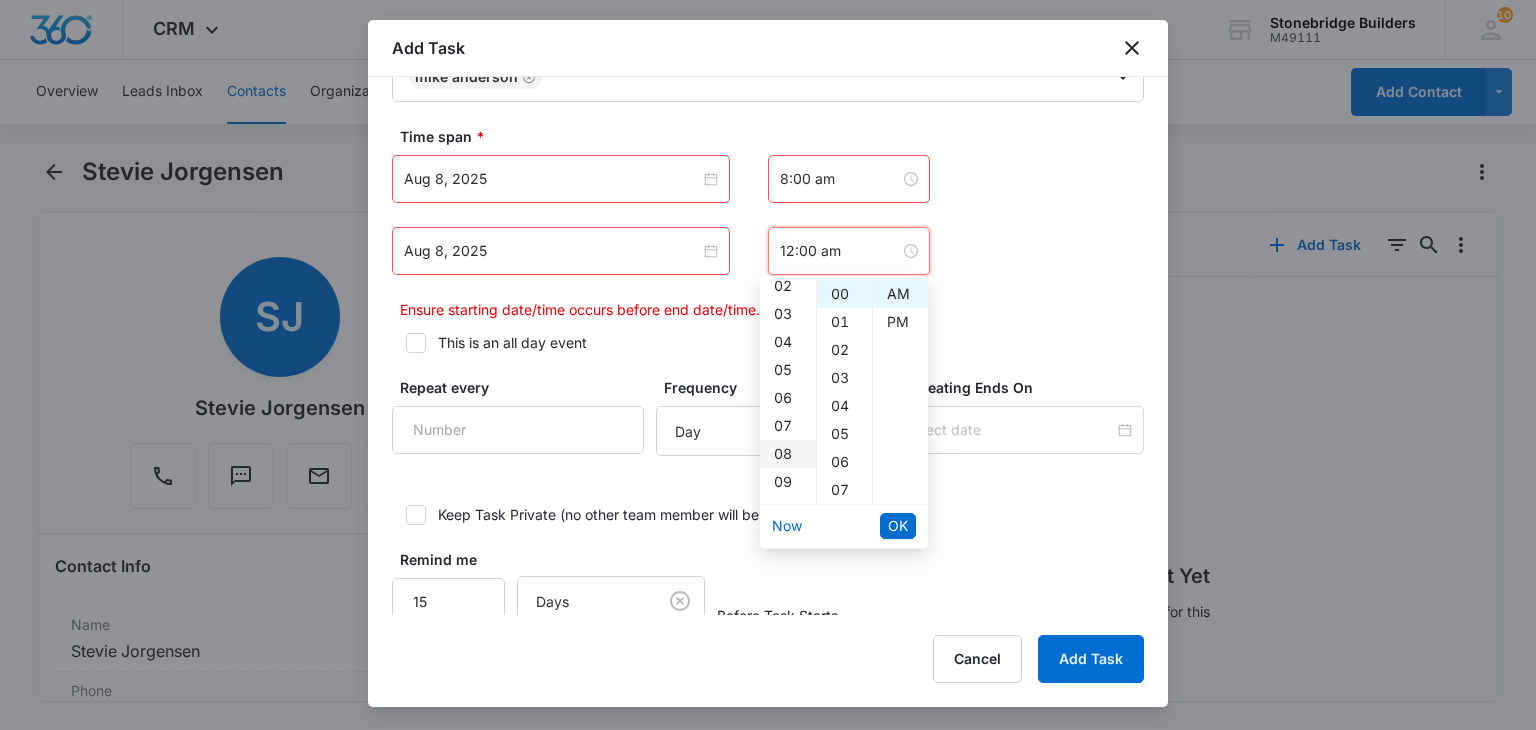 scroll, scrollTop: 100, scrollLeft: 0, axis: vertical 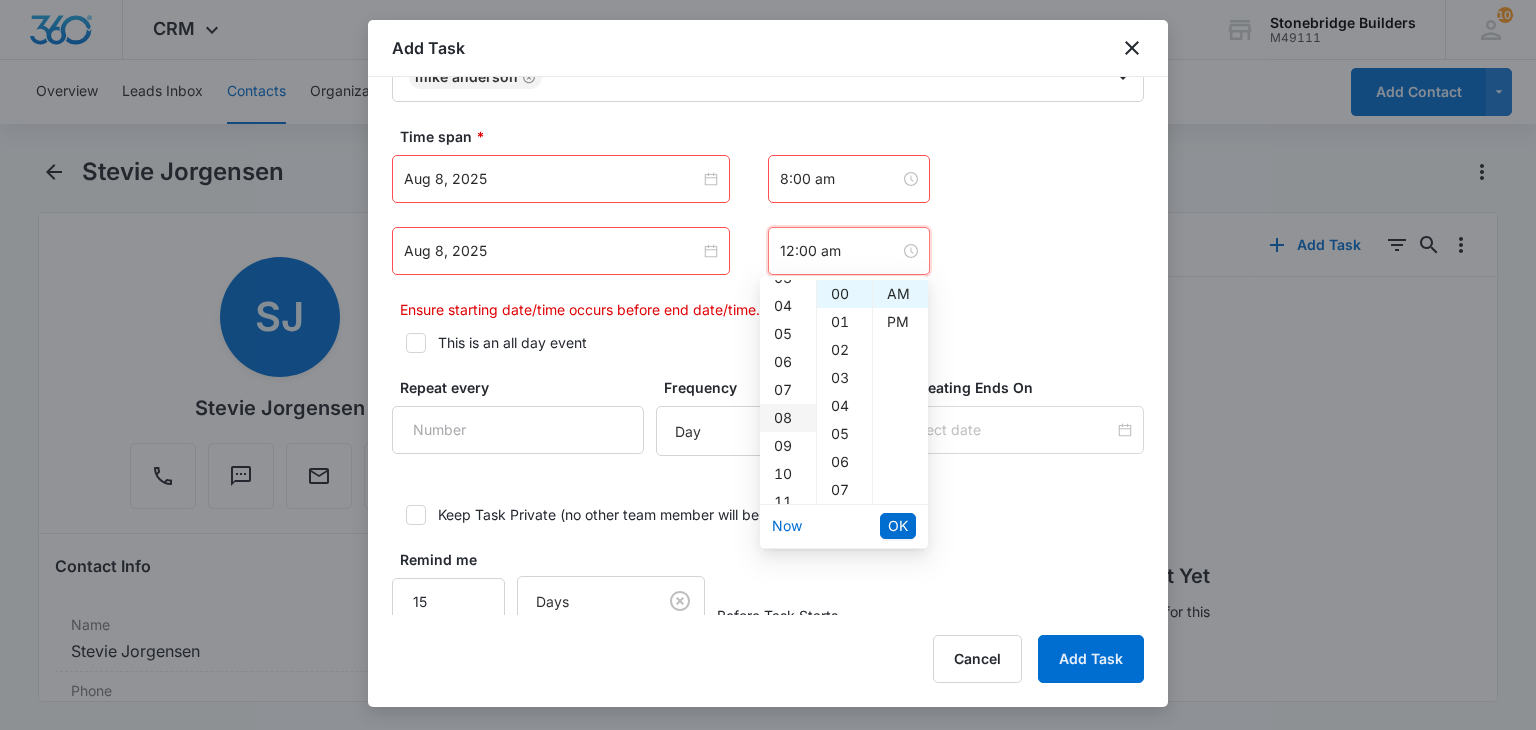 click on "08" at bounding box center (788, 418) 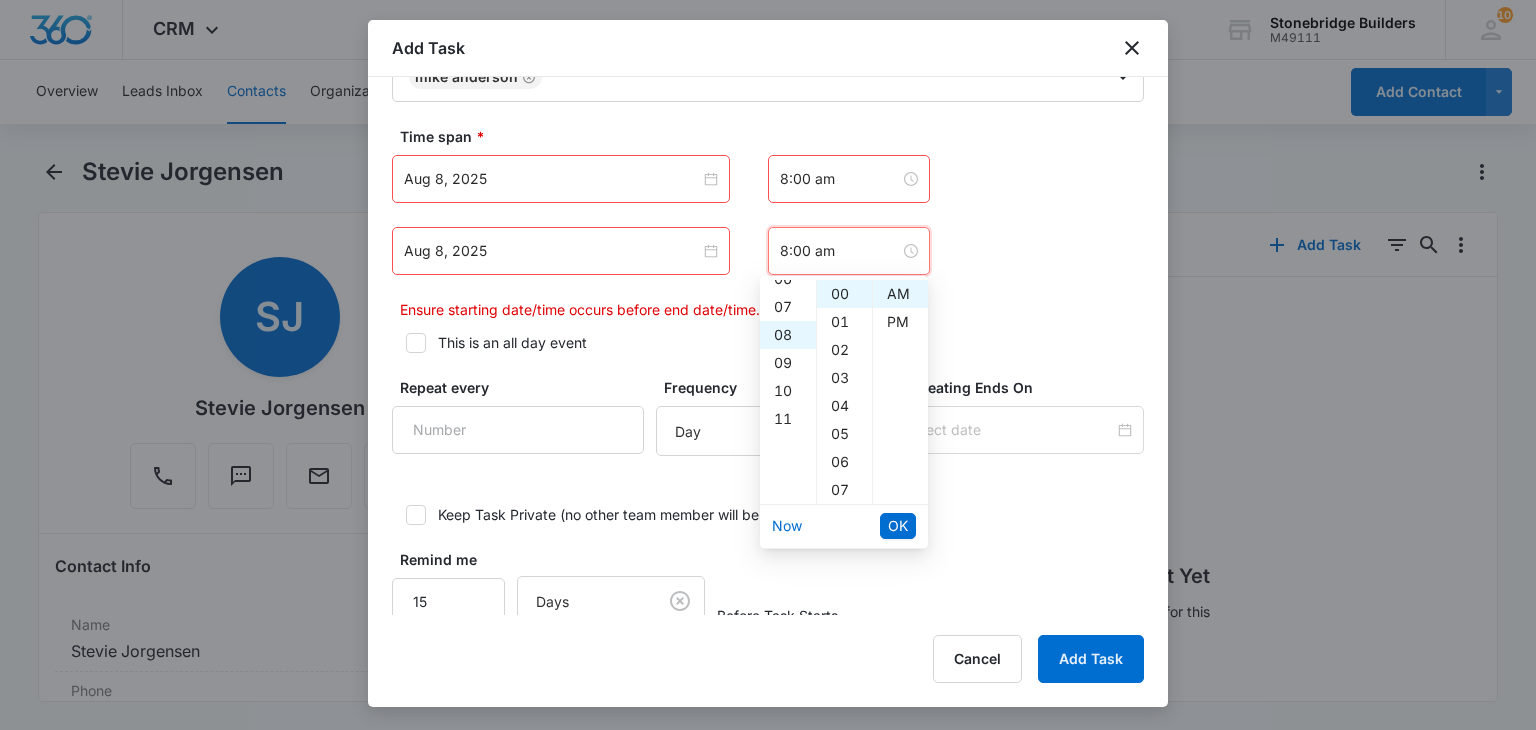 scroll, scrollTop: 224, scrollLeft: 0, axis: vertical 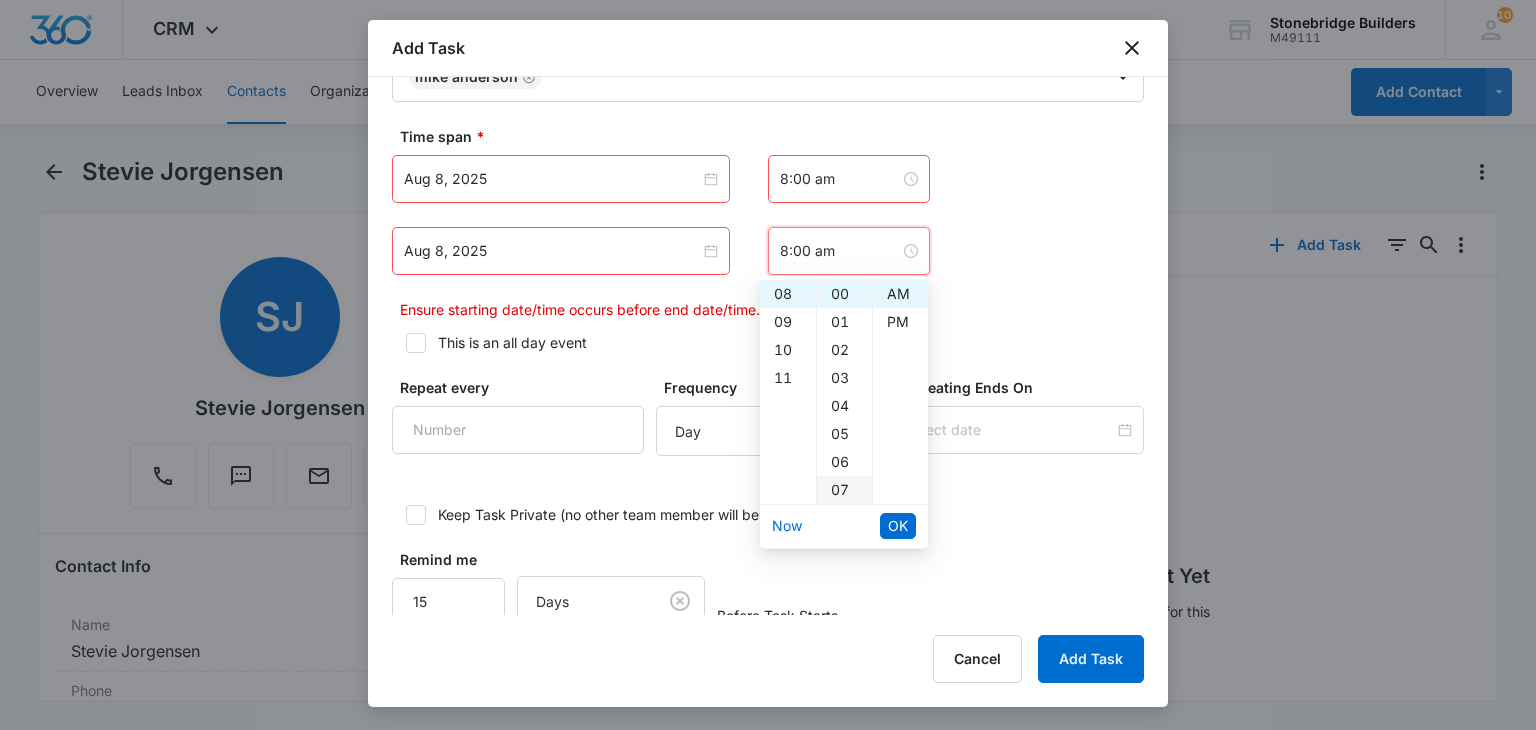 click on "07" at bounding box center [844, 490] 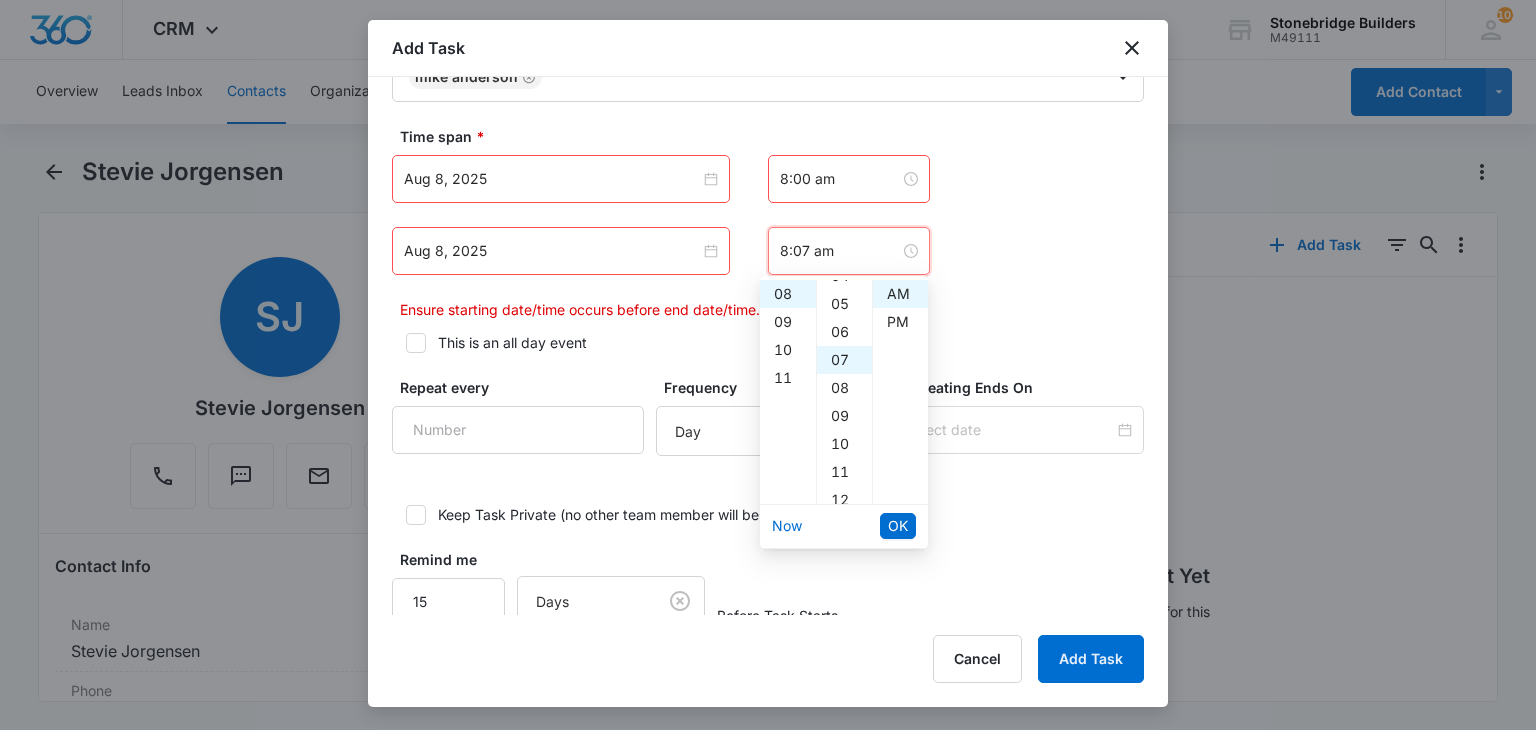 scroll, scrollTop: 196, scrollLeft: 0, axis: vertical 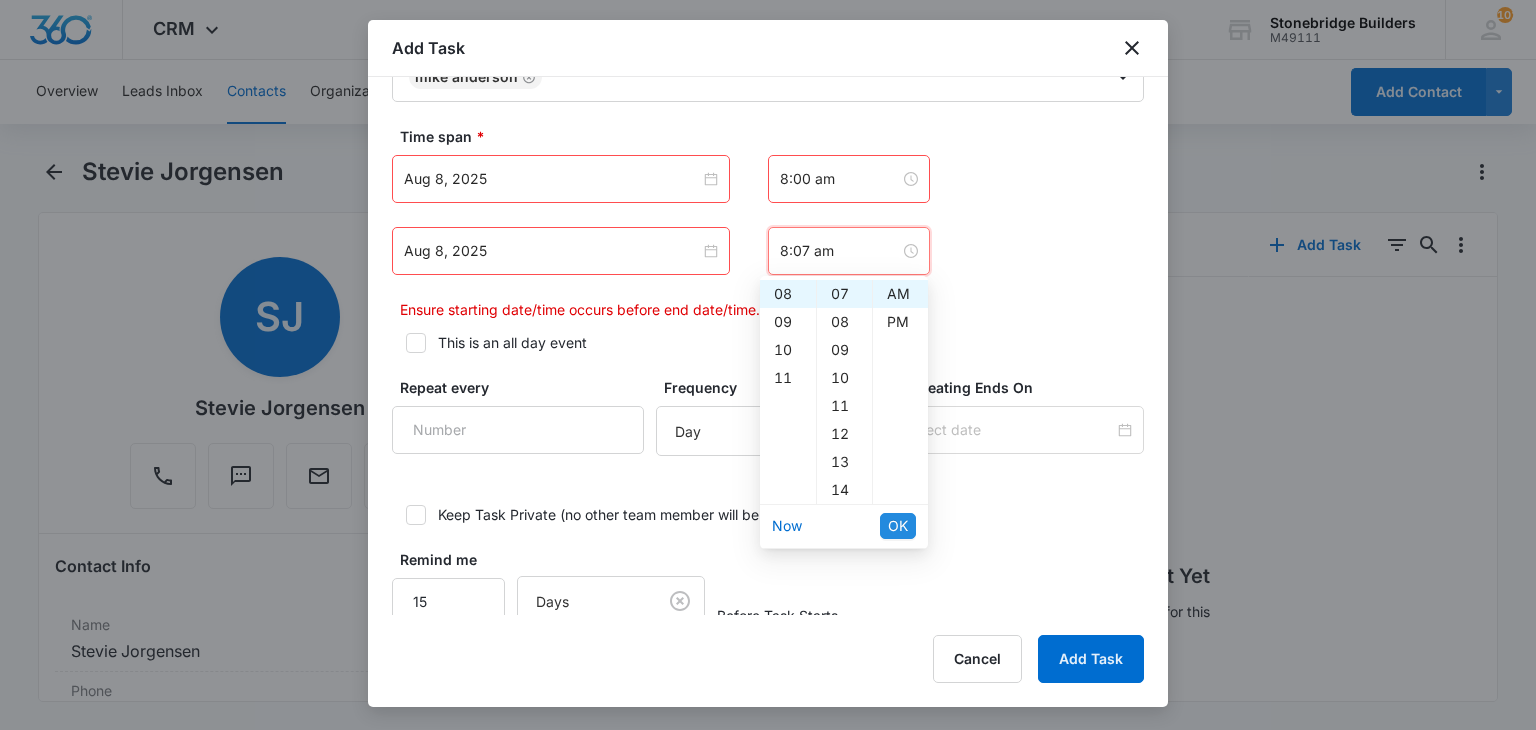 click on "OK" at bounding box center (898, 526) 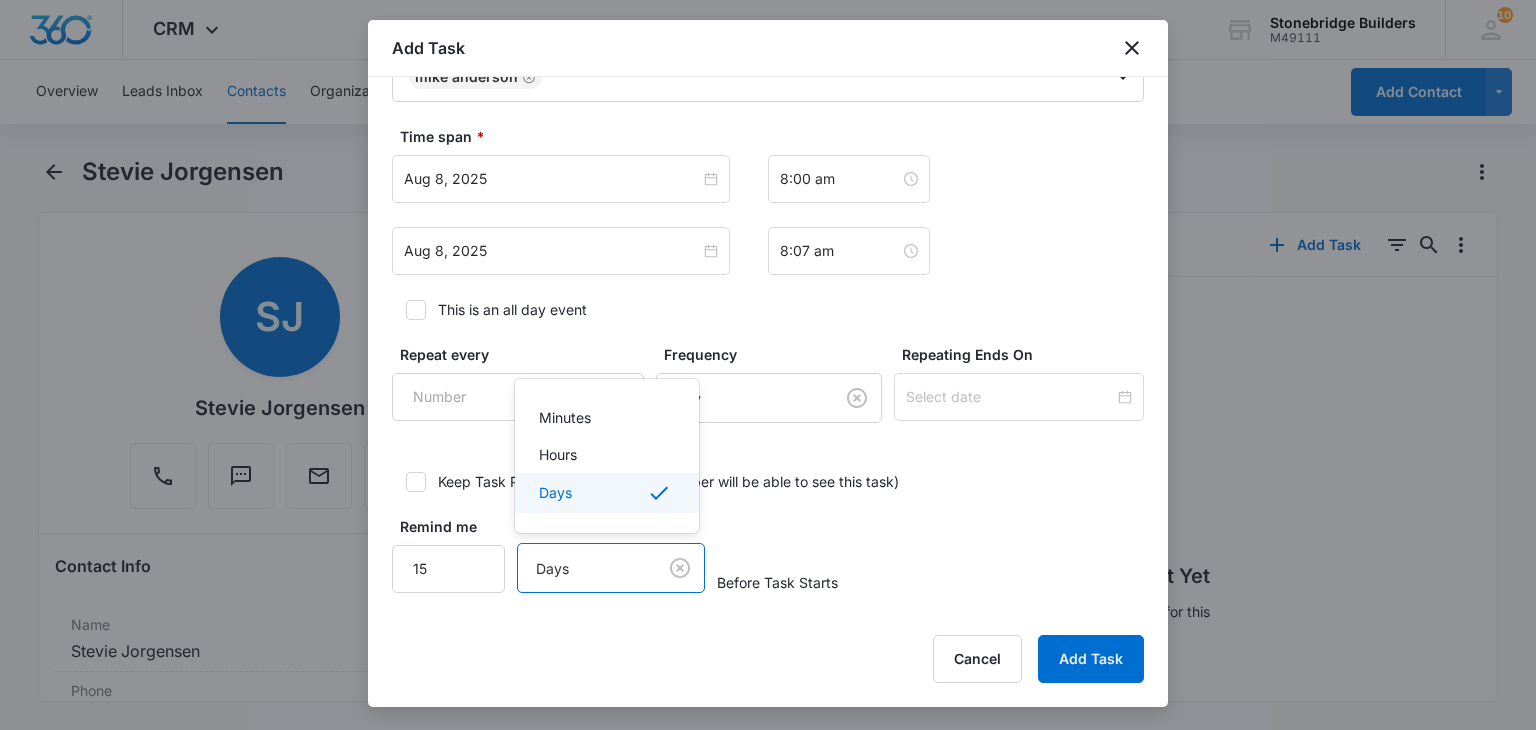 click on "CRM Apps Reputation Websites Forms CRM Email Social Content Ads Intelligence Files Brand Settings Stonebridge Builders  M49111 Your Accounts View All 101 MA Mike Anderson manderson@stonebridgebuilders.net My Profile 101 Notifications Support Logout Terms & Conditions   •   Privacy Policy Overview Leads Inbox Contacts Organizations History Deals Opportunities Tasks Calendar Lists Reports Settings Add Contact Stevie Jorgensen Remove SJ Stevie Jorgensen Contact Info Name Cancel Save Changes Stevie Jorgensen Phone Cancel Save Changes (970) 669-5150 Email Cancel Save Changes stevie@alternativestoviolence.org Organization Cancel Save Changes --- Address Cancel Save Changes --- Details Source Cancel Save Changes Website Contact Type Cancel Save Changes Government Contact Status Cancel Save Changes None Assigned To Cancel Save Changes Mike Anderson Tags Cancel Save Changes --- Next Contact Date Cancel Save Changes --- Color Tag Current Color: Cancel Save Changes Payments ID ID 26700 Created Aug 4, 2025 at 10:06am" at bounding box center [768, 365] 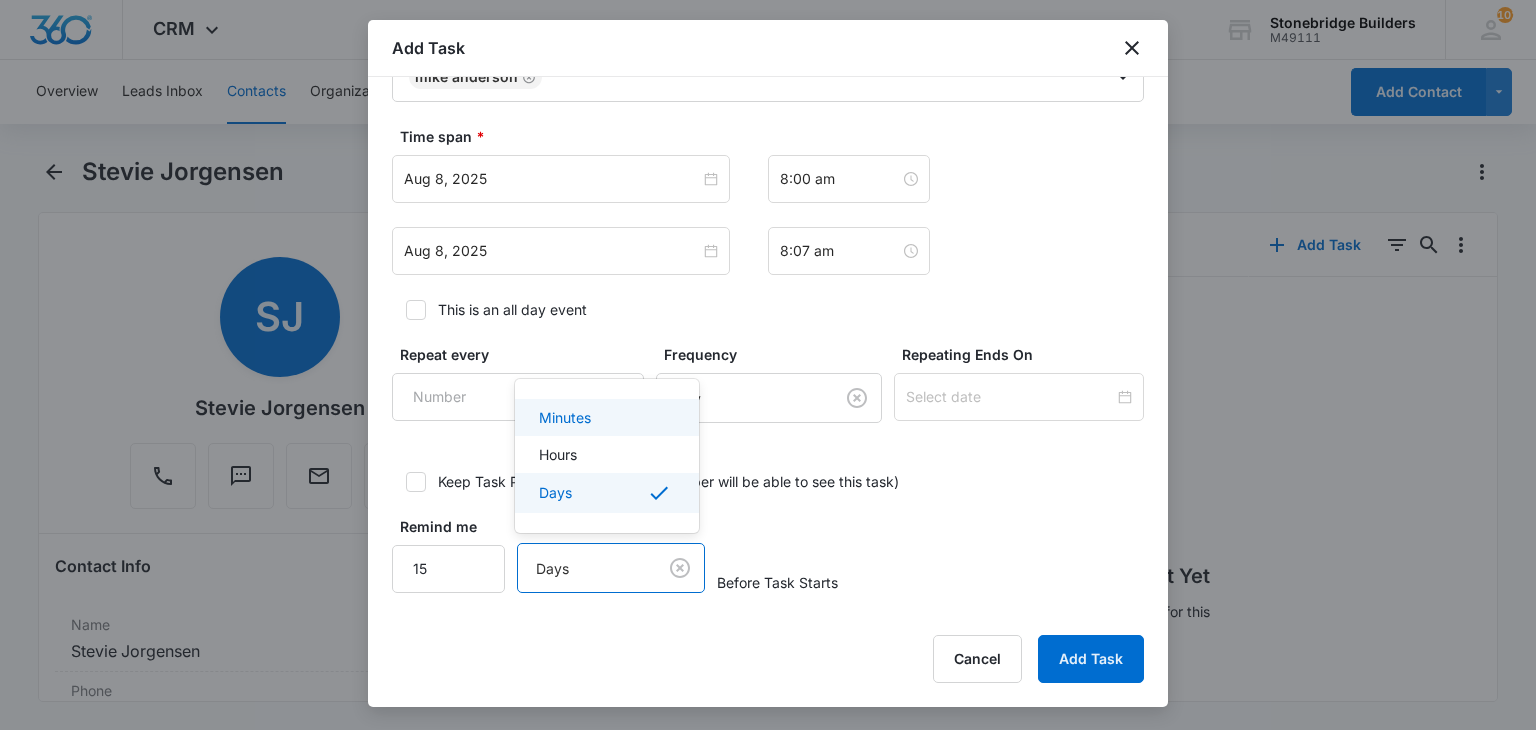 click on "Minutes" at bounding box center [565, 417] 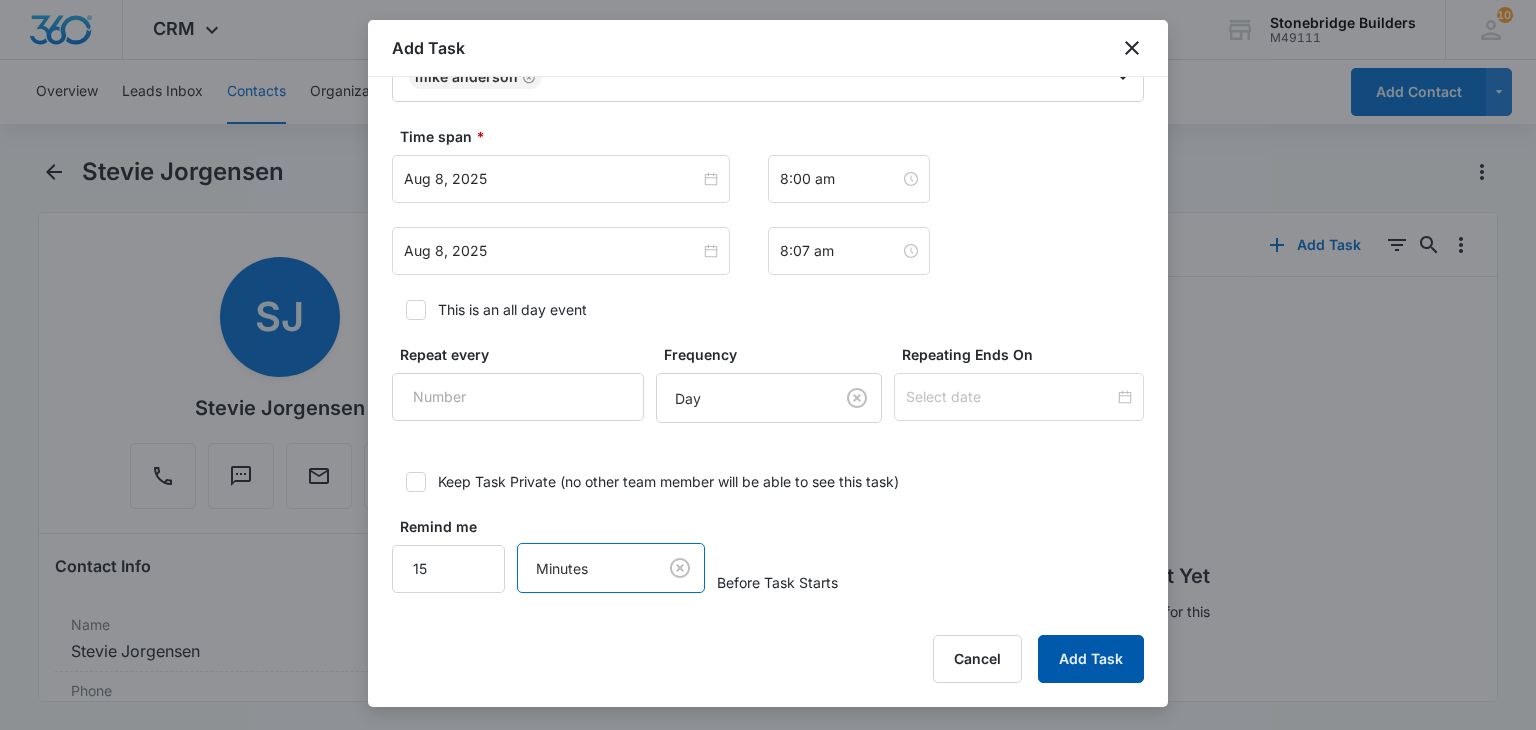 click on "Add Task" at bounding box center (1091, 659) 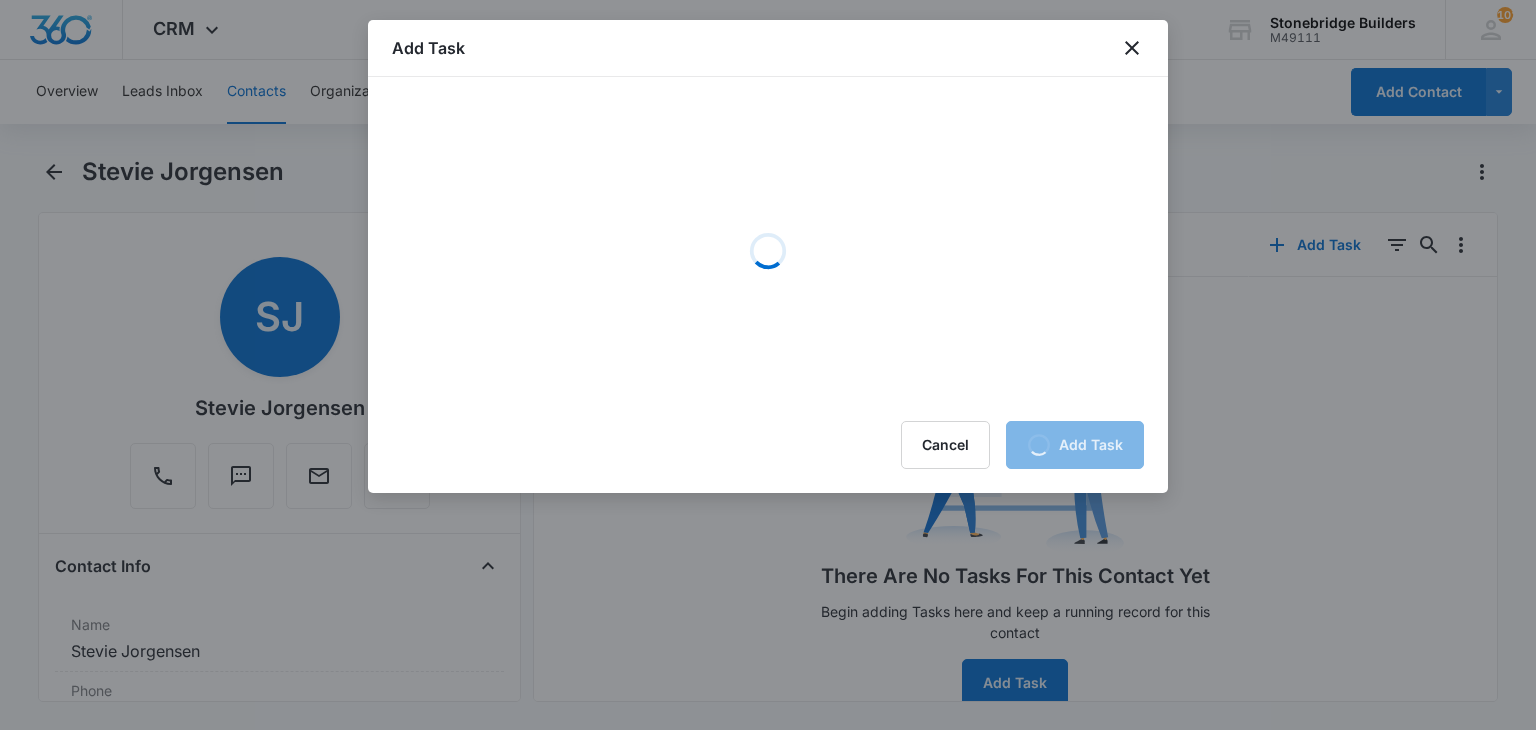 scroll, scrollTop: 0, scrollLeft: 0, axis: both 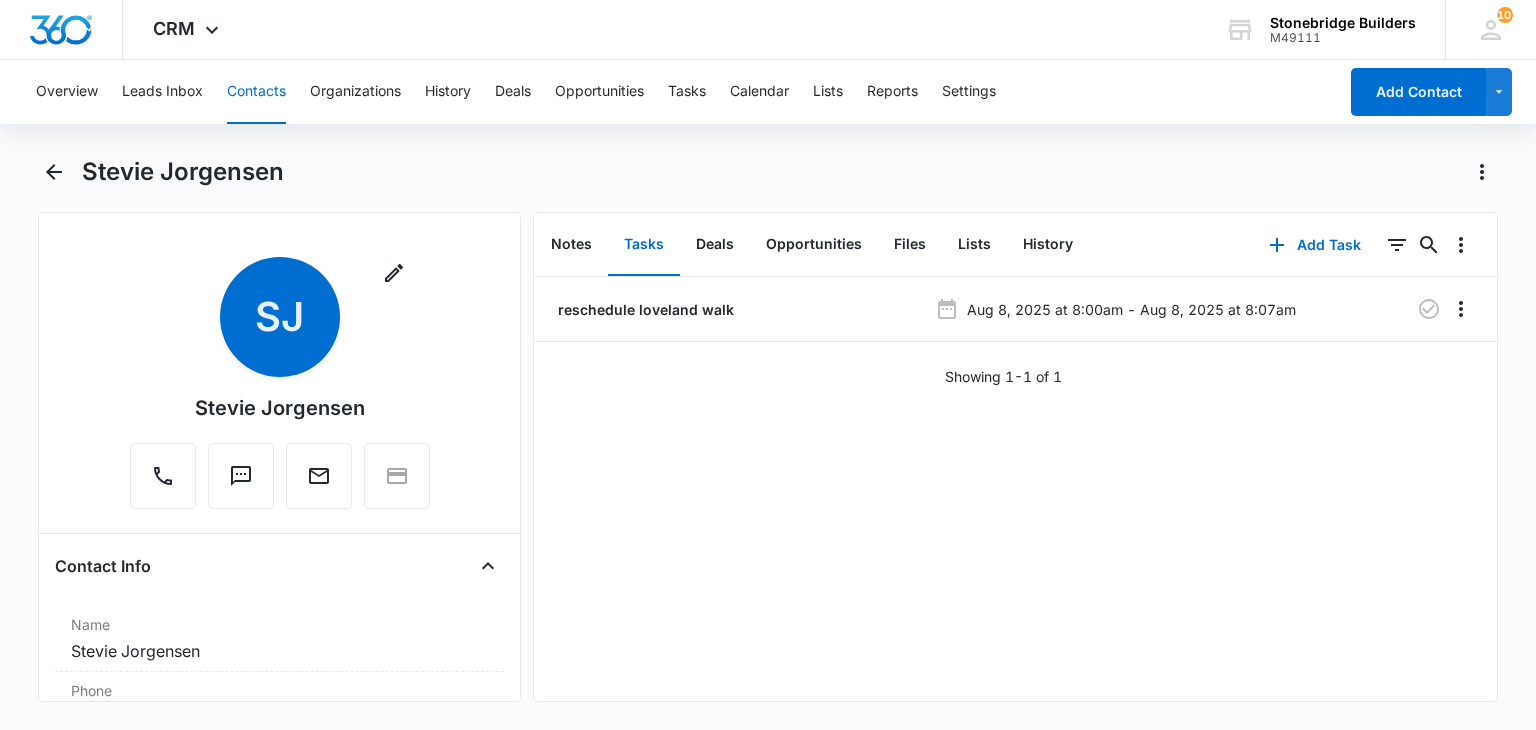 click on "Contacts" at bounding box center (256, 92) 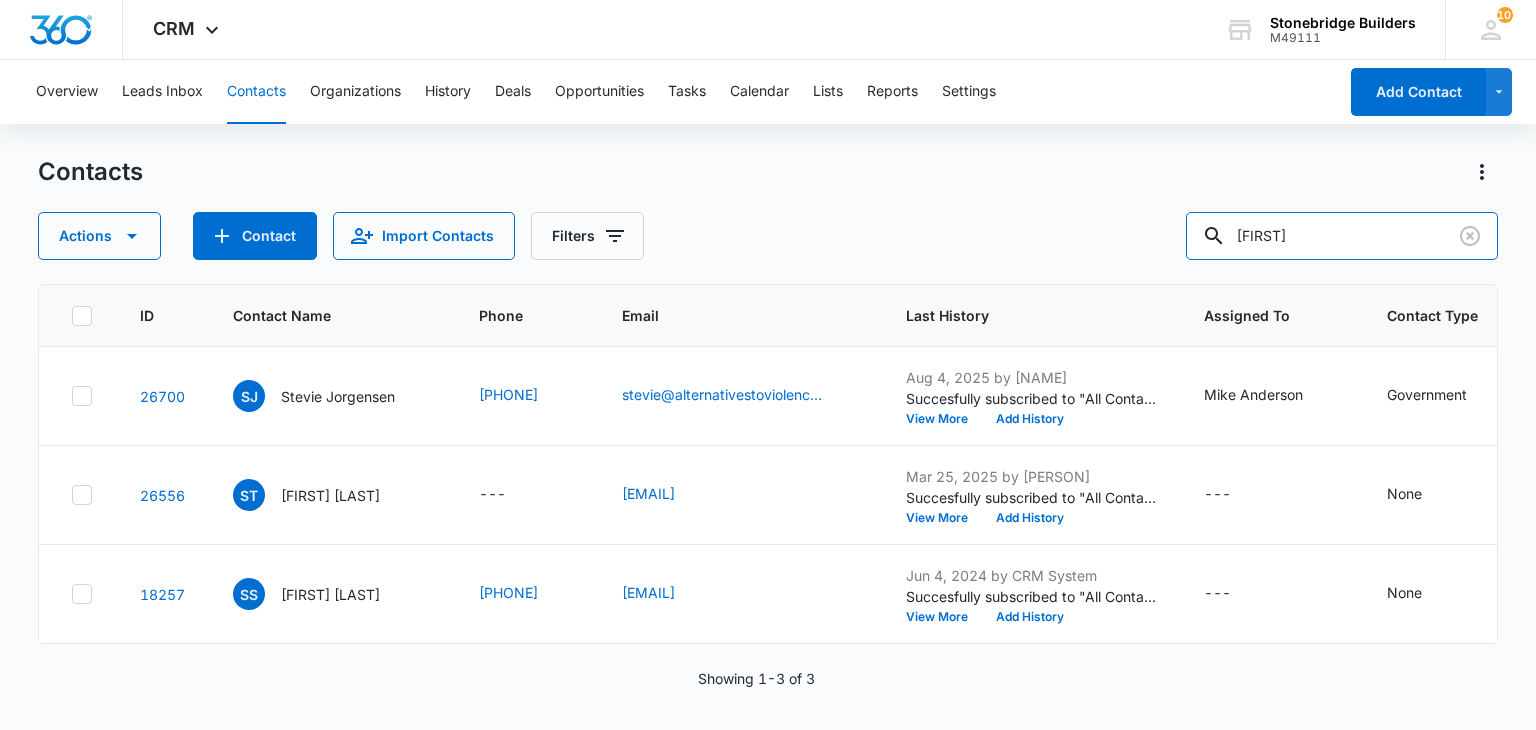 drag, startPoint x: 1331, startPoint y: 231, endPoint x: 1188, endPoint y: 201, distance: 146.11298 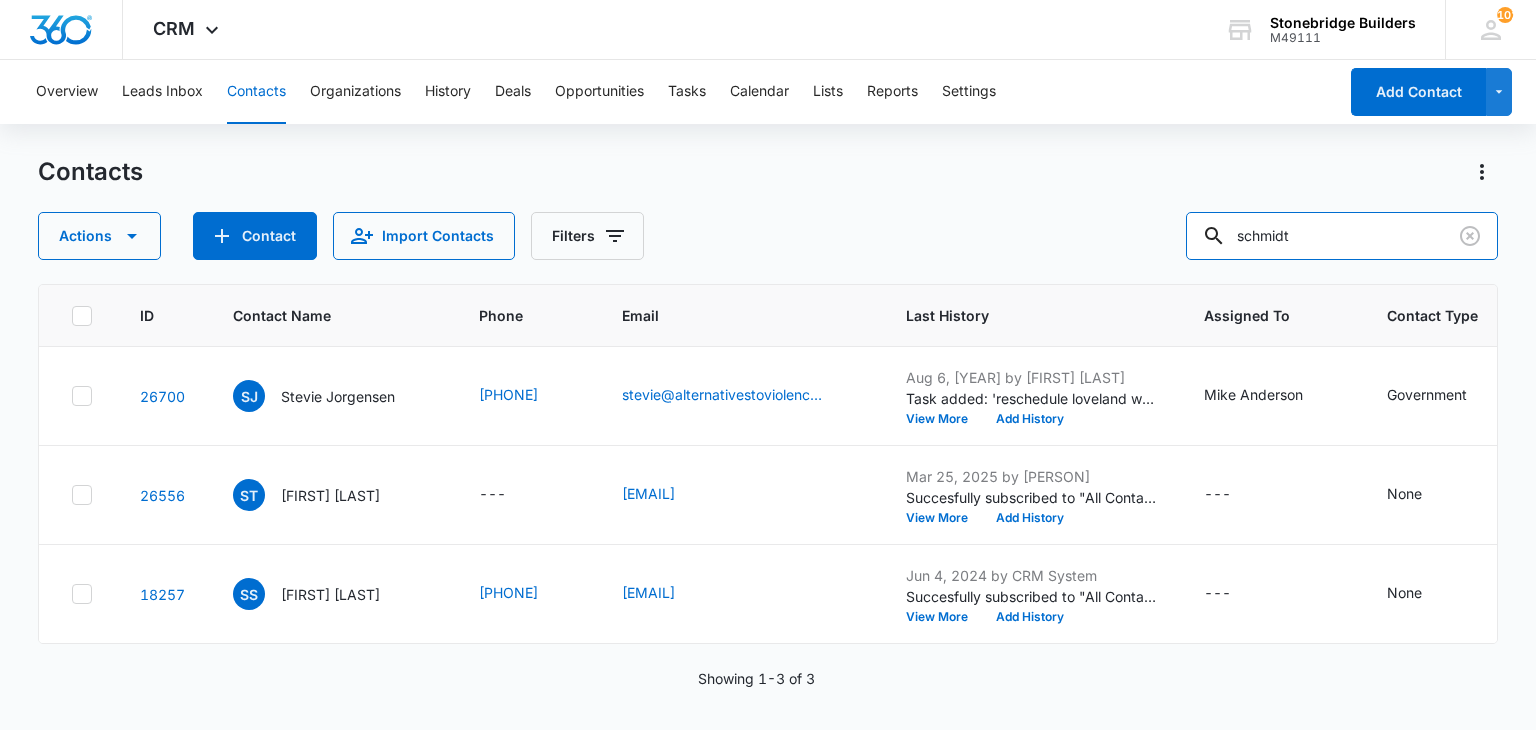 type on "schmidt" 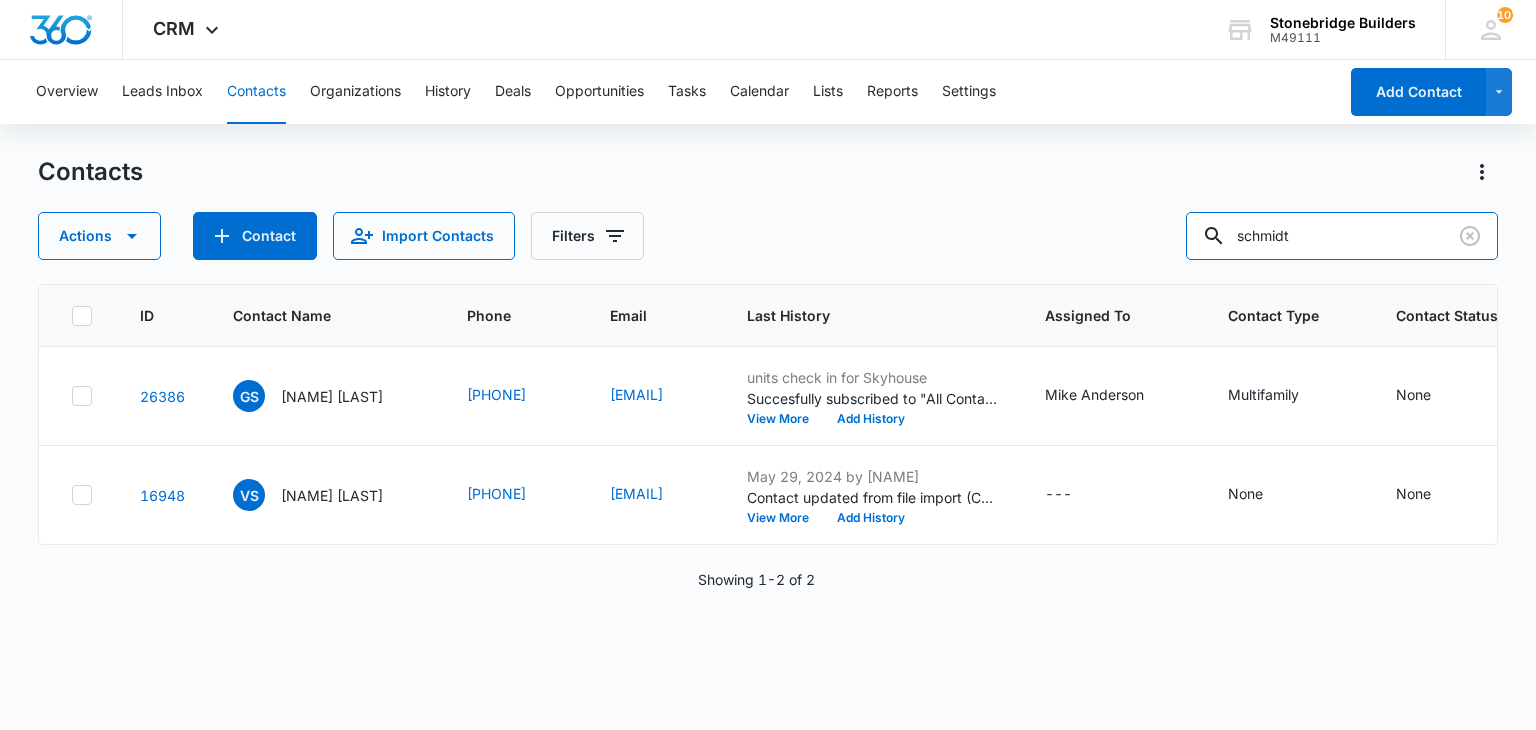 drag, startPoint x: 1264, startPoint y: 244, endPoint x: 1128, endPoint y: 240, distance: 136.0588 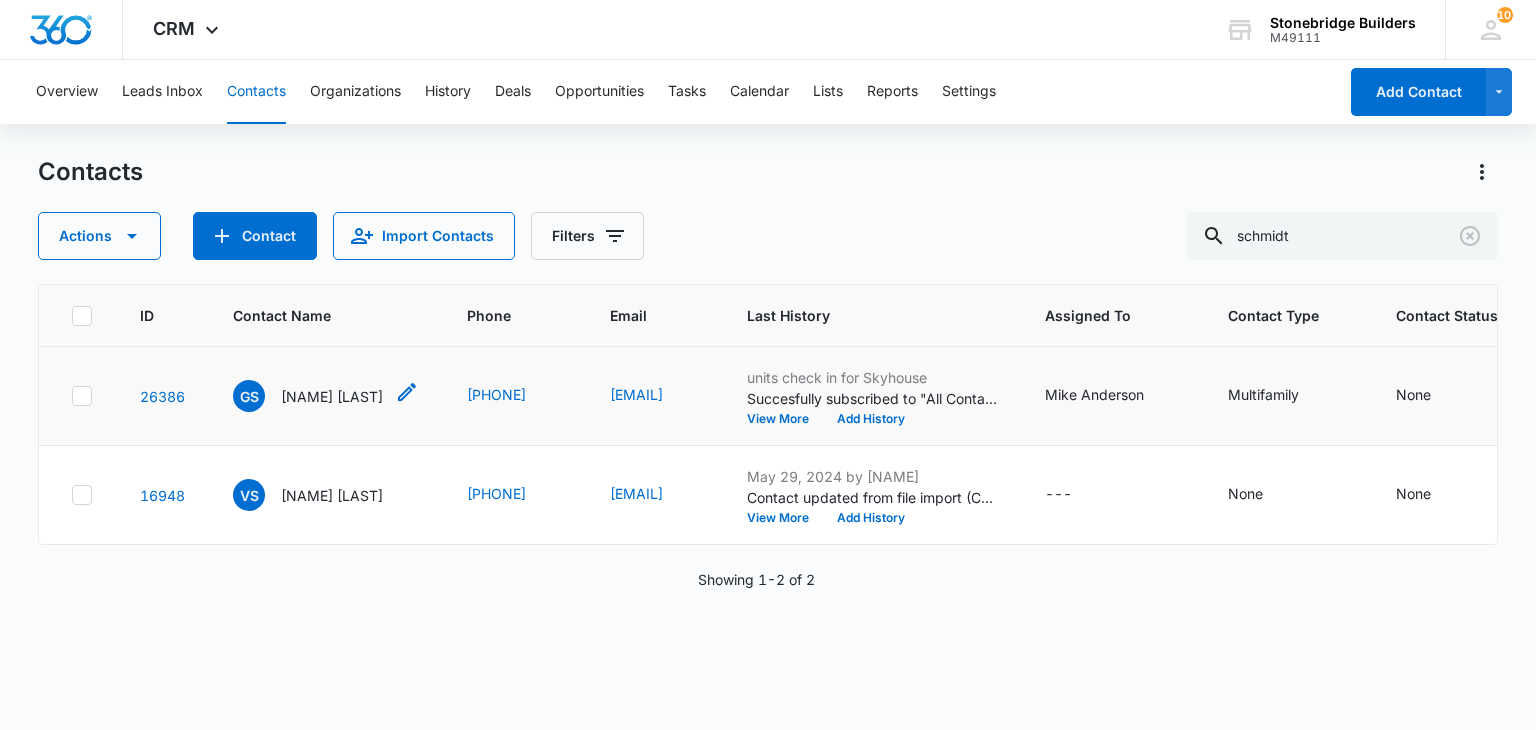 click on "Greg Schmidt" at bounding box center (332, 396) 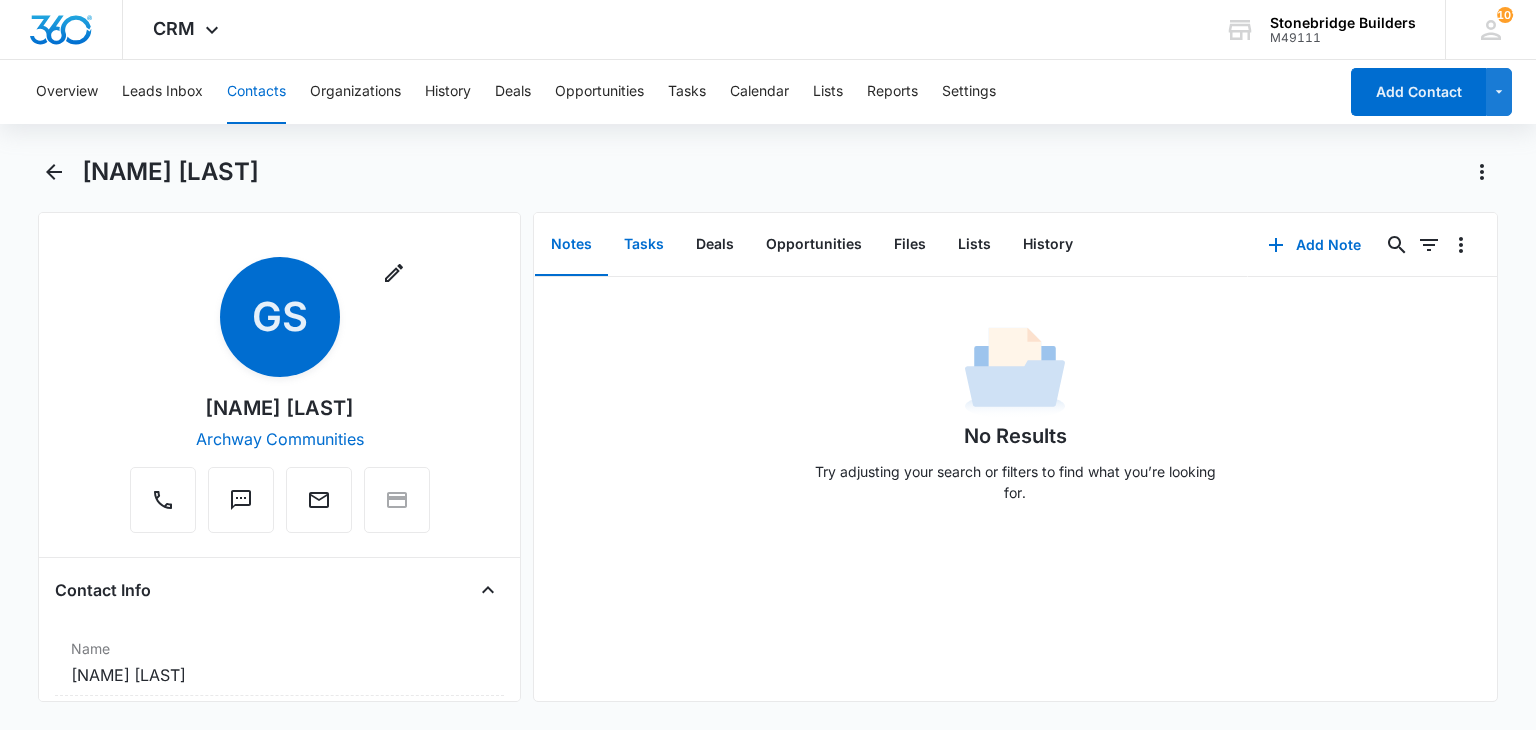click on "Tasks" at bounding box center [644, 245] 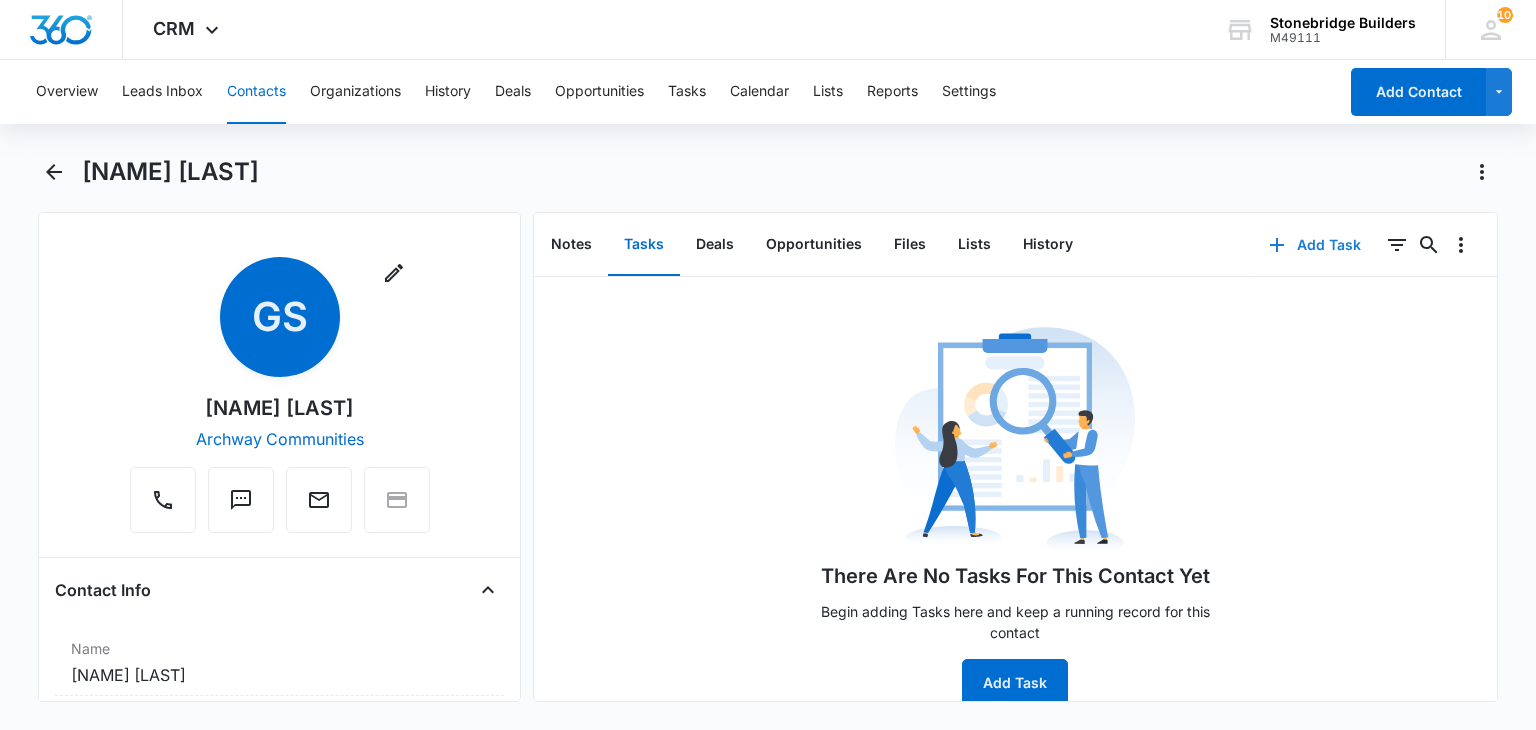 click on "Add Task" at bounding box center (1315, 245) 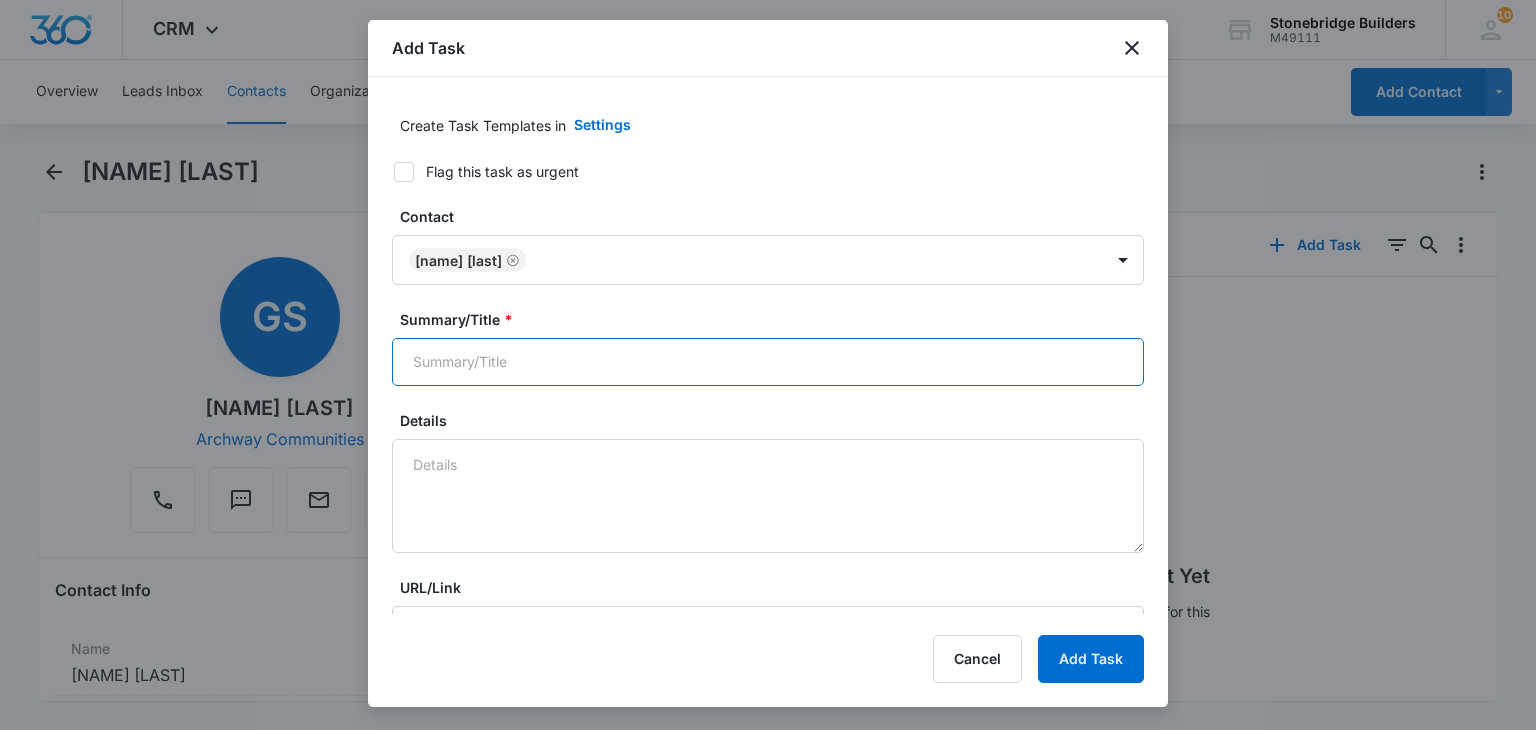 click on "Summary/Title *" at bounding box center (768, 362) 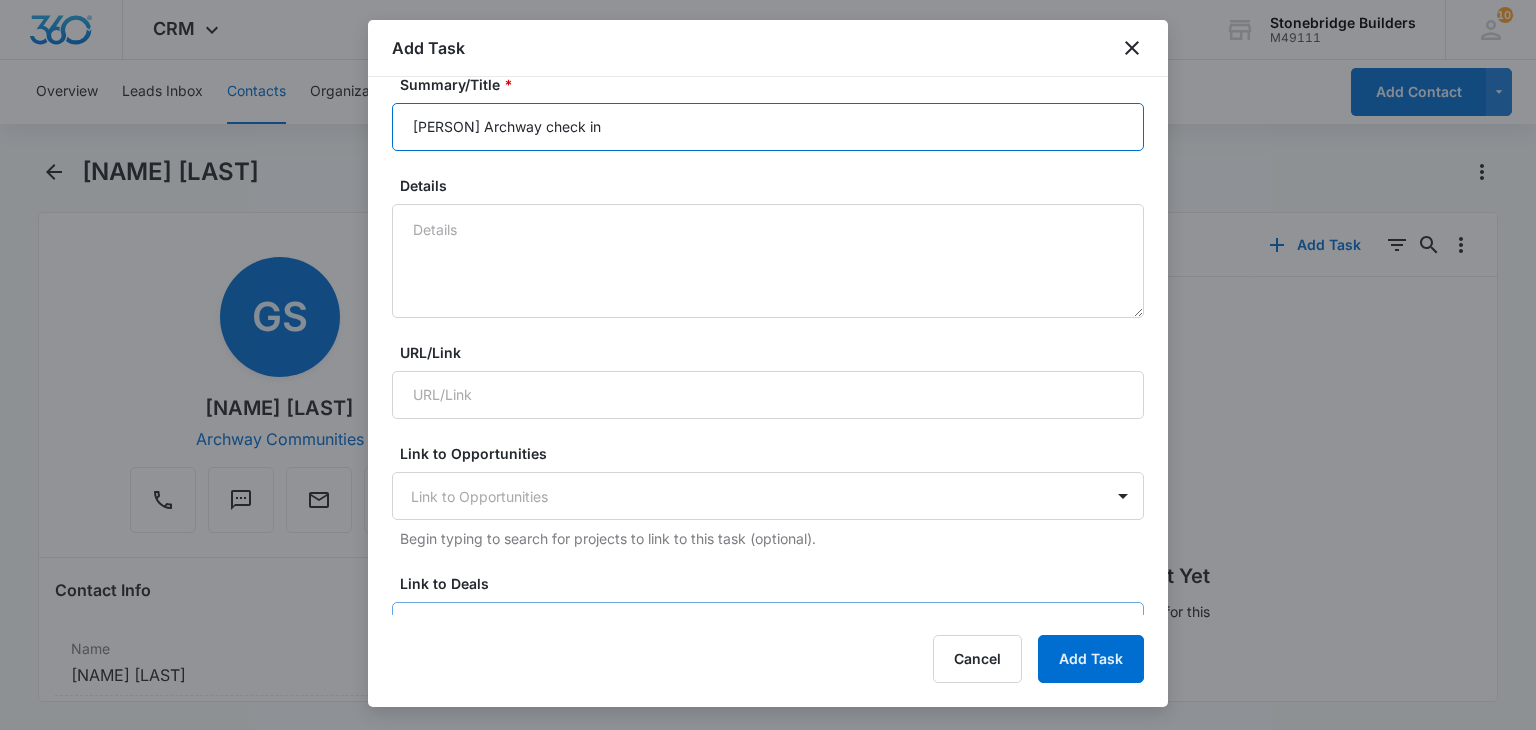 scroll, scrollTop: 500, scrollLeft: 0, axis: vertical 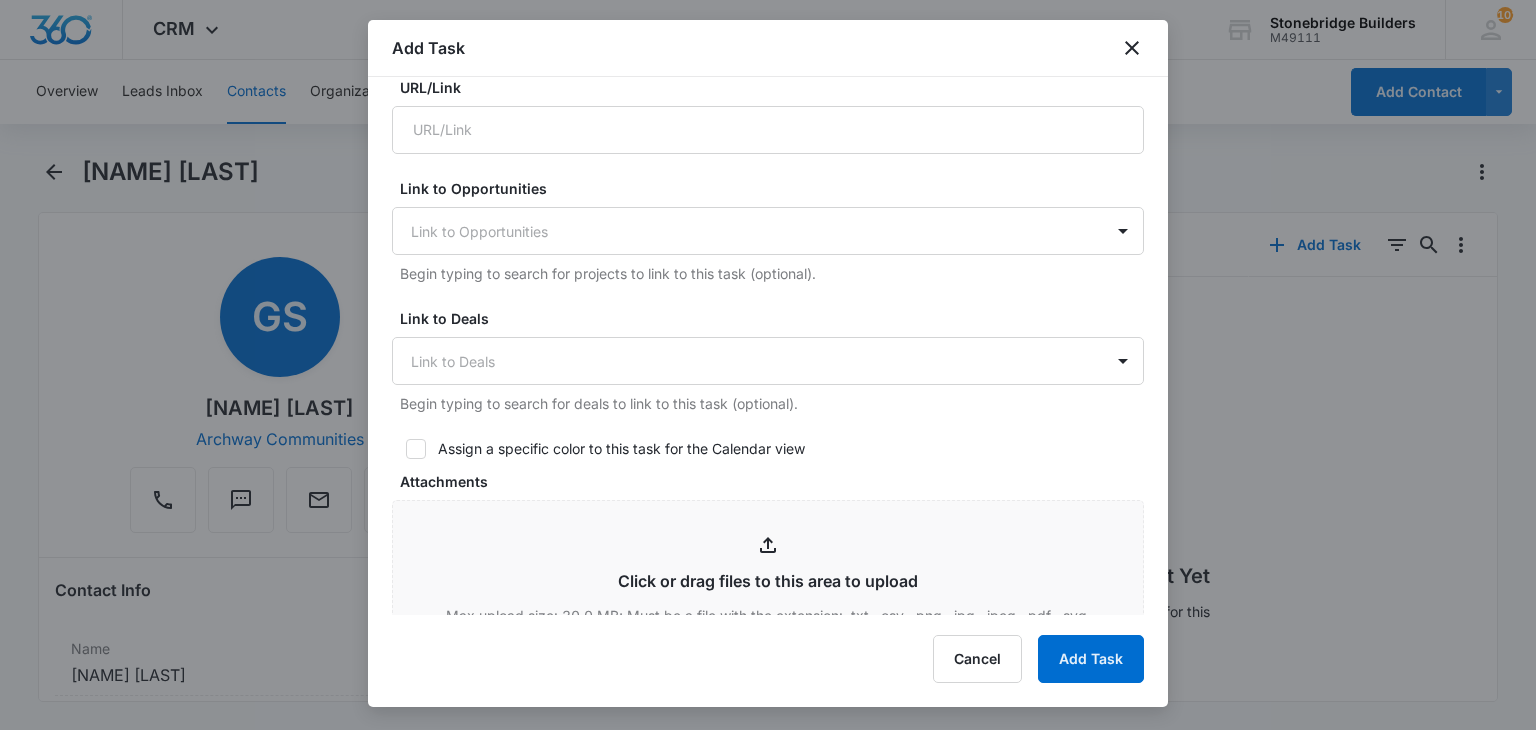 type on "Greg Schmidt Archway check in" 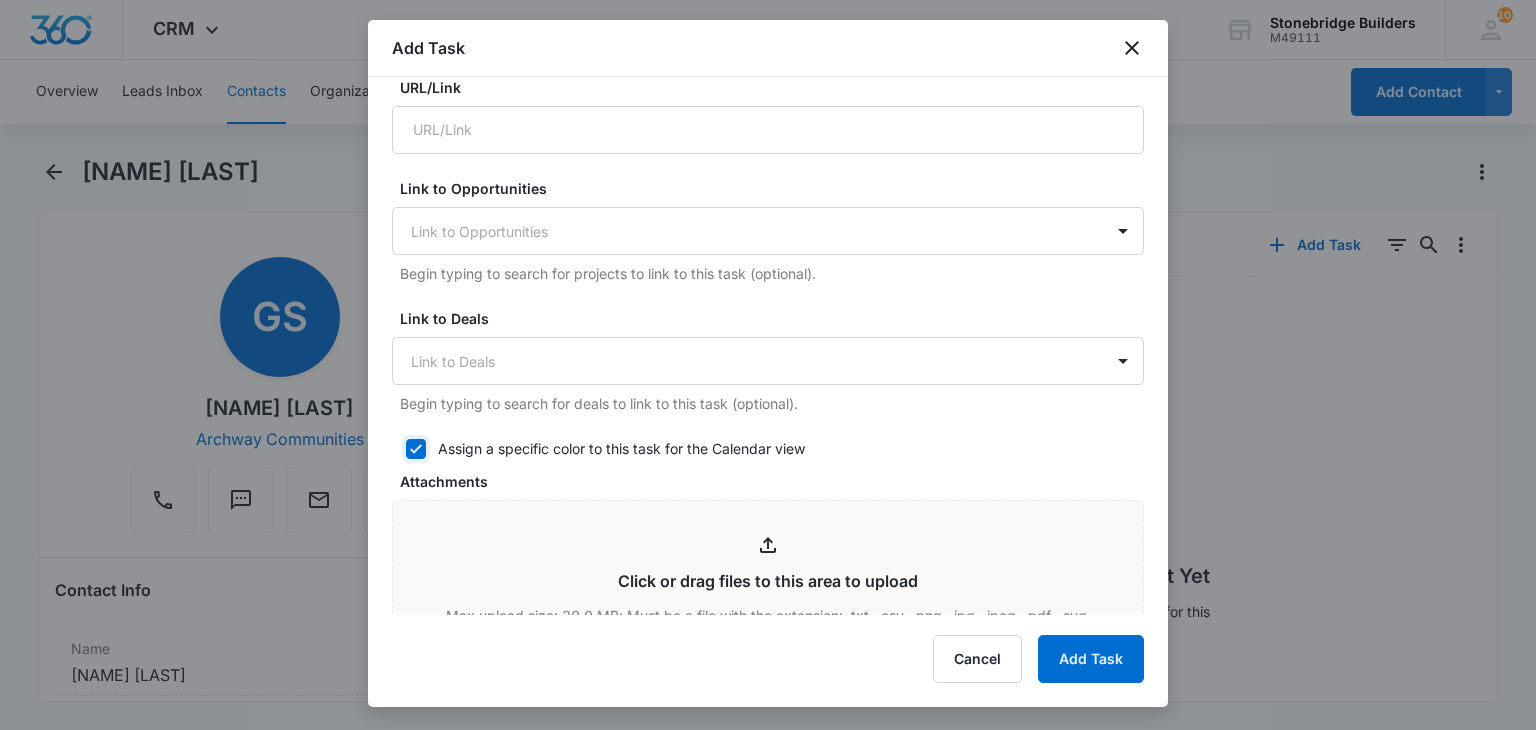 checkbox on "true" 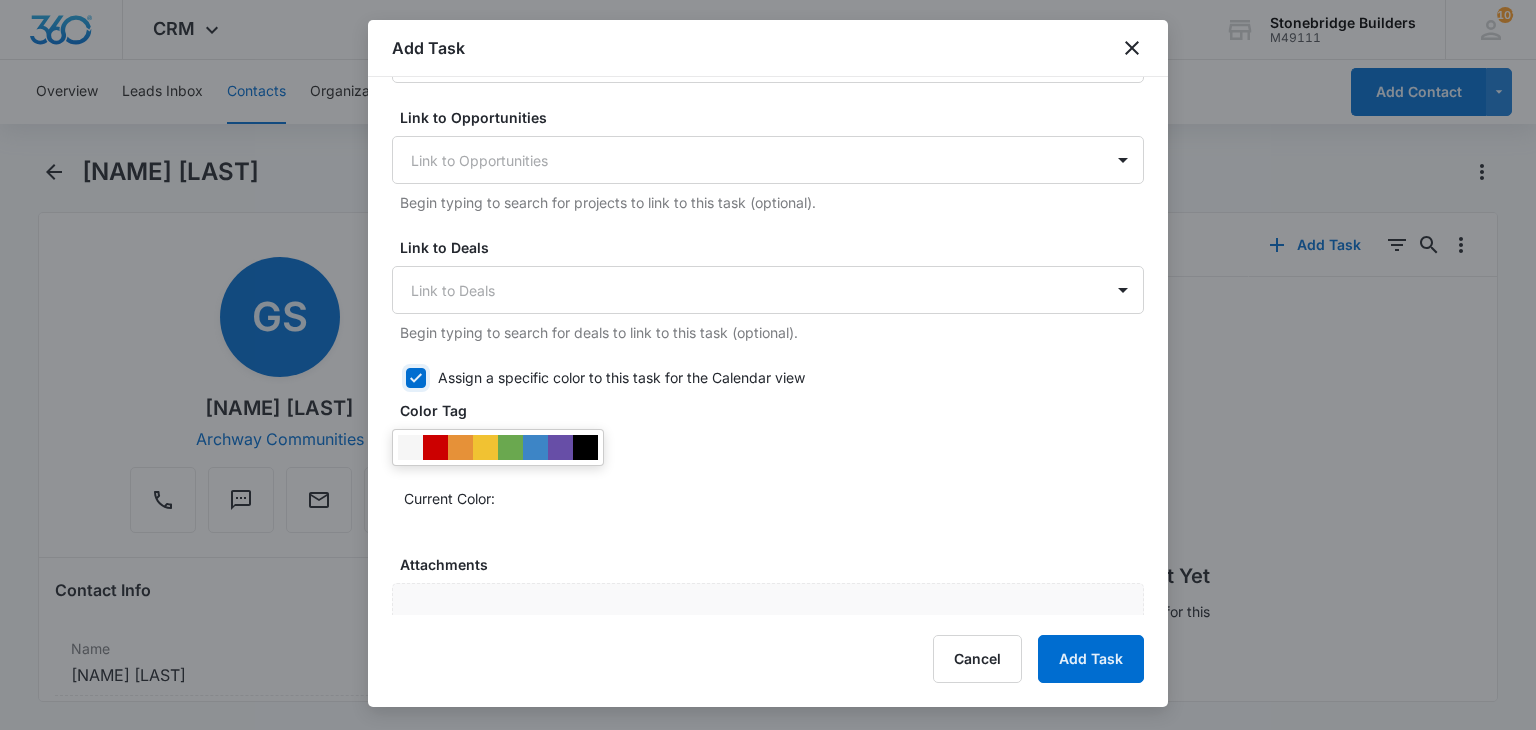 scroll, scrollTop: 700, scrollLeft: 0, axis: vertical 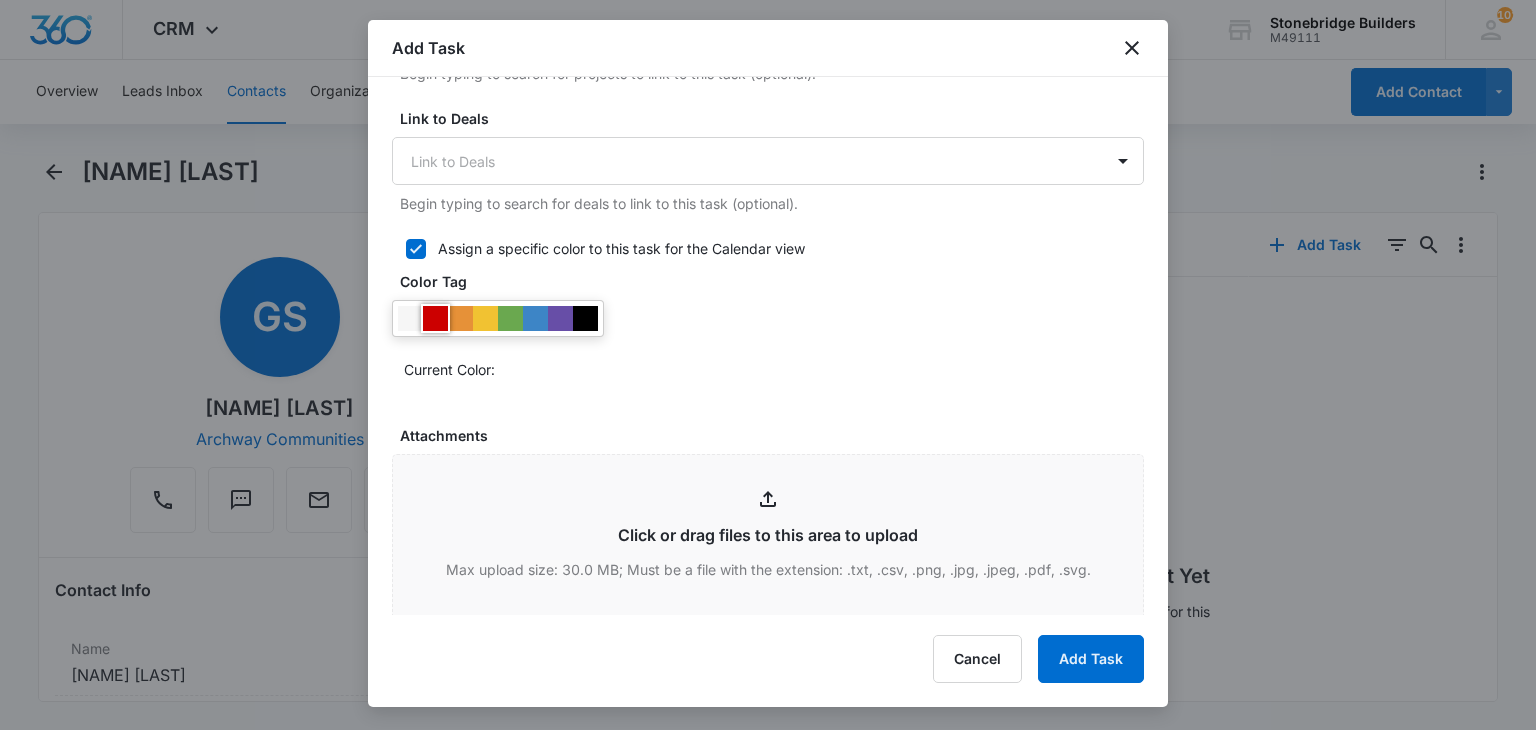 click at bounding box center (435, 318) 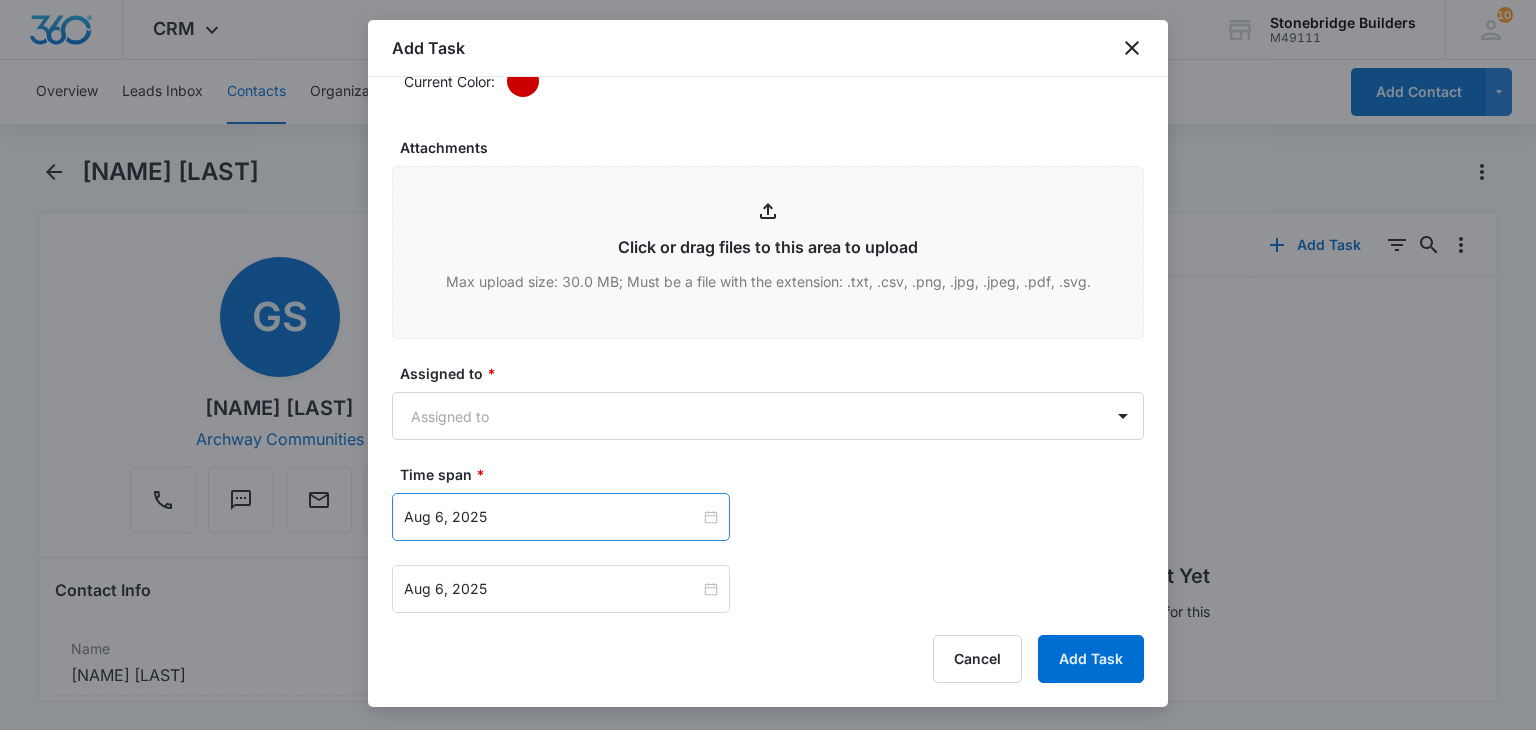 scroll, scrollTop: 1000, scrollLeft: 0, axis: vertical 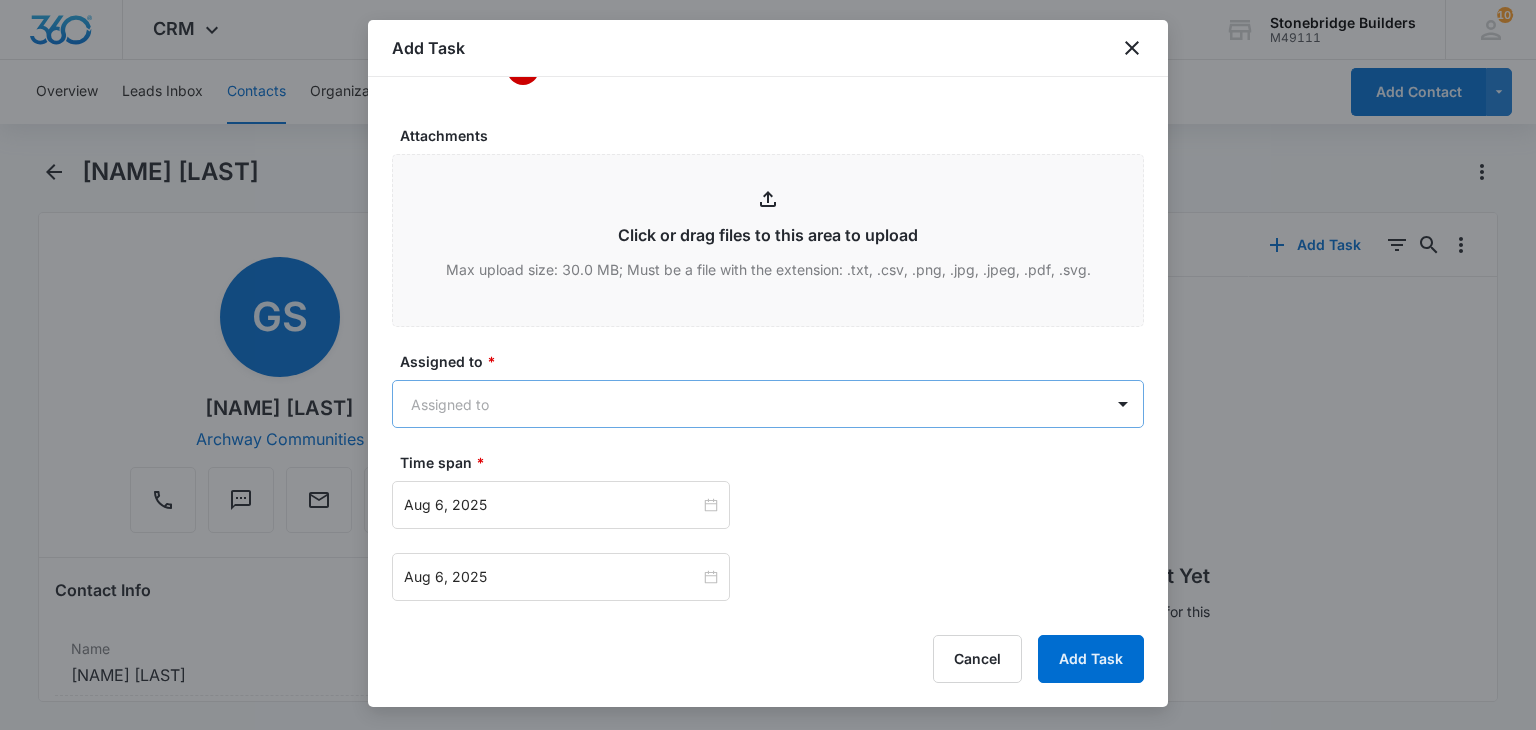 click on "CRM Apps Reputation Websites Forms CRM Email Social Content Ads Intelligence Files Brand Settings Stonebridge Builders  M49111 Your Accounts View All 101 MA Mike Anderson manderson@stonebridgebuilders.net My Profile 101 Notifications Support Logout Terms & Conditions   •   Privacy Policy Overview Leads Inbox Contacts Organizations History Deals Opportunities Tasks Calendar Lists Reports Settings Add Contact Greg Schmidt Remove GS Greg Schmidt Archway Communities Contact Info Name Cancel Save Changes Greg Schmidt Phone Cancel Save Changes (239) 287-6112 Email Cancel Save Changes gregs@archwaycommunities.org Organization Cancel Save Changes Archway Communities Address Cancel Save Changes --- Details Source Cancel Save Changes Manual Contact Type Cancel Save Changes Multifamily Contact Status Cancel Save Changes None Assigned To Cancel Save Changes Mike Anderson Tags Cancel Save Changes --- Next Contact Date Cancel Save Changes --- Color Tag Current Color: Cancel Save Changes Payments ID ID 26386 Created ---" at bounding box center [768, 365] 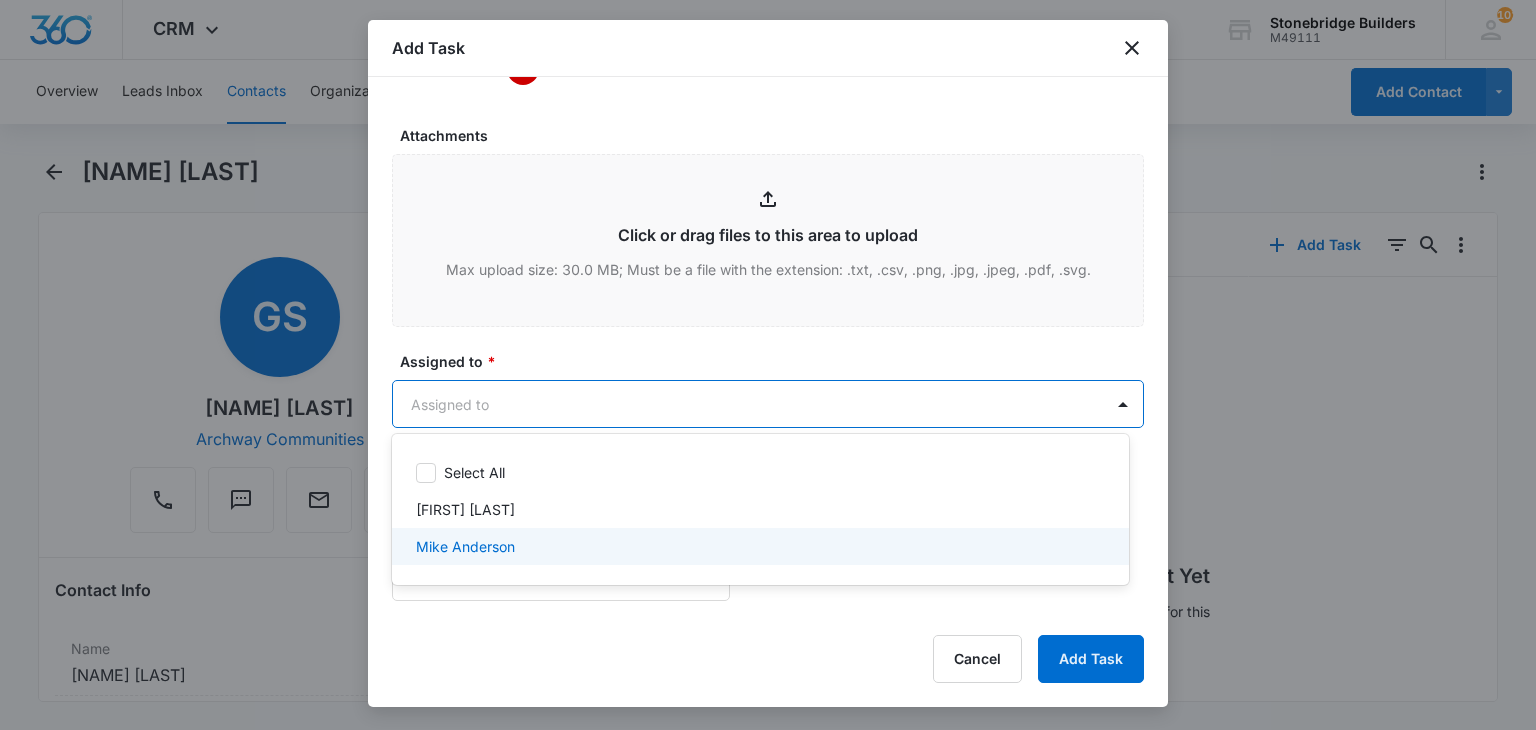 click on "Mike Anderson" at bounding box center (465, 546) 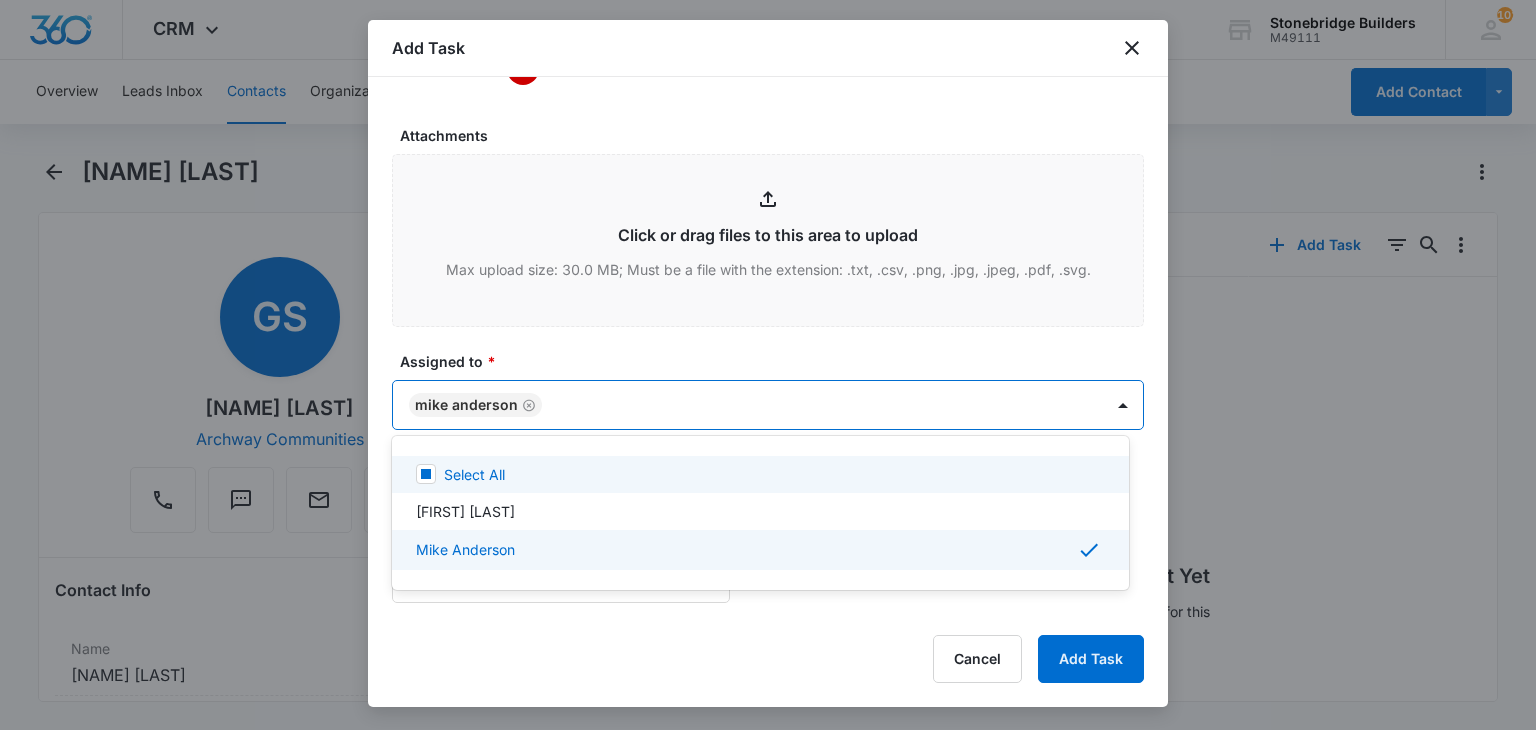 click at bounding box center (768, 365) 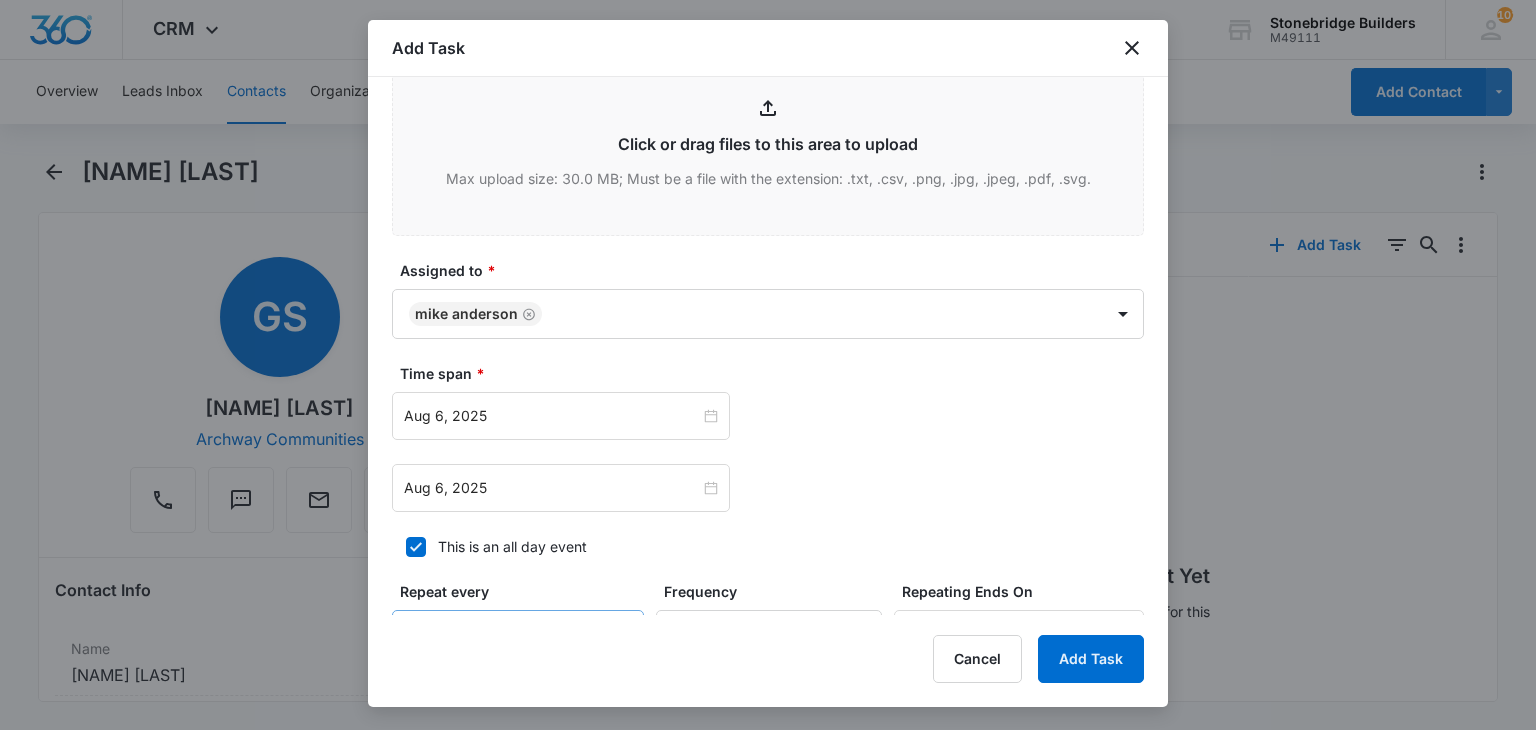 scroll, scrollTop: 1200, scrollLeft: 0, axis: vertical 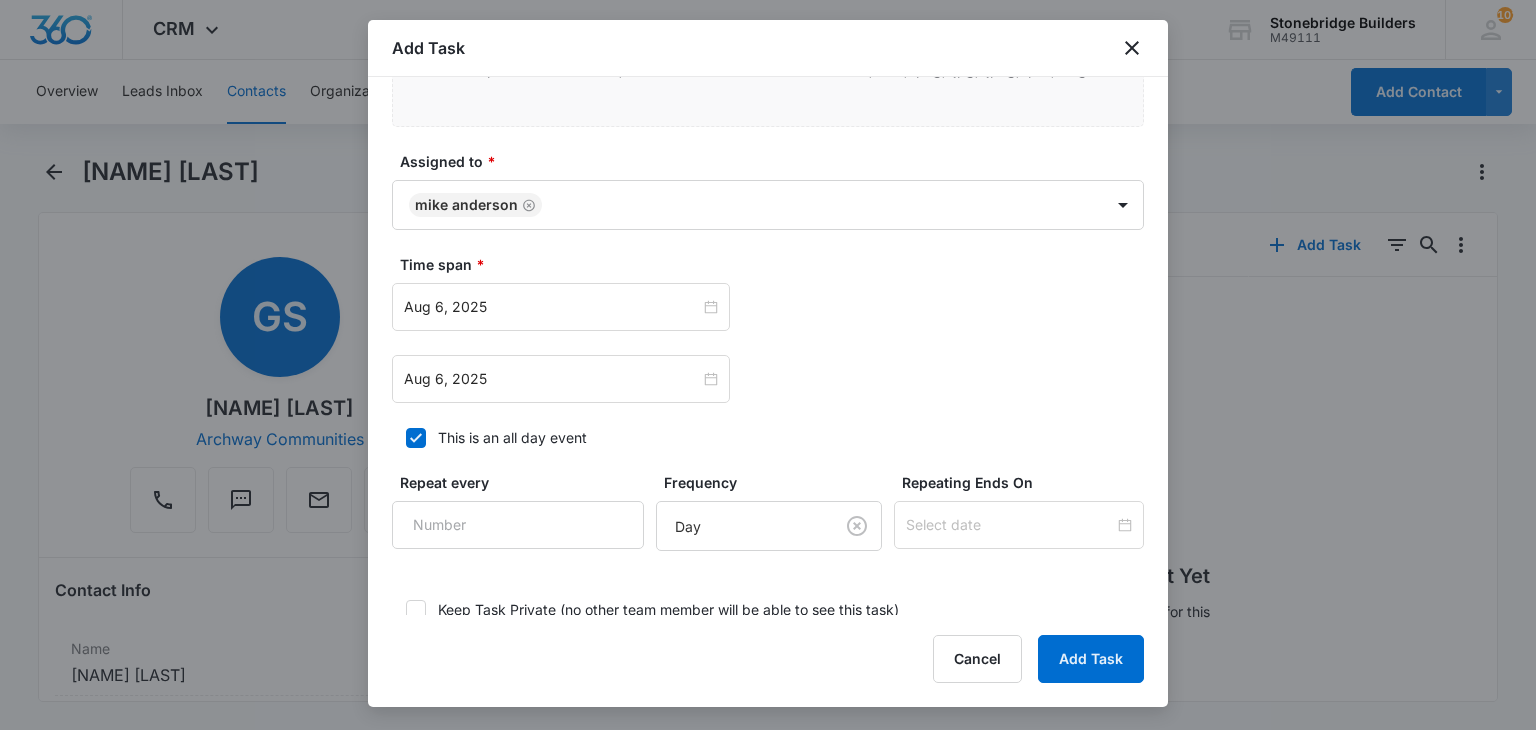 click 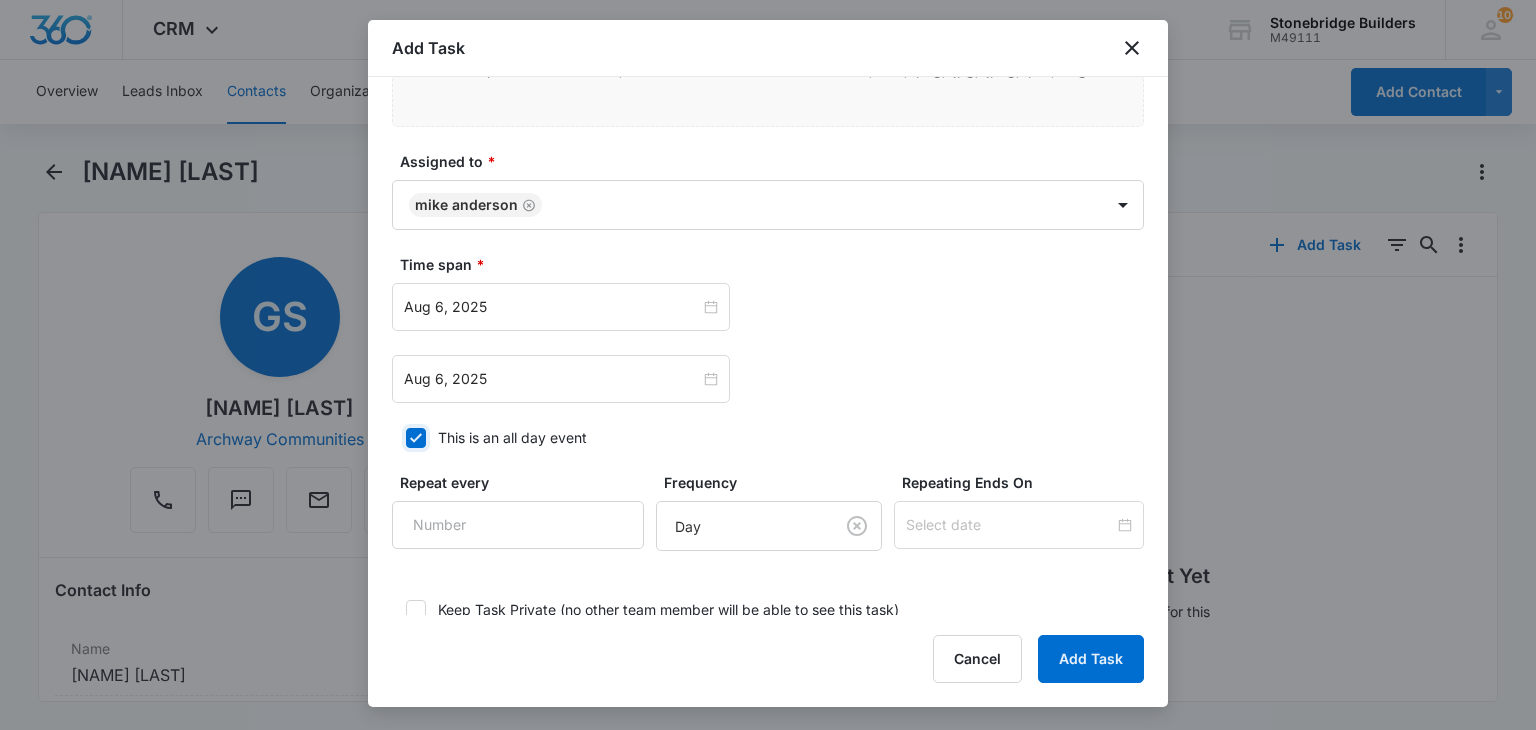 click on "This is an all day event" at bounding box center (399, 438) 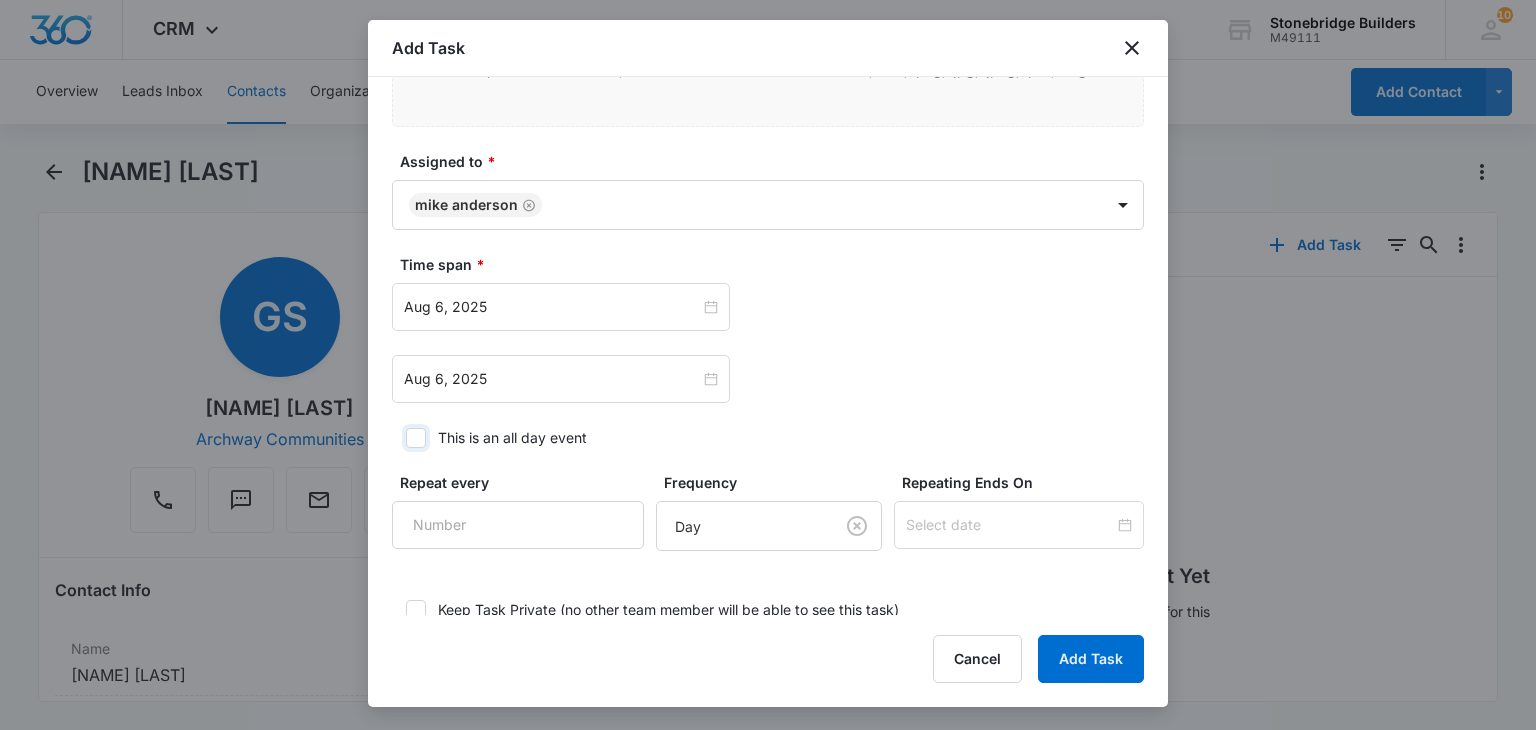 checkbox on "false" 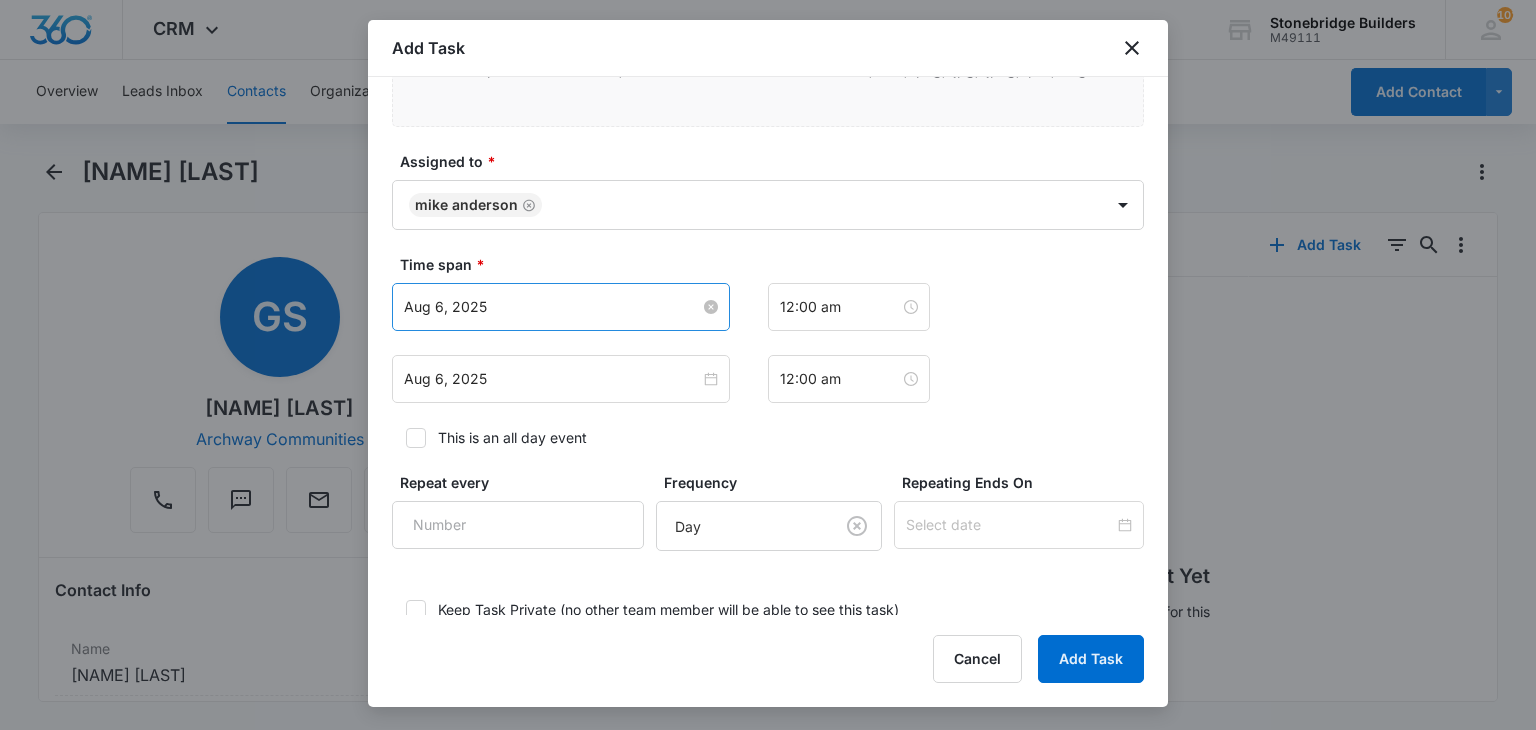 click on "Aug 6, 2025" at bounding box center [552, 307] 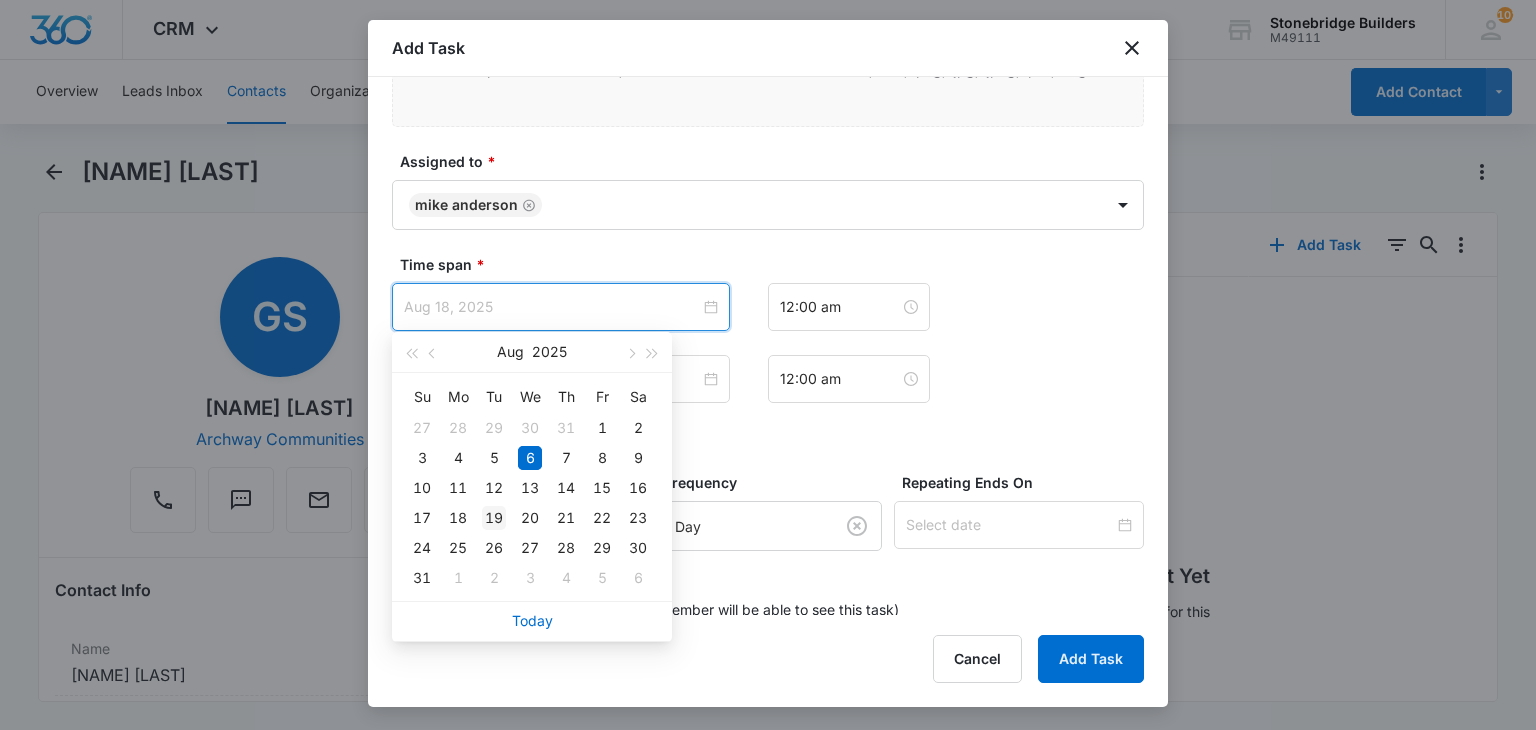 type on "Aug 19, 2025" 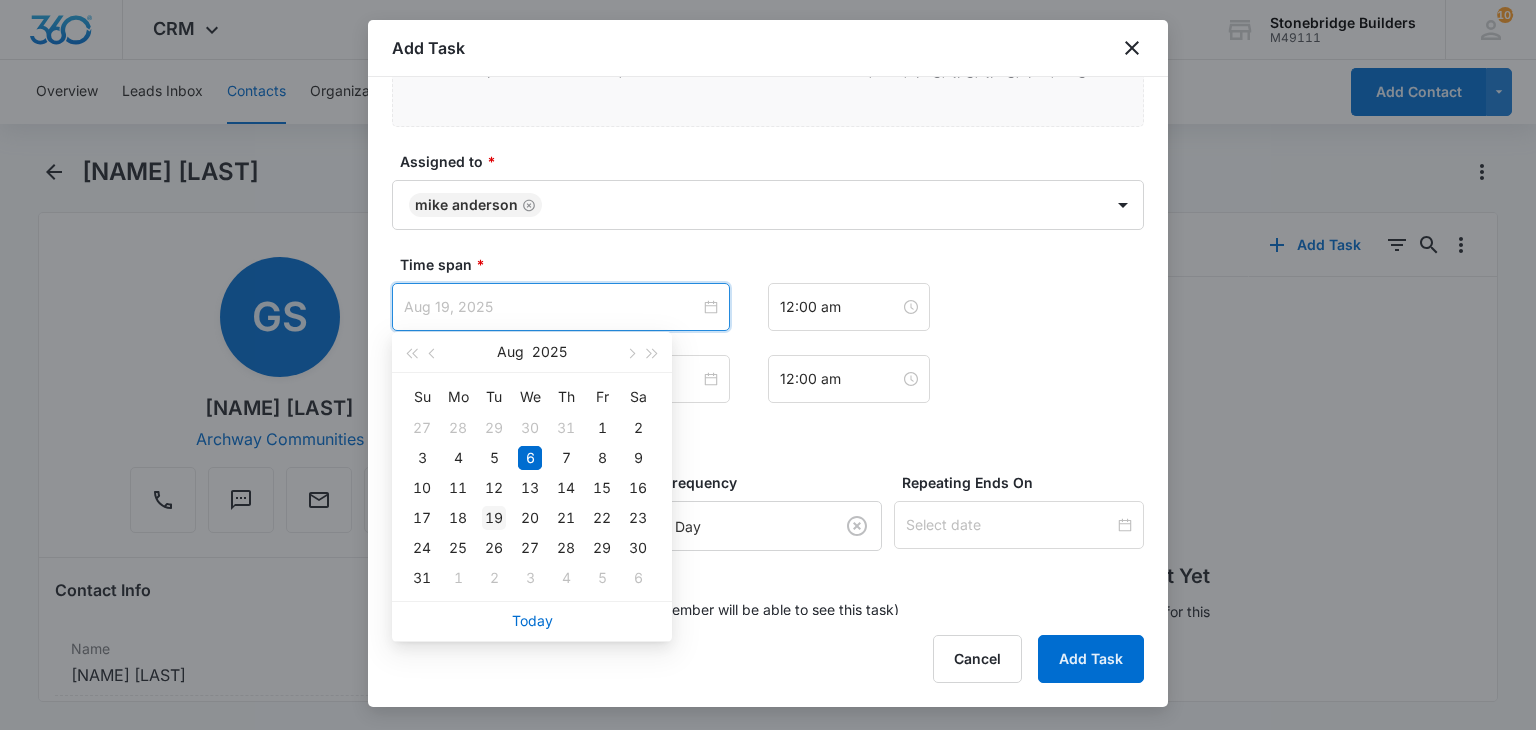 click on "19" at bounding box center [494, 518] 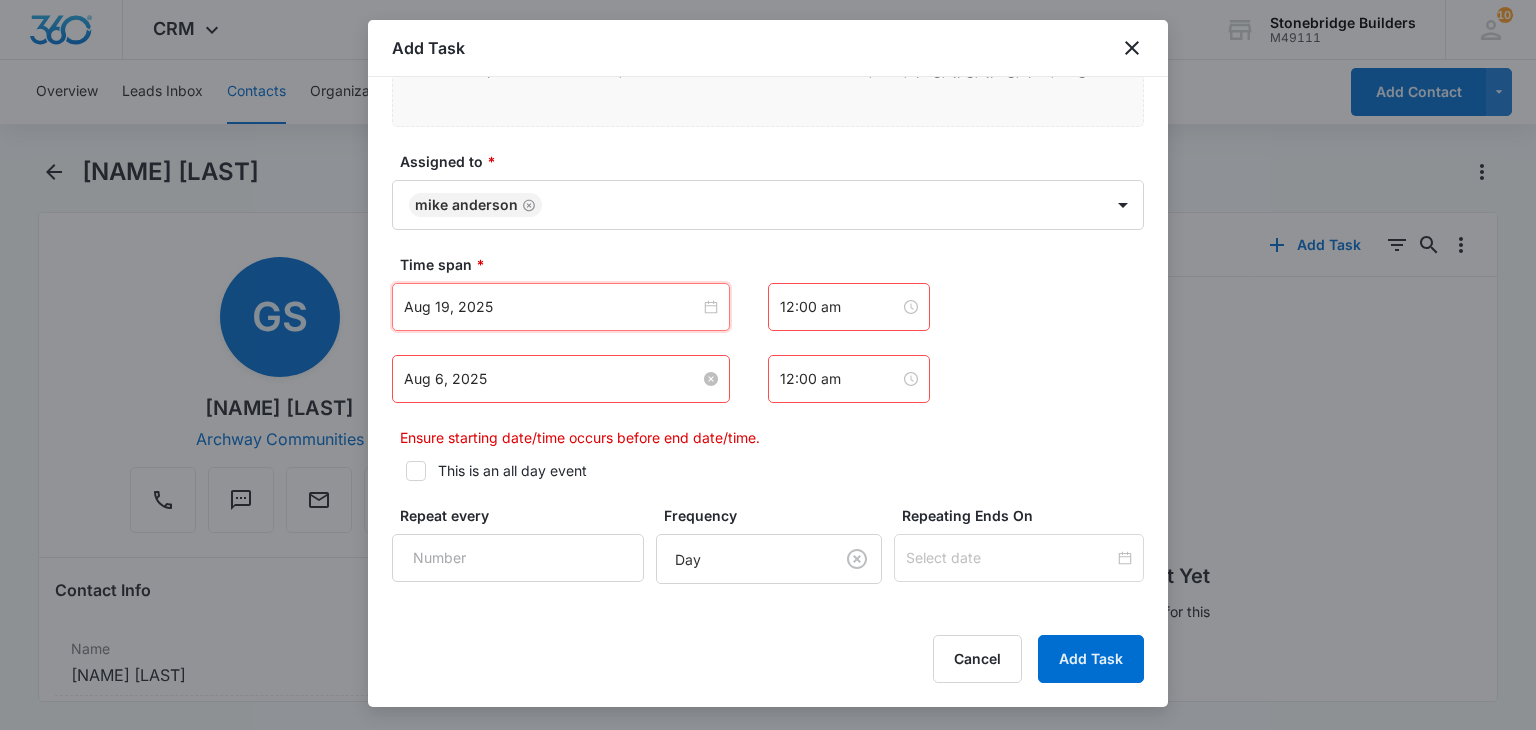 click on "Aug 6, 2025" at bounding box center (552, 379) 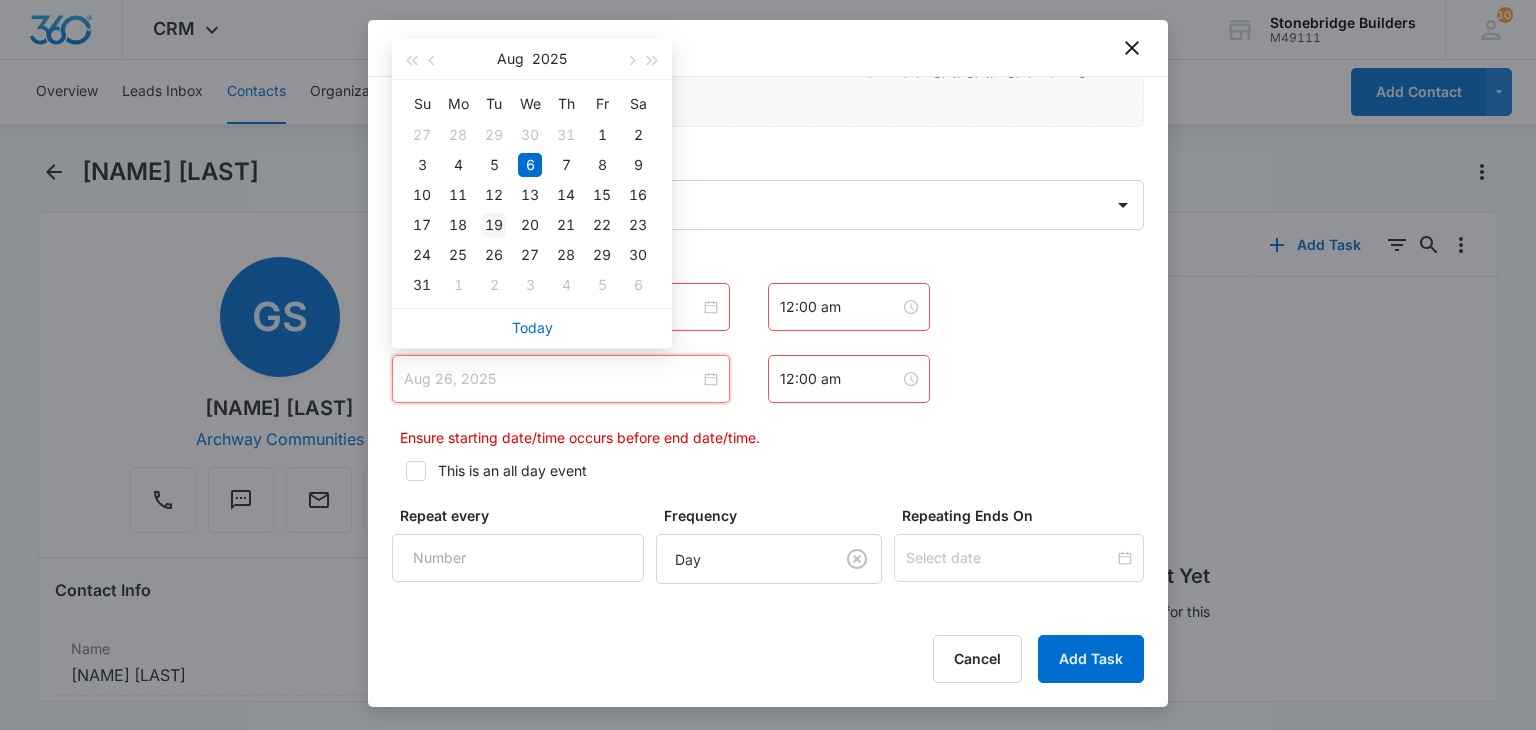 type on "Aug 19, 2025" 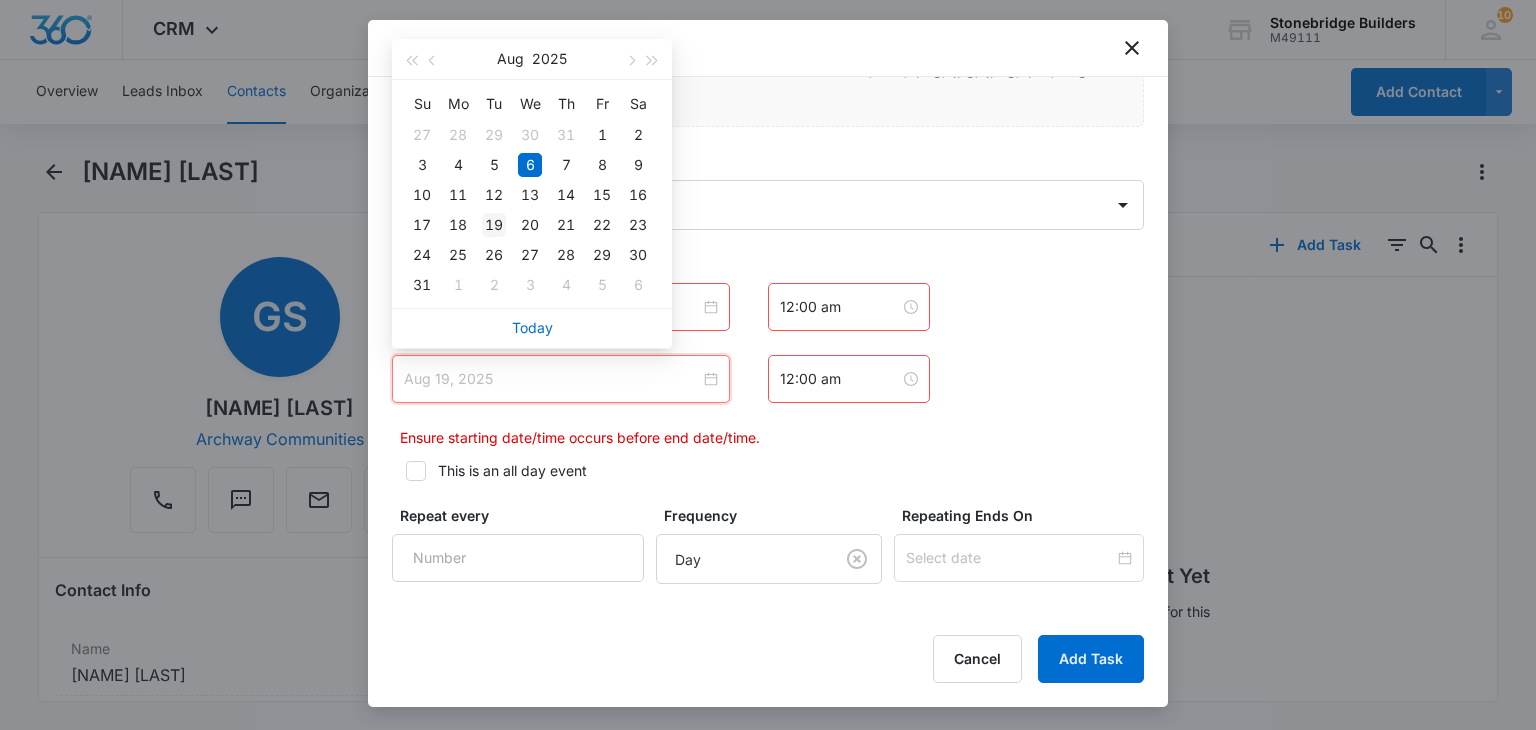 click on "19" at bounding box center [494, 225] 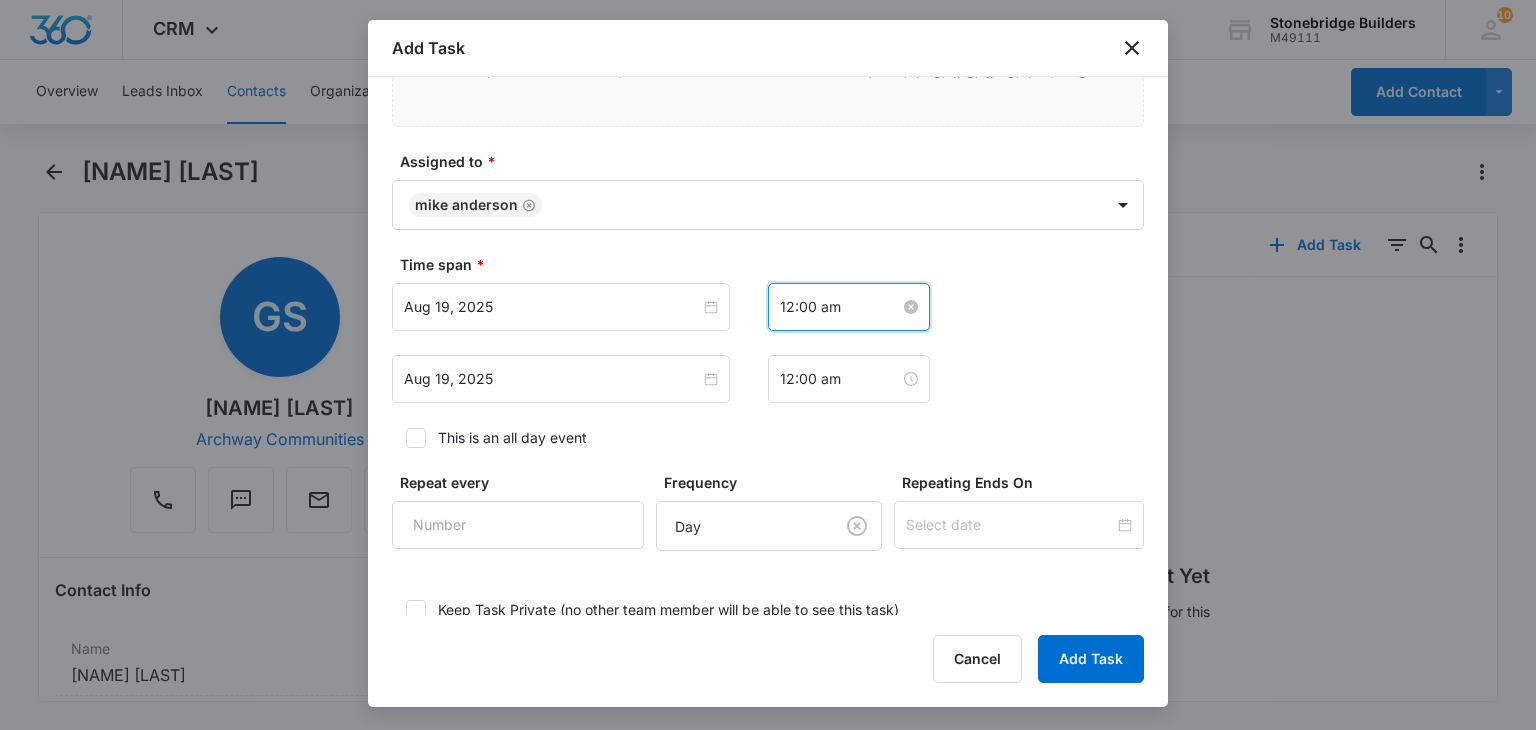 click on "12:00 am" at bounding box center (840, 307) 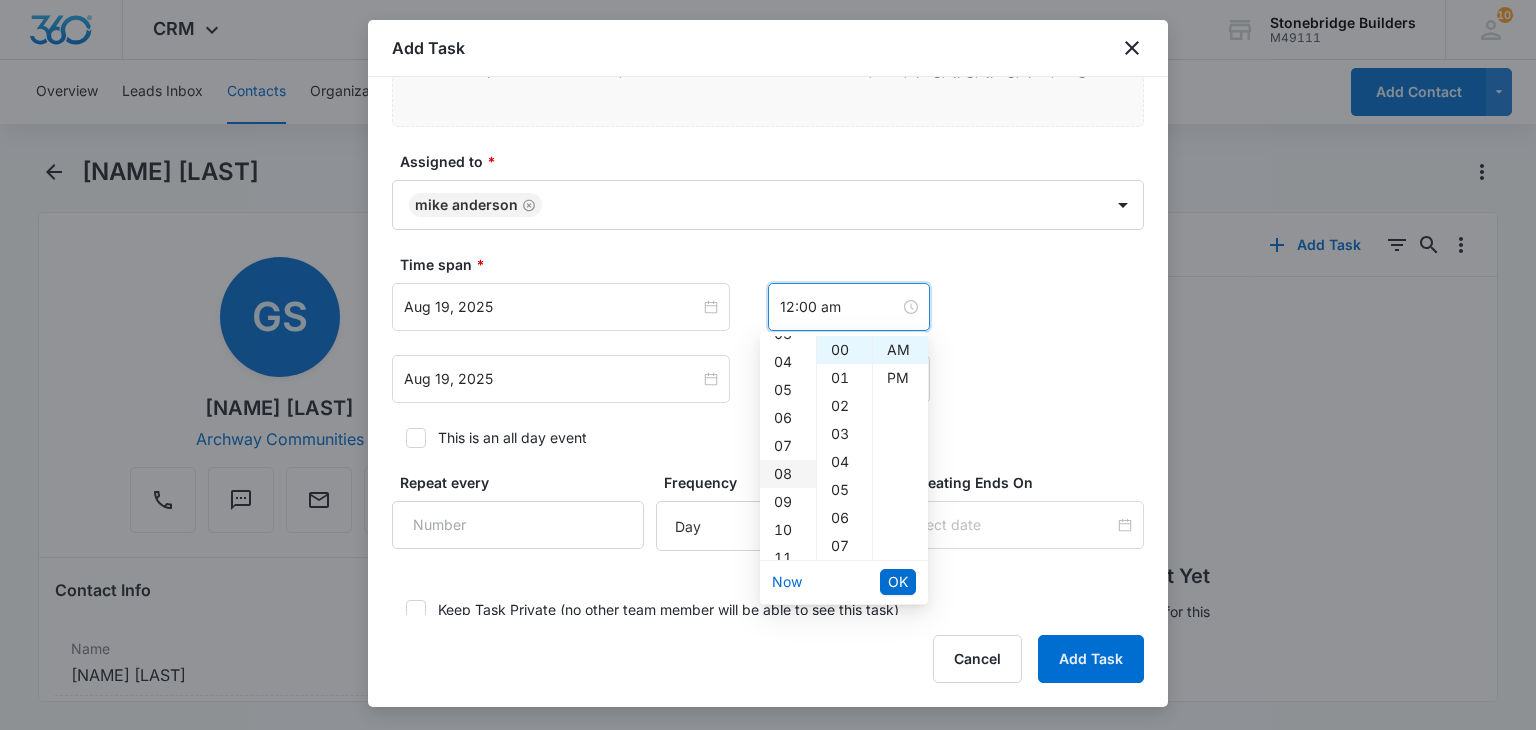 click on "08" at bounding box center [788, 474] 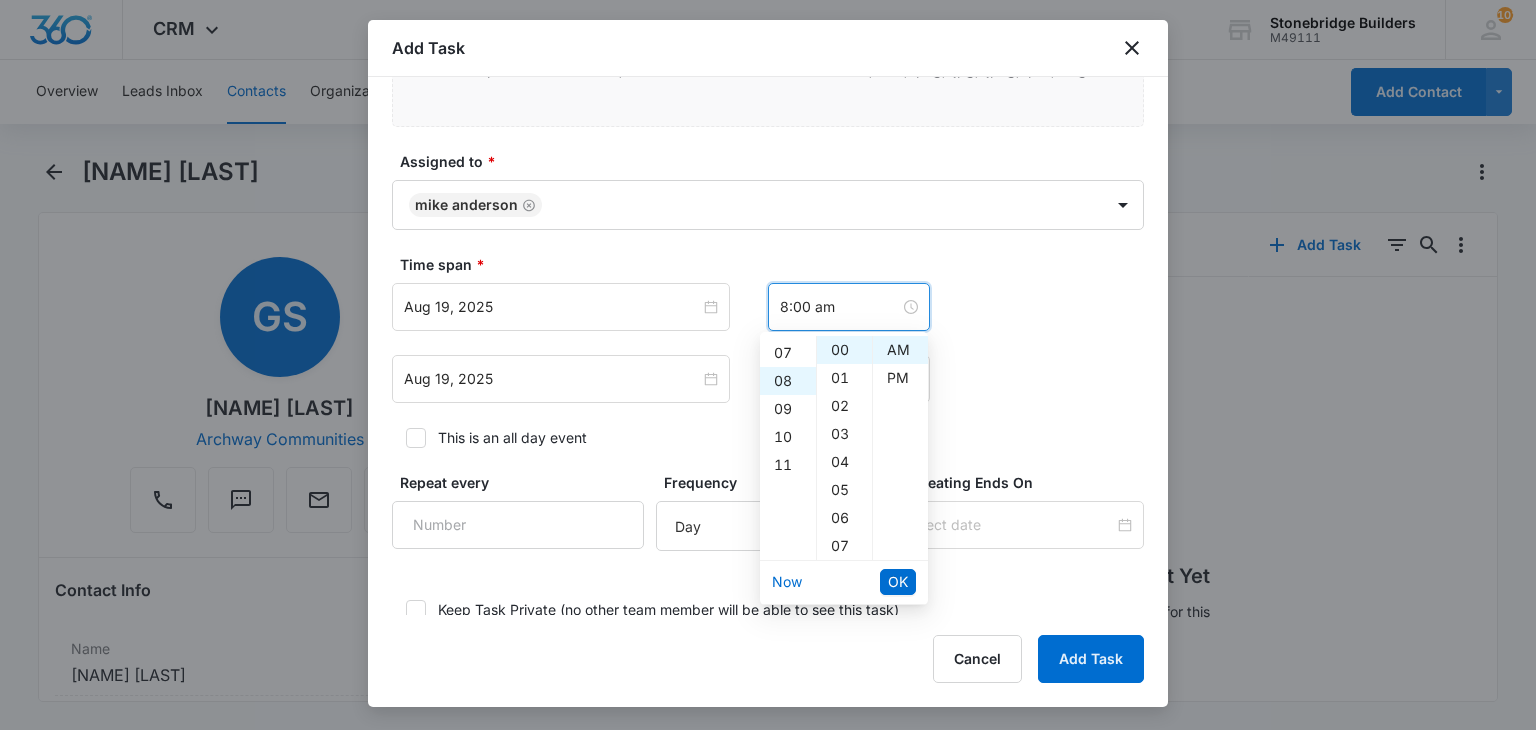 scroll, scrollTop: 224, scrollLeft: 0, axis: vertical 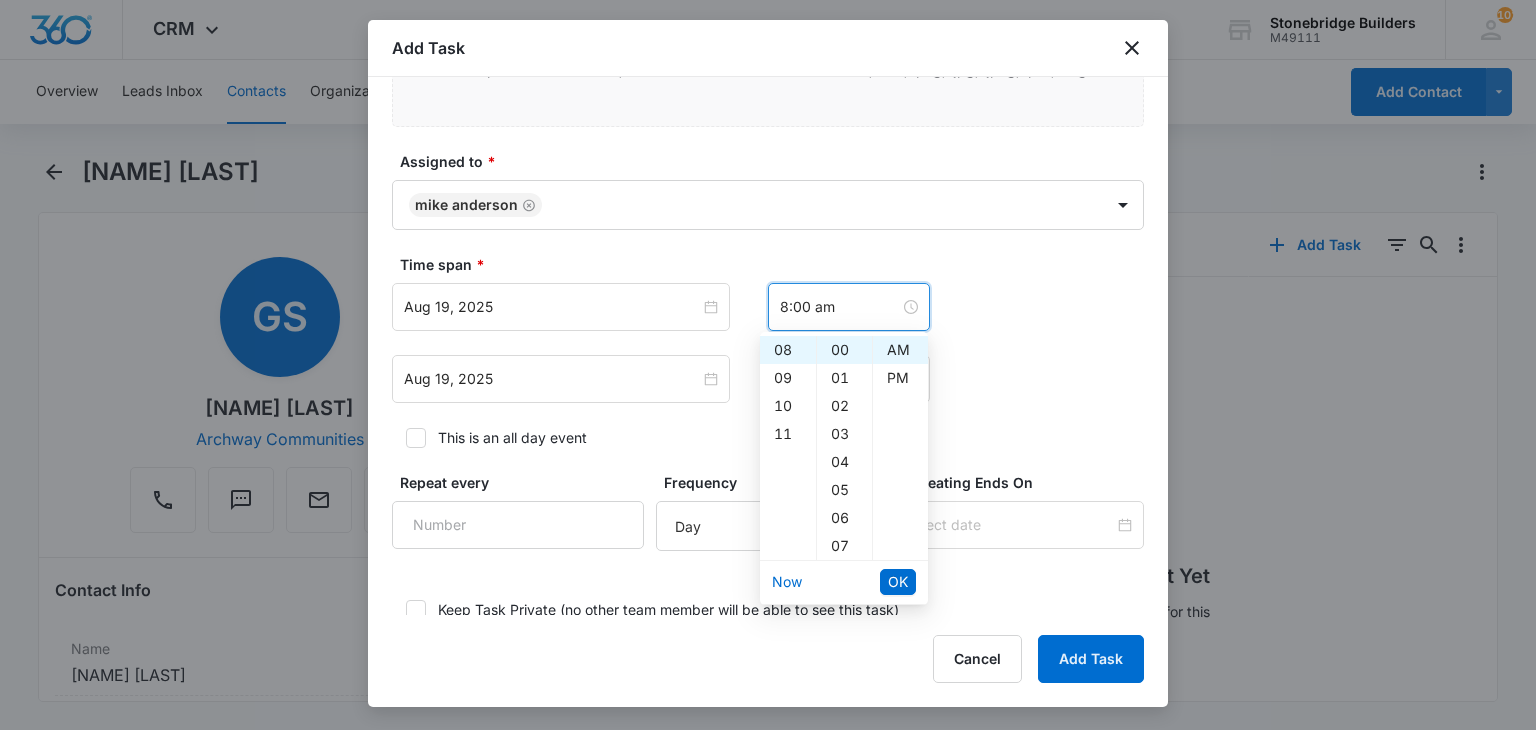 drag, startPoint x: 884, startPoint y: 578, endPoint x: 853, endPoint y: 524, distance: 62.26556 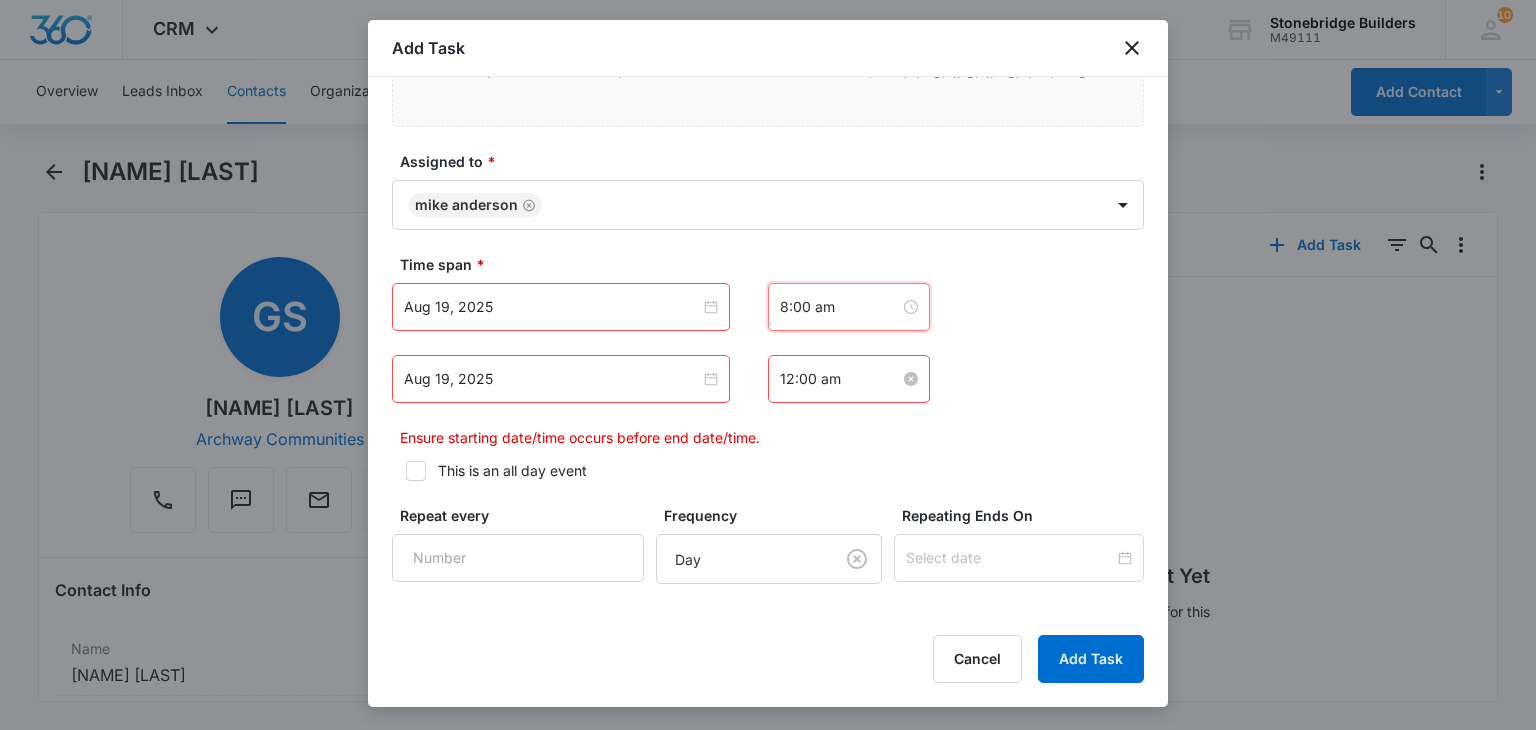click on "12:00 am" at bounding box center (840, 379) 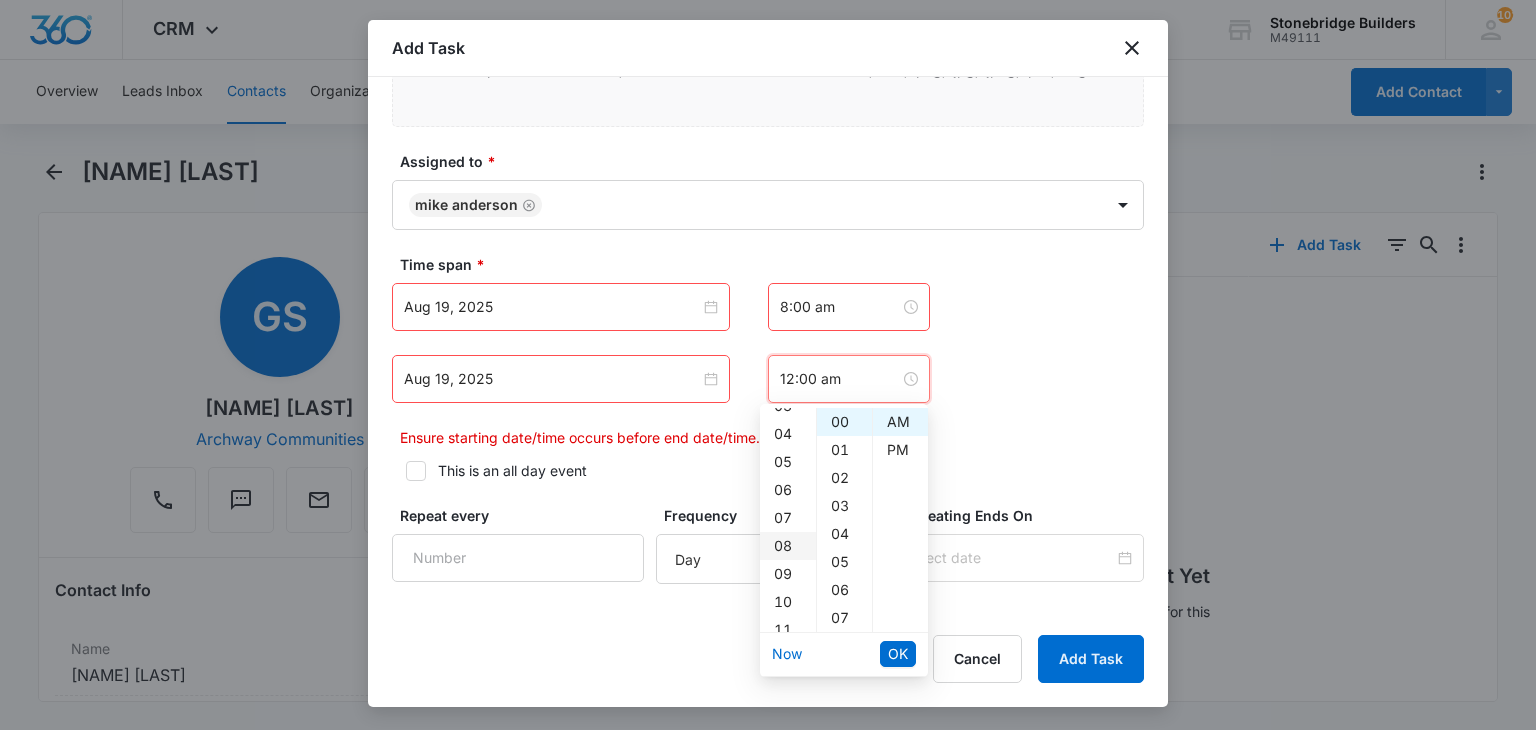 click on "08" at bounding box center [788, 546] 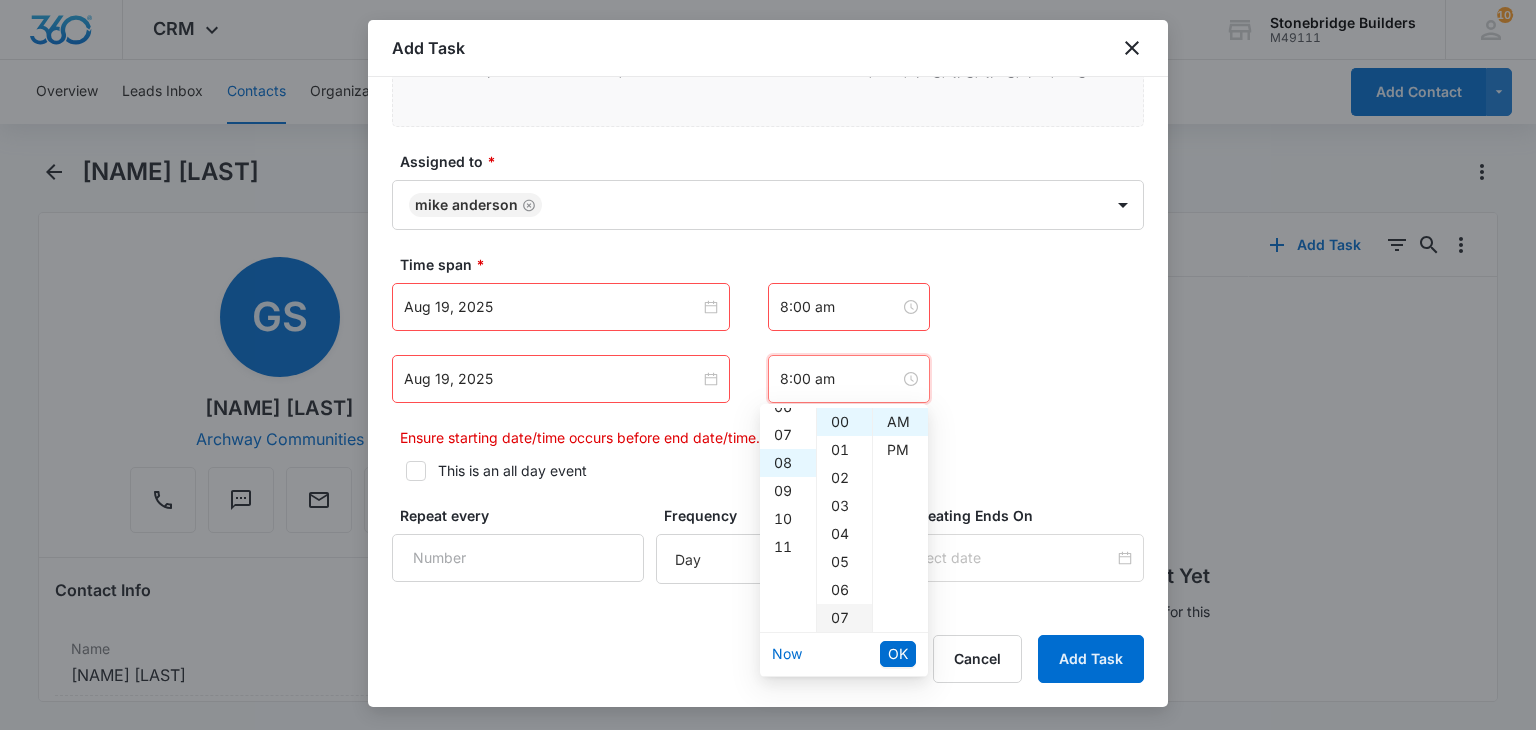 scroll, scrollTop: 224, scrollLeft: 0, axis: vertical 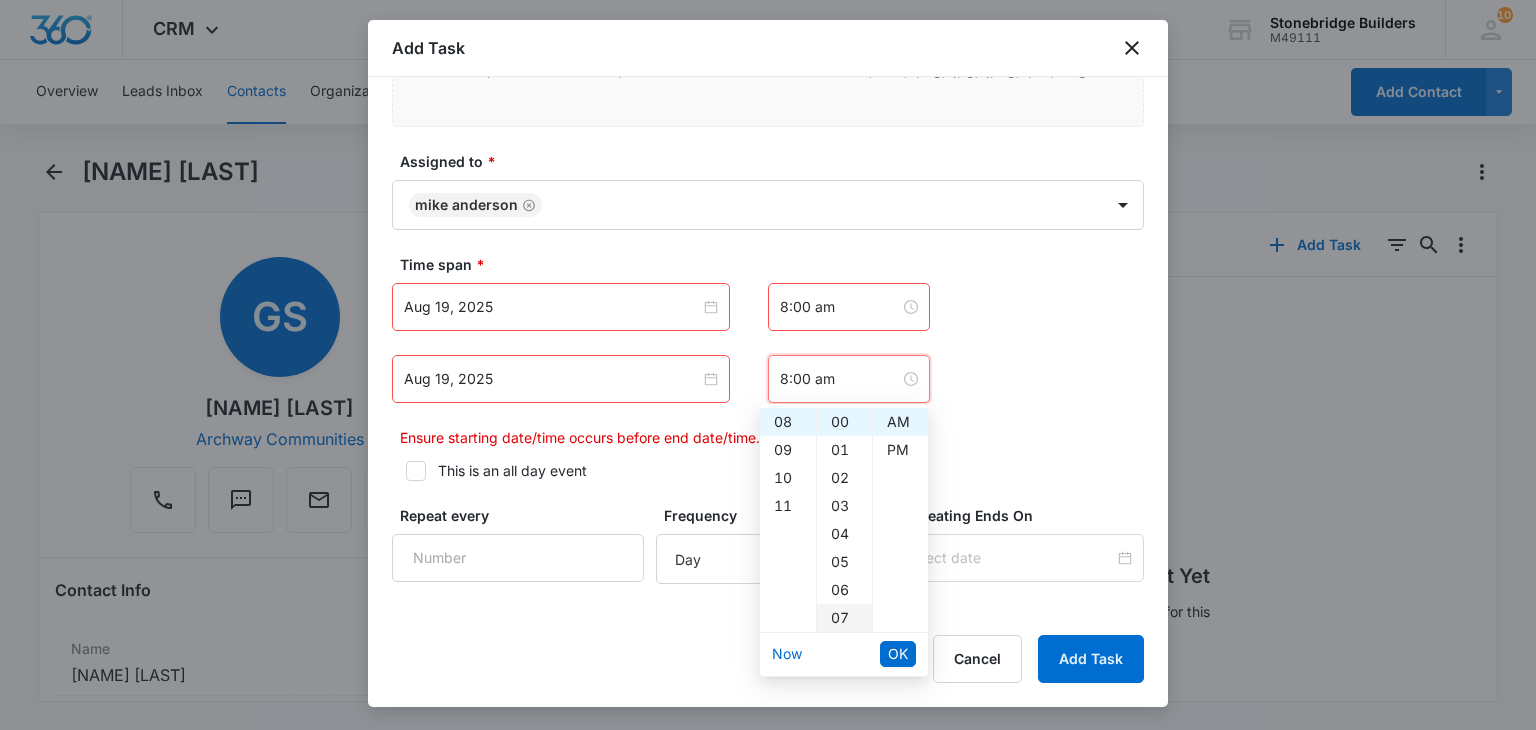 click on "07" at bounding box center (844, 618) 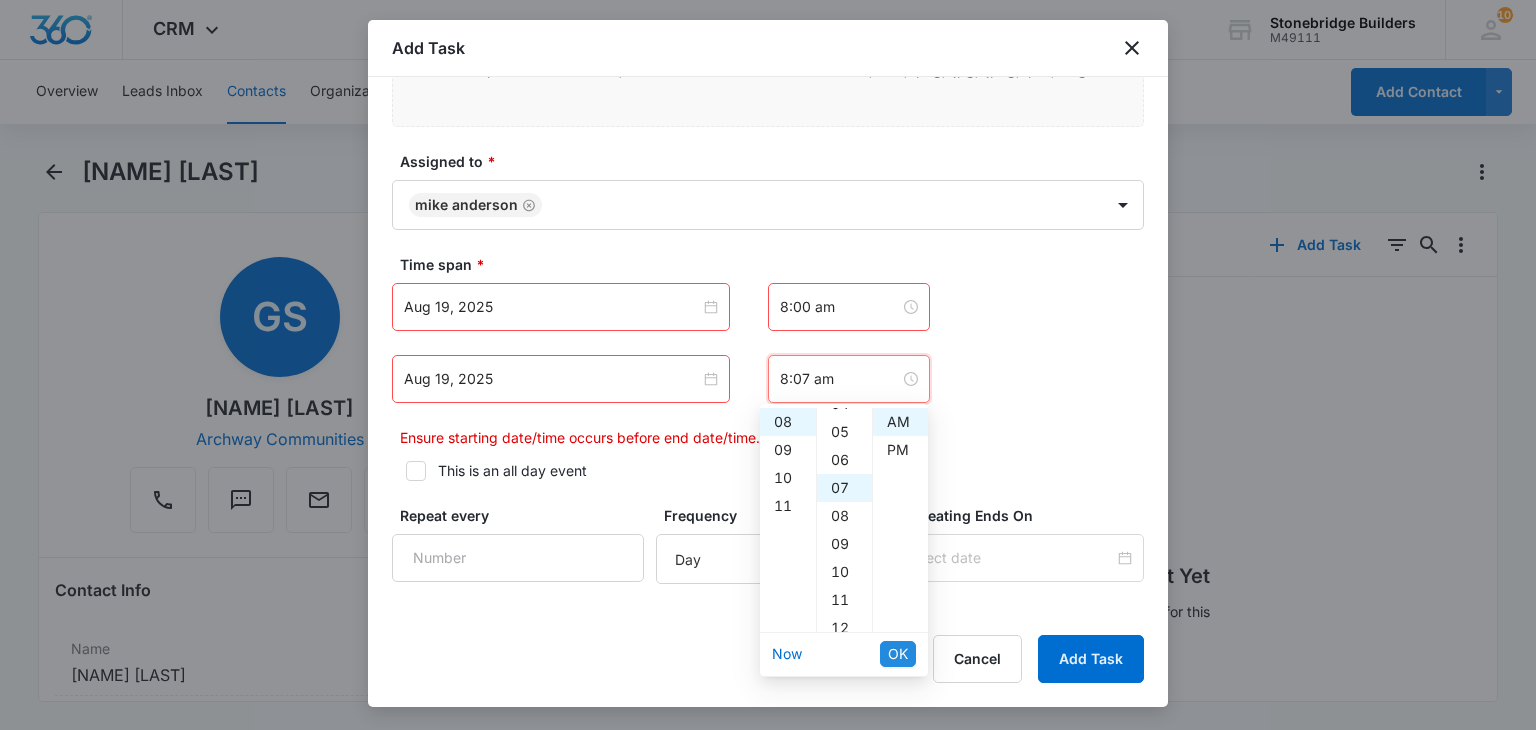 scroll, scrollTop: 196, scrollLeft: 0, axis: vertical 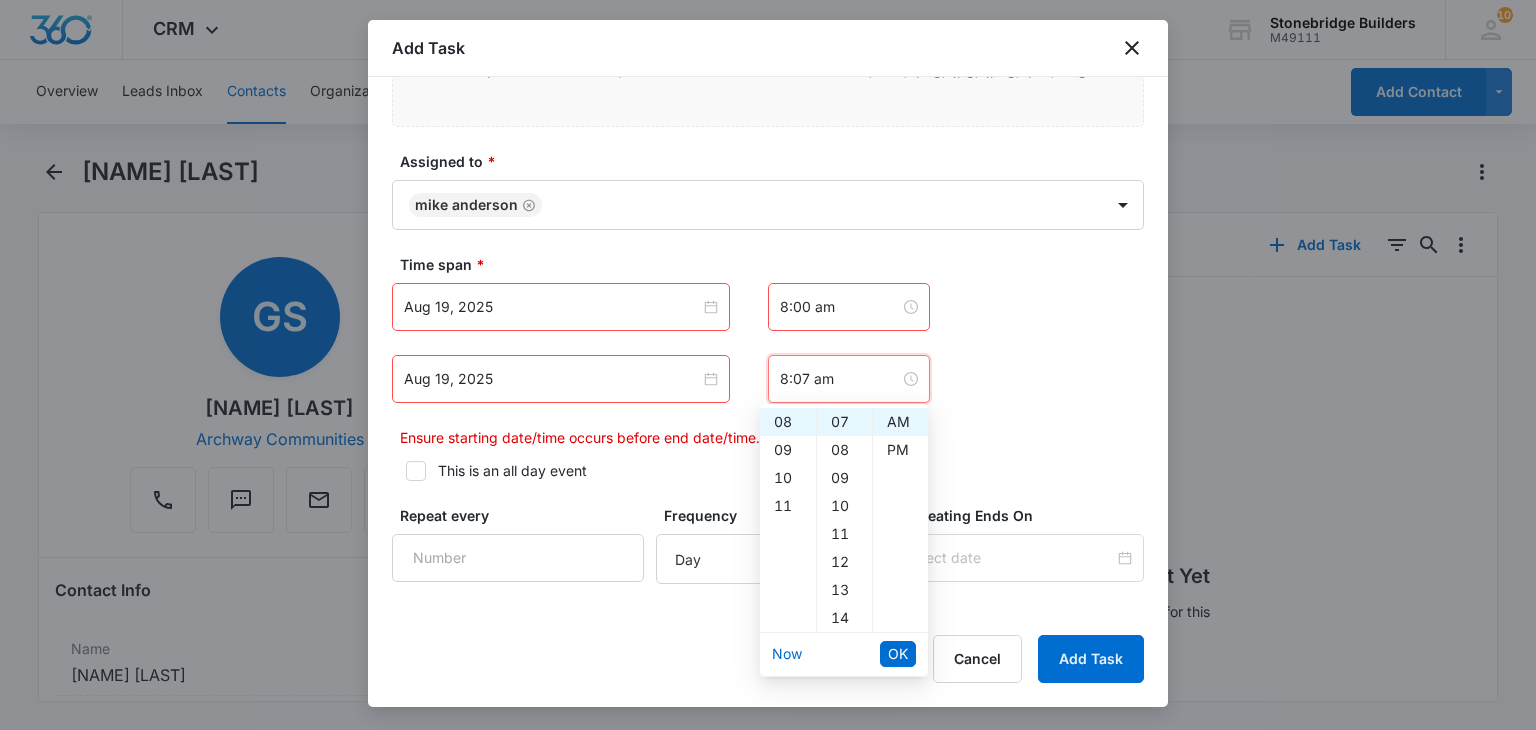 click on "OK" at bounding box center [898, 654] 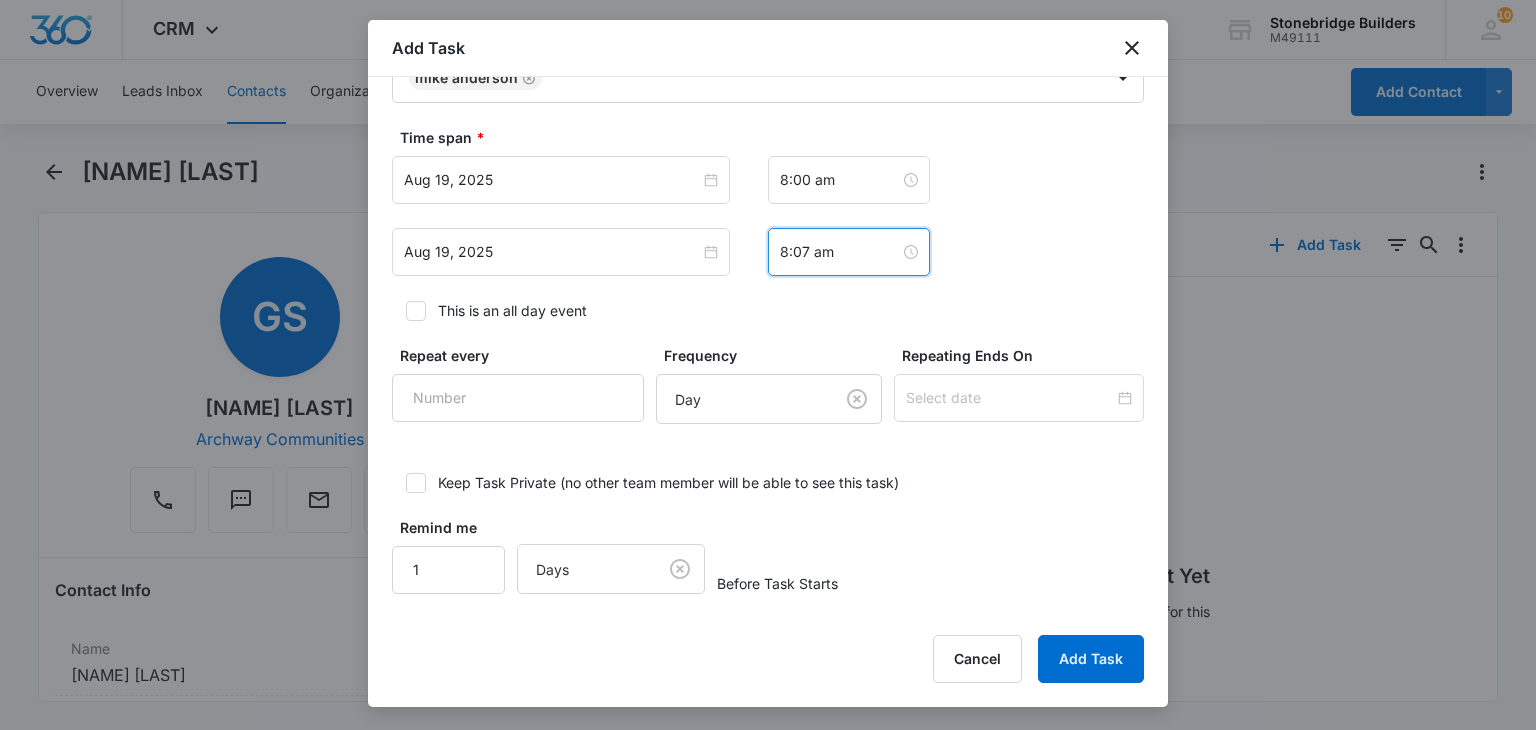 scroll, scrollTop: 1328, scrollLeft: 0, axis: vertical 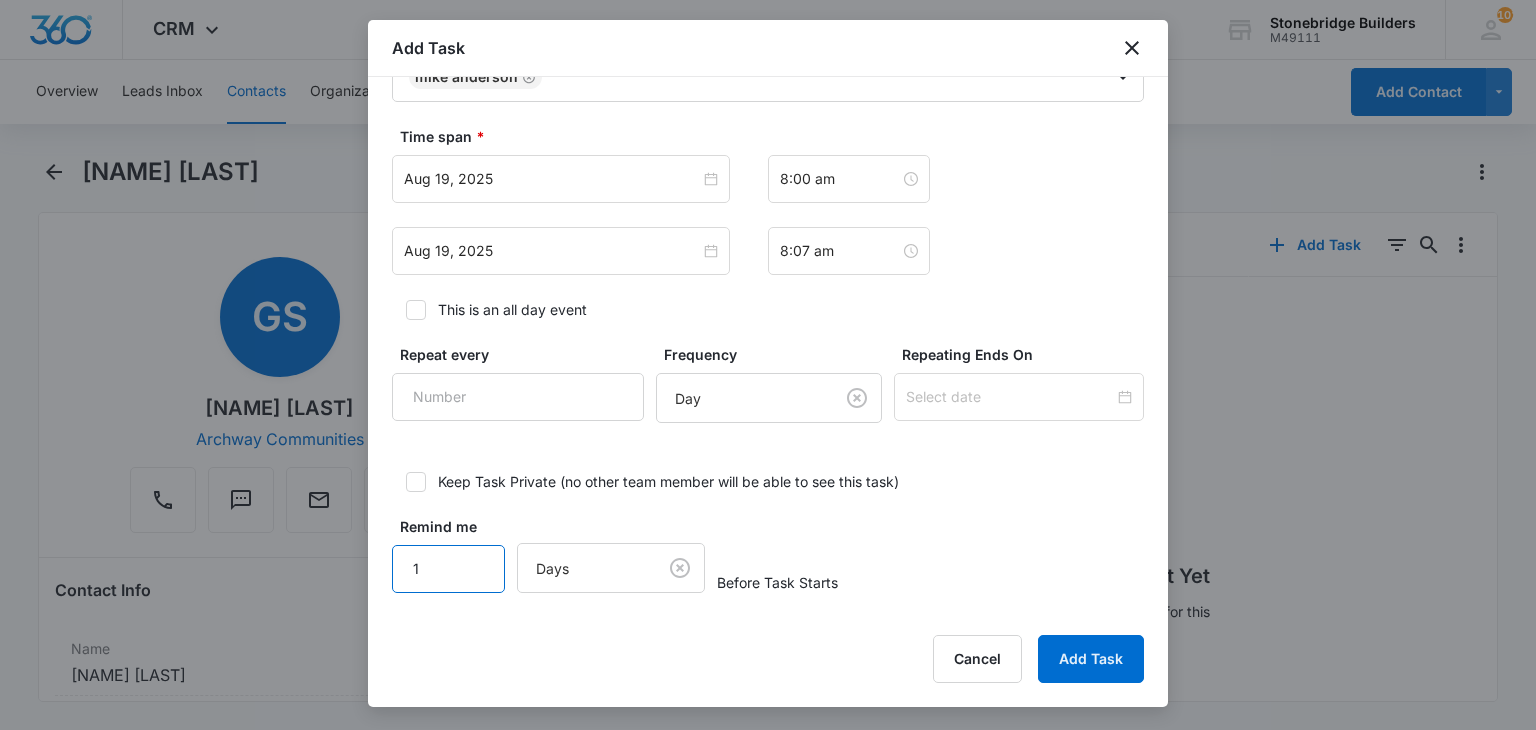 click on "1" at bounding box center (448, 569) 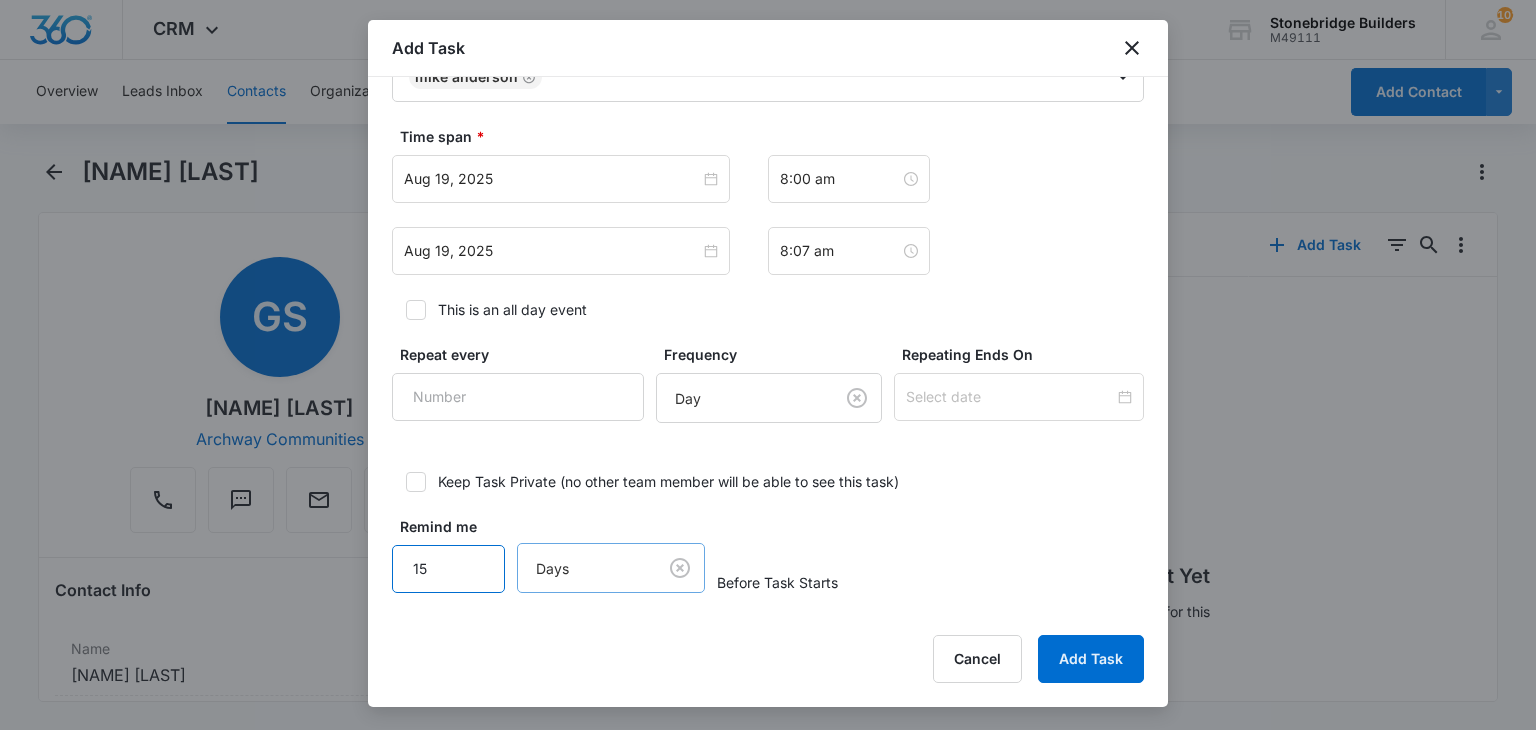 type on "15" 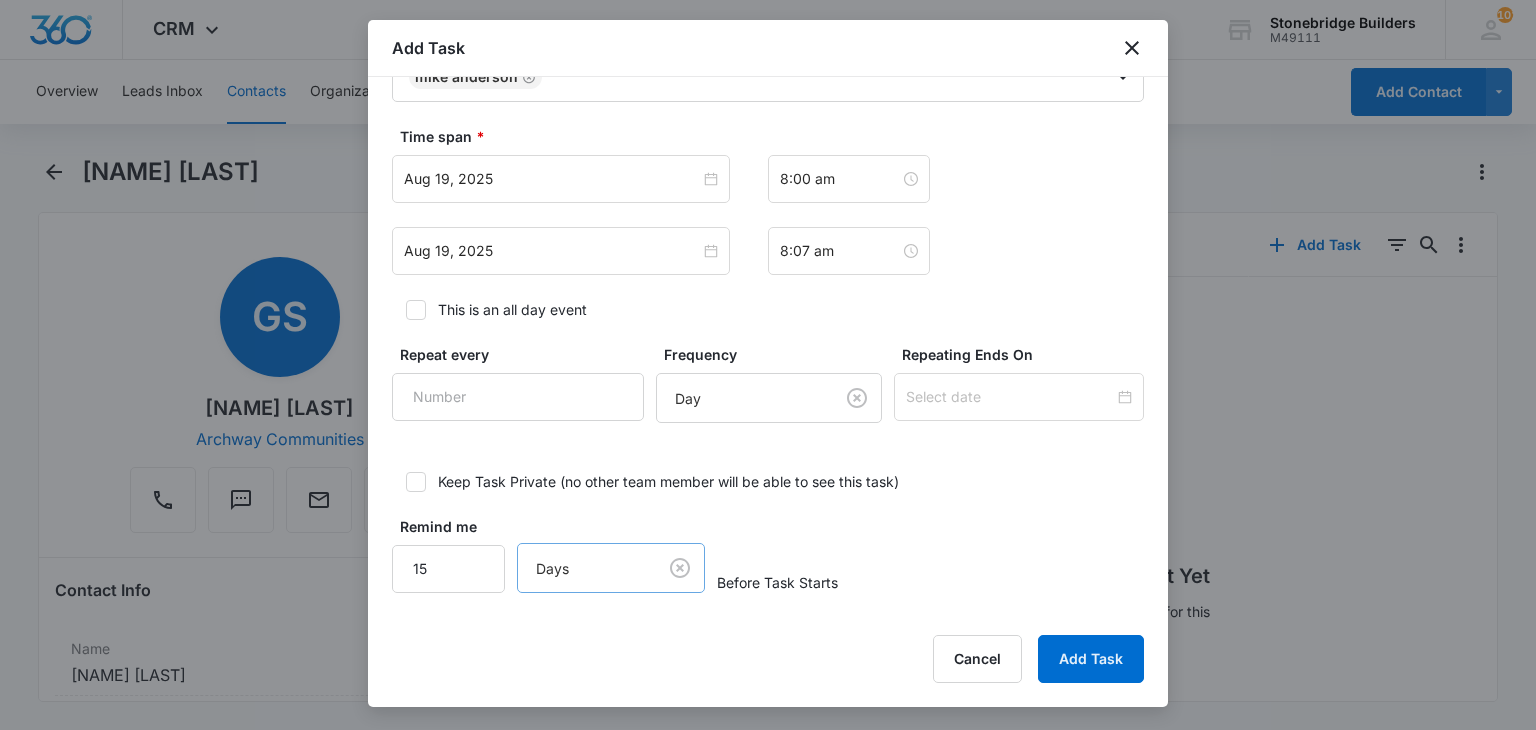 click on "CRM Apps Reputation Websites Forms CRM Email Social Content Ads Intelligence Files Brand Settings Stonebridge Builders  M49111 Your Accounts View All 101 MA Mike Anderson manderson@stonebridgebuilders.net My Profile 101 Notifications Support Logout Terms & Conditions   •   Privacy Policy Overview Leads Inbox Contacts Organizations History Deals Opportunities Tasks Calendar Lists Reports Settings Add Contact Greg Schmidt Remove GS Greg Schmidt Archway Communities Contact Info Name Cancel Save Changes Greg Schmidt Phone Cancel Save Changes (239) 287-6112 Email Cancel Save Changes gregs@archwaycommunities.org Organization Cancel Save Changes Archway Communities Address Cancel Save Changes --- Details Source Cancel Save Changes Manual Contact Type Cancel Save Changes Multifamily Contact Status Cancel Save Changes None Assigned To Cancel Save Changes Mike Anderson Tags Cancel Save Changes --- Next Contact Date Cancel Save Changes --- Color Tag Current Color: Cancel Save Changes Payments ID ID 26386 Created ---" at bounding box center (768, 365) 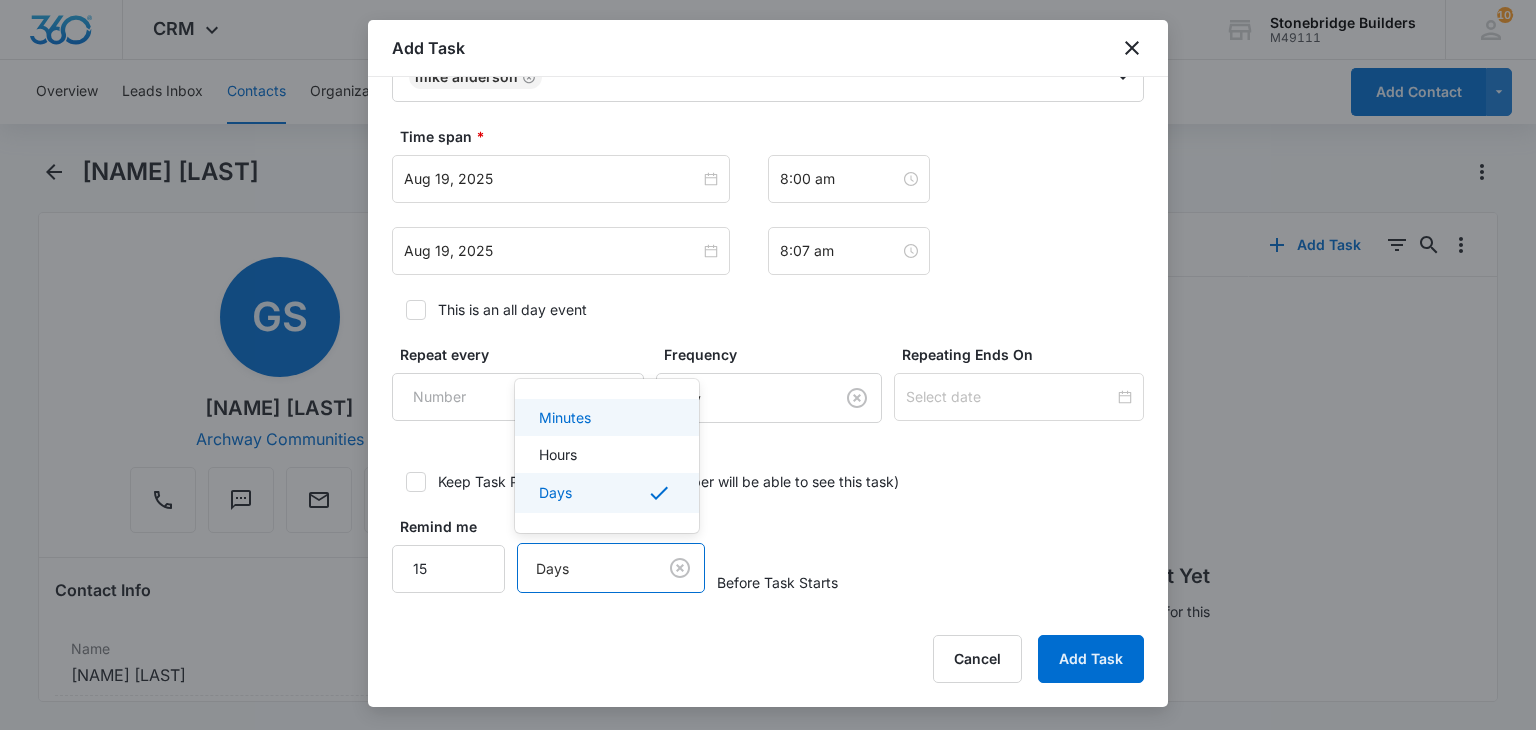 click on "Minutes" at bounding box center [565, 417] 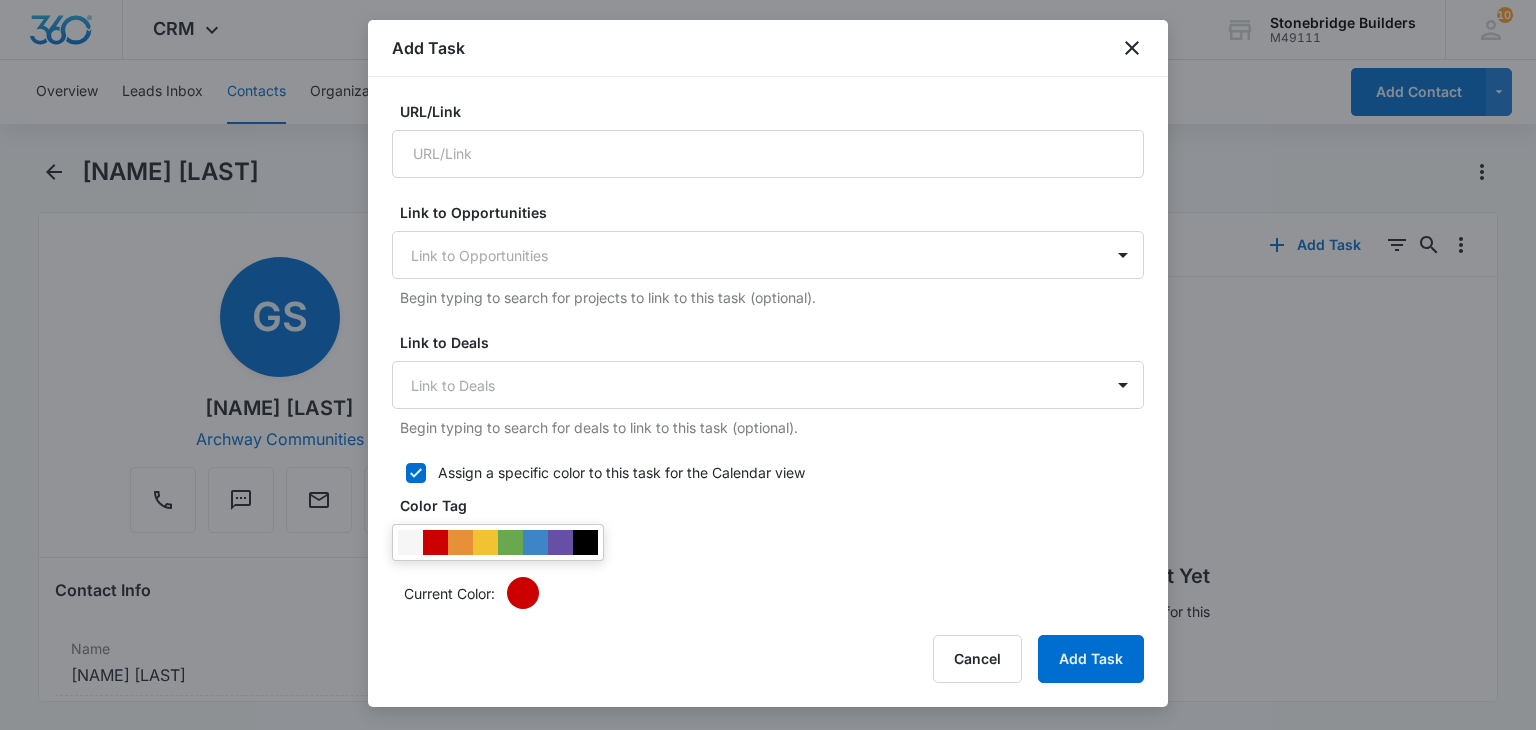 scroll, scrollTop: 328, scrollLeft: 0, axis: vertical 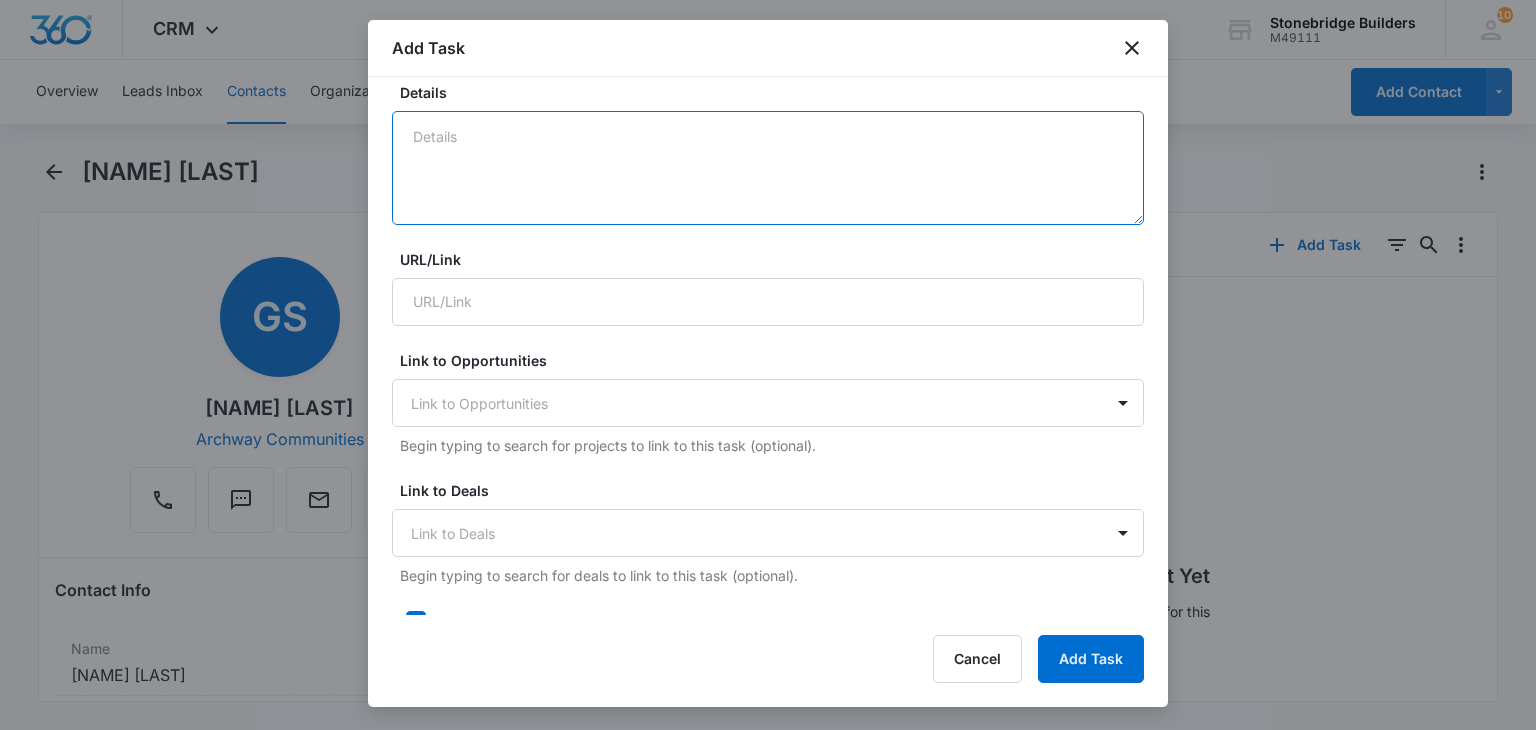 click on "Details" at bounding box center [768, 168] 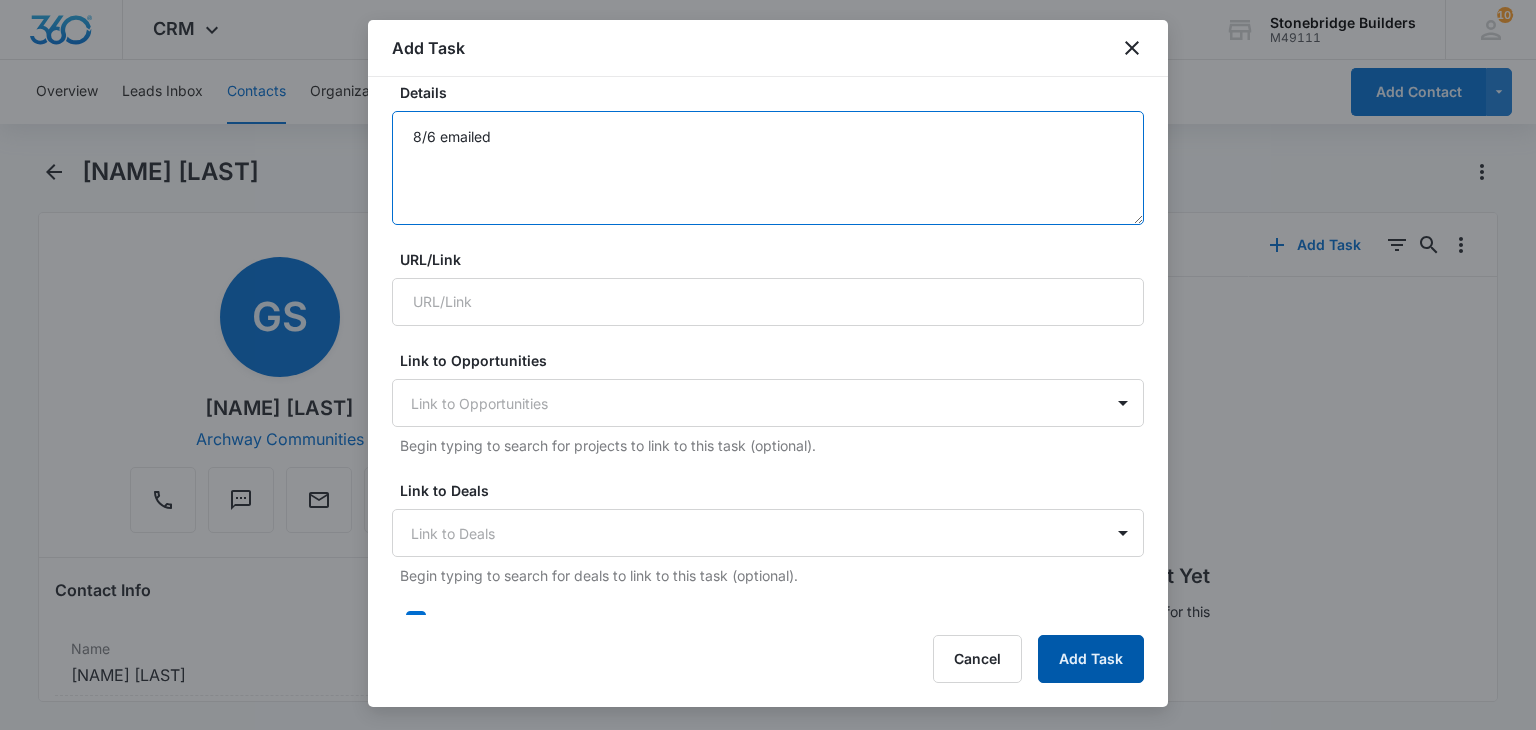 type on "8/6 emailed" 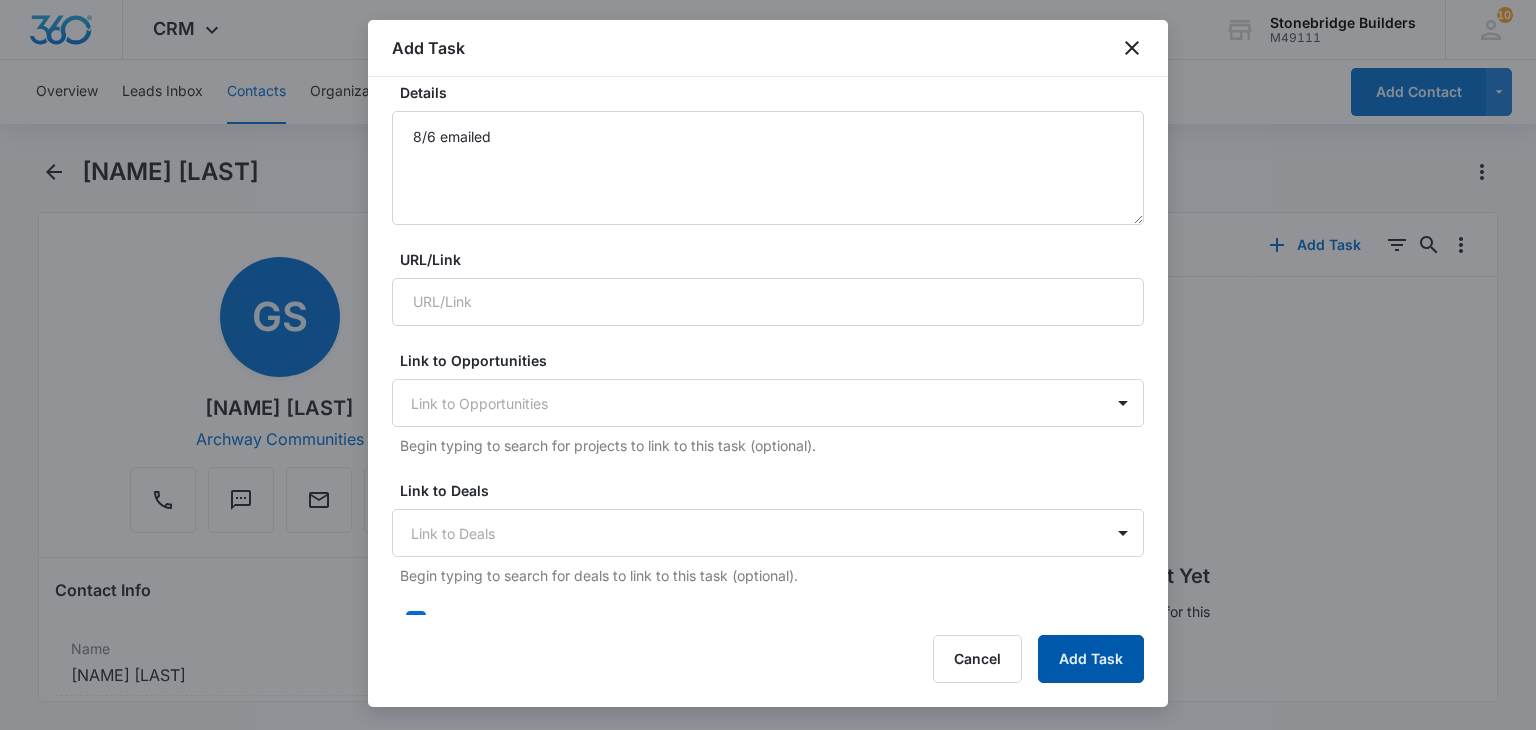 click on "Add Task" at bounding box center (1091, 659) 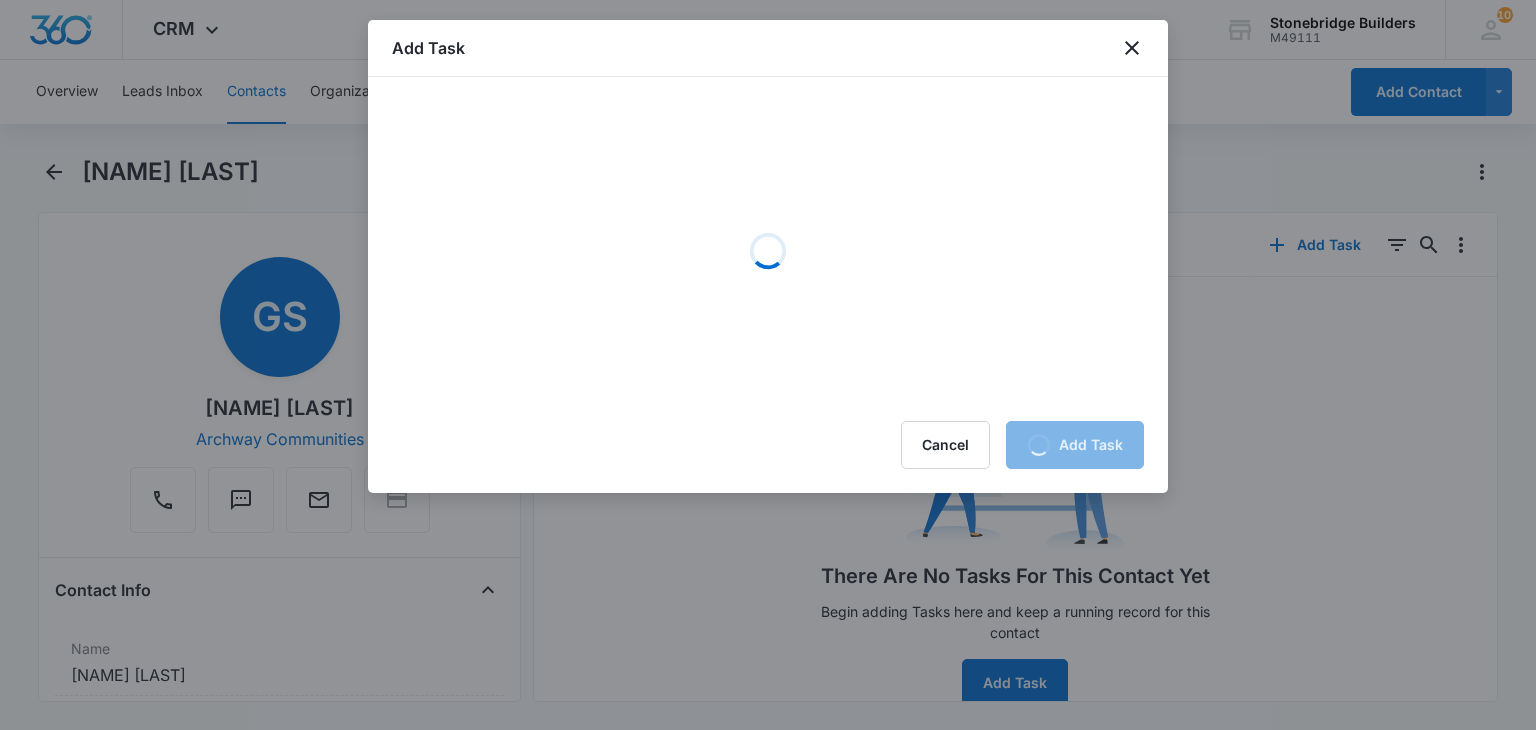 scroll, scrollTop: 0, scrollLeft: 0, axis: both 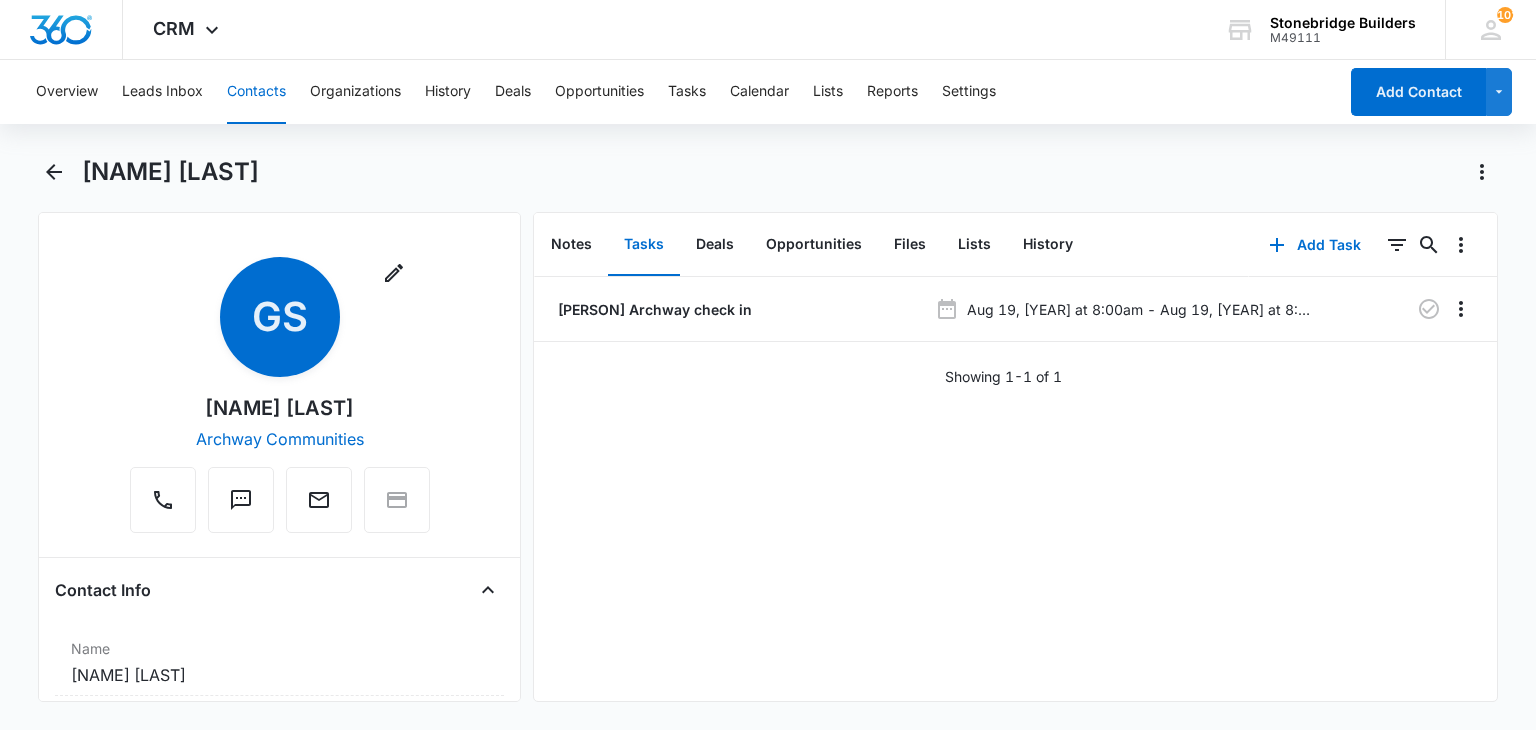 click on "Contacts" at bounding box center (256, 92) 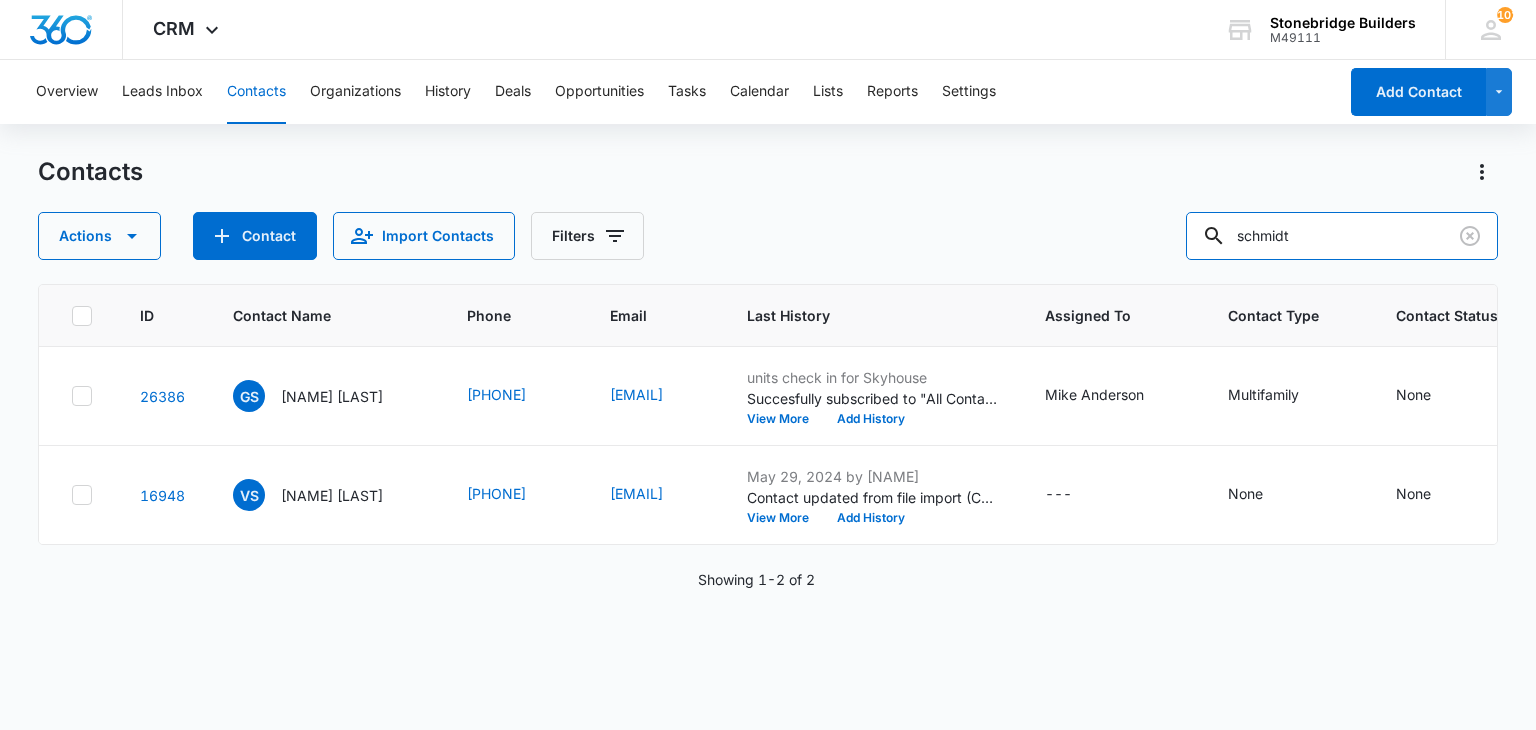drag, startPoint x: 1327, startPoint y: 230, endPoint x: 1084, endPoint y: 213, distance: 243.59392 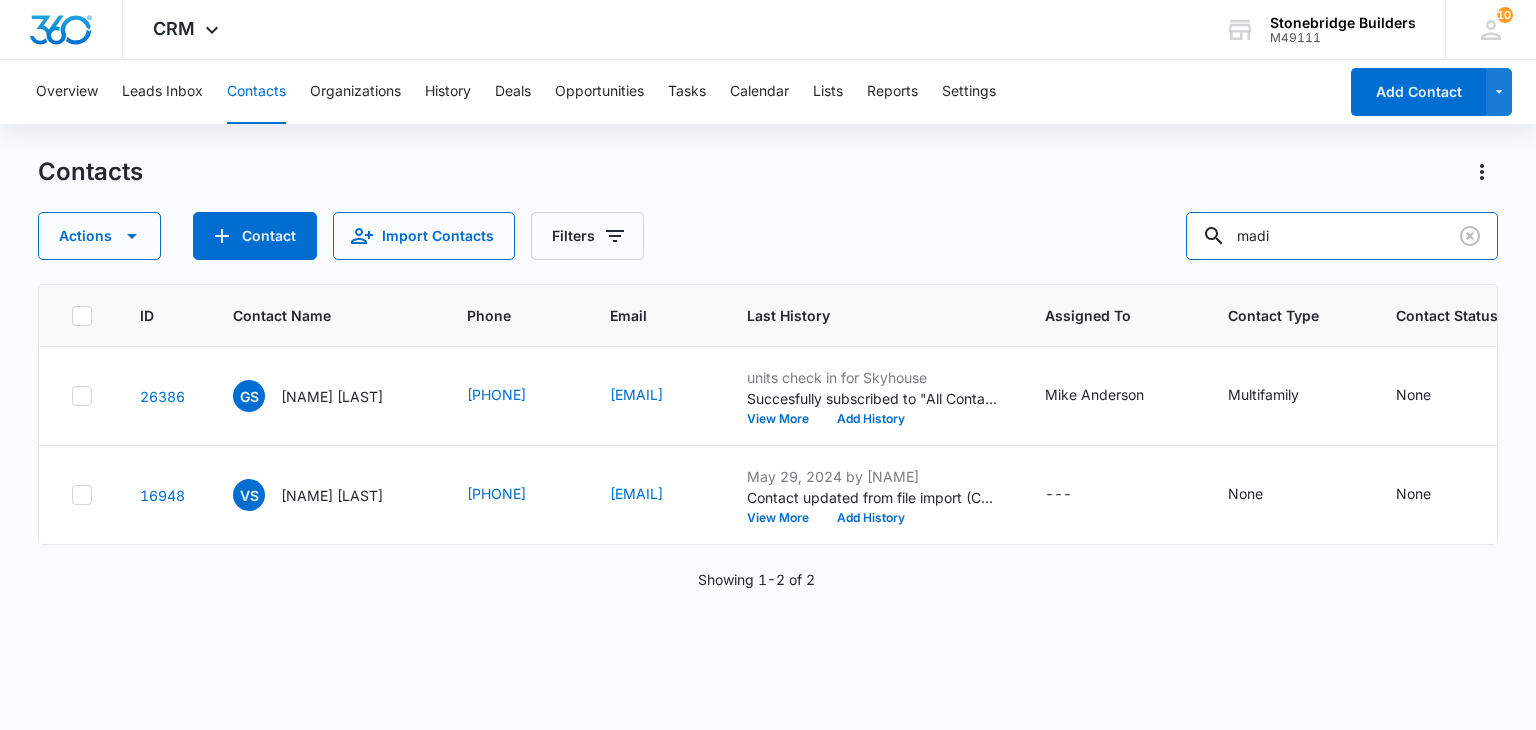 type on "madi" 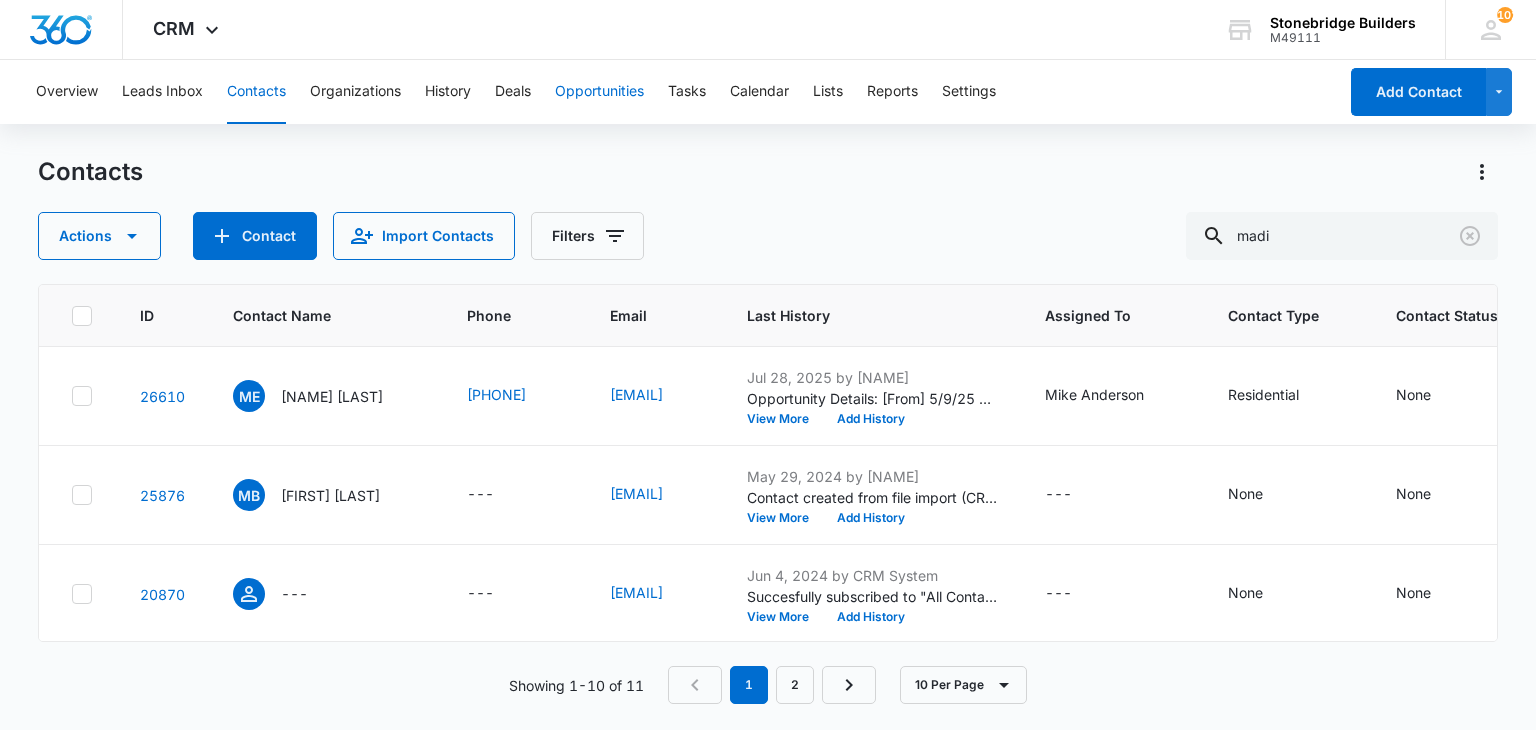 click on "Opportunities" at bounding box center [599, 92] 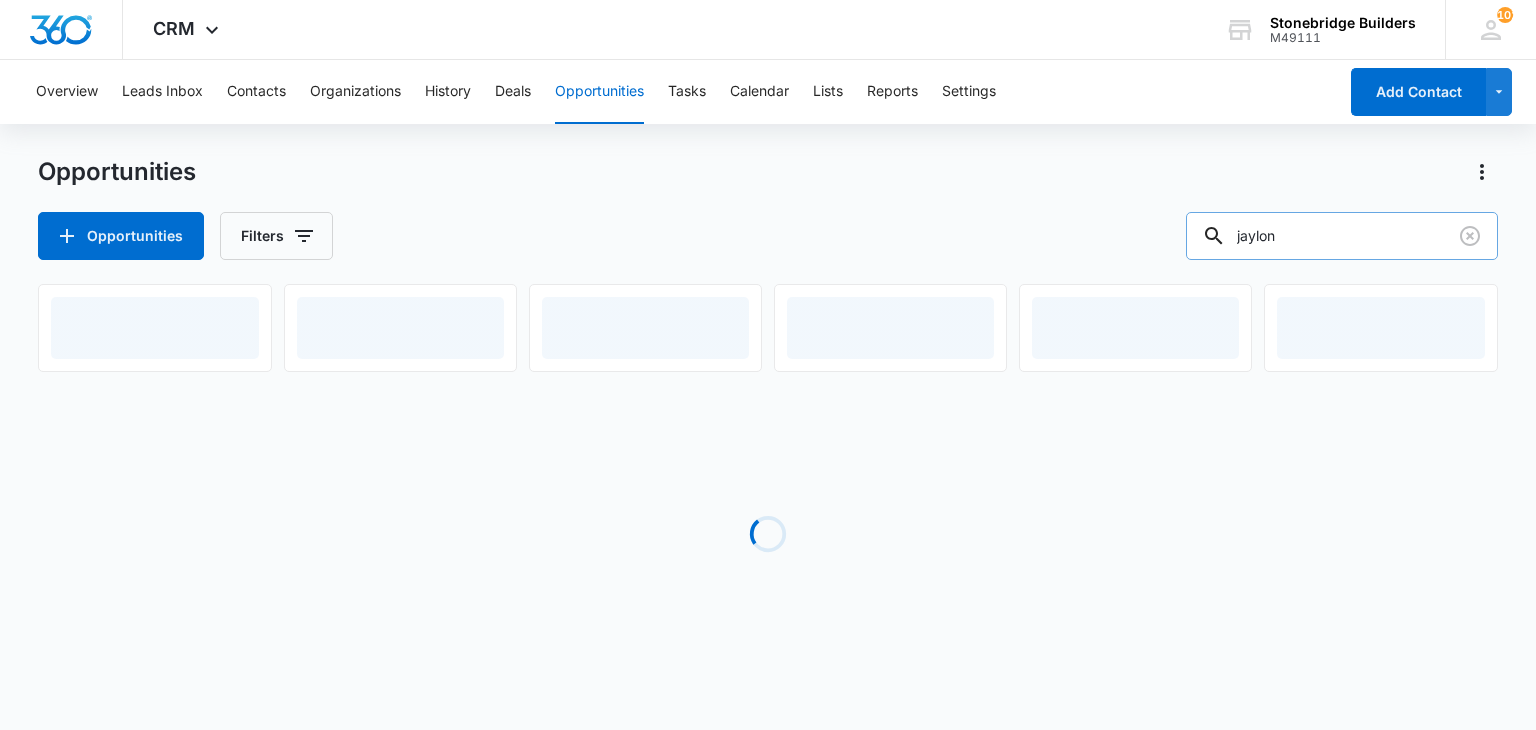 drag, startPoint x: 1292, startPoint y: 219, endPoint x: 1243, endPoint y: 223, distance: 49.162994 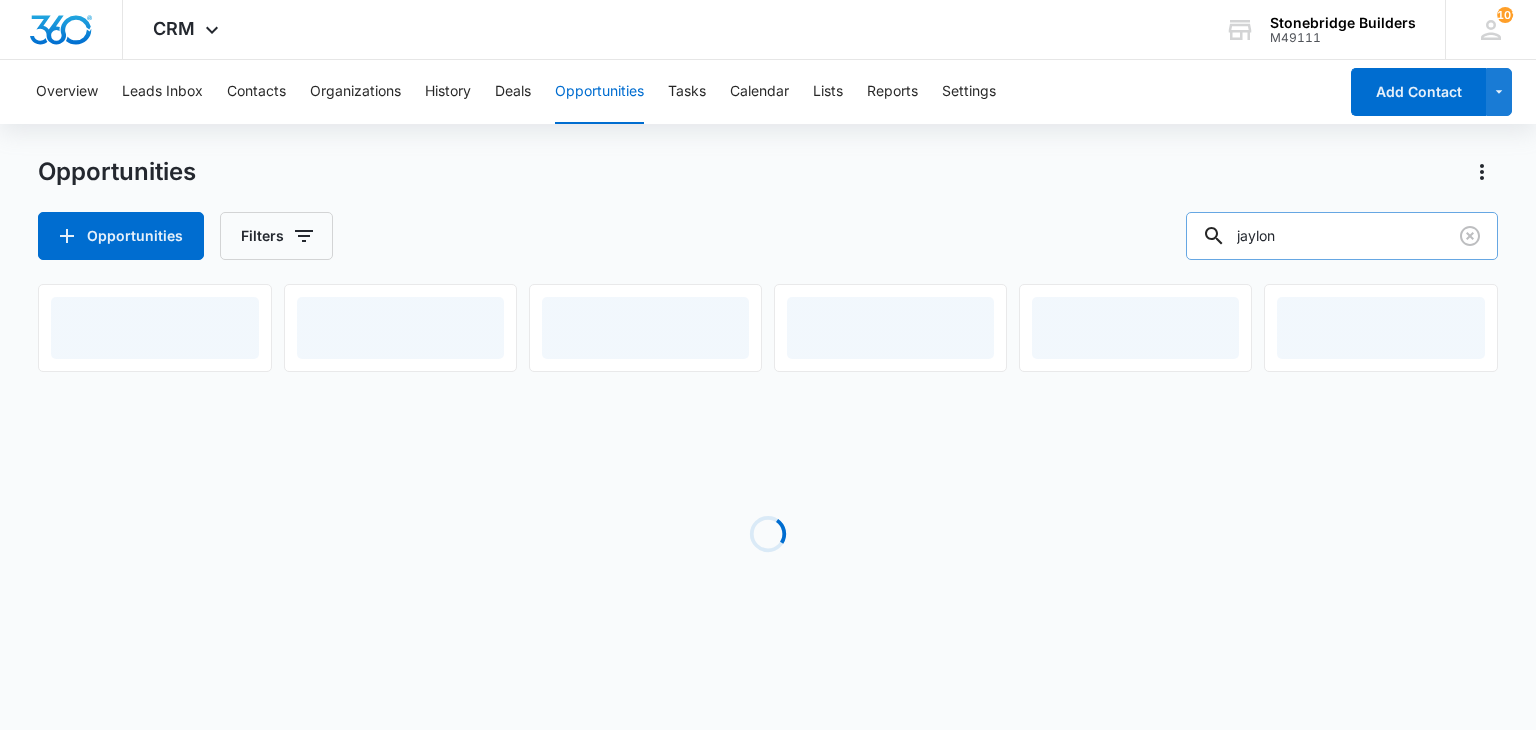 click on "jaylon" at bounding box center (1342, 236) 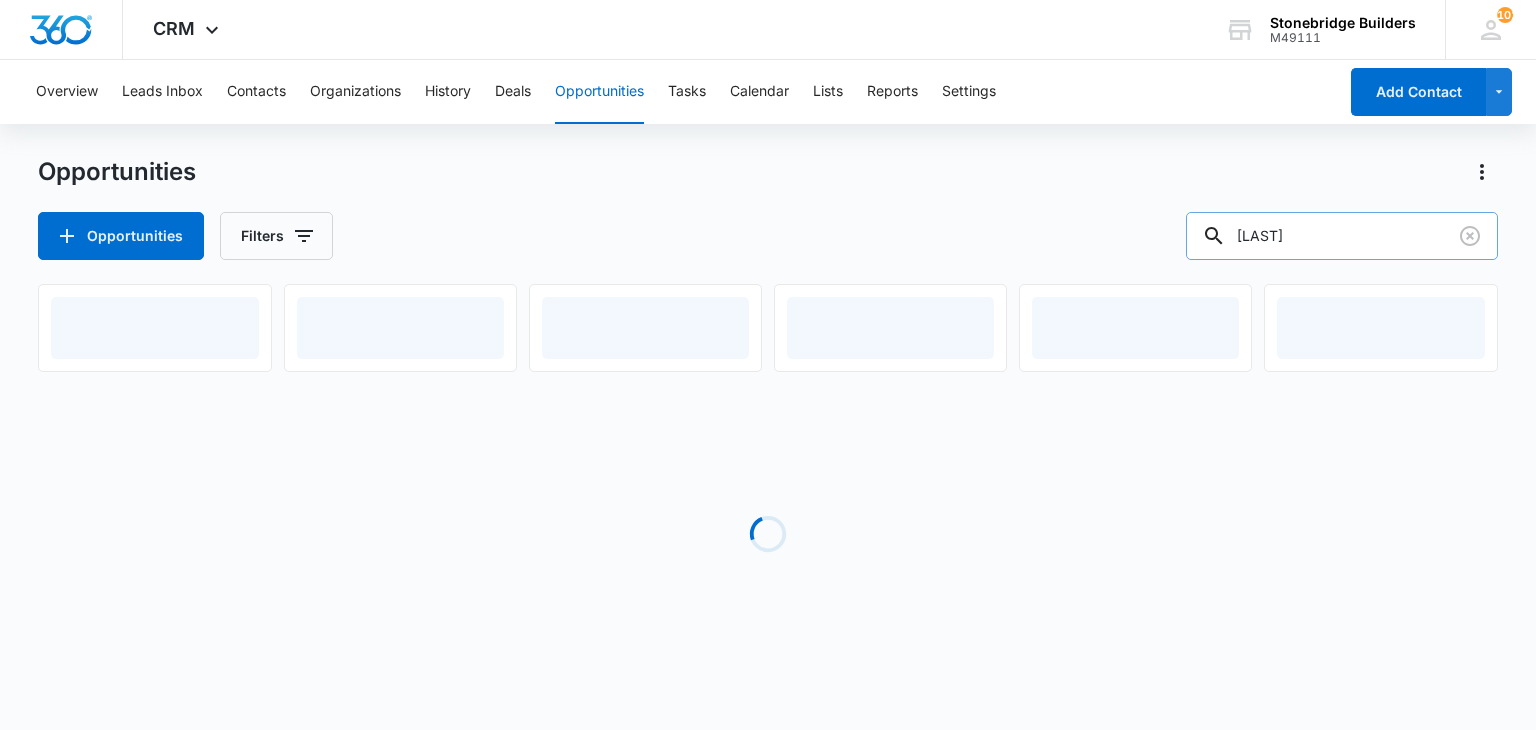 type on "edson" 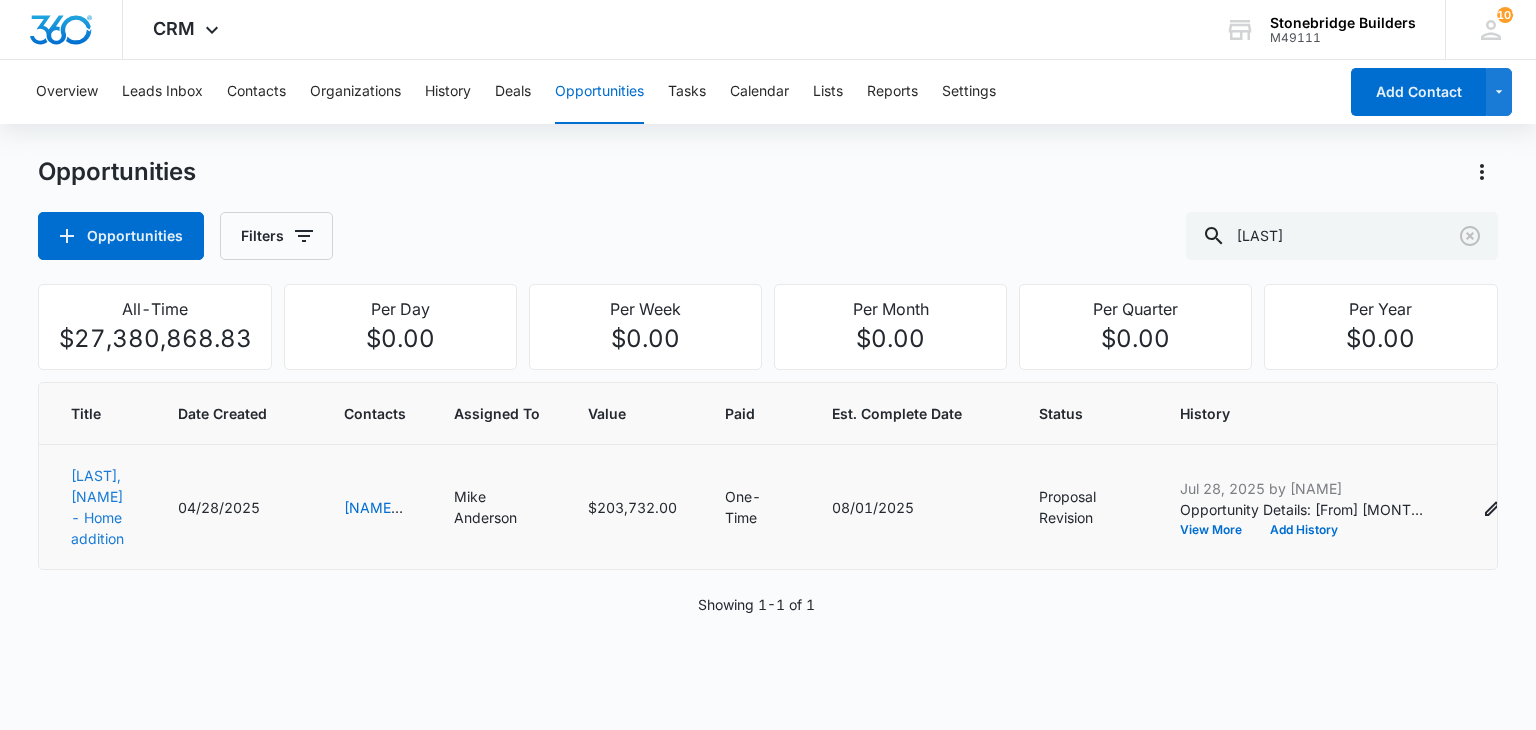 click on "Edson, Madi - Home addition" at bounding box center (97, 507) 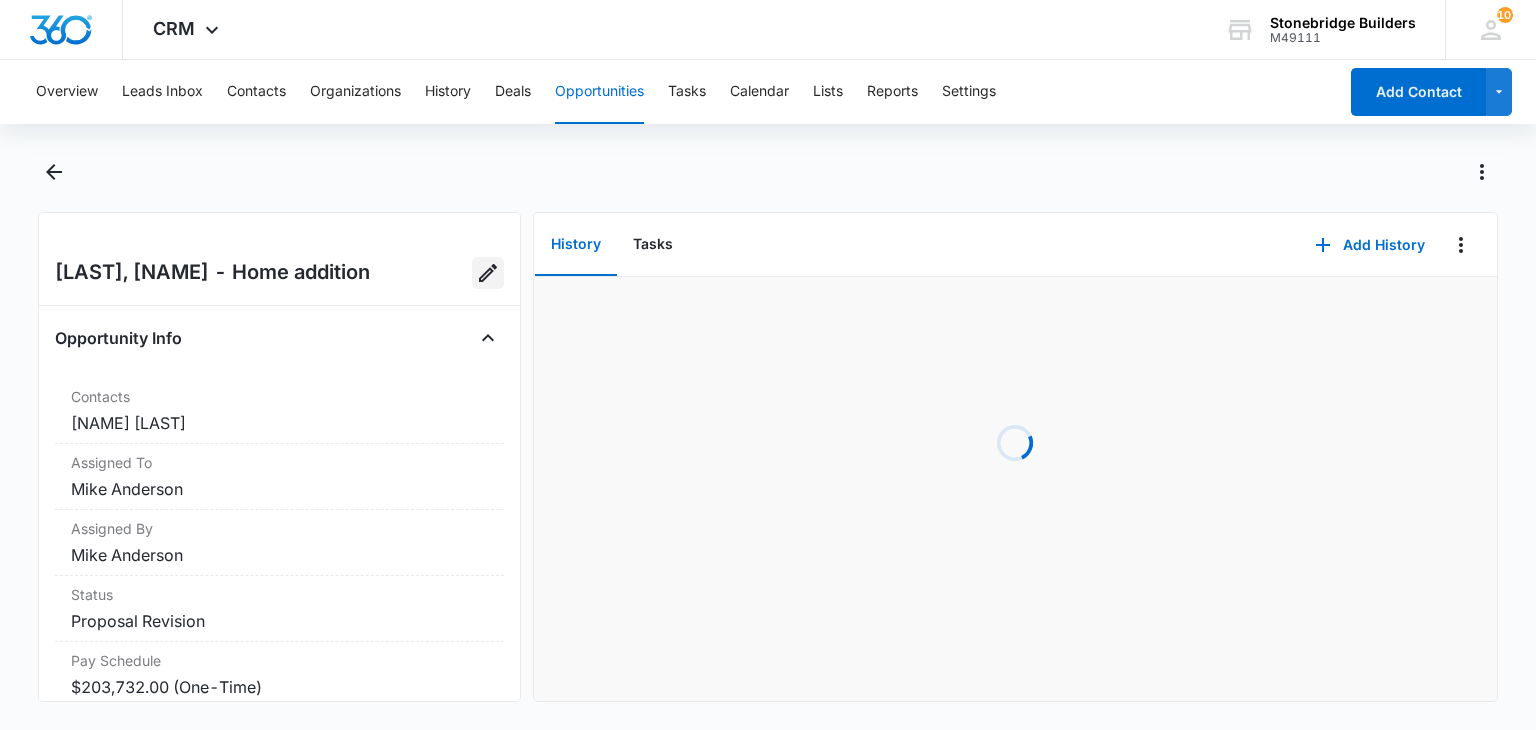 click 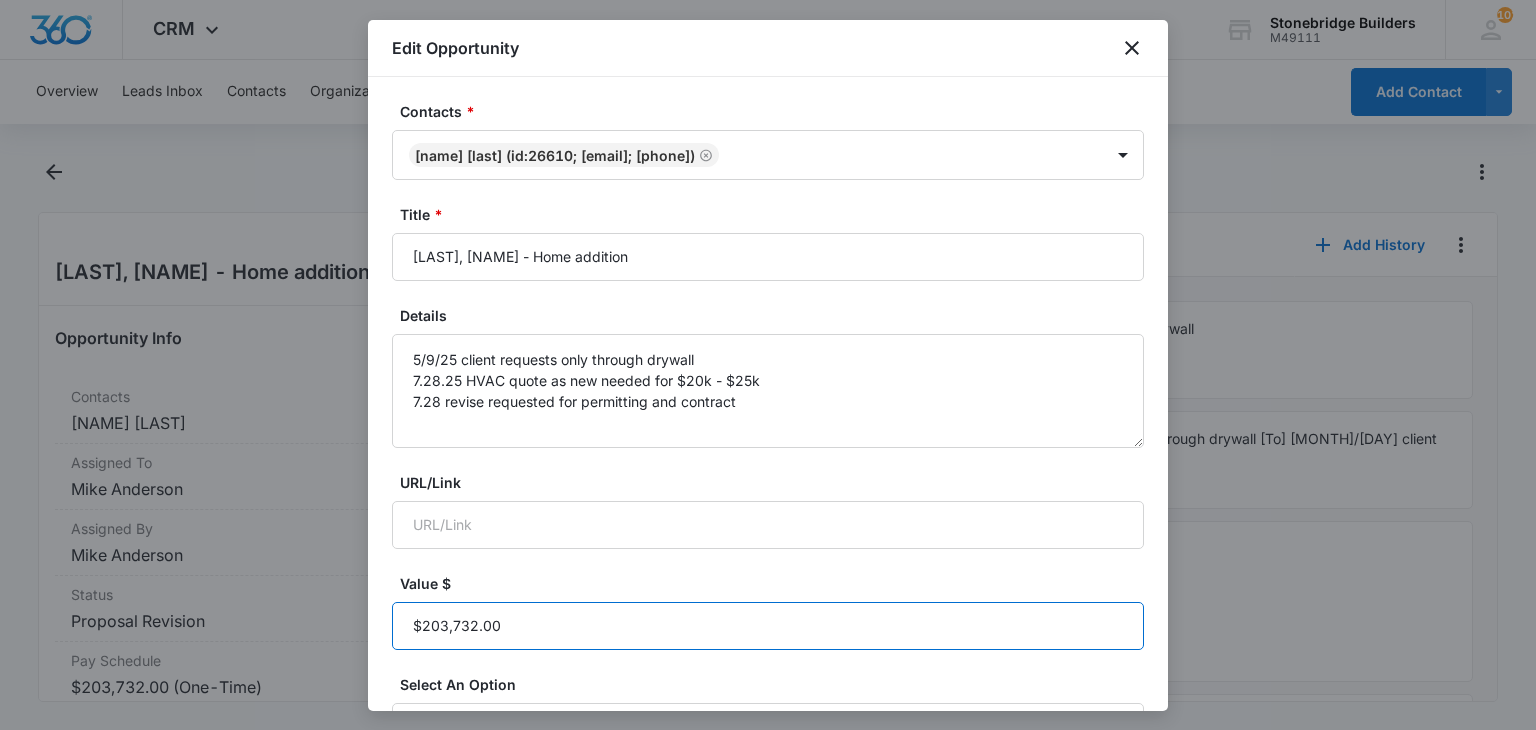 click on "Value $" at bounding box center (768, 626) 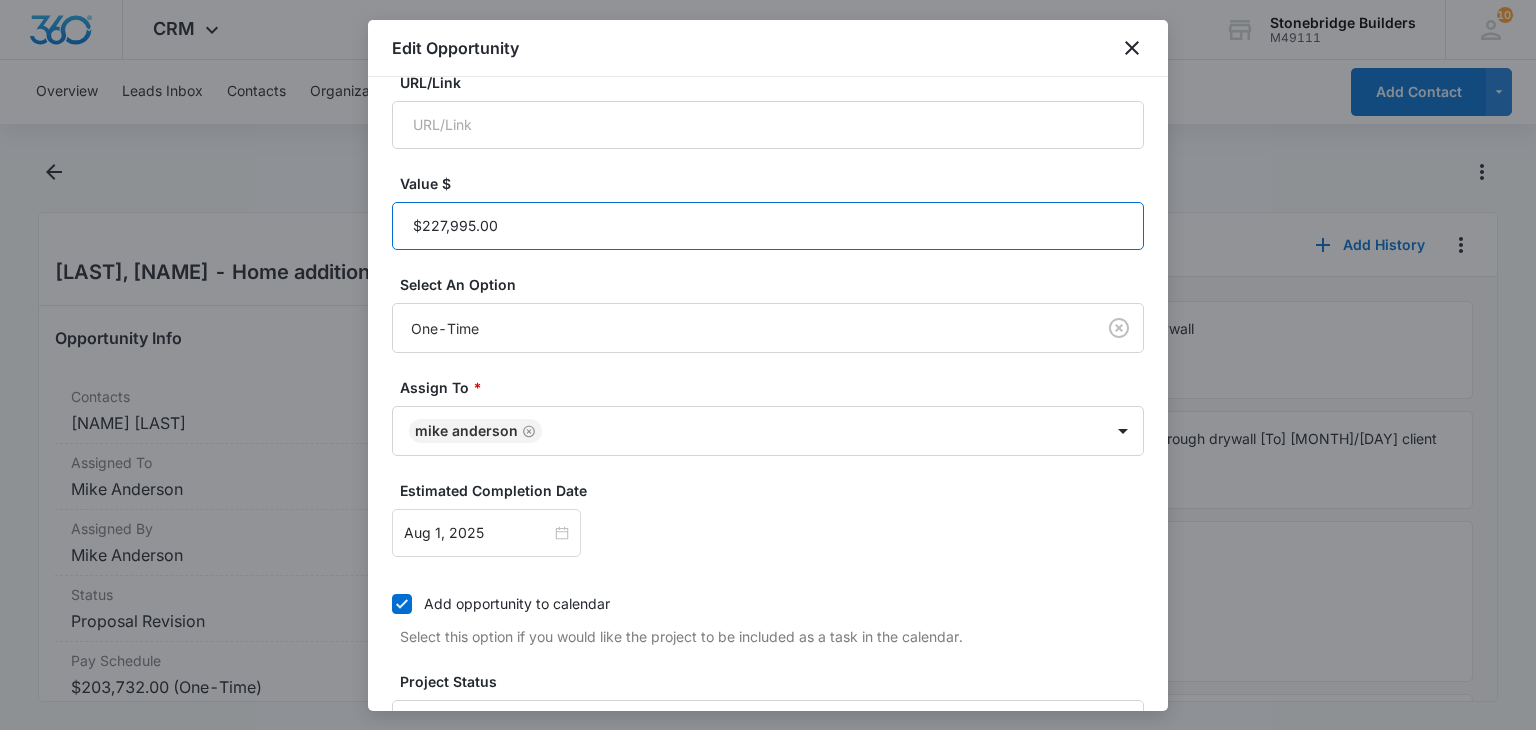 scroll, scrollTop: 634, scrollLeft: 0, axis: vertical 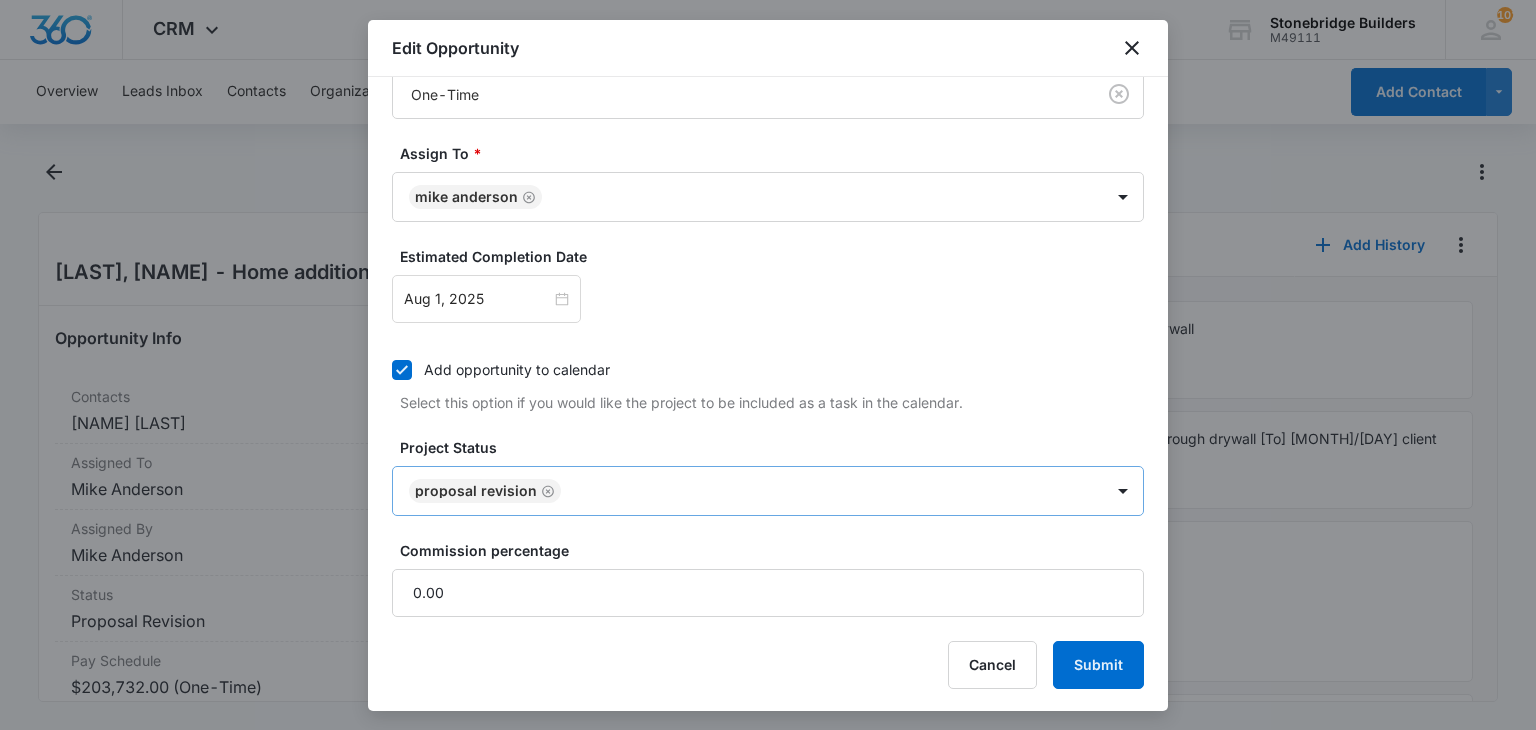 click 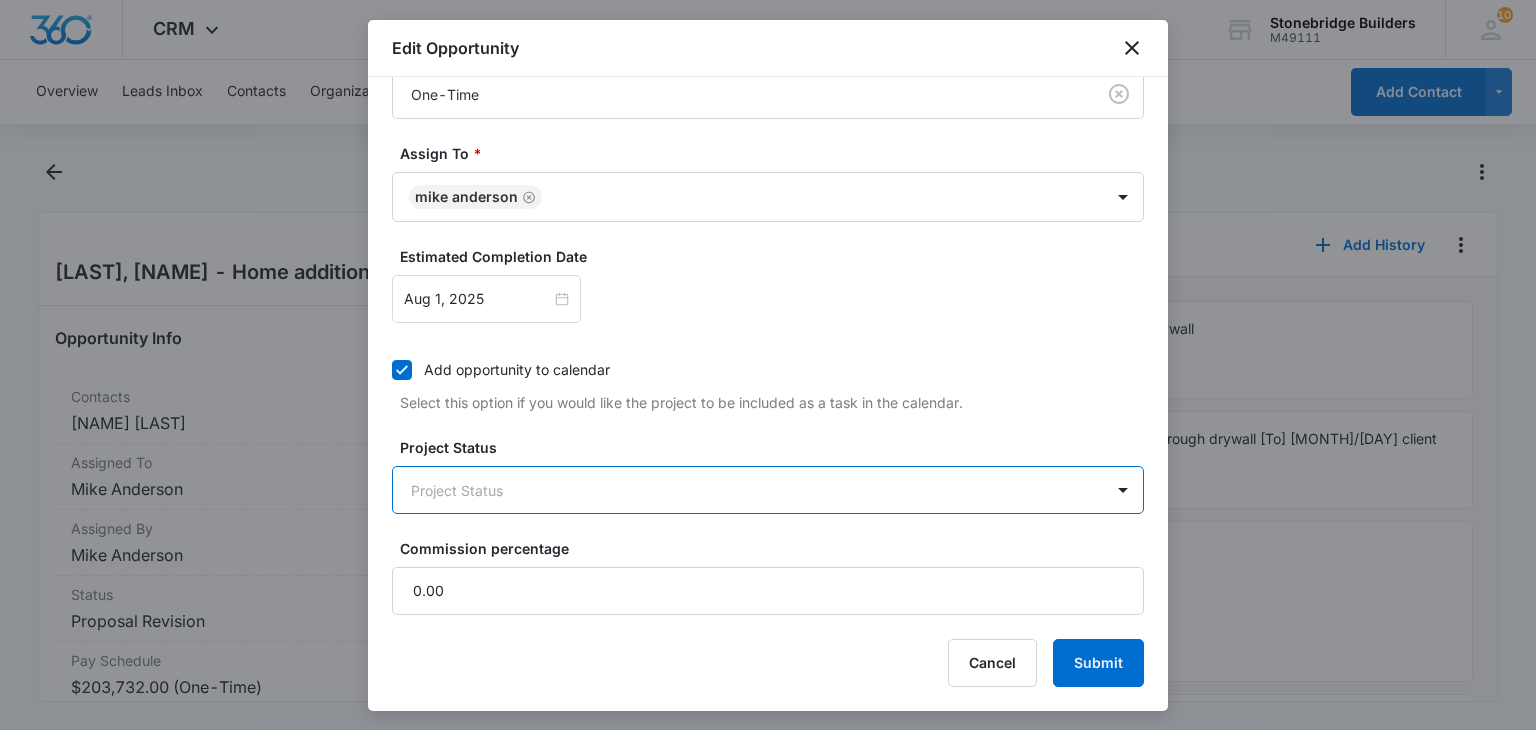 scroll, scrollTop: 632, scrollLeft: 0, axis: vertical 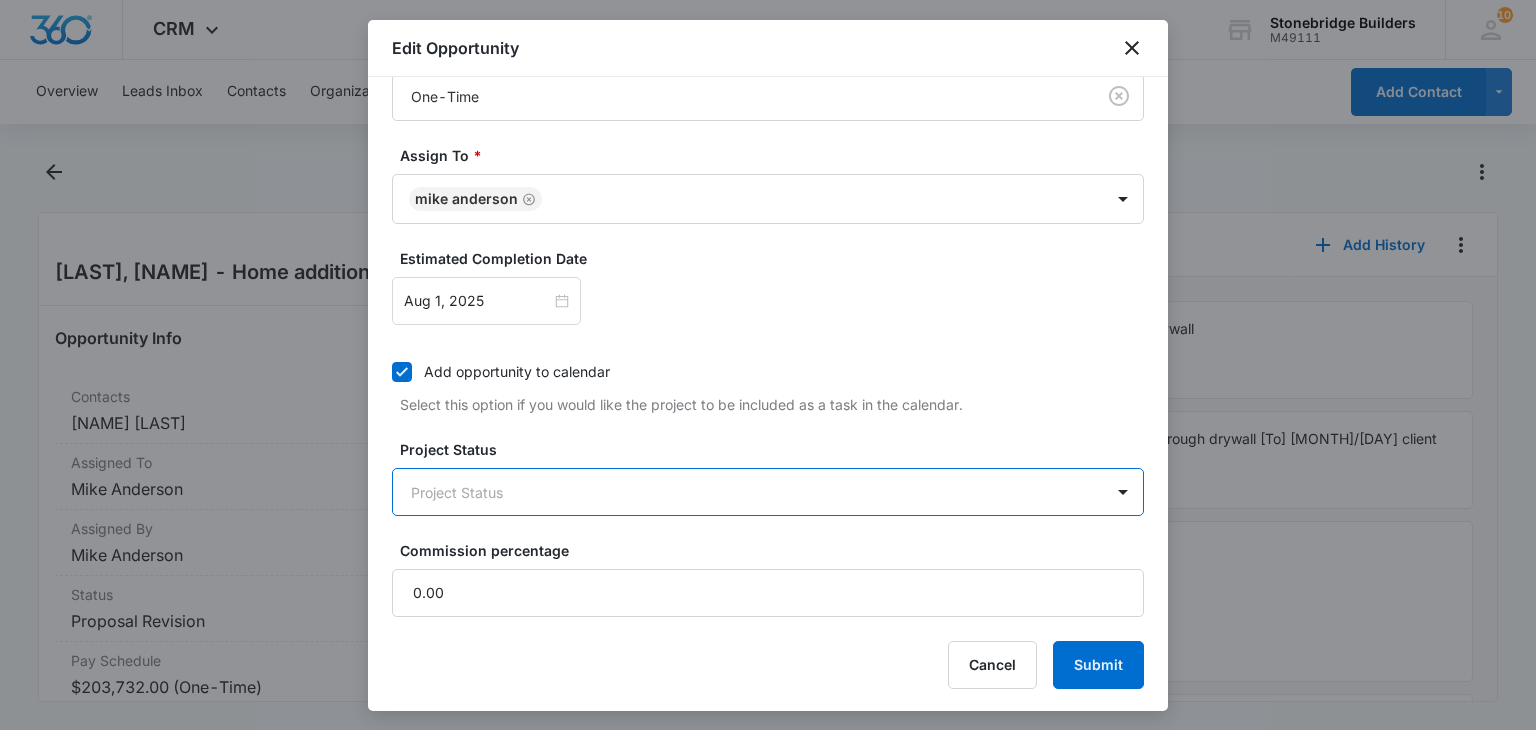 click on "CRM Apps Reputation Websites Forms CRM Email Social Content Ads Intelligence Files Brand Settings Stonebridge Builders  M49111 Your Accounts View All 101 MA Mike Anderson manderson@stonebridgebuilders.net My Profile 101 Notifications Support Logout Terms & Conditions   •   Privacy Policy Overview Leads Inbox Contacts Organizations History Deals Opportunities Tasks Calendar Lists Reports Settings Add Contact Edson, Madi - Home addition Opportunity Info Contacts Madi Edson Assigned To Mike Anderson Assigned By Mike Anderson Status Proposal Revision Pay Schedule $203,732.00 (One-Time) Estimated Completion Date 08/01/2025 Details URL/Link None Notes 5/9/25 client requests only through drywall
7.28.25 HVAC quote as new needed for $20k - $25k
7.28 revise requested for permitting and contract History Tasks Add History MA Mike Anderson  -  Opportunity Details: [From] 5/9/25 client requests only through drywall
7.28.25 HVAC quote as new ne... Read More Jul 28, 2025 at 3:36pm  • Project MA Mike Anderson  -  MA MA" at bounding box center [768, 365] 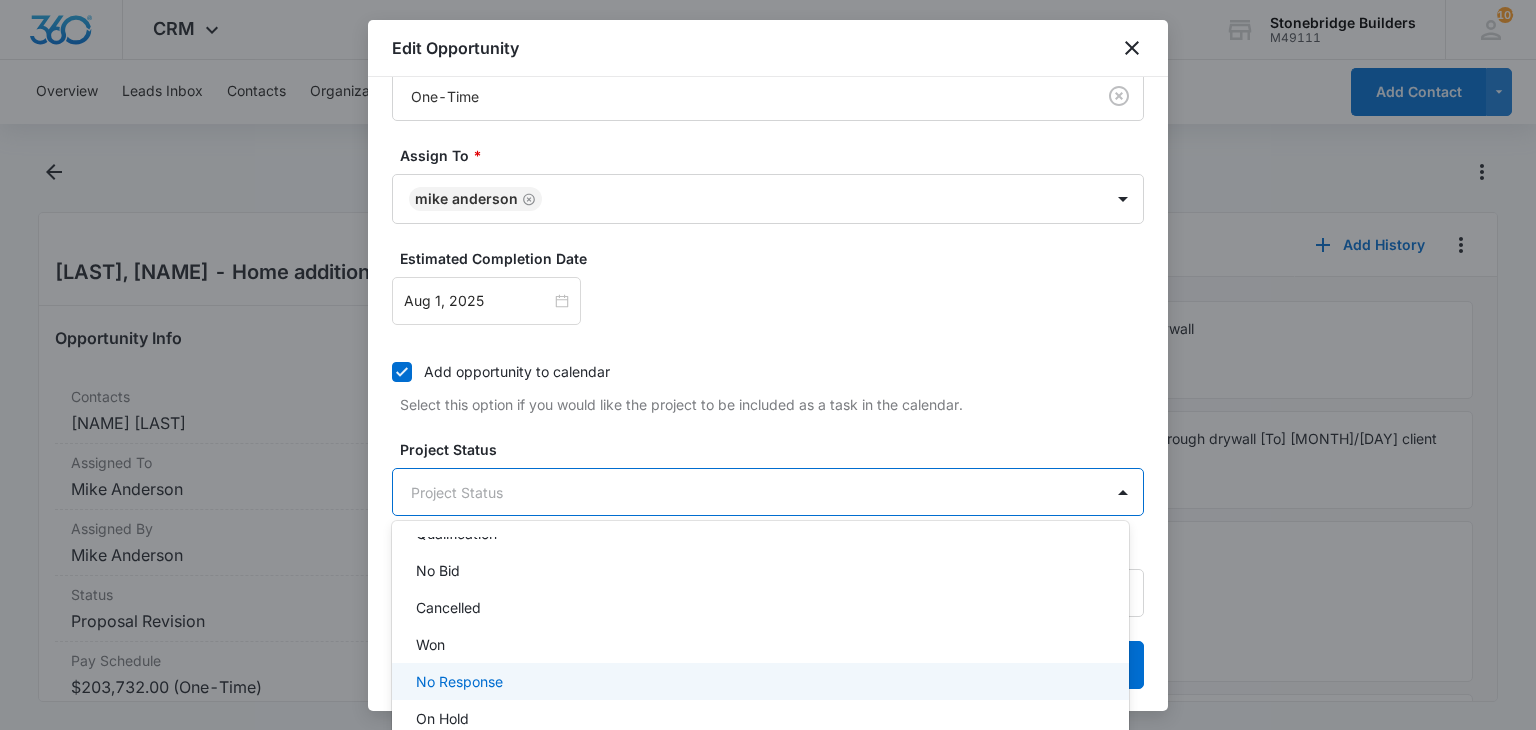 scroll, scrollTop: 200, scrollLeft: 0, axis: vertical 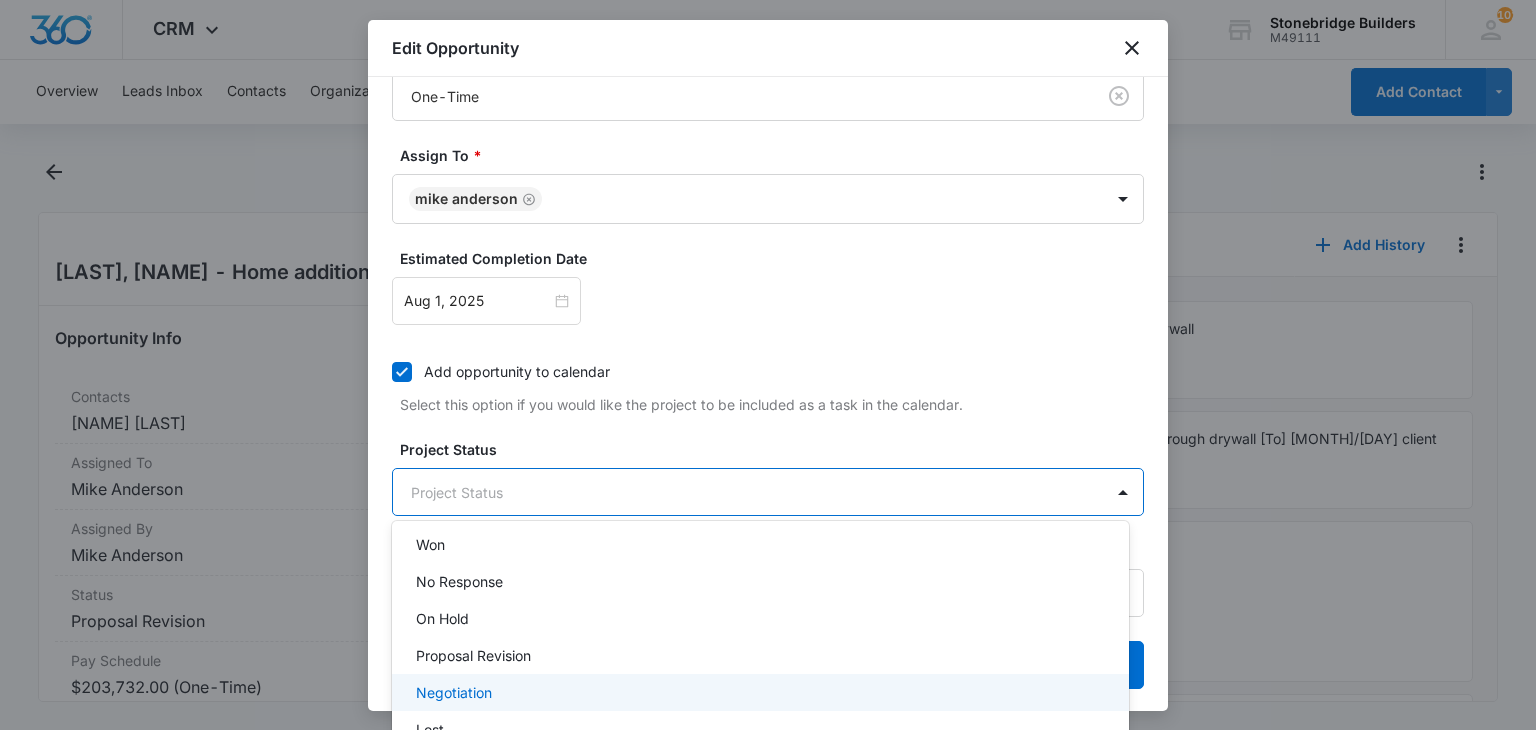 click on "Negotiation" at bounding box center (760, 692) 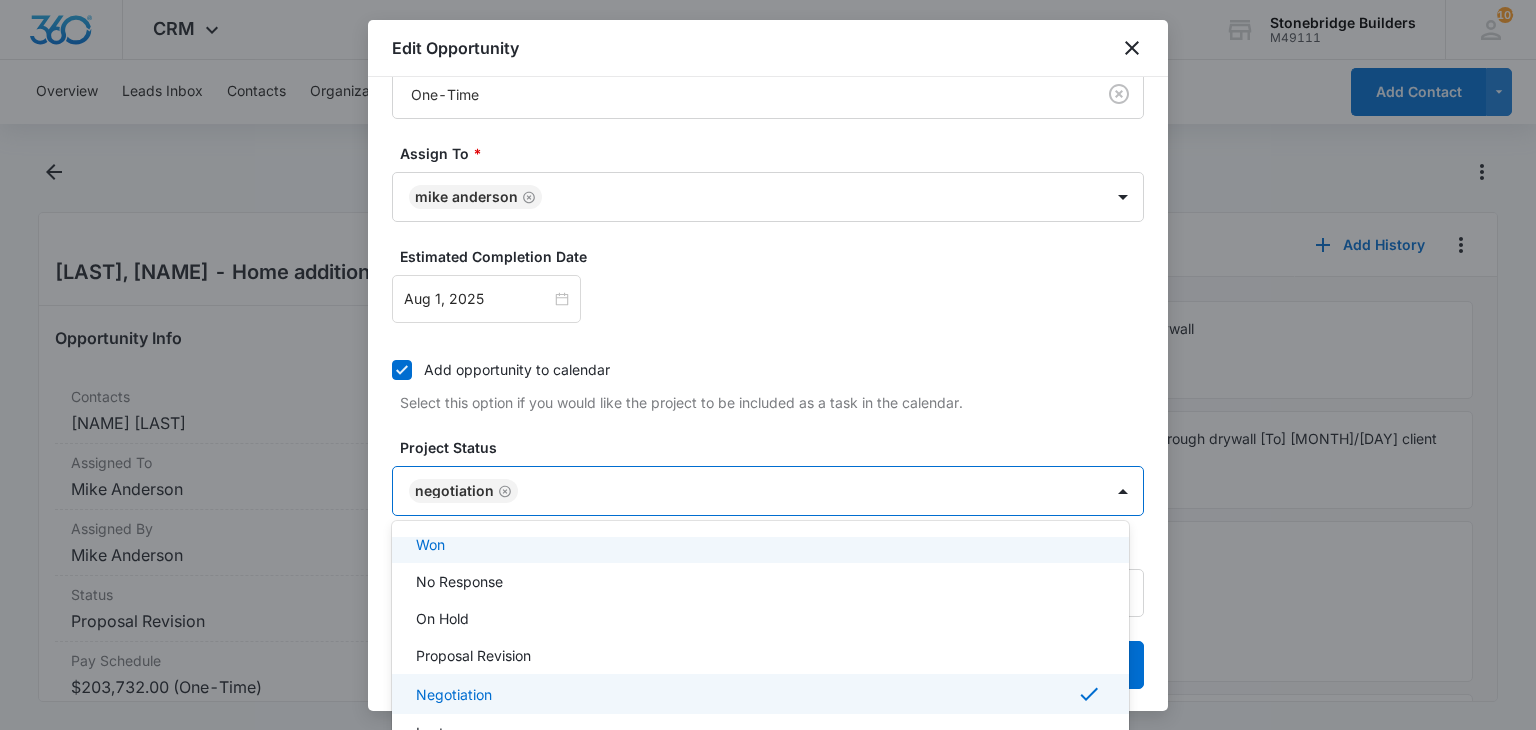 click at bounding box center (768, 365) 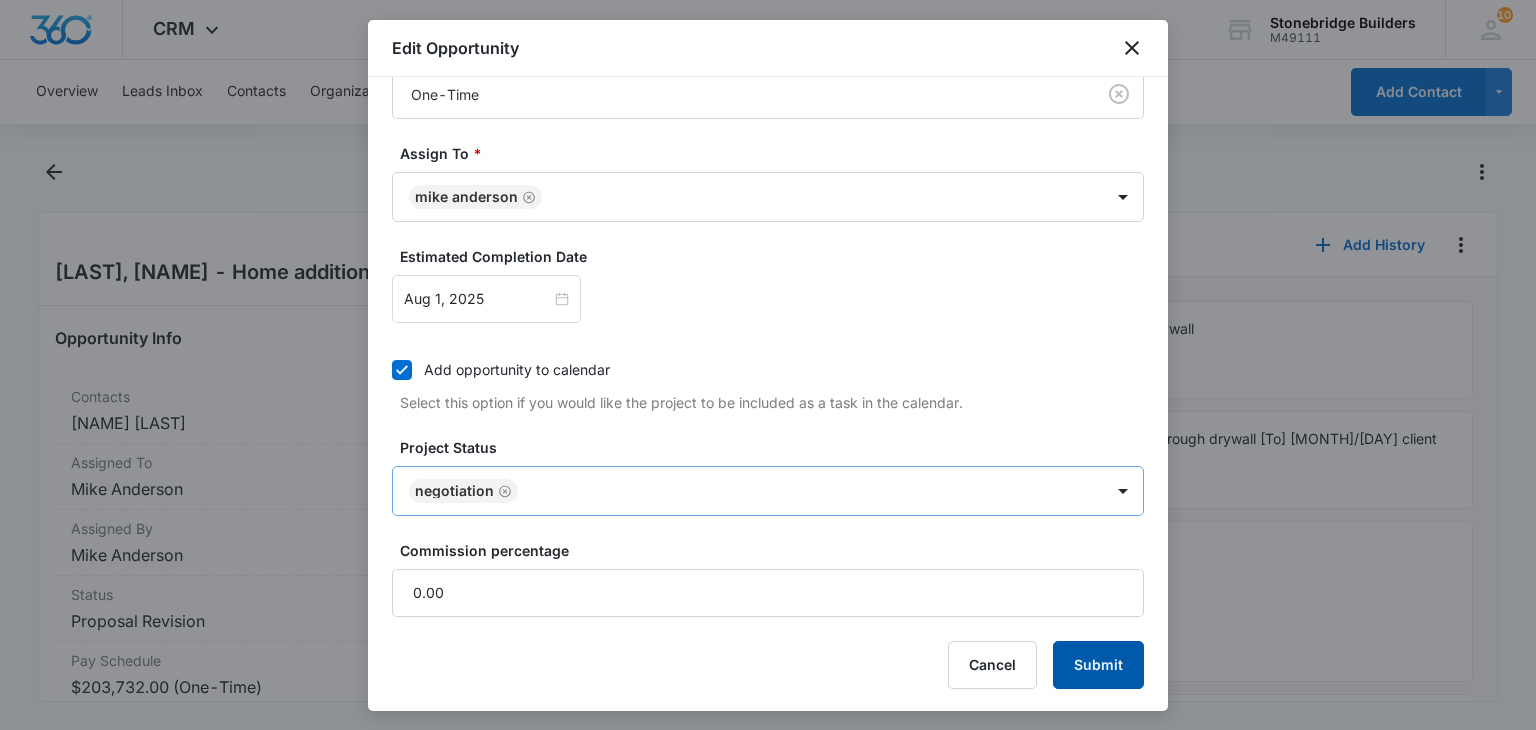 click on "Submit" at bounding box center (1098, 665) 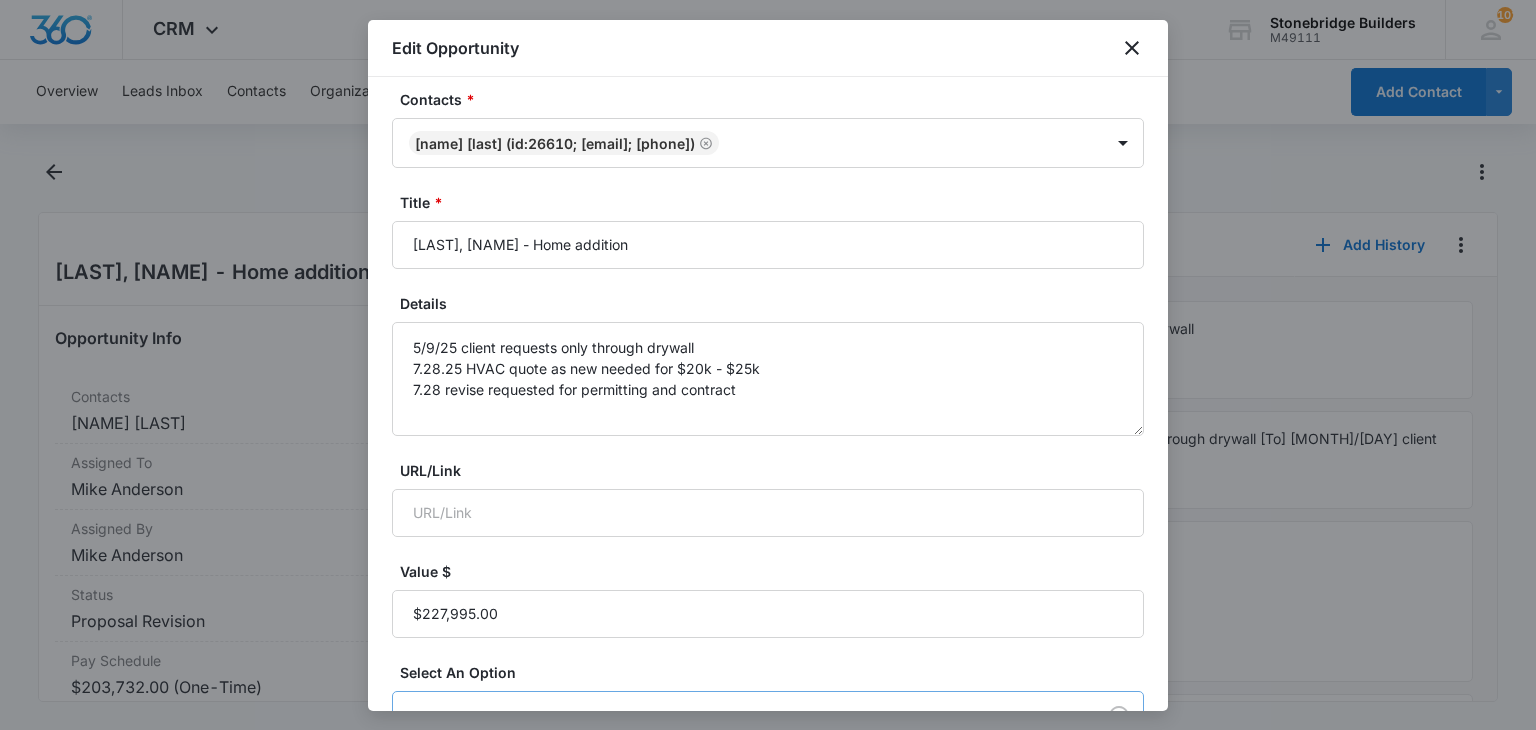 scroll, scrollTop: 0, scrollLeft: 0, axis: both 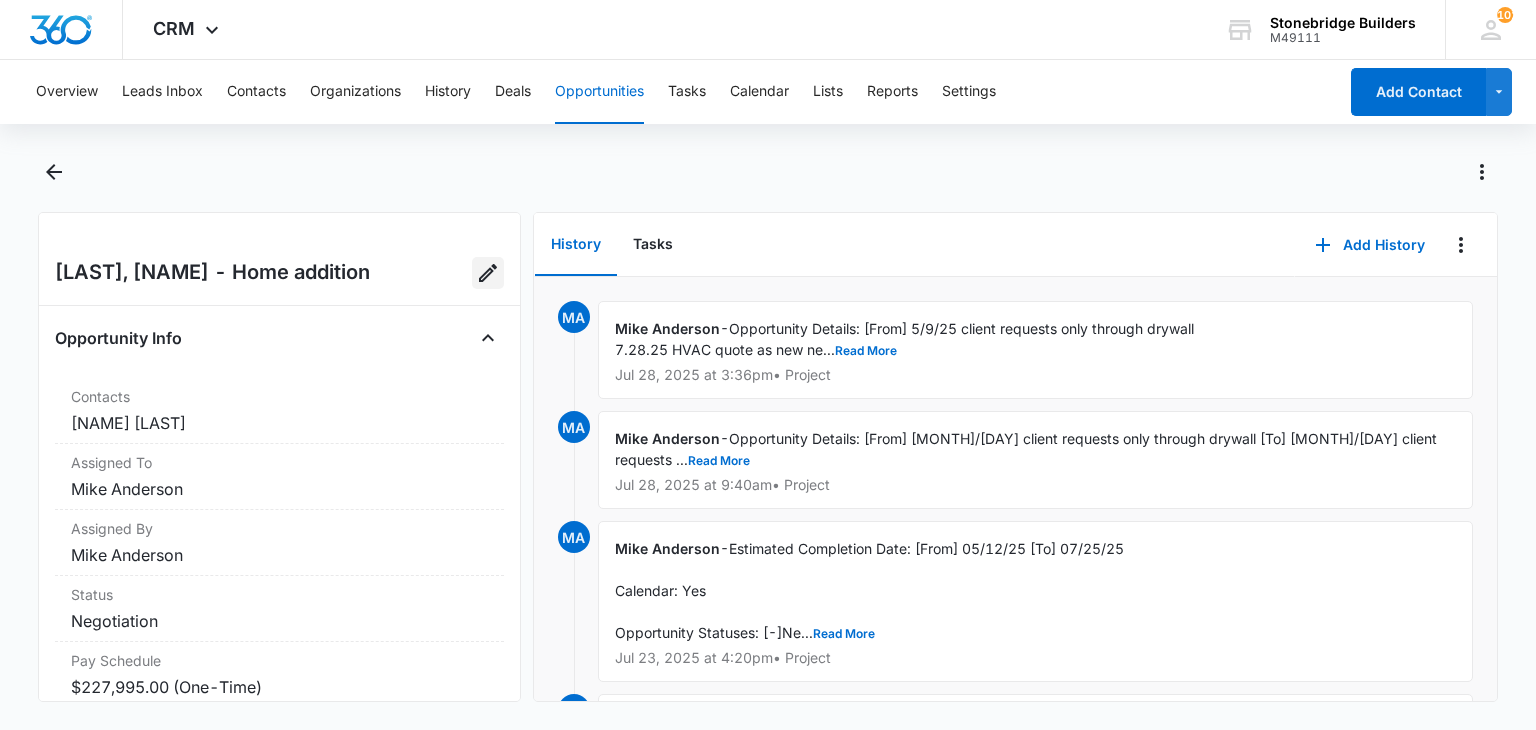 click at bounding box center [488, 273] 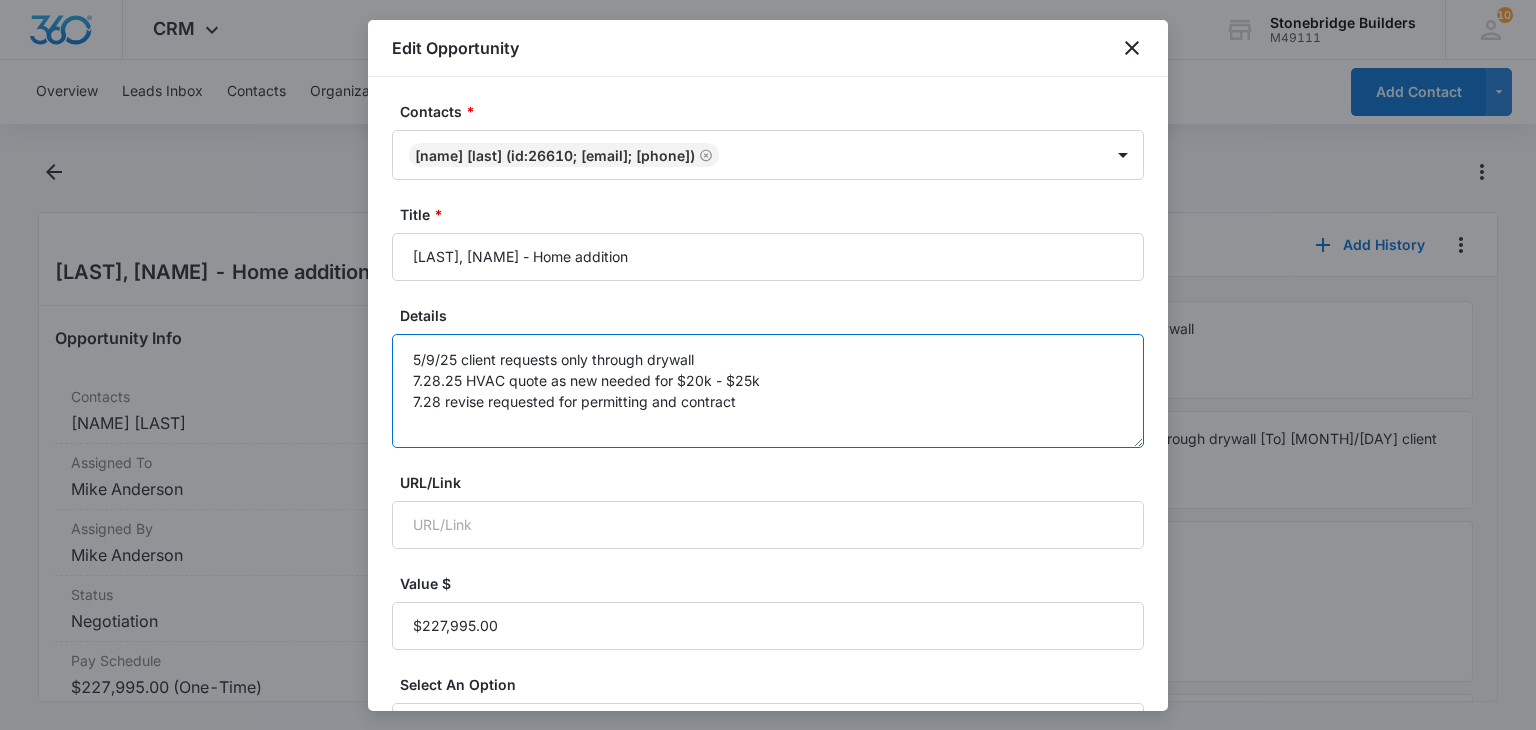 click on "5/9/25 client requests only through drywall
7.28.25 HVAC quote as new needed for $20k - $25k
7.28 revise requested for permitting and contract" at bounding box center [768, 391] 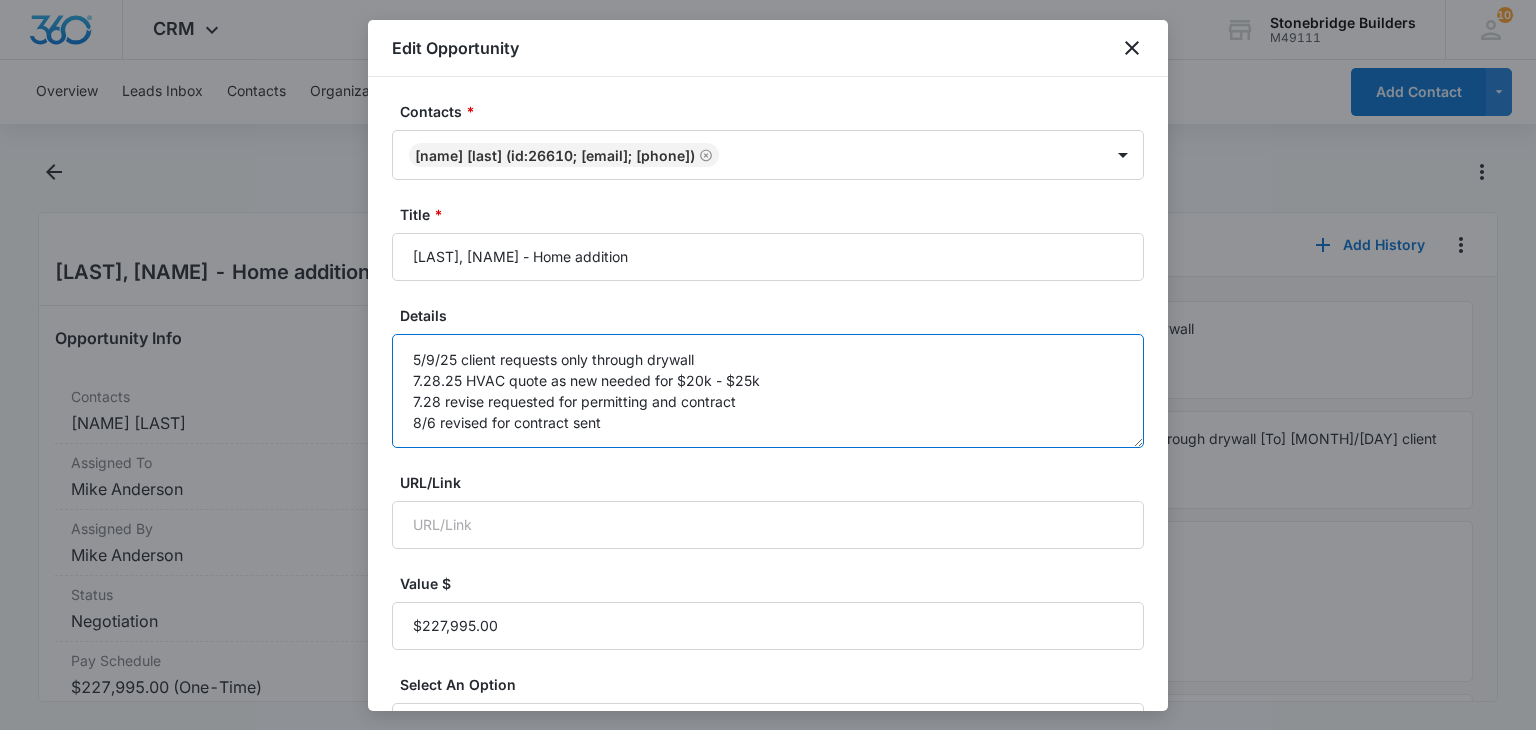 scroll, scrollTop: 634, scrollLeft: 0, axis: vertical 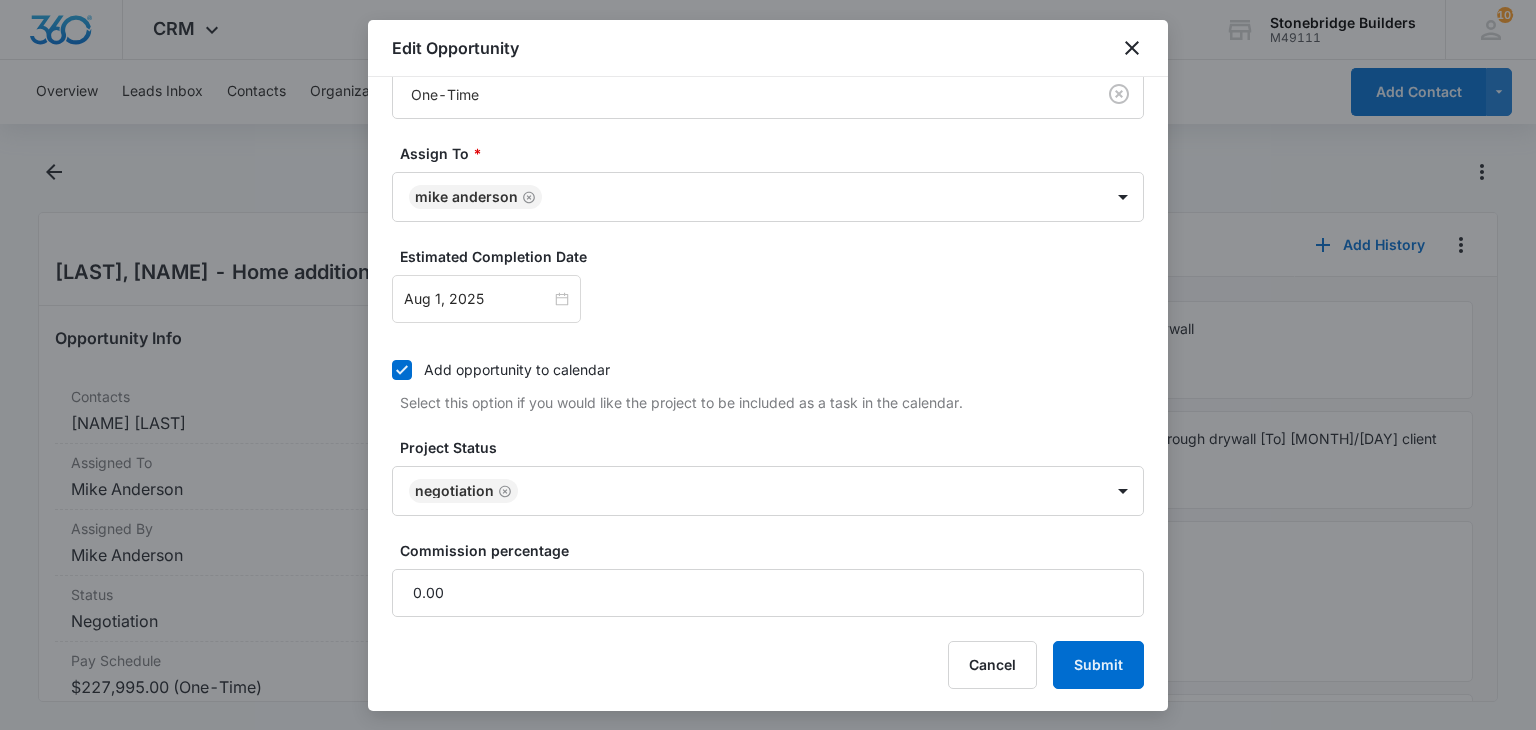 type on "5/9/25 client requests only through drywall
7.28.25 HVAC quote as new needed for $20k - $25k
7.28 revise requested for permitting and contract
8/6 revised for contract sent" 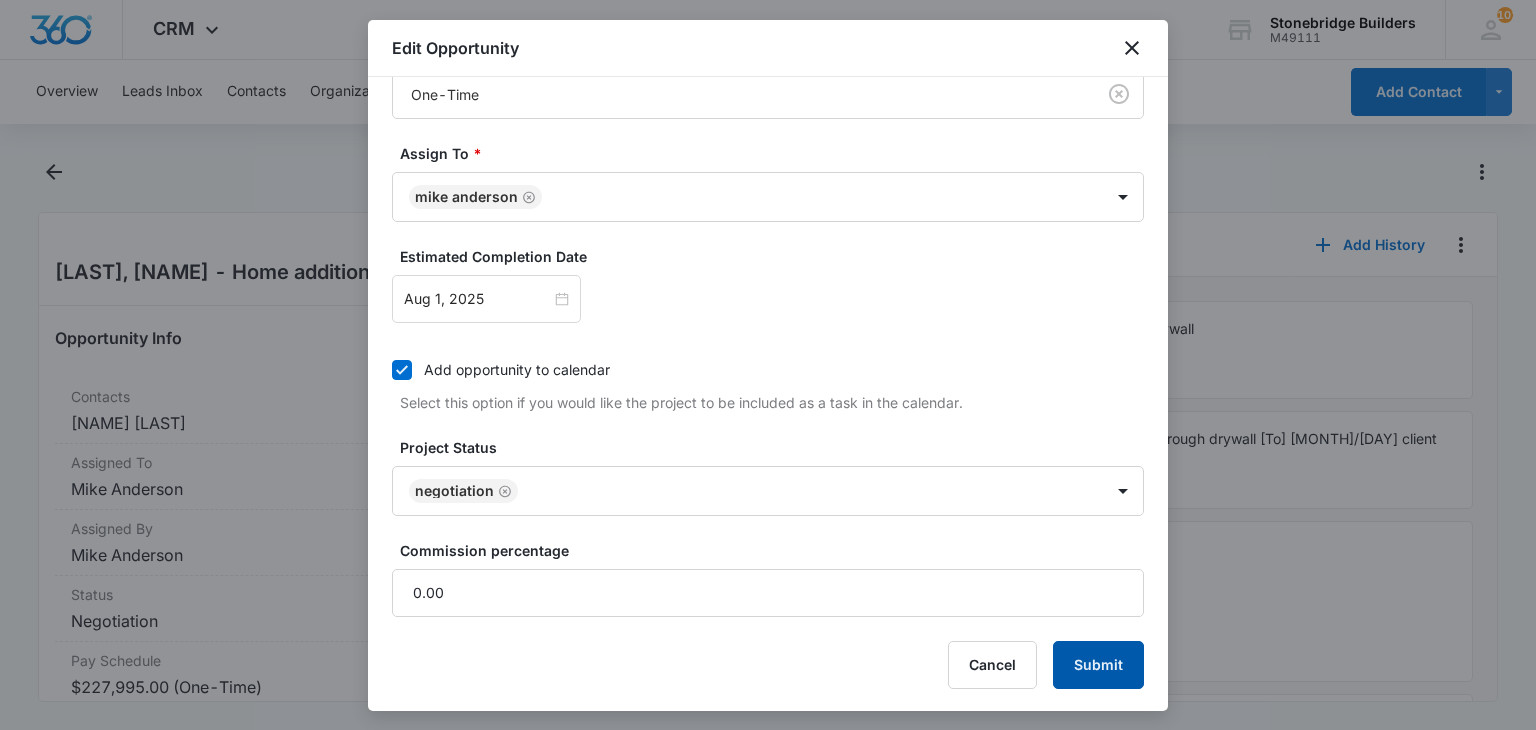 click on "Submit" at bounding box center (1098, 665) 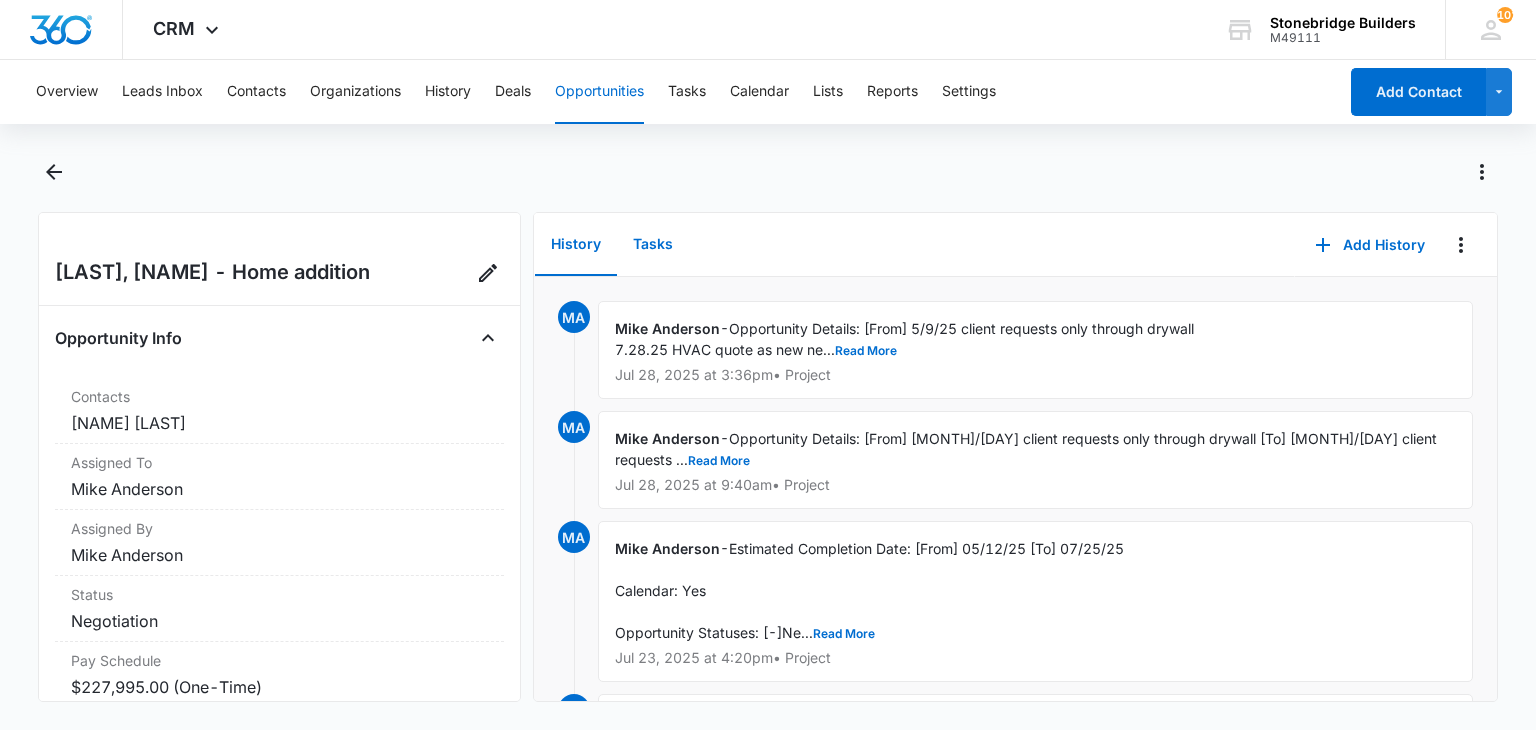 click on "Tasks" at bounding box center (653, 245) 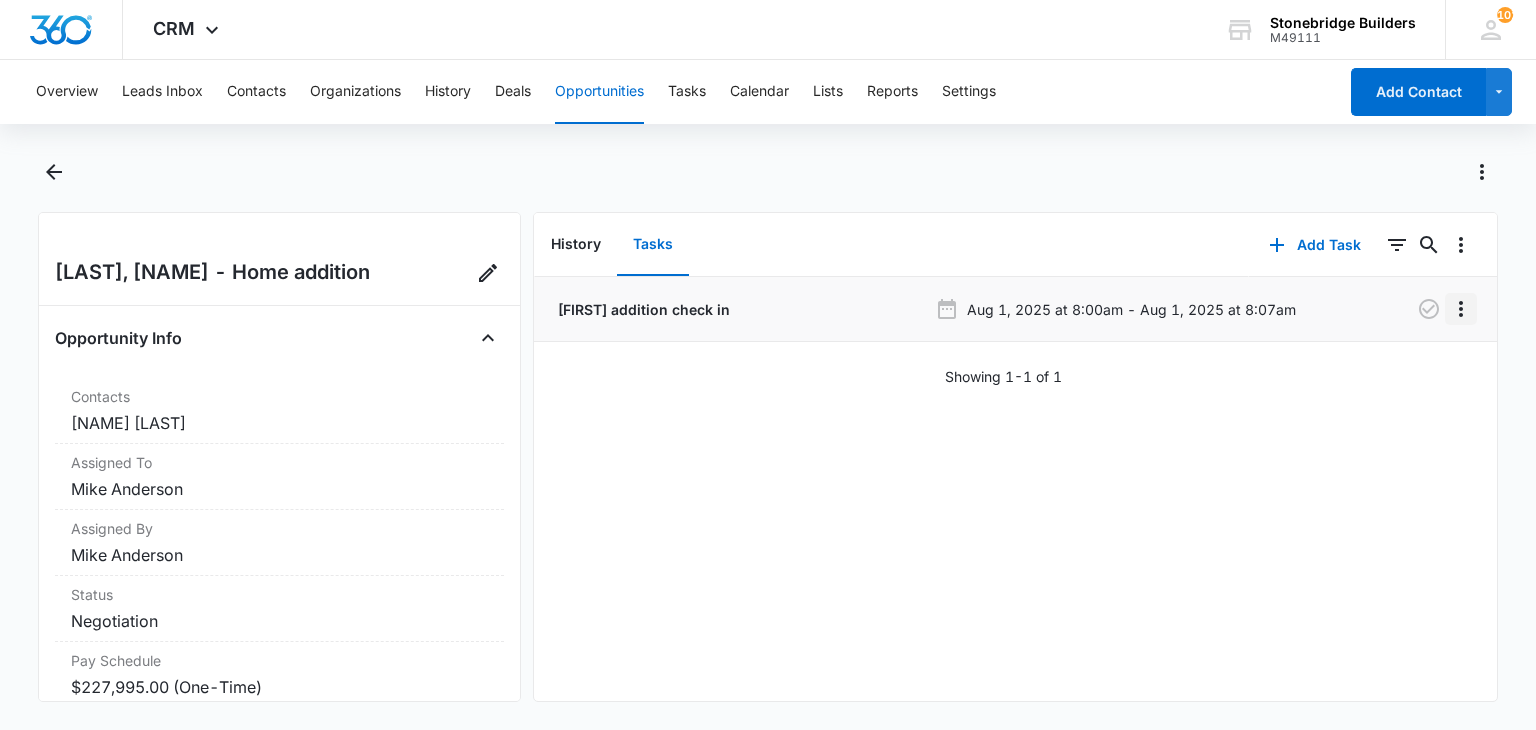 click 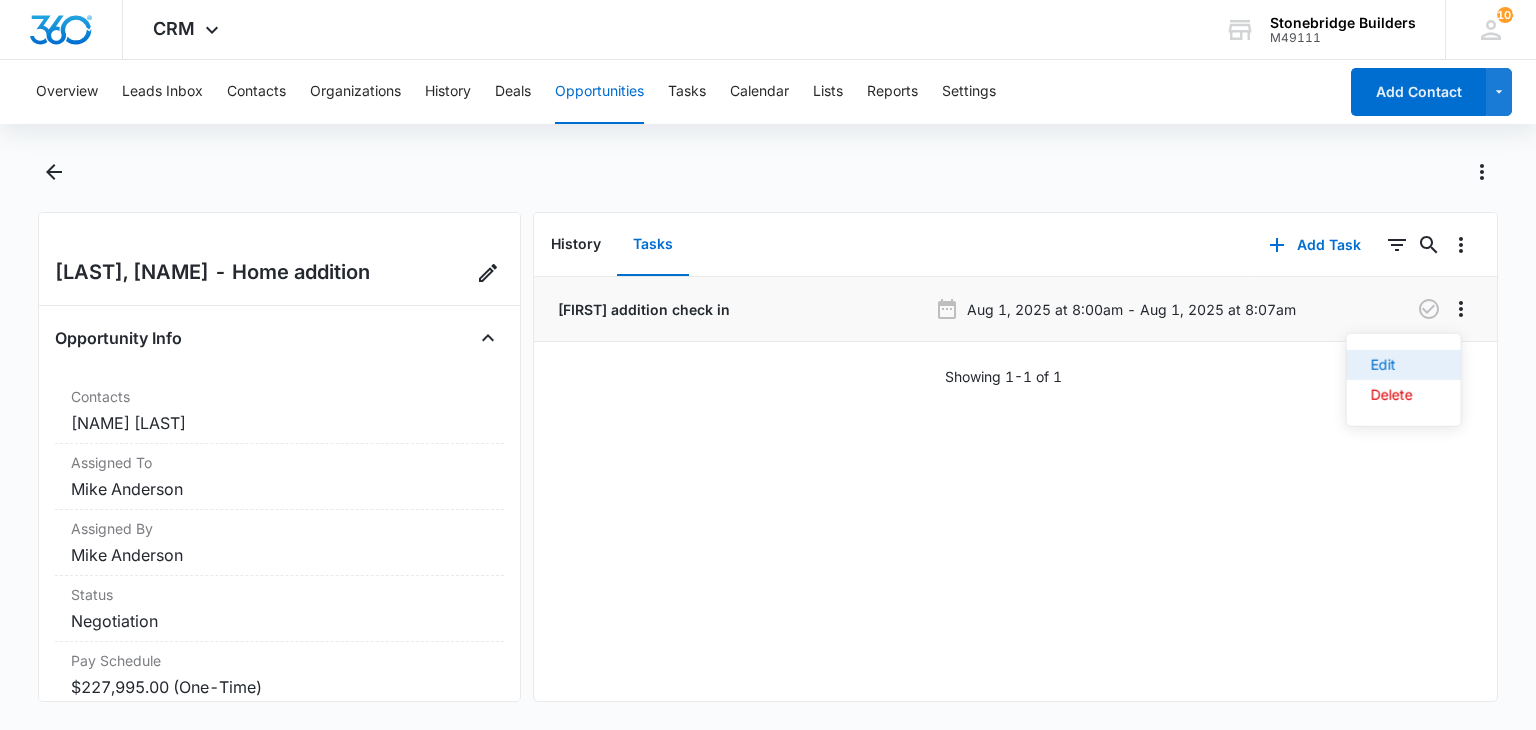 click on "Edit" at bounding box center [1404, 365] 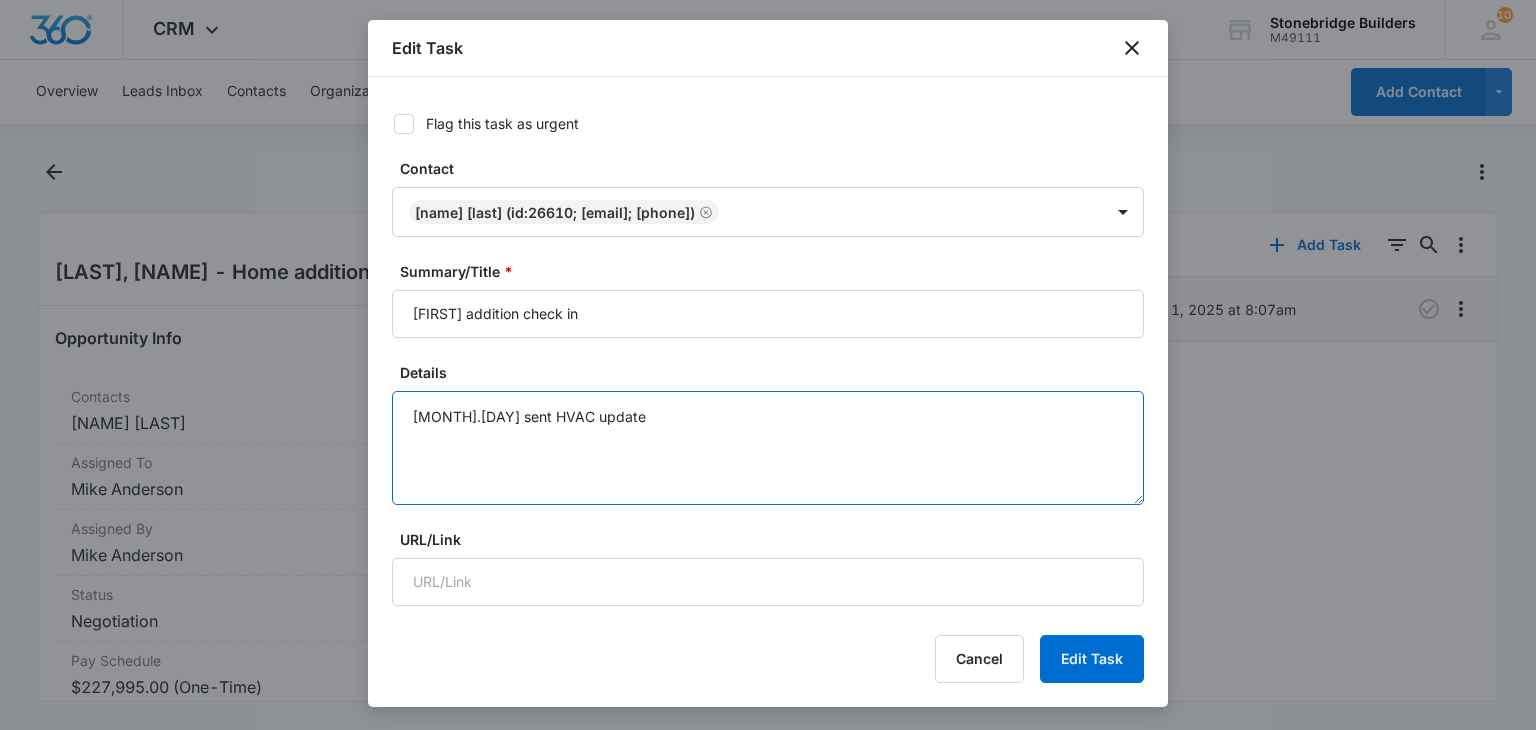 click on "7.28 sent HVAC update" at bounding box center (768, 448) 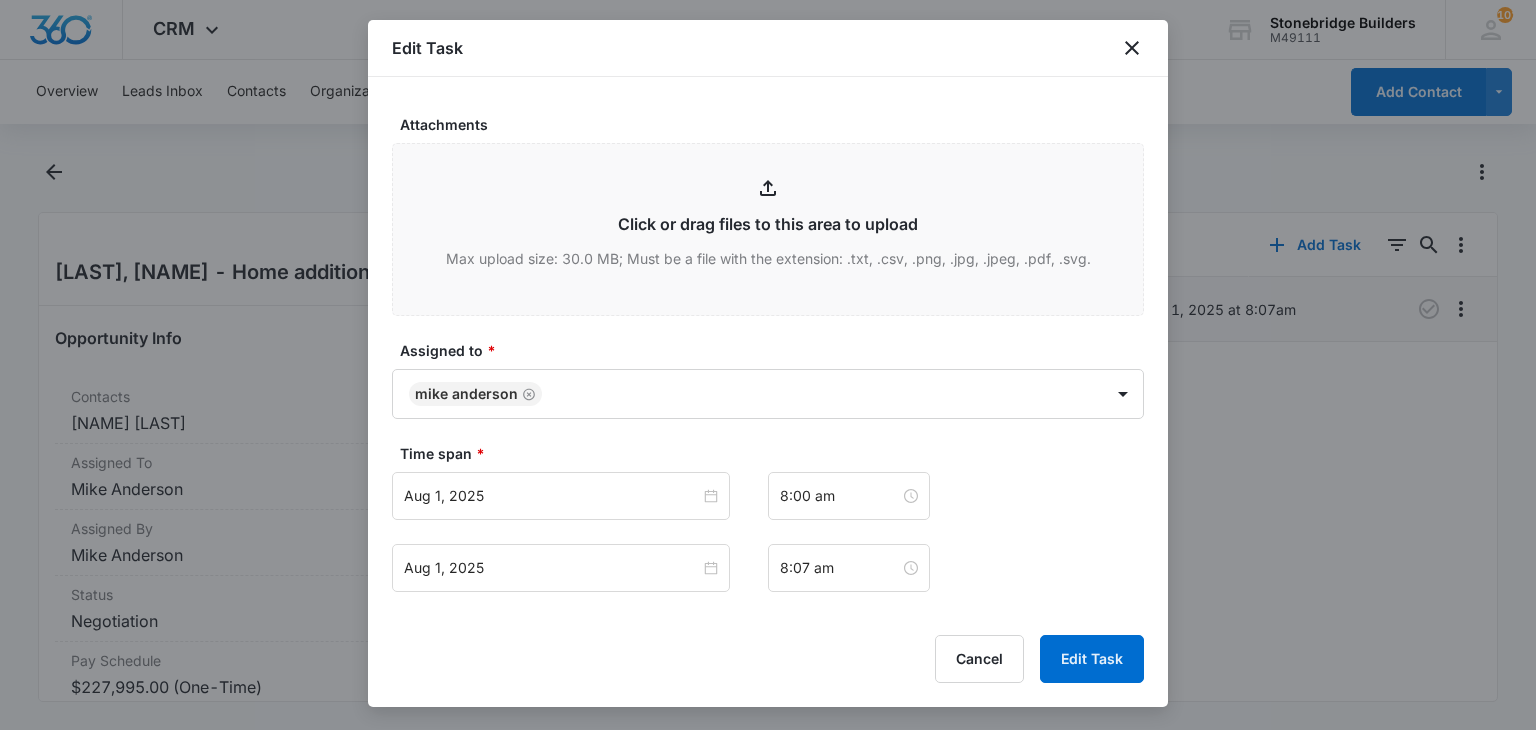 scroll, scrollTop: 1200, scrollLeft: 0, axis: vertical 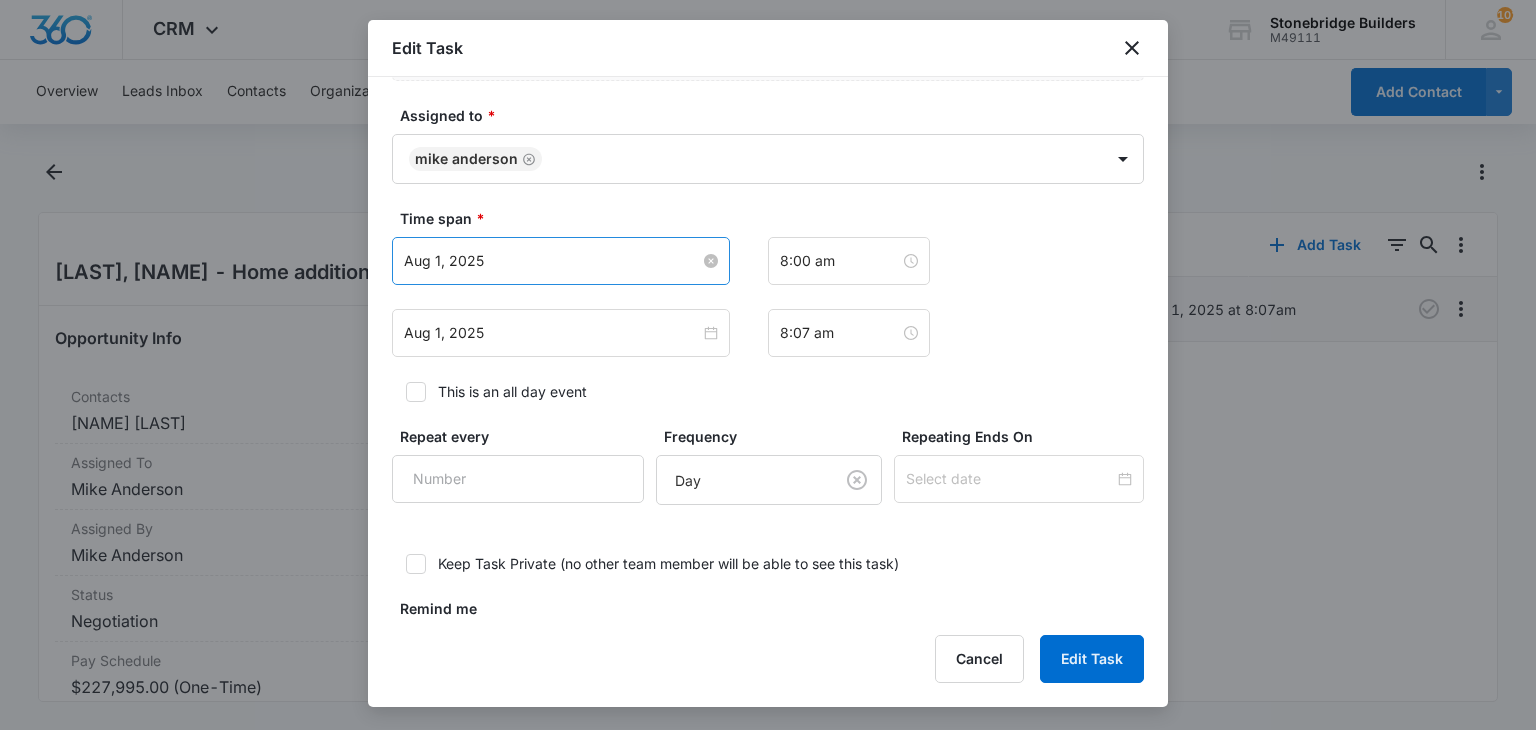 type on "7.28 sent HVAC update
8/6 revised for contract sent" 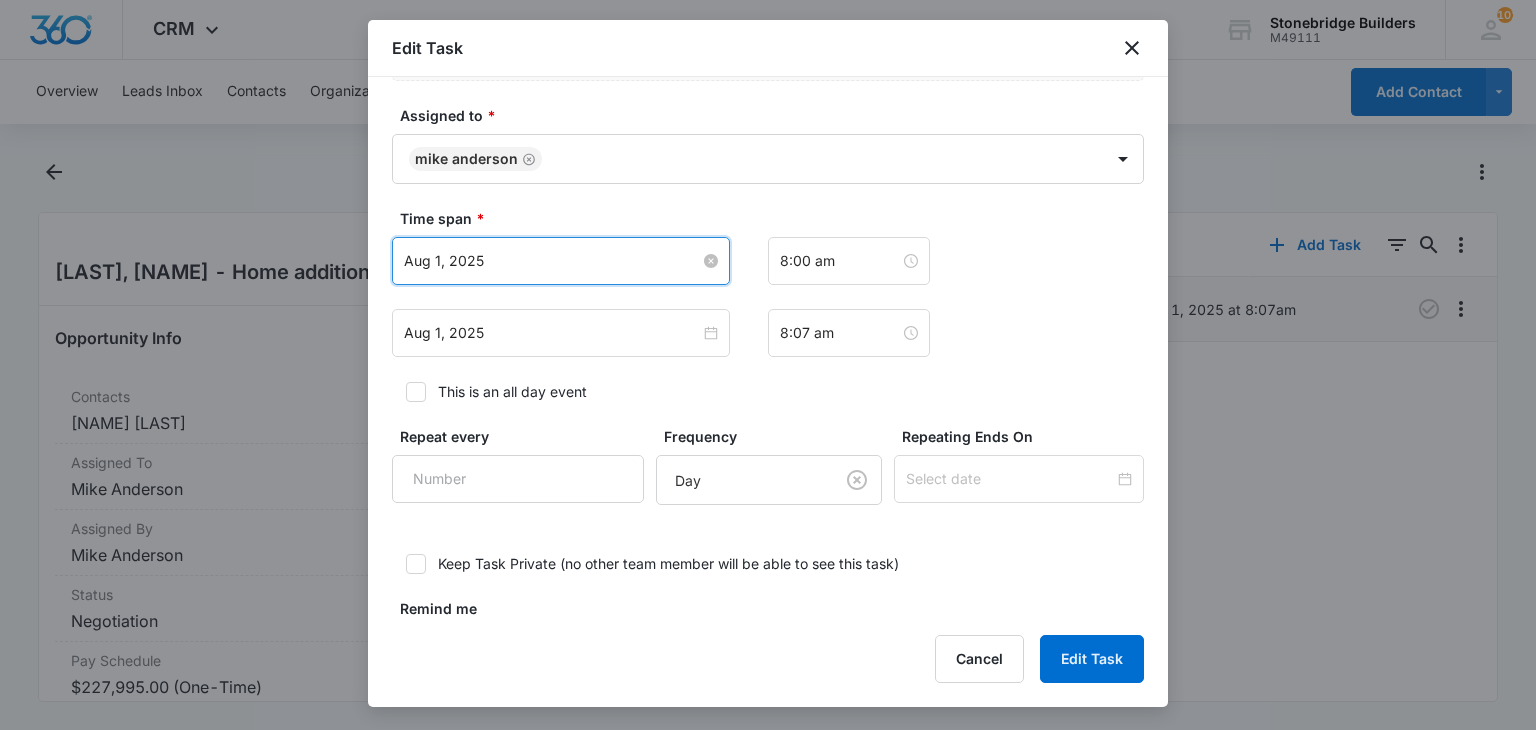 click on "Aug 1, 2025" at bounding box center [552, 261] 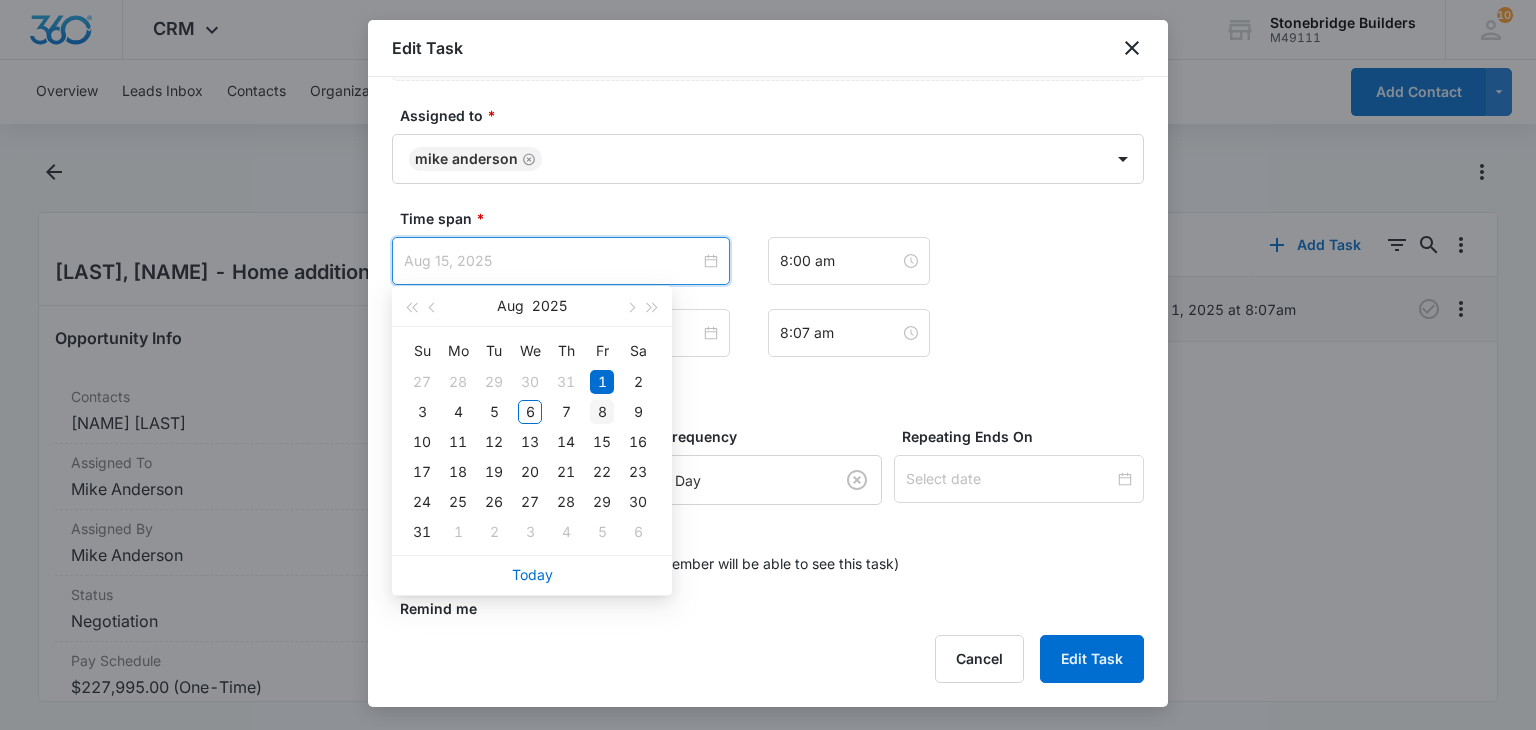 type on "Aug 8, 2025" 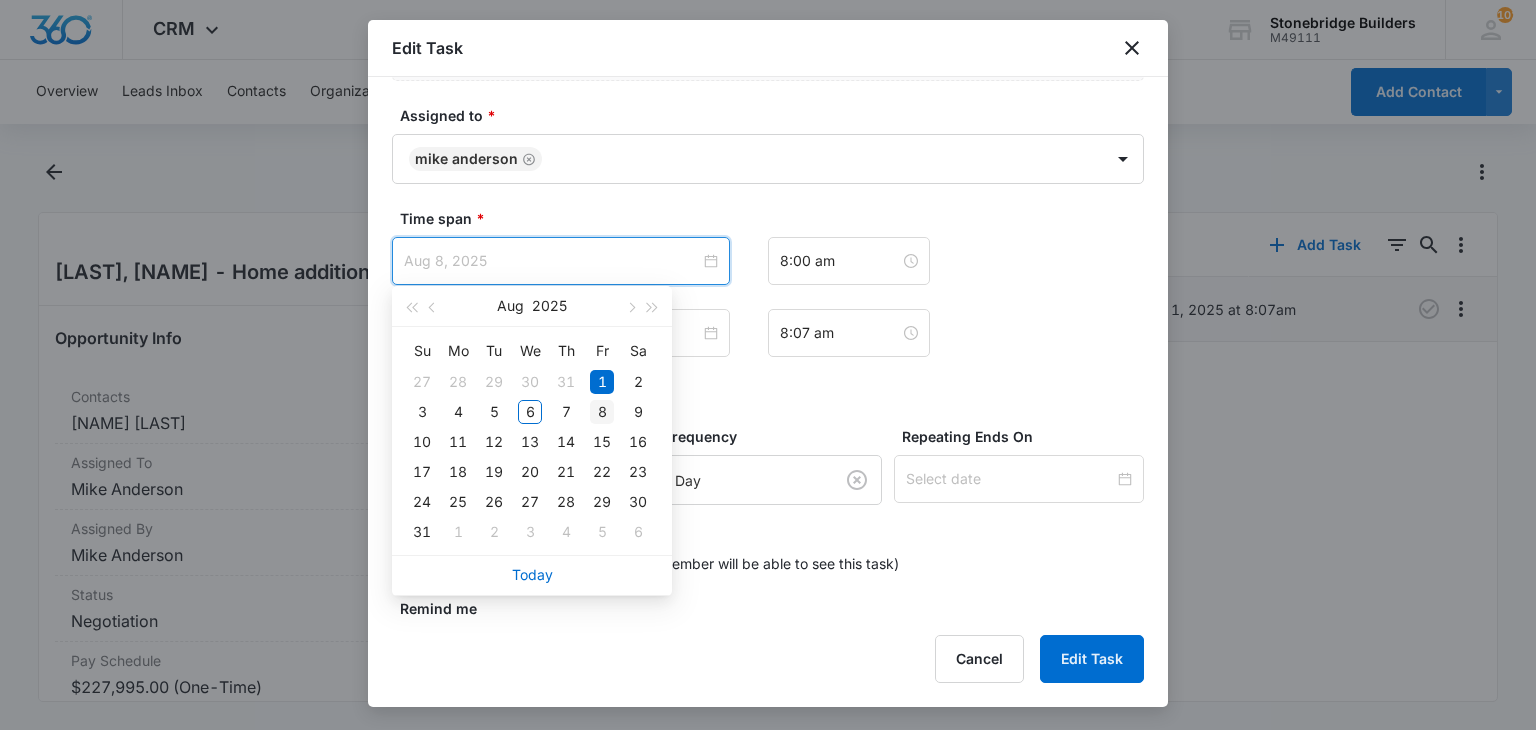 click on "8" at bounding box center [602, 412] 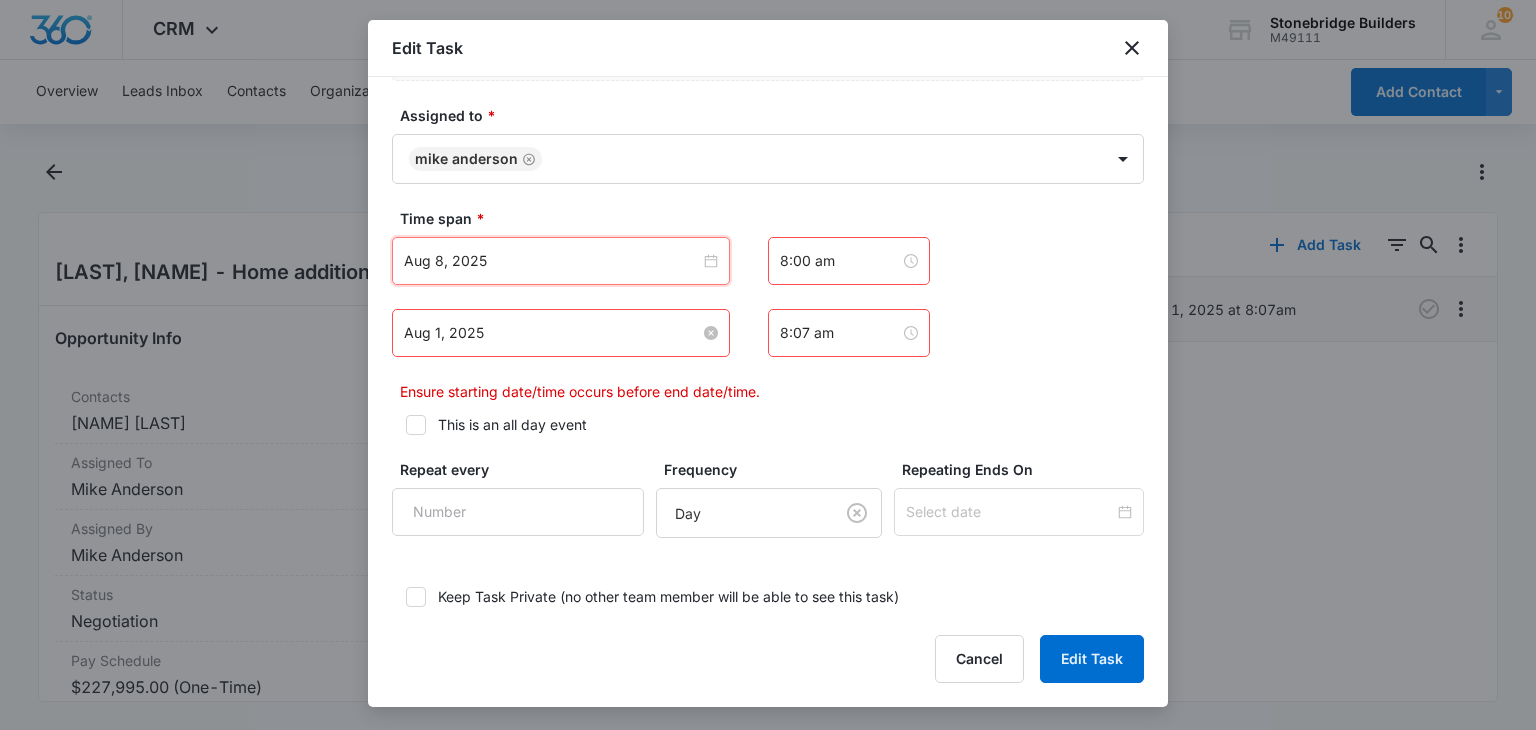 click on "Aug 1, 2025" at bounding box center [552, 333] 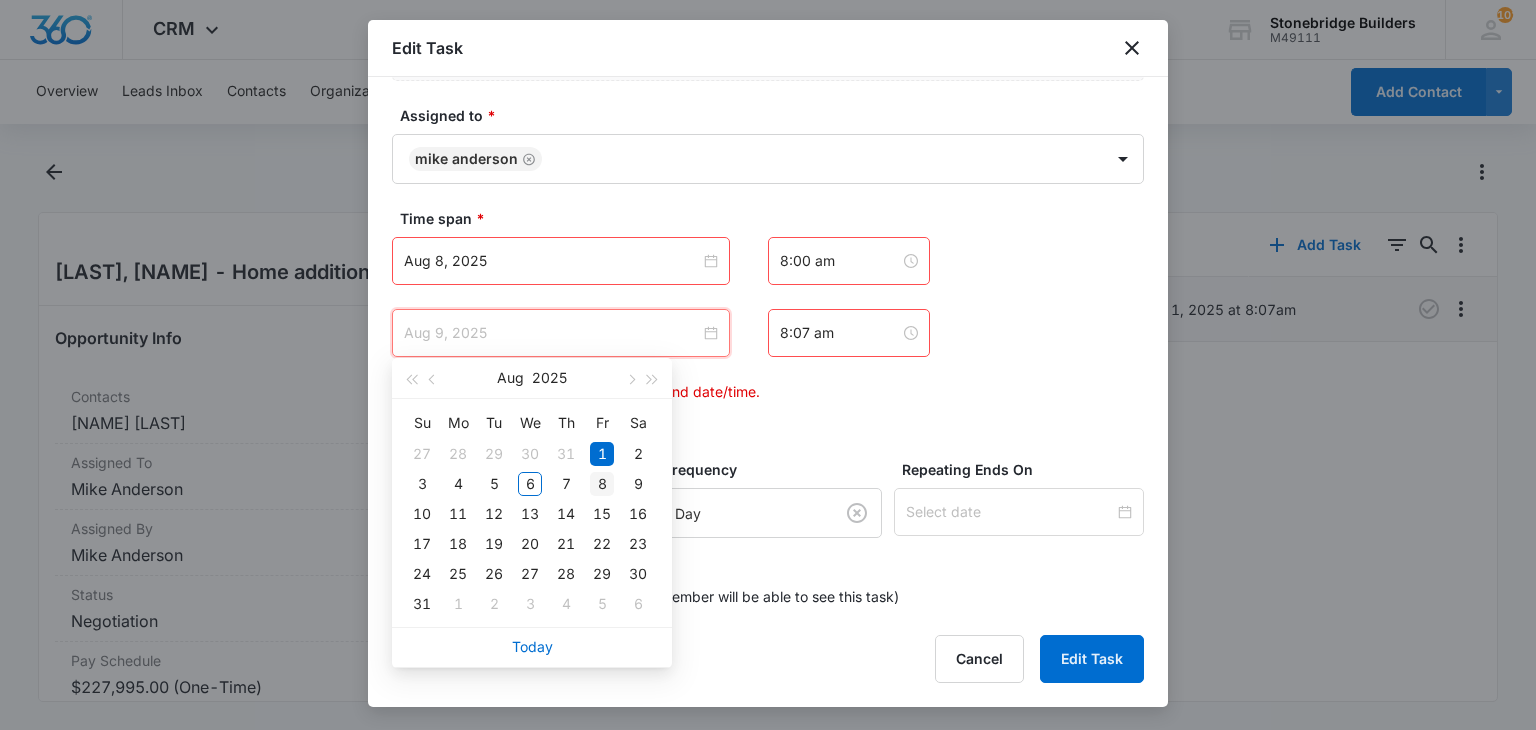 type on "Aug 8, 2025" 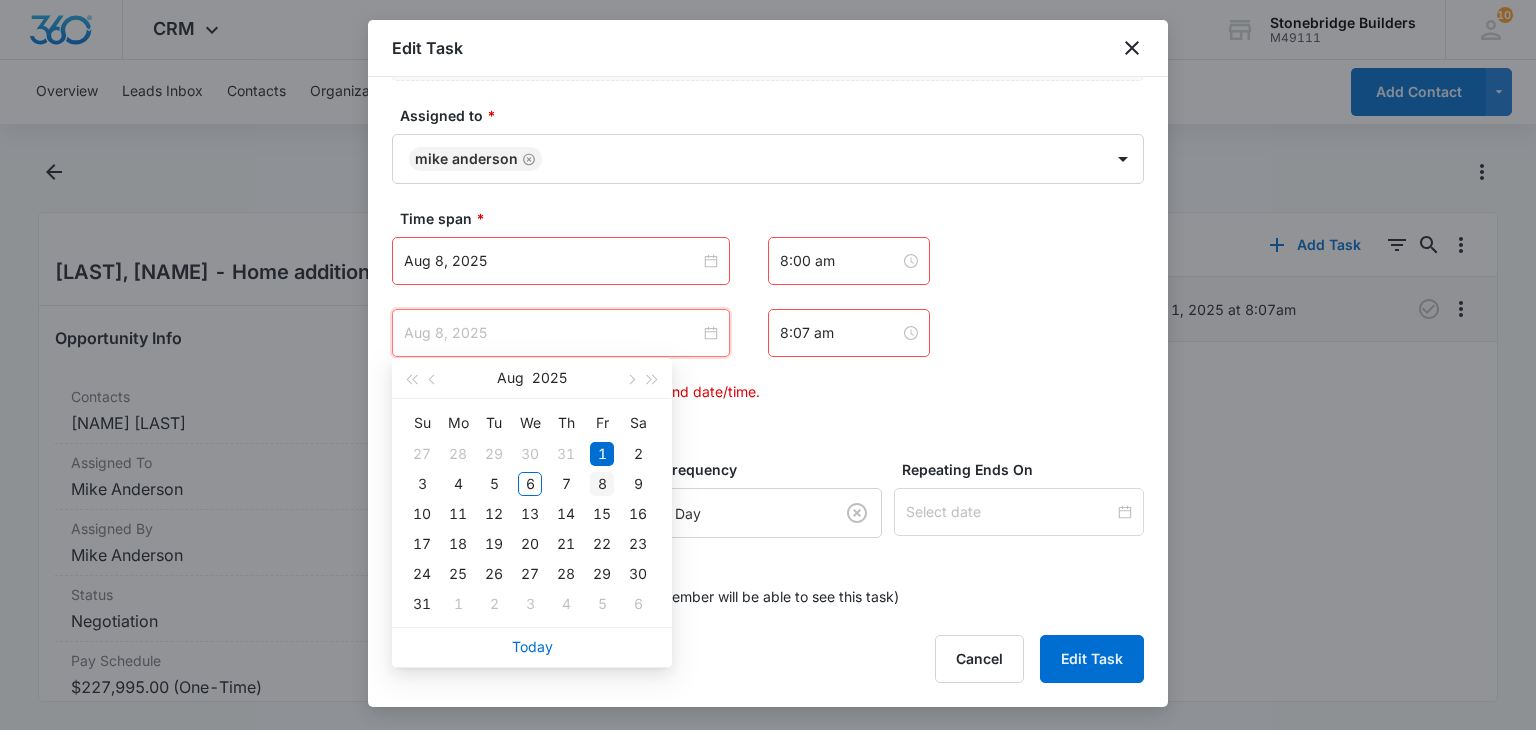 click on "8" at bounding box center [602, 484] 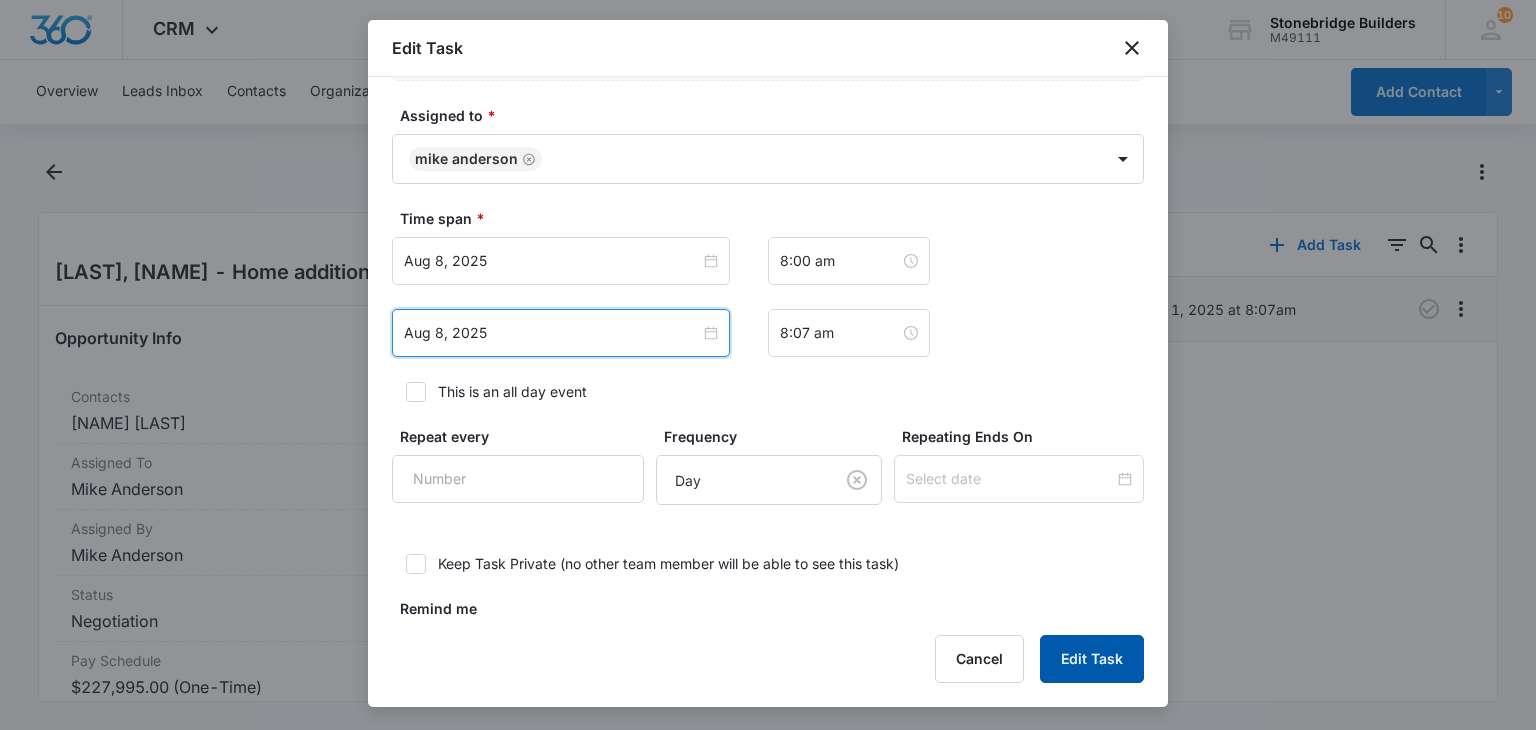 click on "Edit Task" at bounding box center (1092, 659) 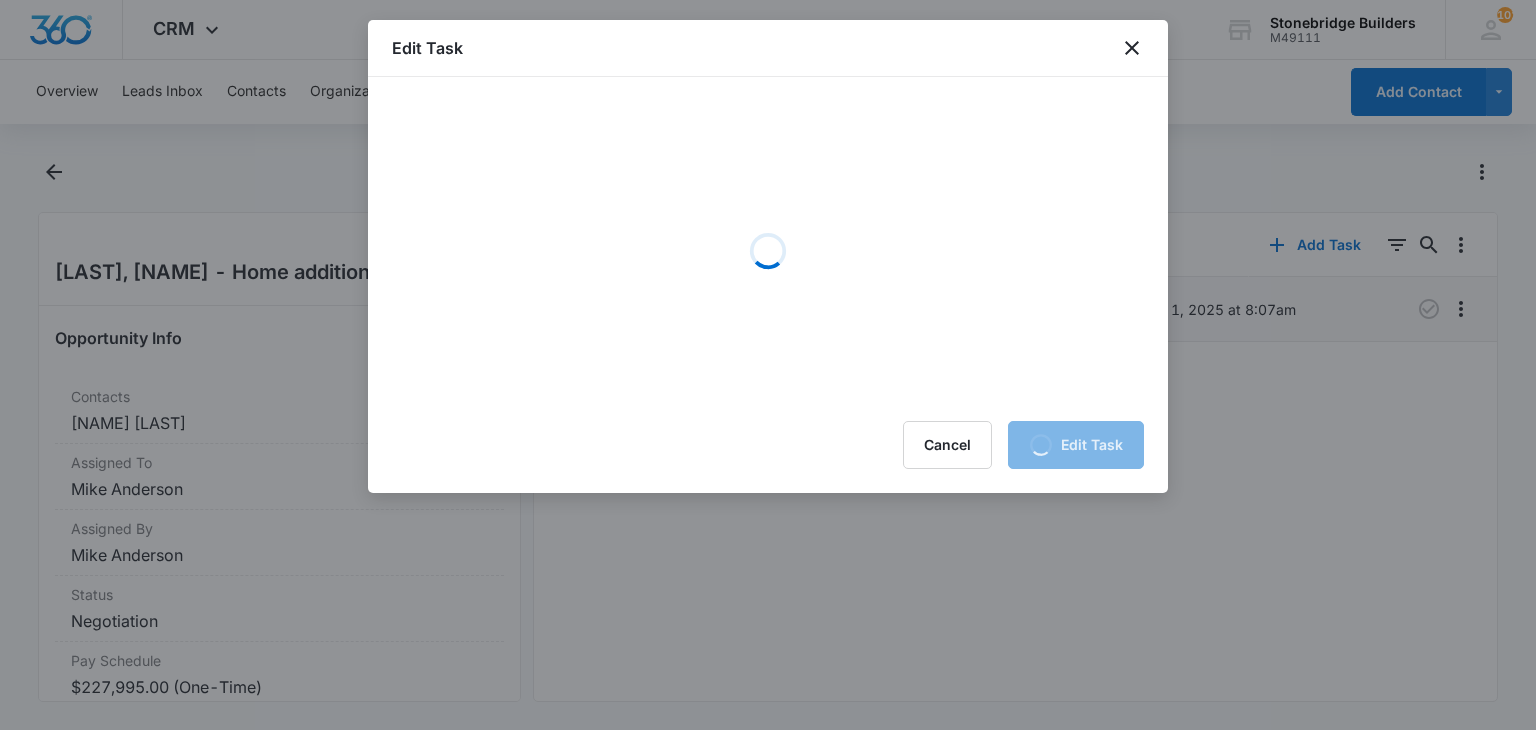 scroll, scrollTop: 0, scrollLeft: 0, axis: both 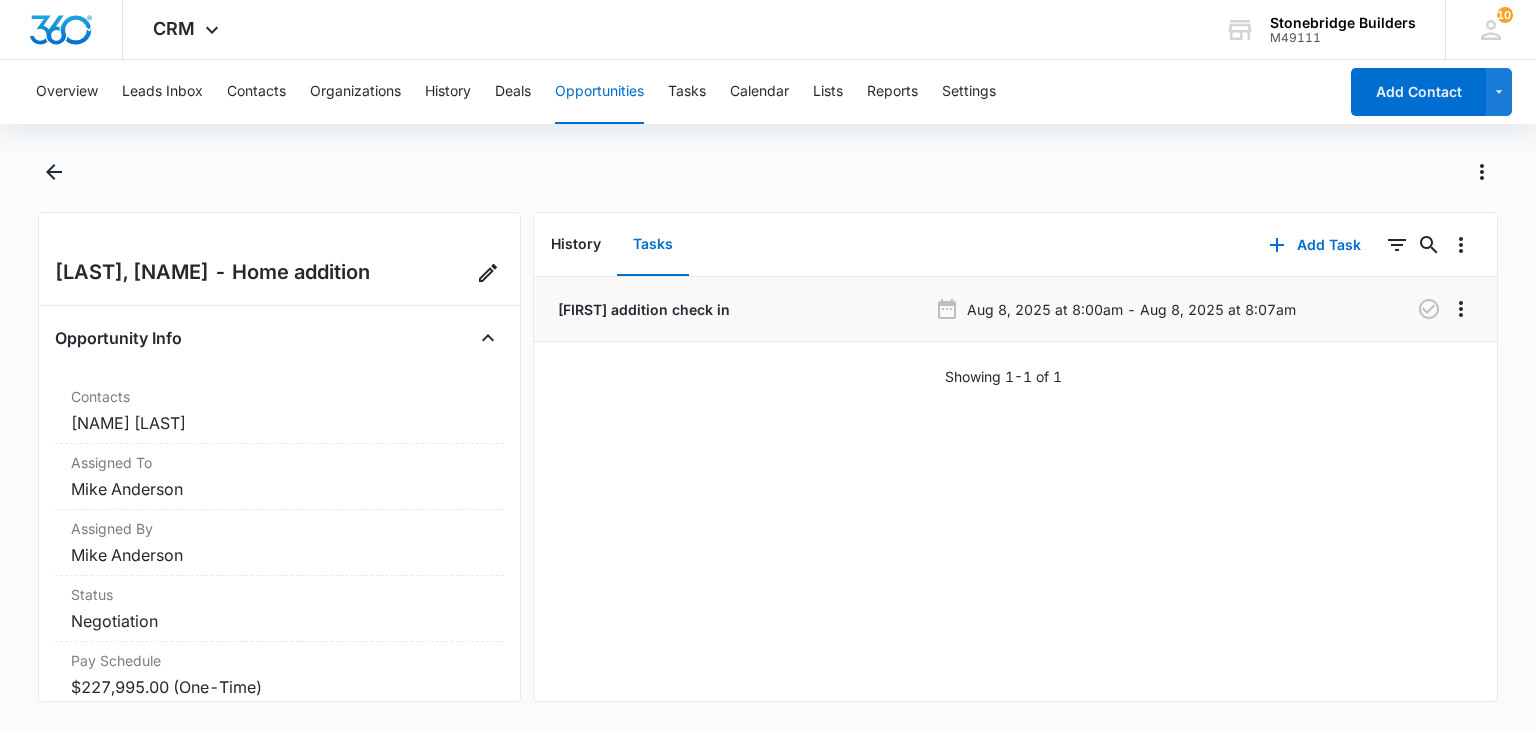 click on "Opportunities" at bounding box center (599, 92) 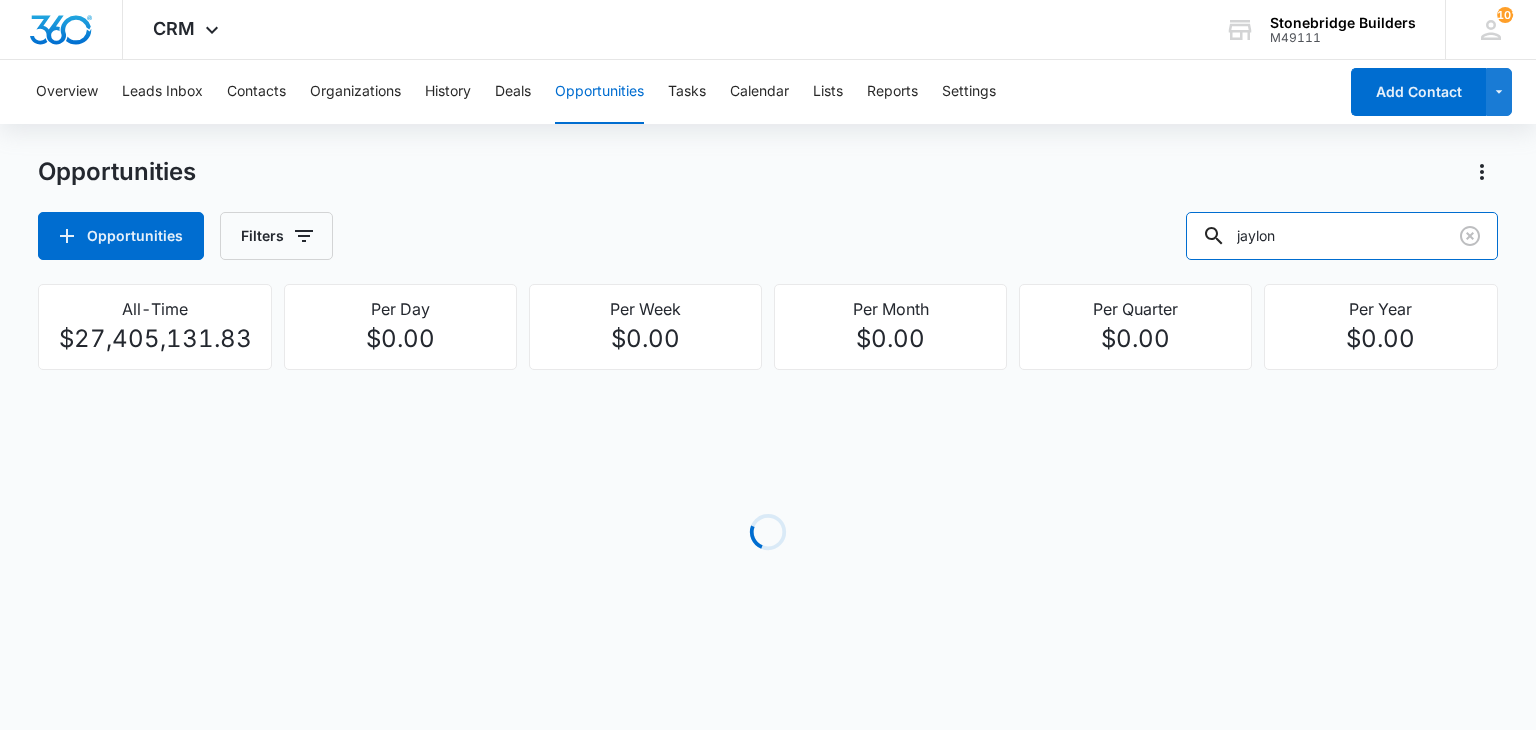 drag, startPoint x: 1320, startPoint y: 240, endPoint x: 1193, endPoint y: 228, distance: 127.56567 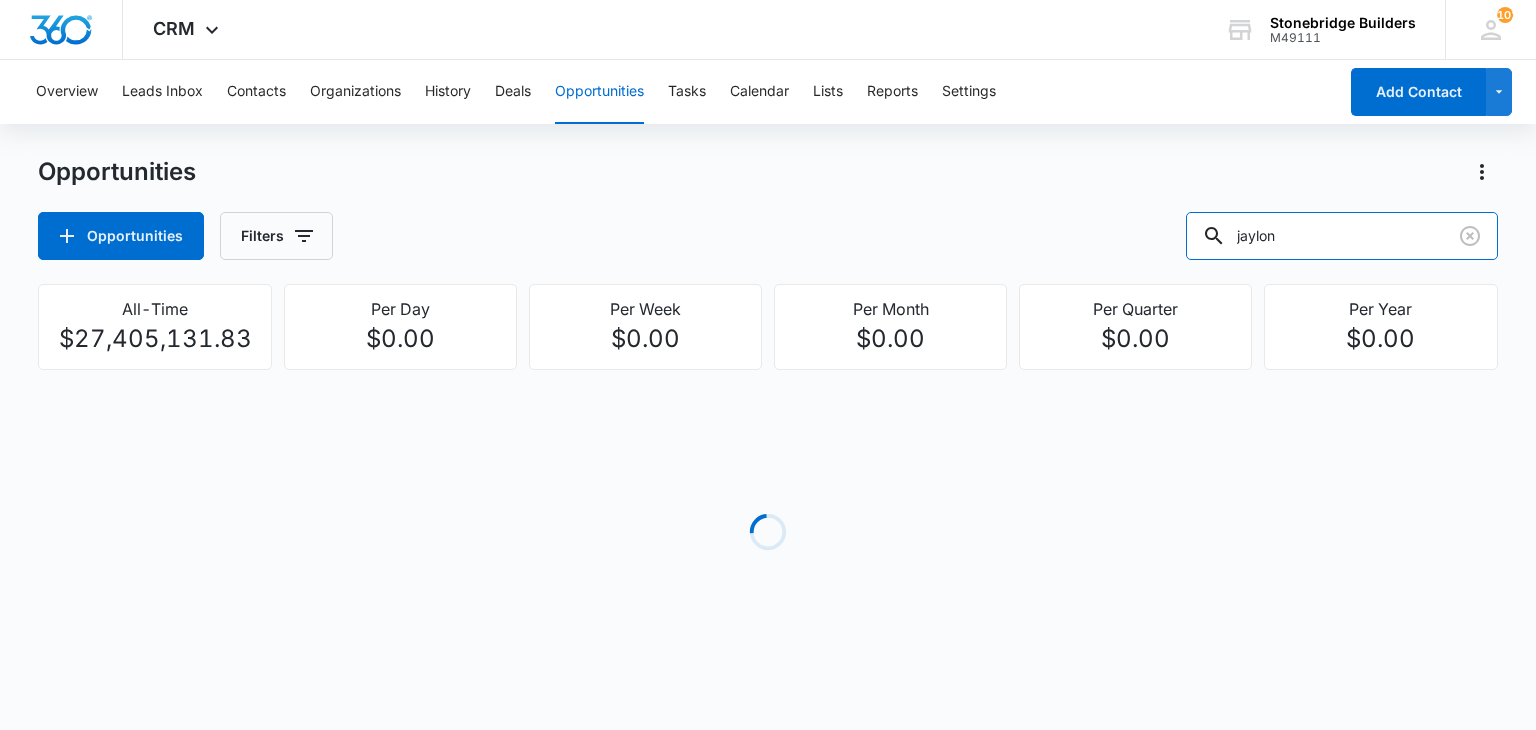 click on "Opportunities Filters jaylon" at bounding box center (767, 236) 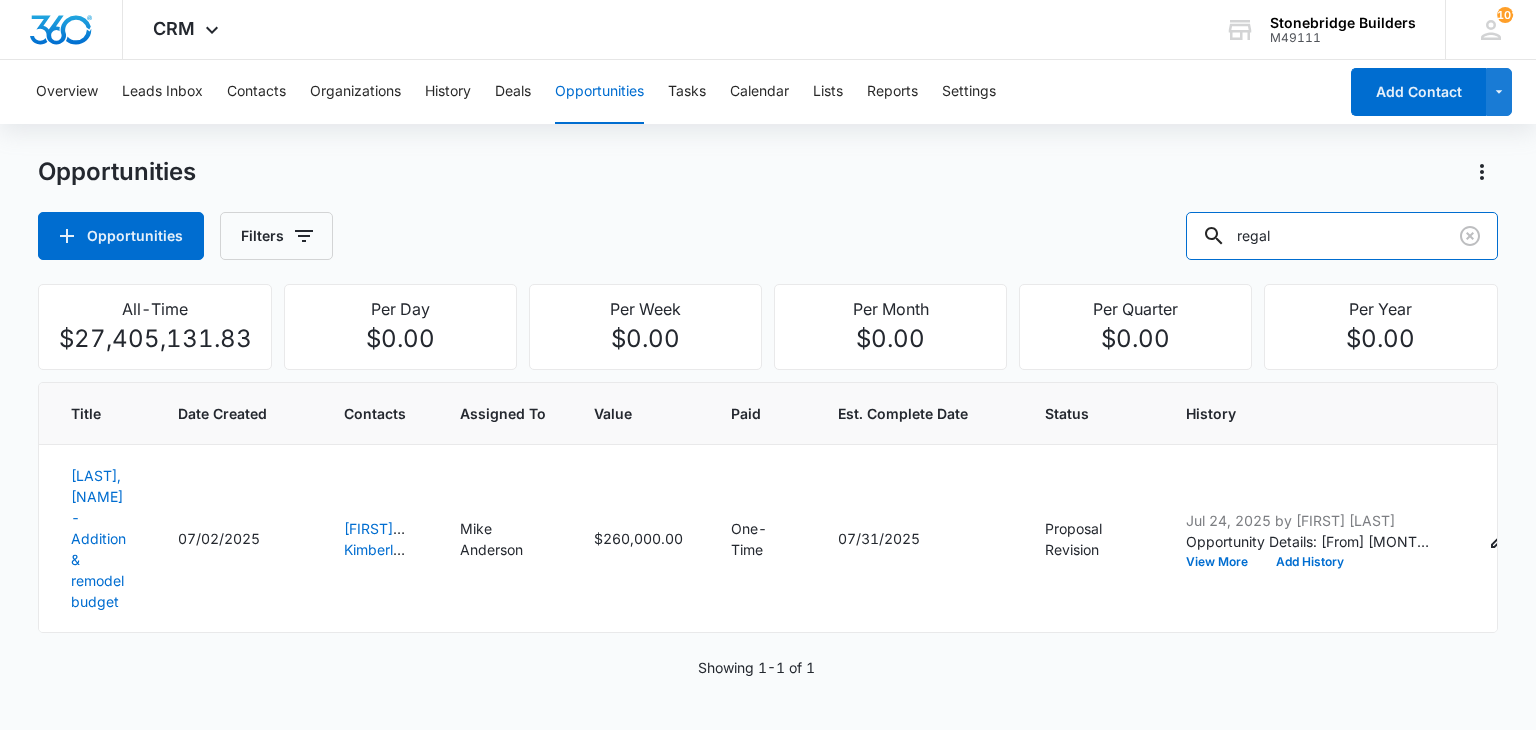 type on "regal" 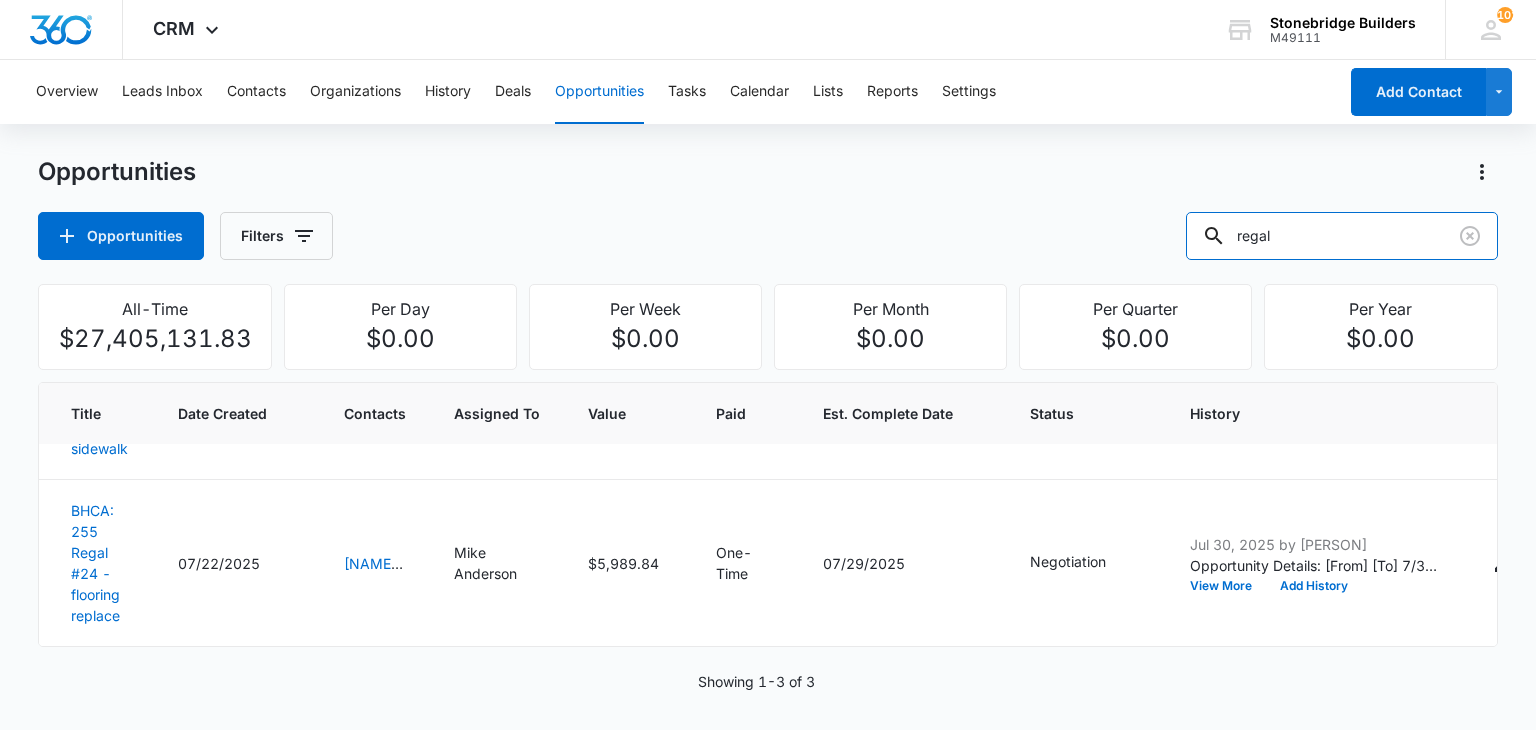 scroll, scrollTop: 355, scrollLeft: 0, axis: vertical 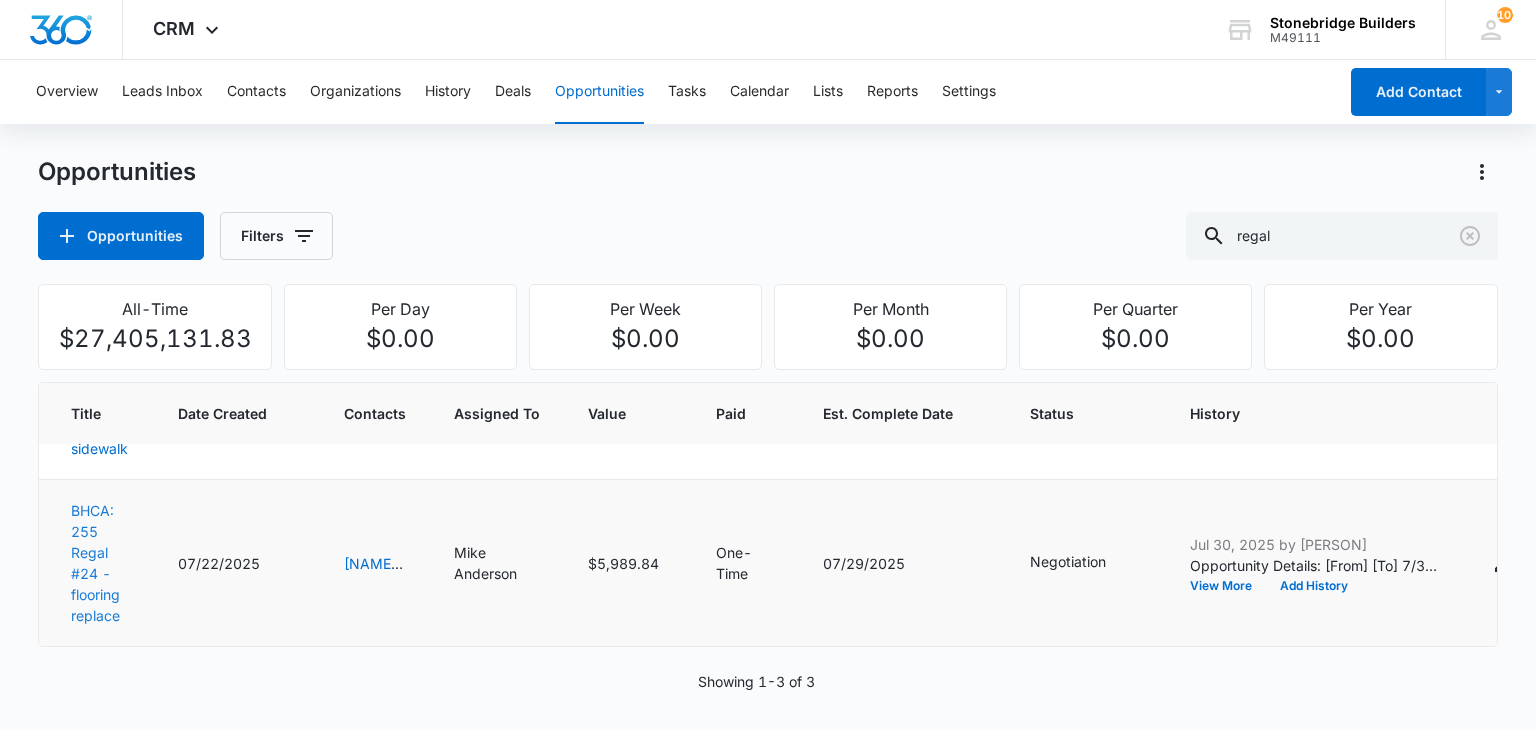 click on "BHCA: 255 Regal #24 - flooring replace" at bounding box center [95, 563] 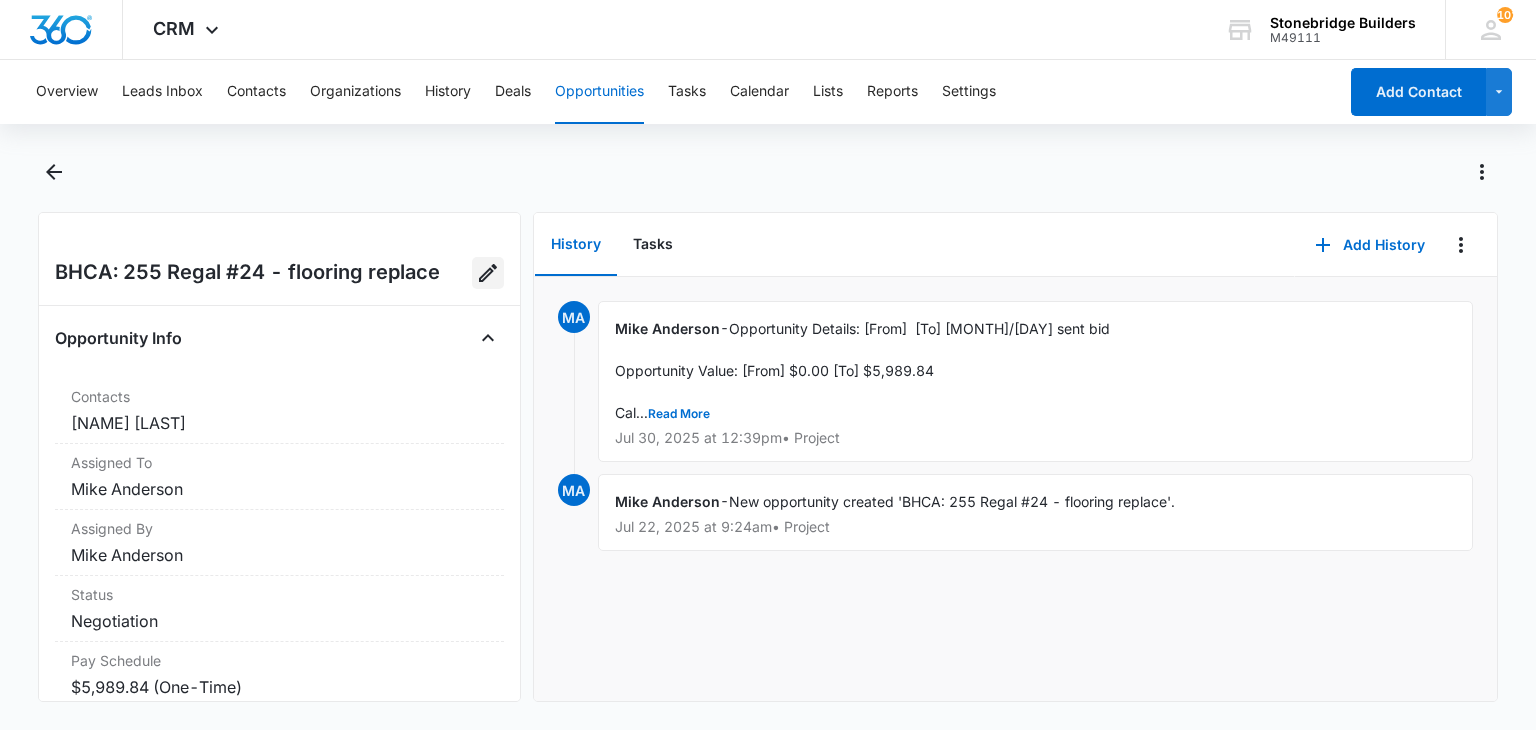 click 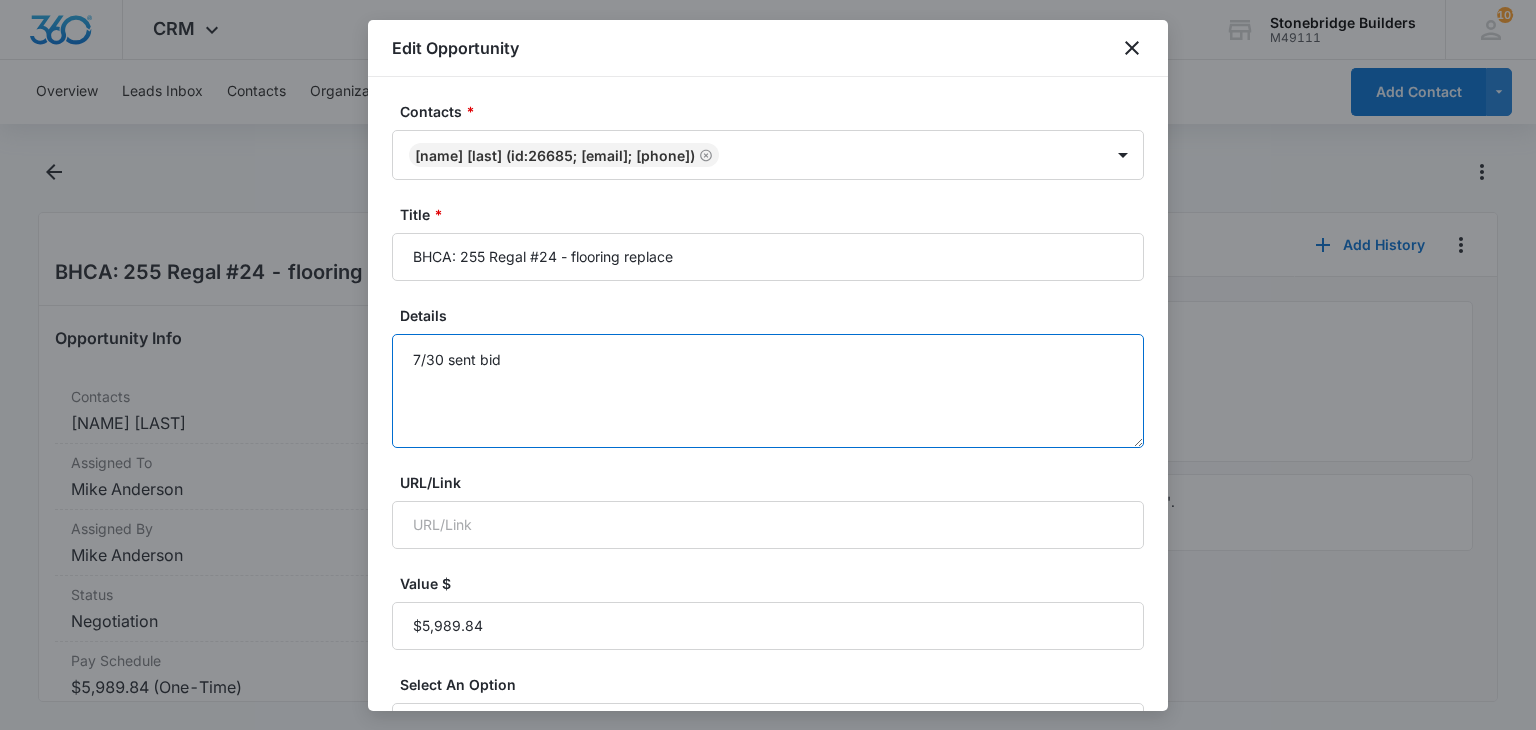 click on "7/30 sent bid" at bounding box center (768, 391) 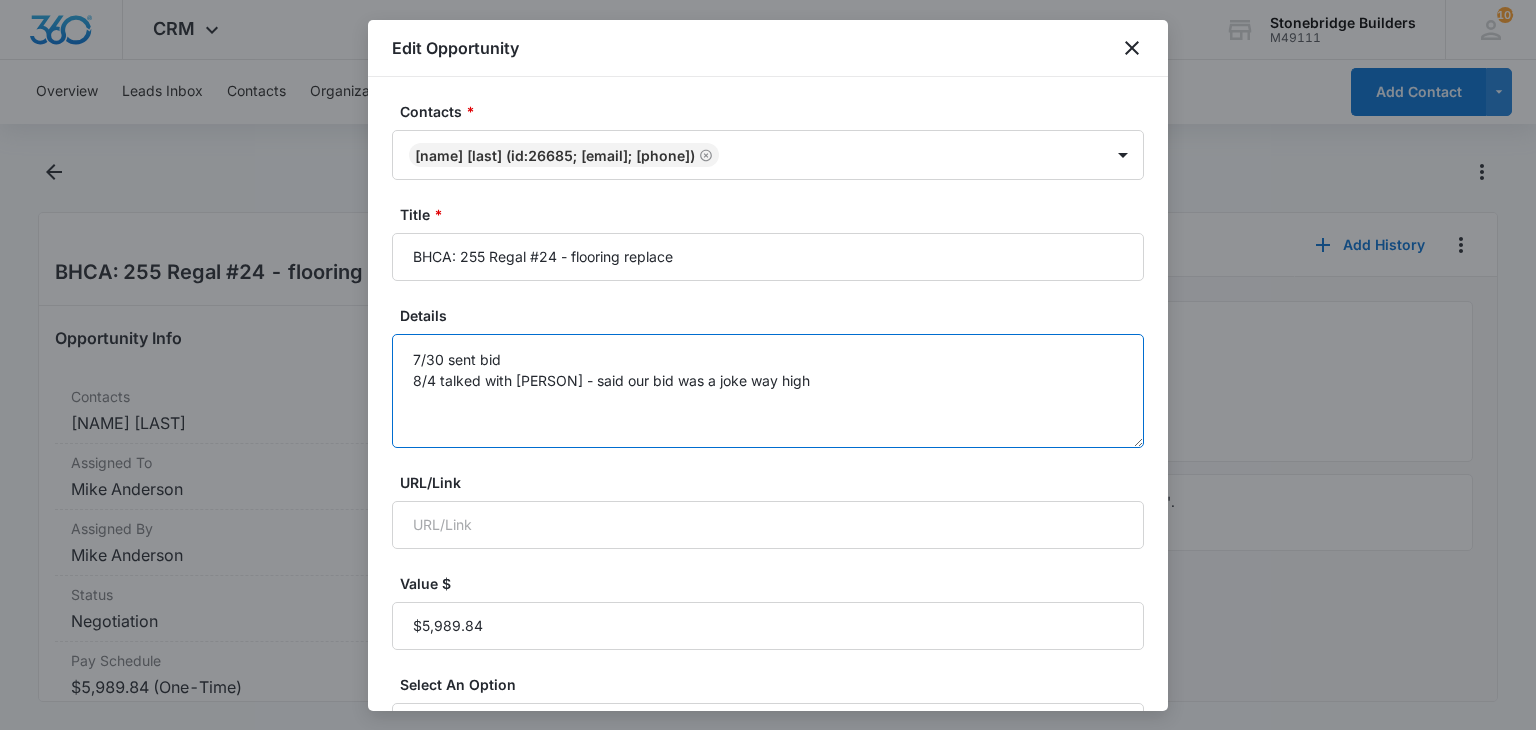 click on "7/30 sent bid
8/4 talked with Adam - said our bid was a joke way high" at bounding box center (768, 391) 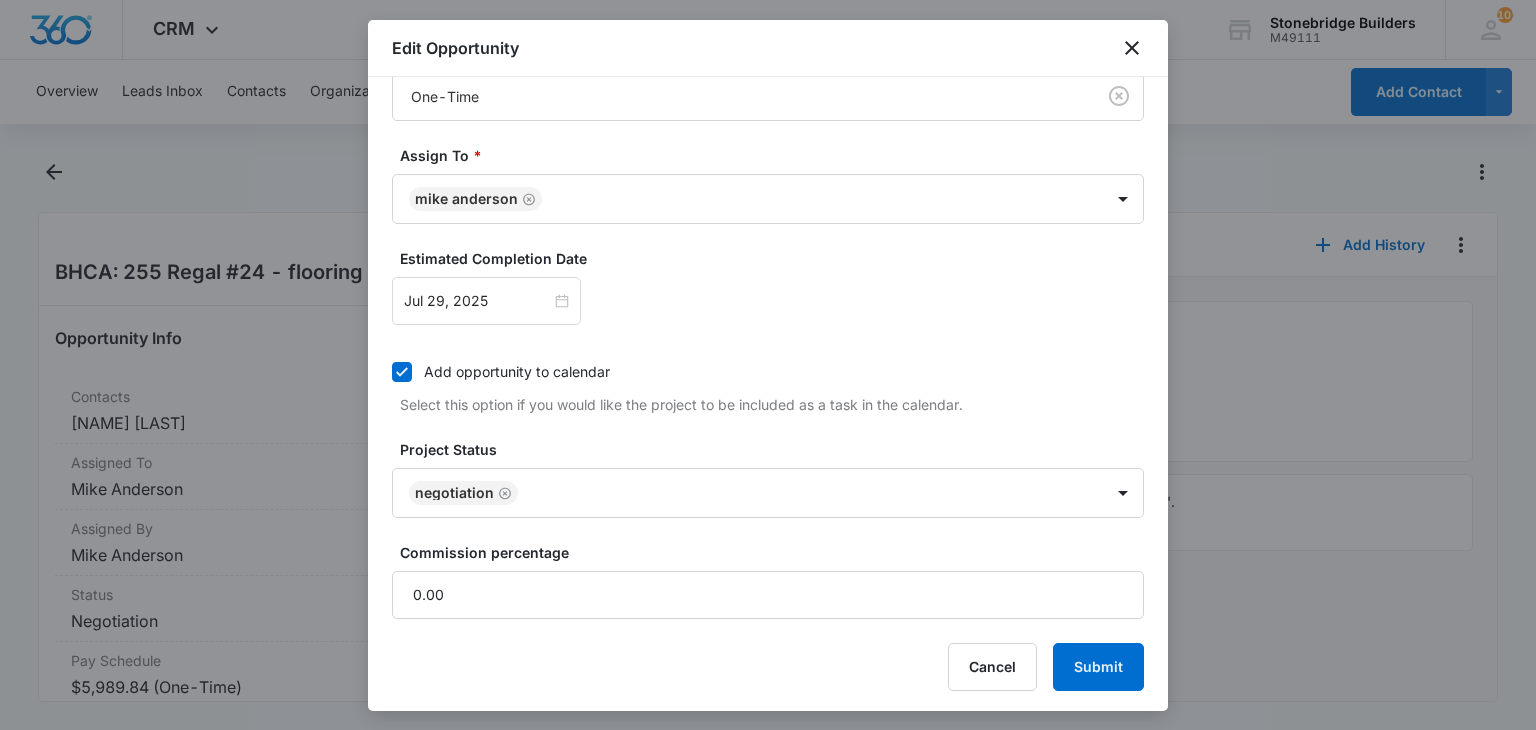 scroll, scrollTop: 634, scrollLeft: 0, axis: vertical 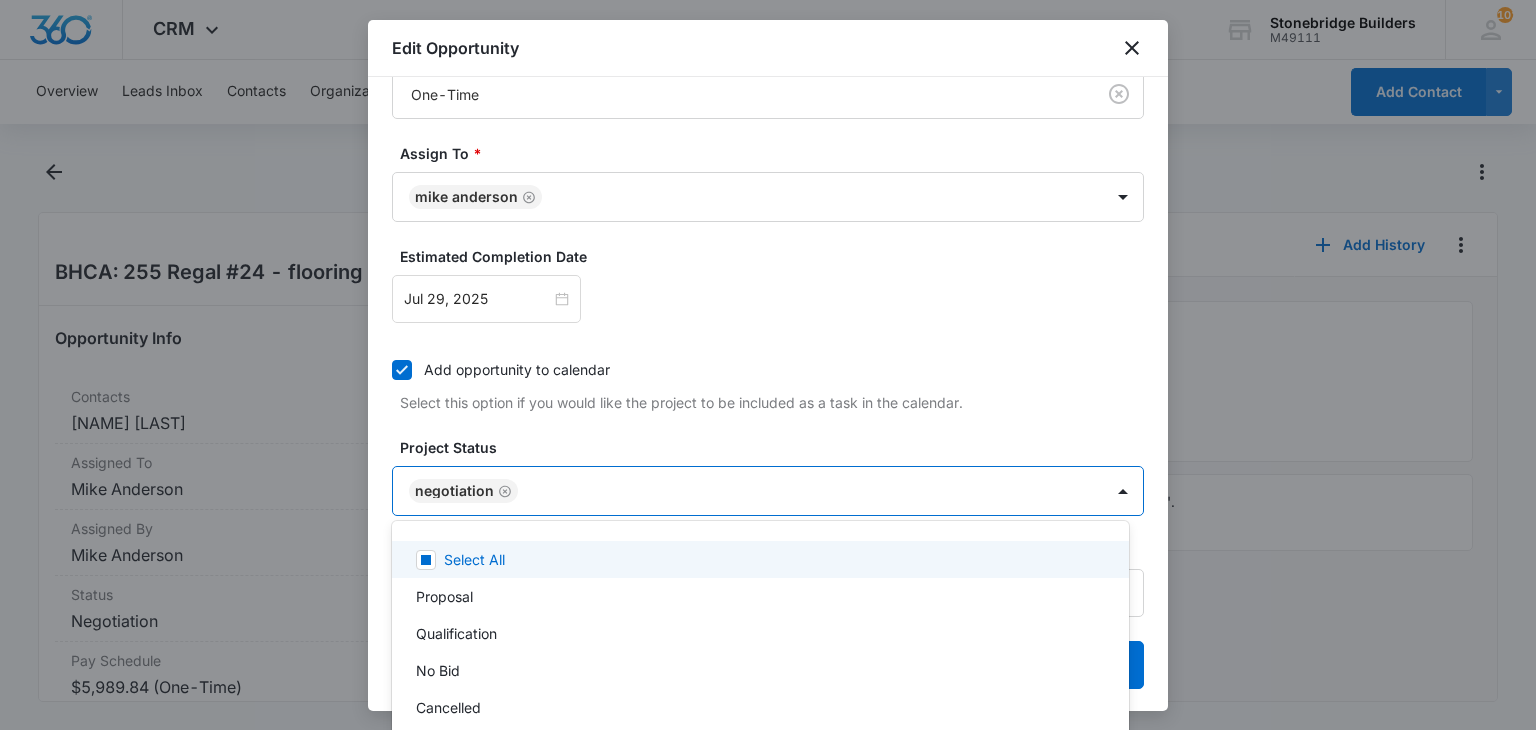 click on "CRM Apps Reputation Websites Forms CRM Email Social Content Ads Intelligence Files Brand Settings Stonebridge Builders  M49111 Your Accounts View All 101 MA Mike Anderson manderson@stonebridgebuilders.net My Profile 101 Notifications Support Logout Terms & Conditions   •   Privacy Policy Overview Leads Inbox Contacts Organizations History Deals Opportunities Tasks Calendar Lists Reports Settings Add Contact BHCA: 255 Regal #24 - flooring replace Opportunity Info Contacts Adam Lohr Assigned To Mike Anderson Assigned By Mike Anderson Status Negotiation Pay Schedule $5,989.84 (One-Time) Estimated Completion Date 07/29/2025 Details URL/Link None Notes 7/30 sent bid History Tasks Add History MA Mike Anderson  -  Opportunity Details: [From]  [To] 7/30 sent bid
Opportunity Value: [From] $0.00 [To] $5,989.84
Cal... Read More Jul 30, 2025 at 12:39pm  • Project MA Mike Anderson  -  New opportunity created 'BHCA: 255 Regal #24 - flooring replace'. Jul 22, 2025 at 9:24am  • Project
Edit Opportunity * * *" at bounding box center (768, 365) 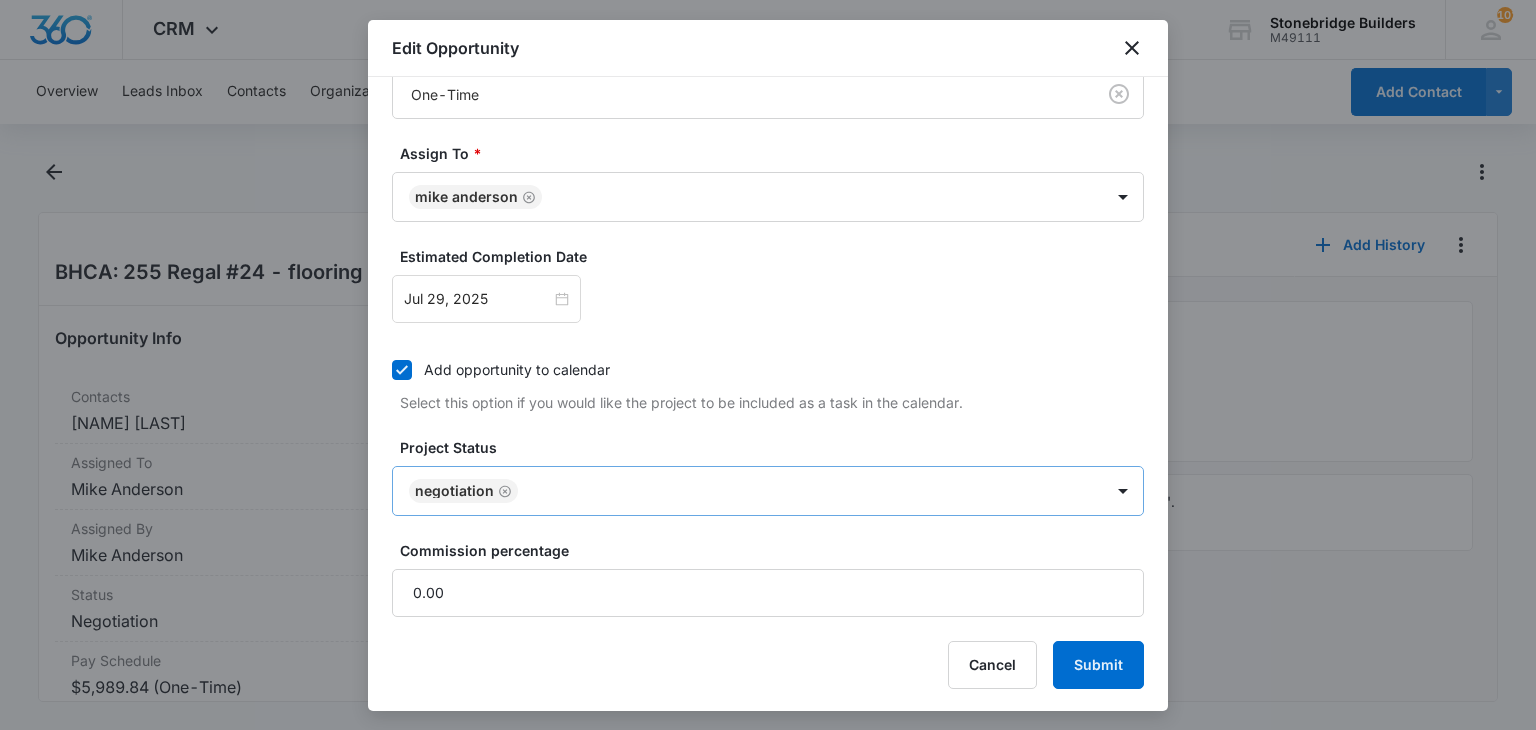 click 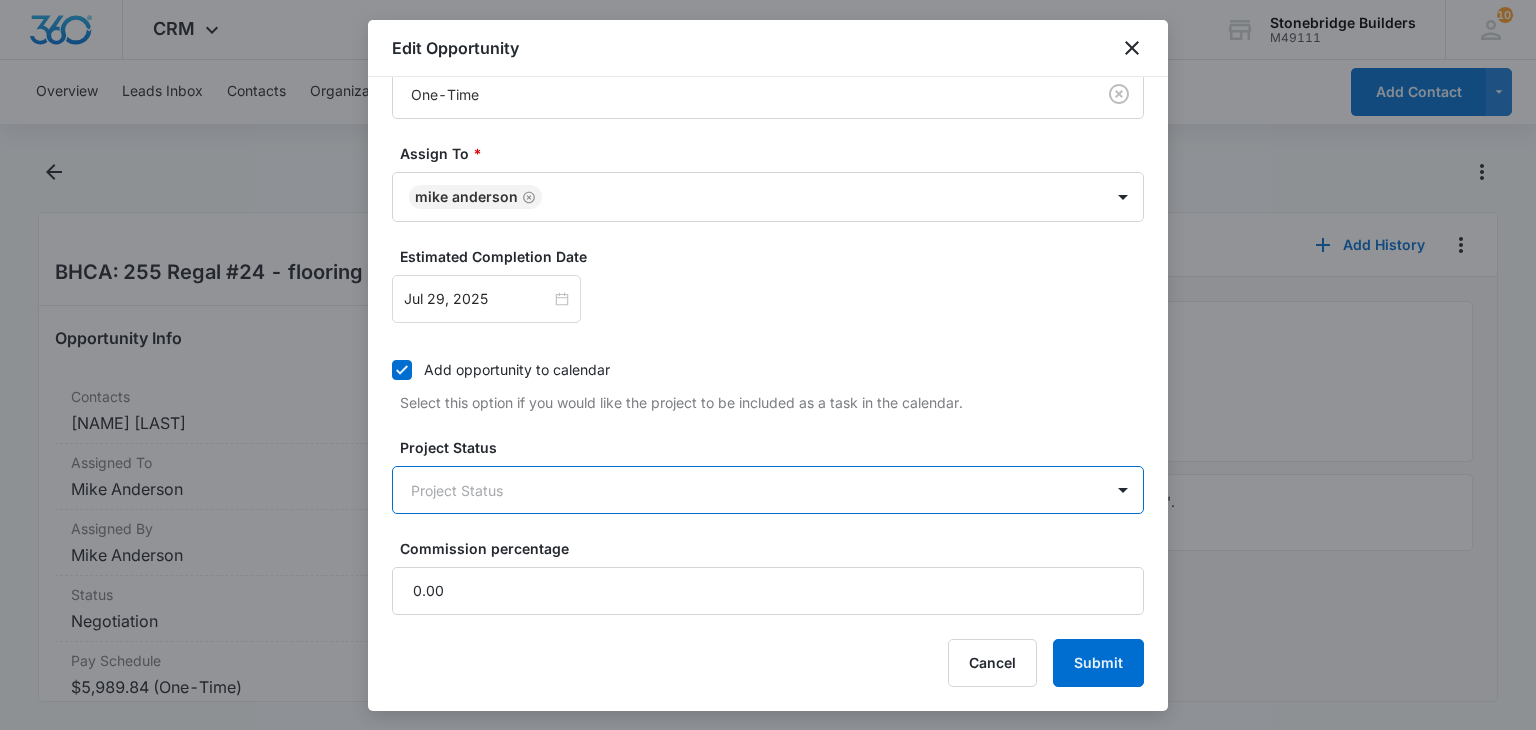 scroll, scrollTop: 632, scrollLeft: 0, axis: vertical 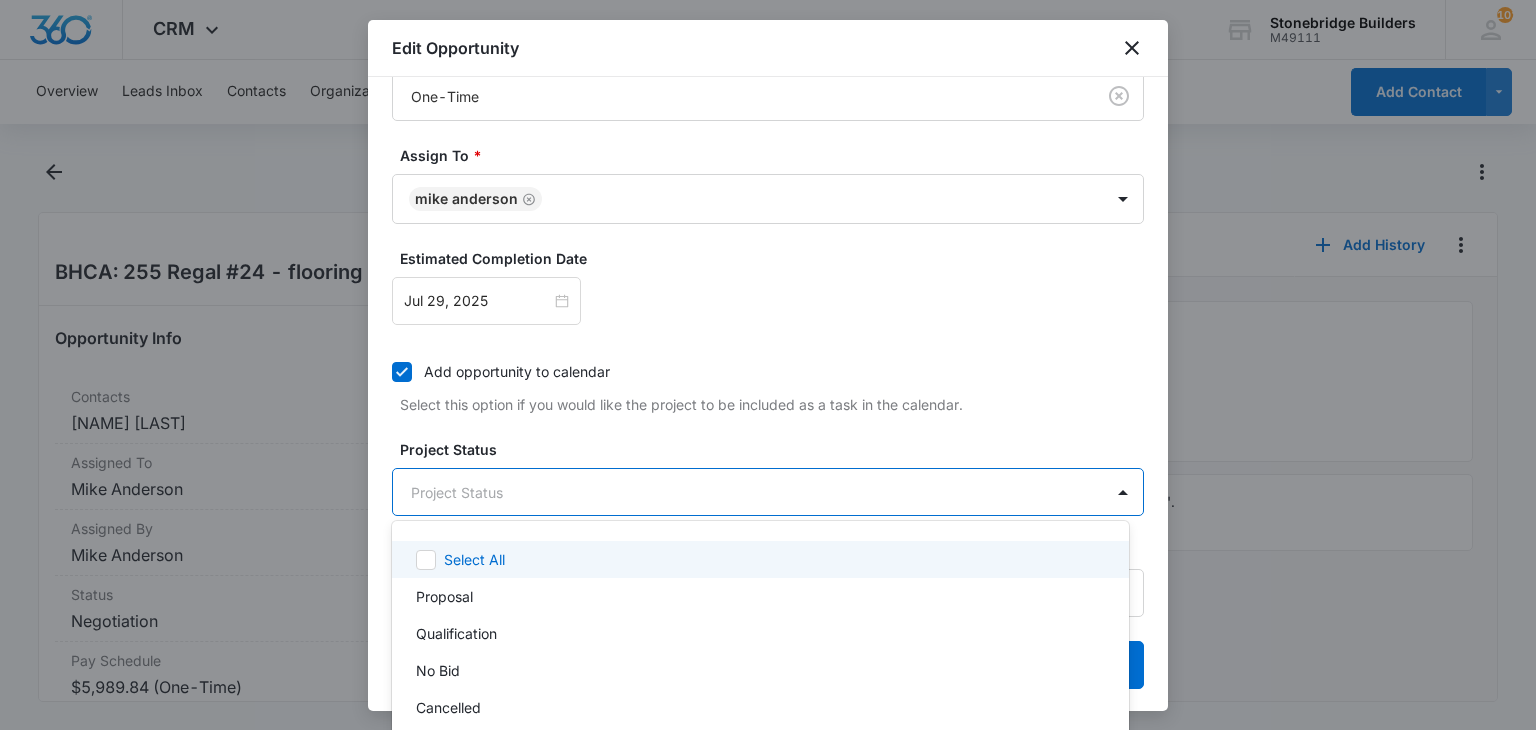 click on "CRM Apps Reputation Websites Forms CRM Email Social Content Ads Intelligence Files Brand Settings Stonebridge Builders  M49111 Your Accounts View All 101 MA Mike Anderson manderson@stonebridgebuilders.net My Profile 101 Notifications Support Logout Terms & Conditions   •   Privacy Policy Overview Leads Inbox Contacts Organizations History Deals Opportunities Tasks Calendar Lists Reports Settings Add Contact BHCA: 255 Regal #24 - flooring replace Opportunity Info Contacts Adam Lohr Assigned To Mike Anderson Assigned By Mike Anderson Status Negotiation Pay Schedule $5,989.84 (One-Time) Estimated Completion Date 07/29/2025 Details URL/Link None Notes 7/30 sent bid History Tasks Add History MA Mike Anderson  -  Opportunity Details: [From]  [To] 7/30 sent bid
Opportunity Value: [From] $0.00 [To] $5,989.84
Cal... Read More Jul 30, 2025 at 12:39pm  • Project MA Mike Anderson  -  New opportunity created 'BHCA: 255 Regal #24 - flooring replace'. Jul 22, 2025 at 9:24am  • Project
Edit Opportunity * * *" at bounding box center [768, 365] 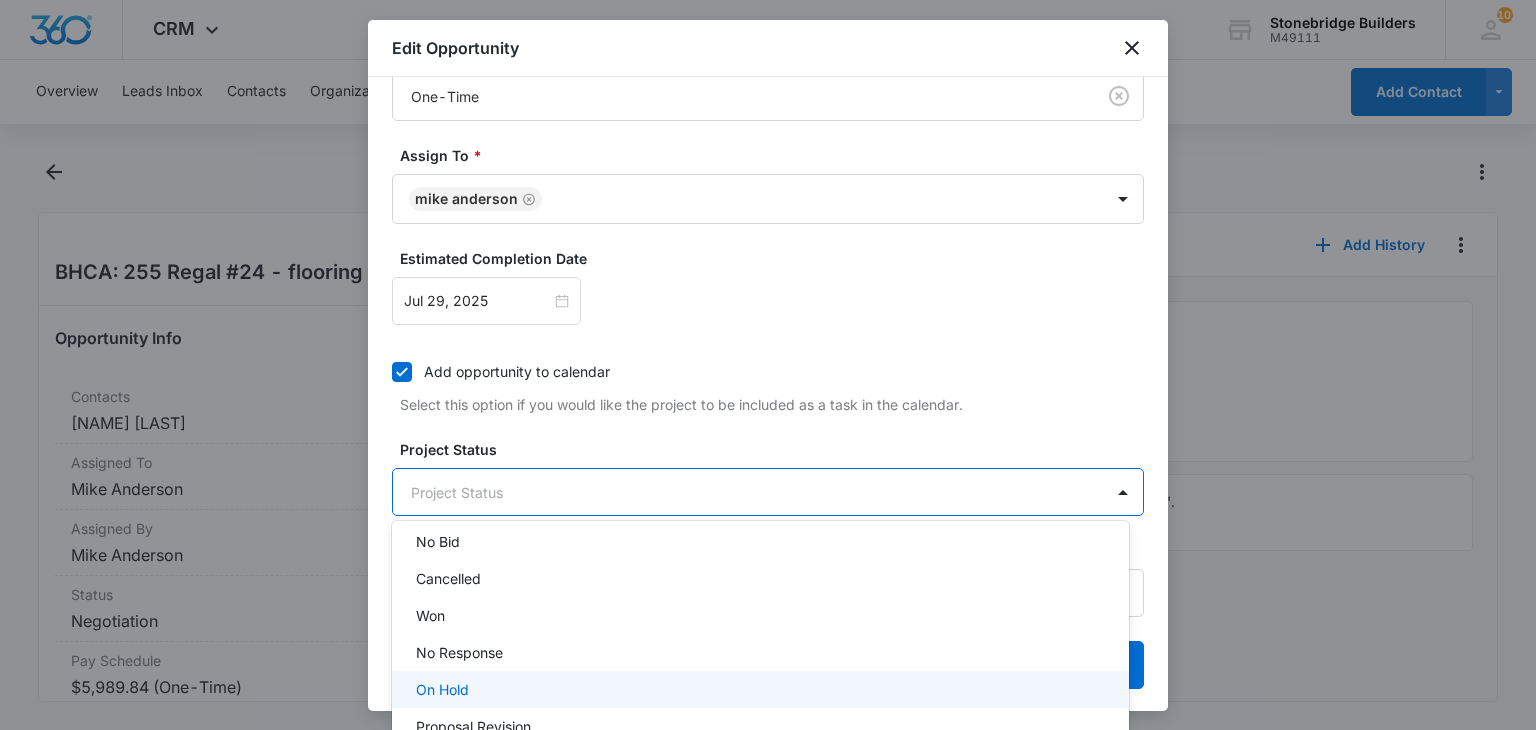 scroll, scrollTop: 200, scrollLeft: 0, axis: vertical 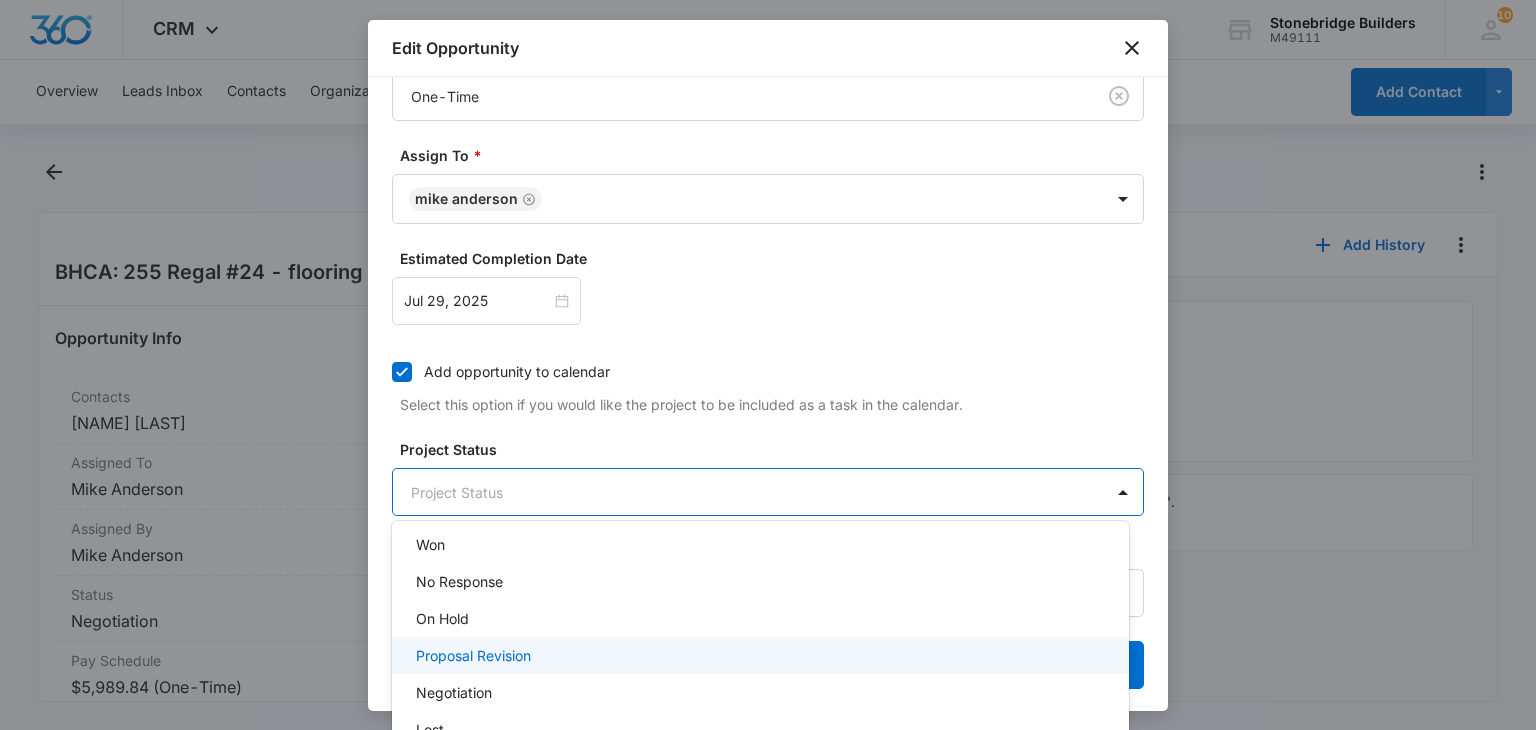 click on "Proposal Revision" at bounding box center (473, 655) 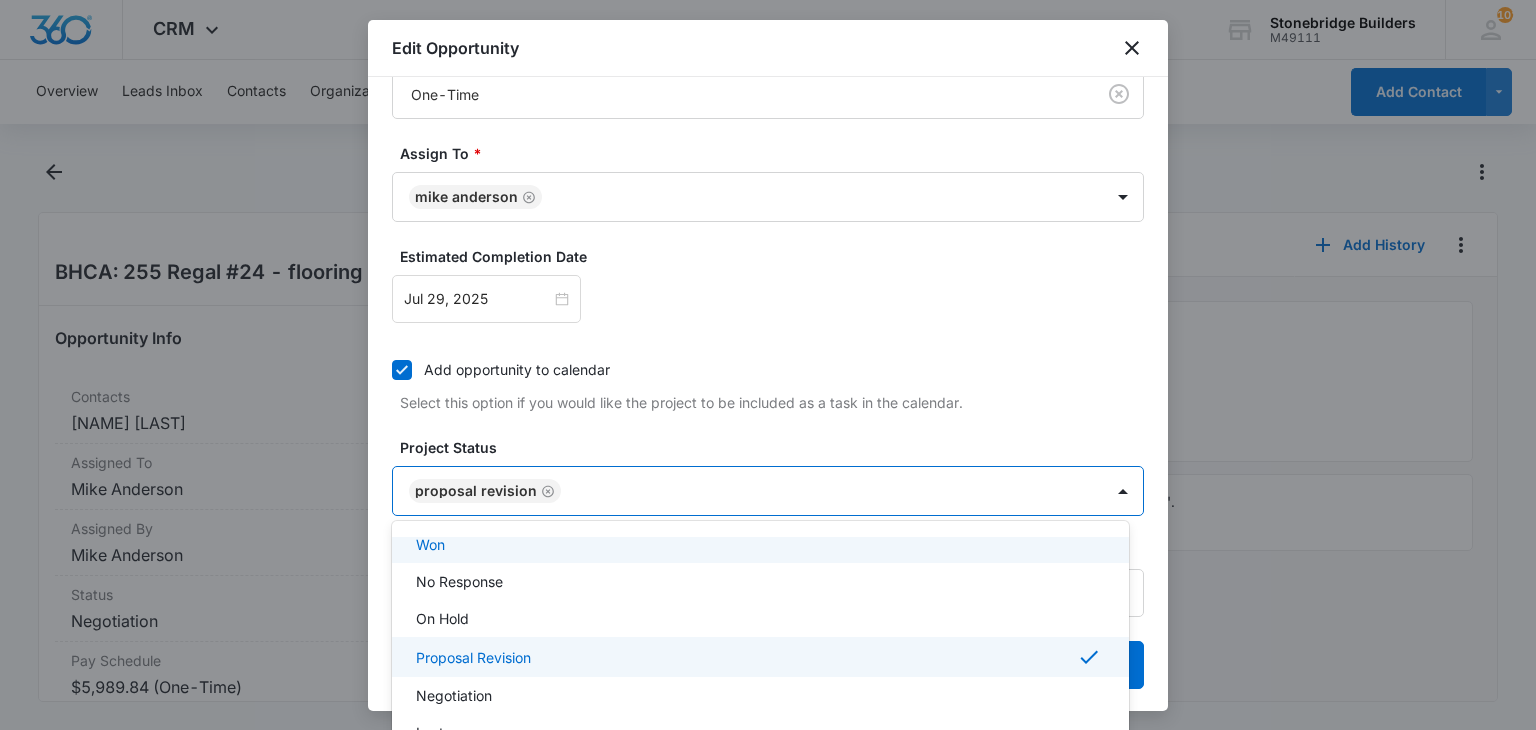 click at bounding box center [768, 365] 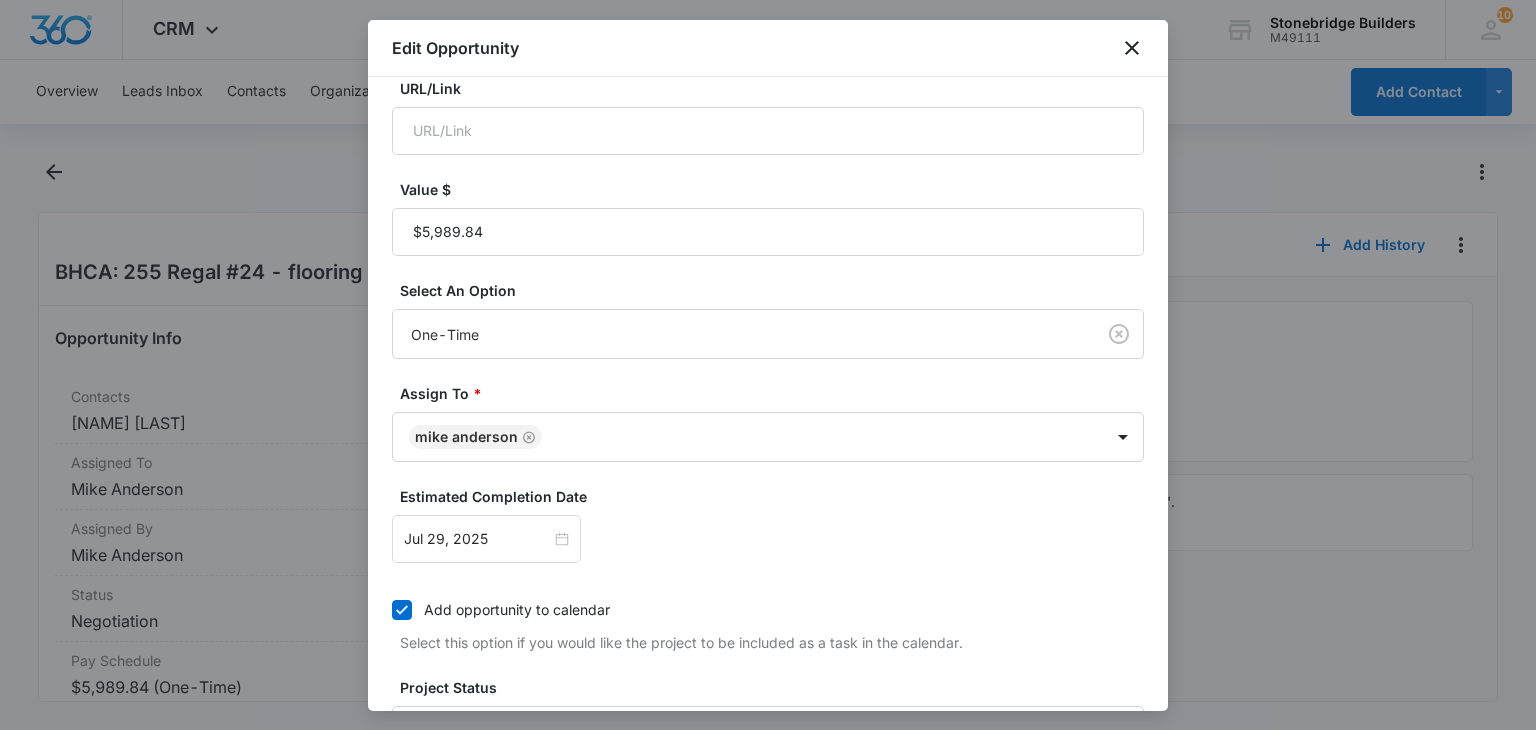 scroll, scrollTop: 134, scrollLeft: 0, axis: vertical 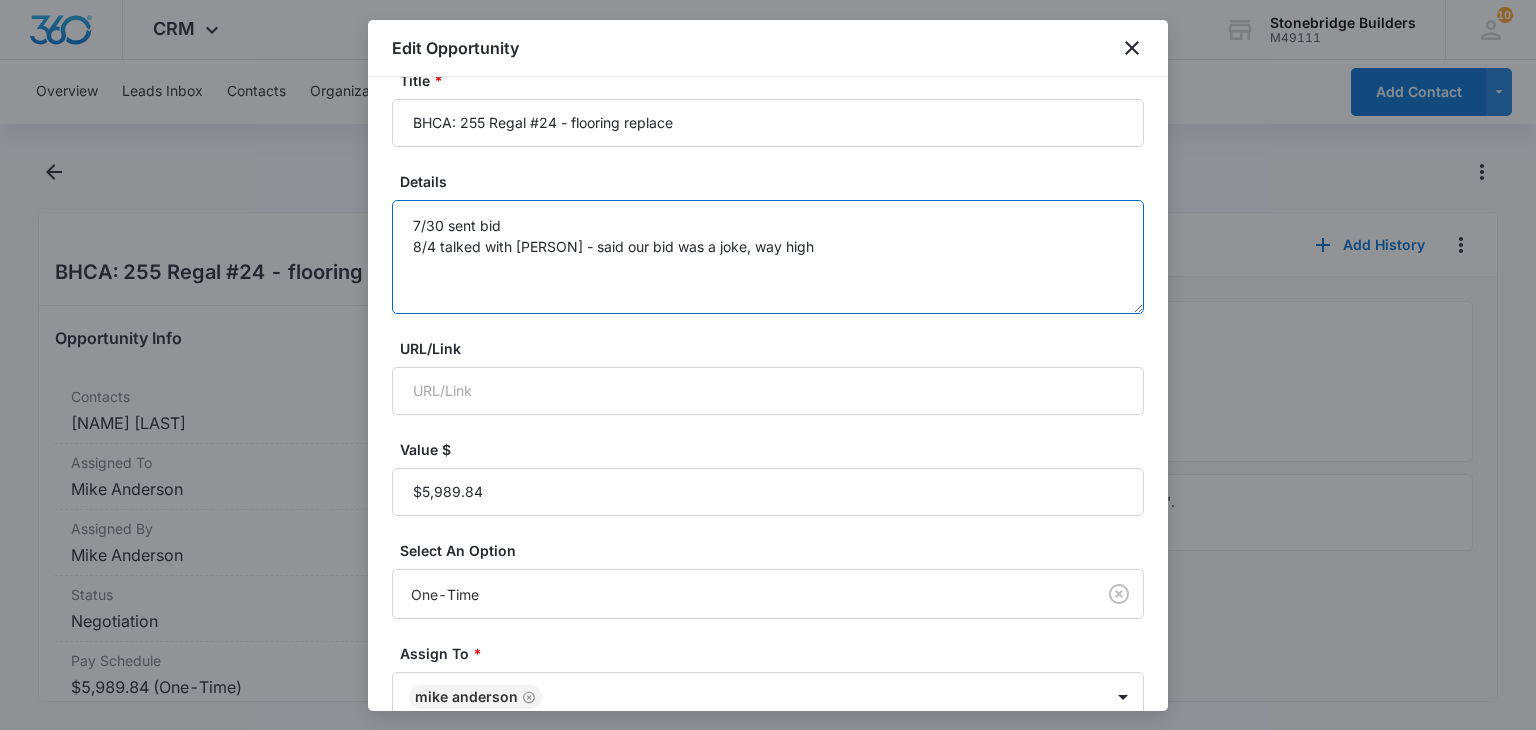 click on "7/30 sent bid
8/4 talked with Adam - said our bid was a joke, way high" at bounding box center (768, 257) 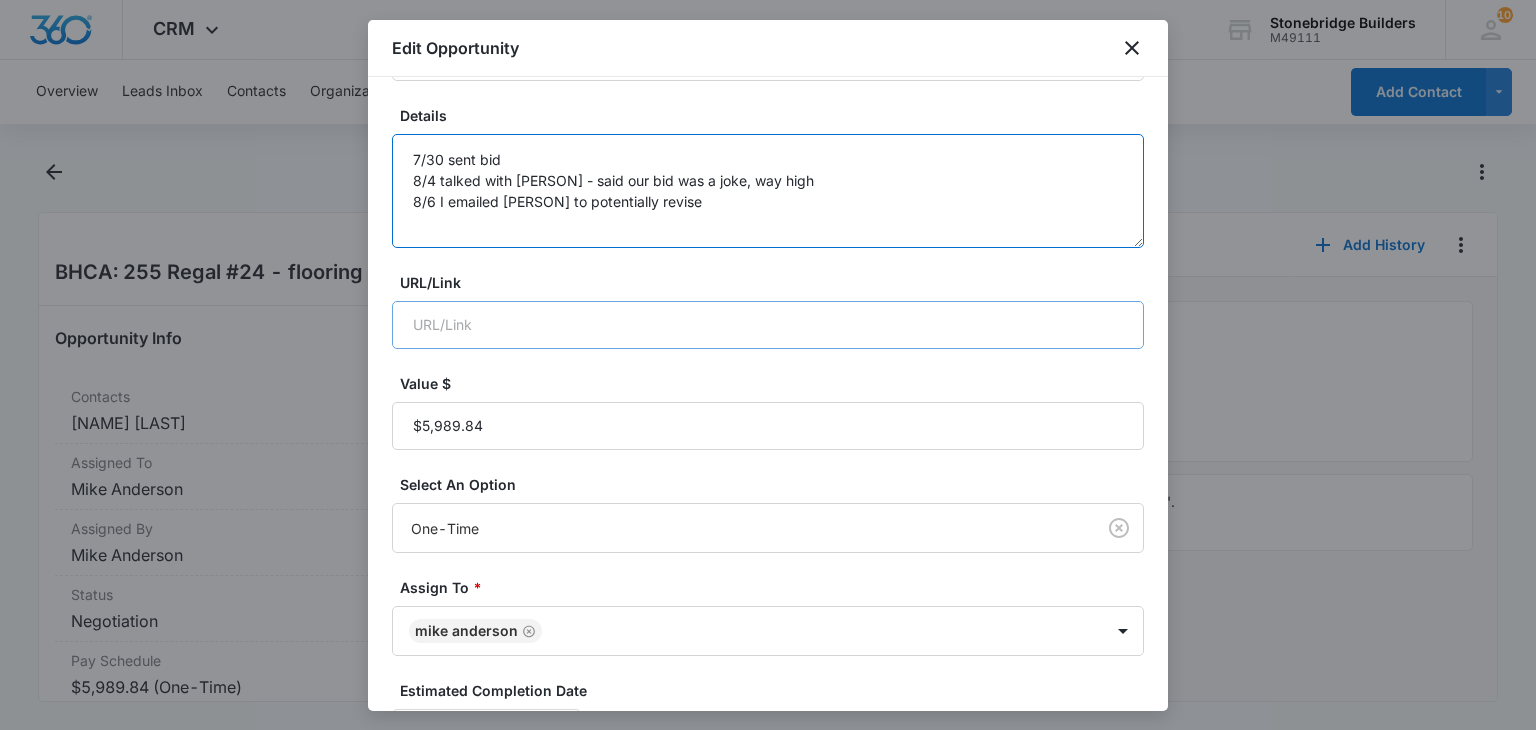 scroll, scrollTop: 234, scrollLeft: 0, axis: vertical 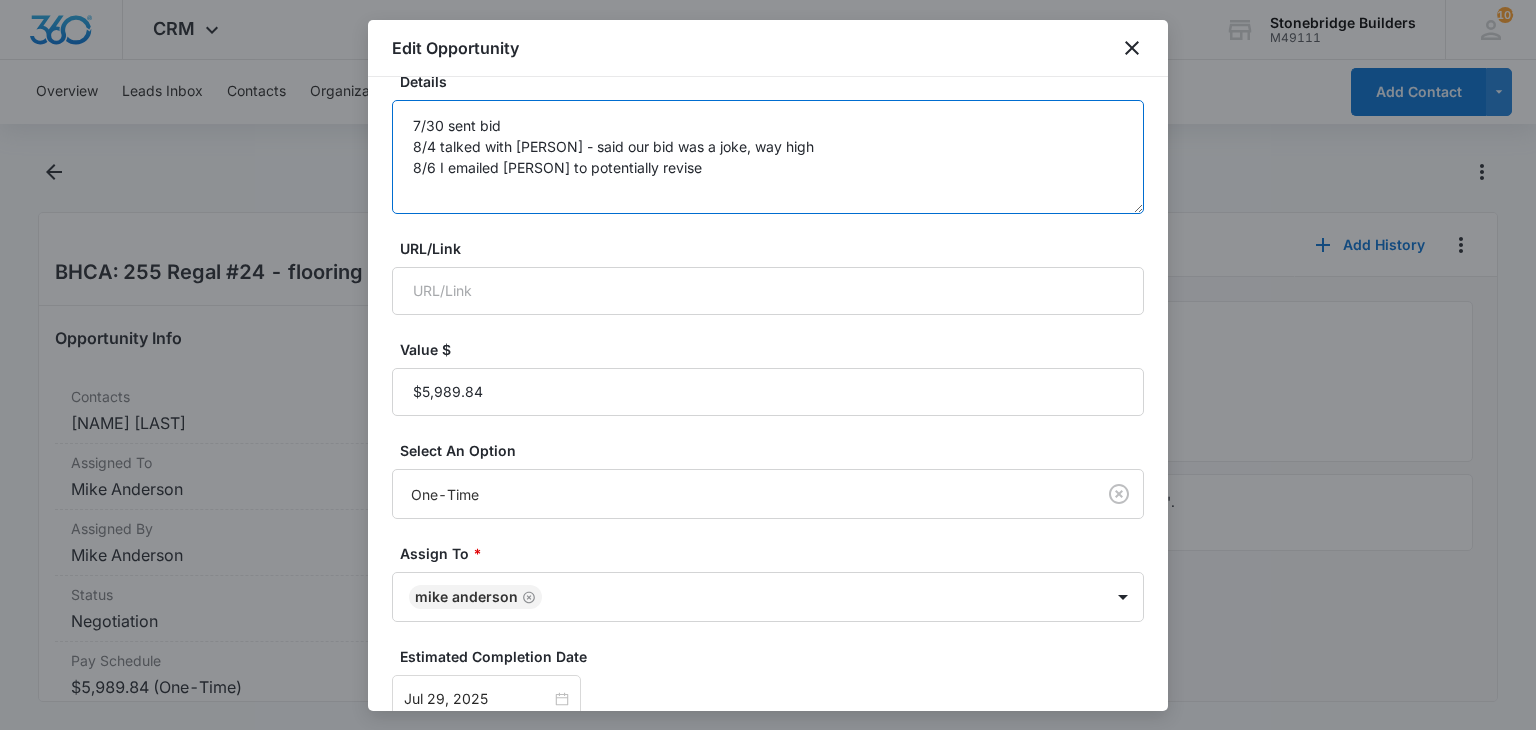 click on "7/30 sent bid
8/4 talked with Adam - said our bid was a joke, way high
8/6 I emailed dave to potentially revise" at bounding box center (768, 157) 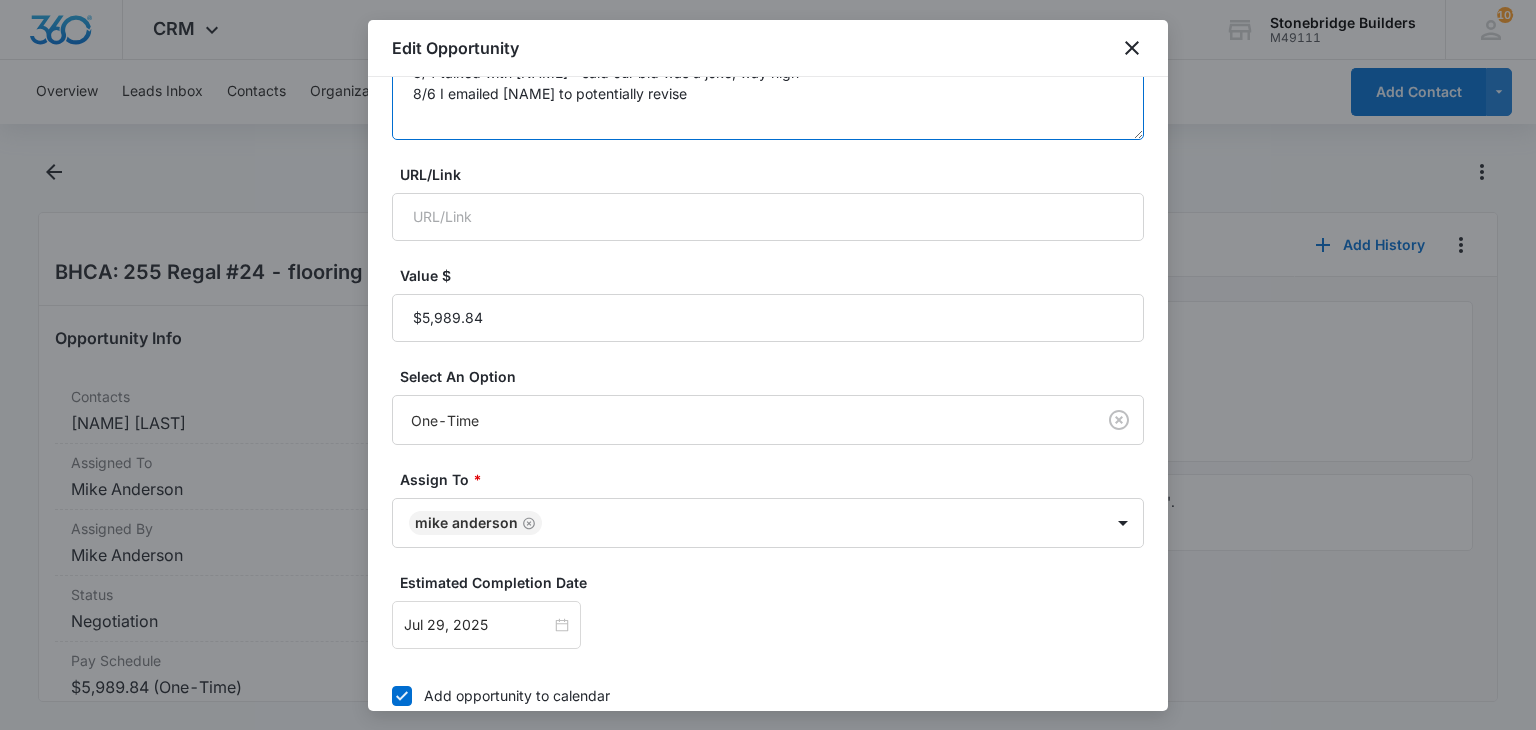 scroll, scrollTop: 634, scrollLeft: 0, axis: vertical 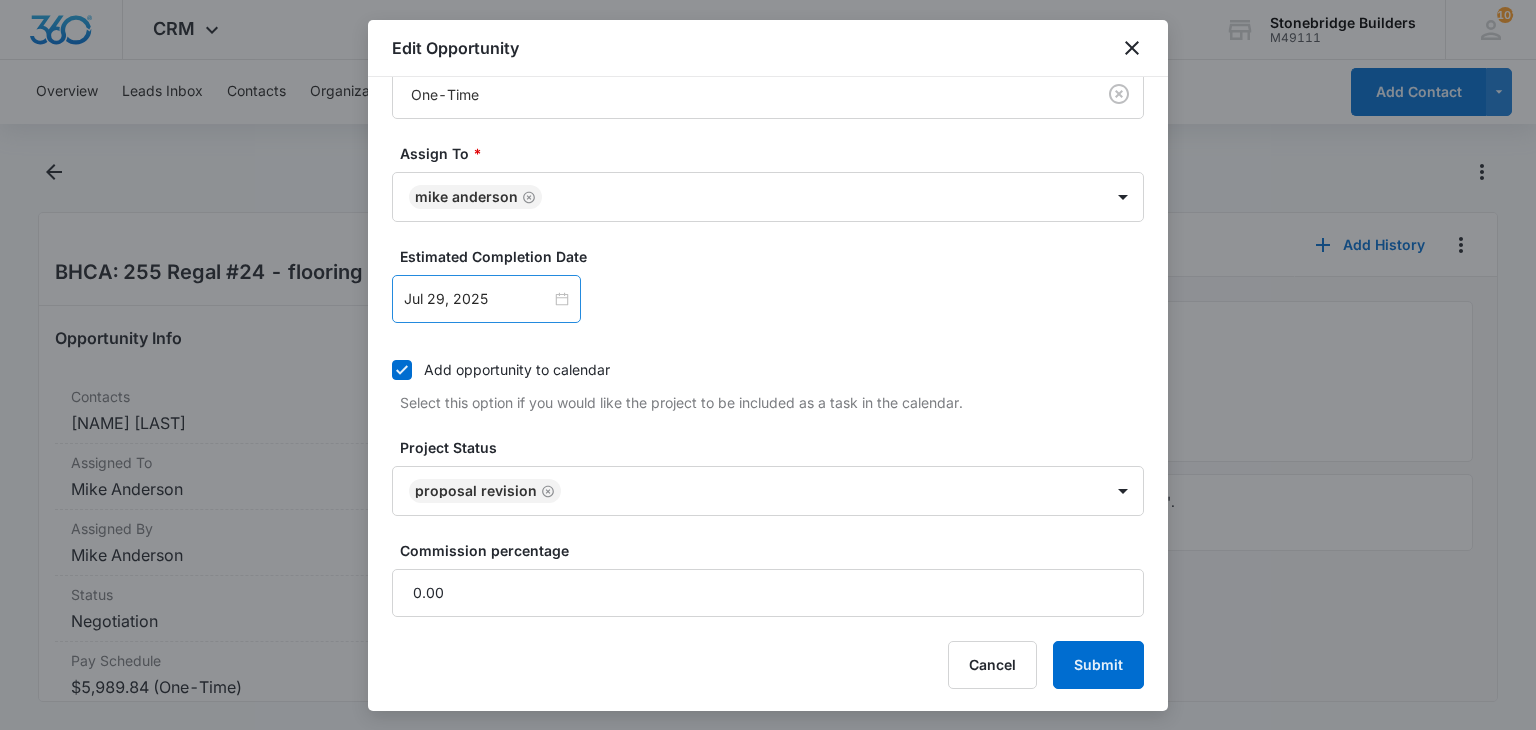 type on "7/30 sent bid
8/4 talked with Adam - said our bid was a joke, way high
8/6 I emailed Dave to potentially revise" 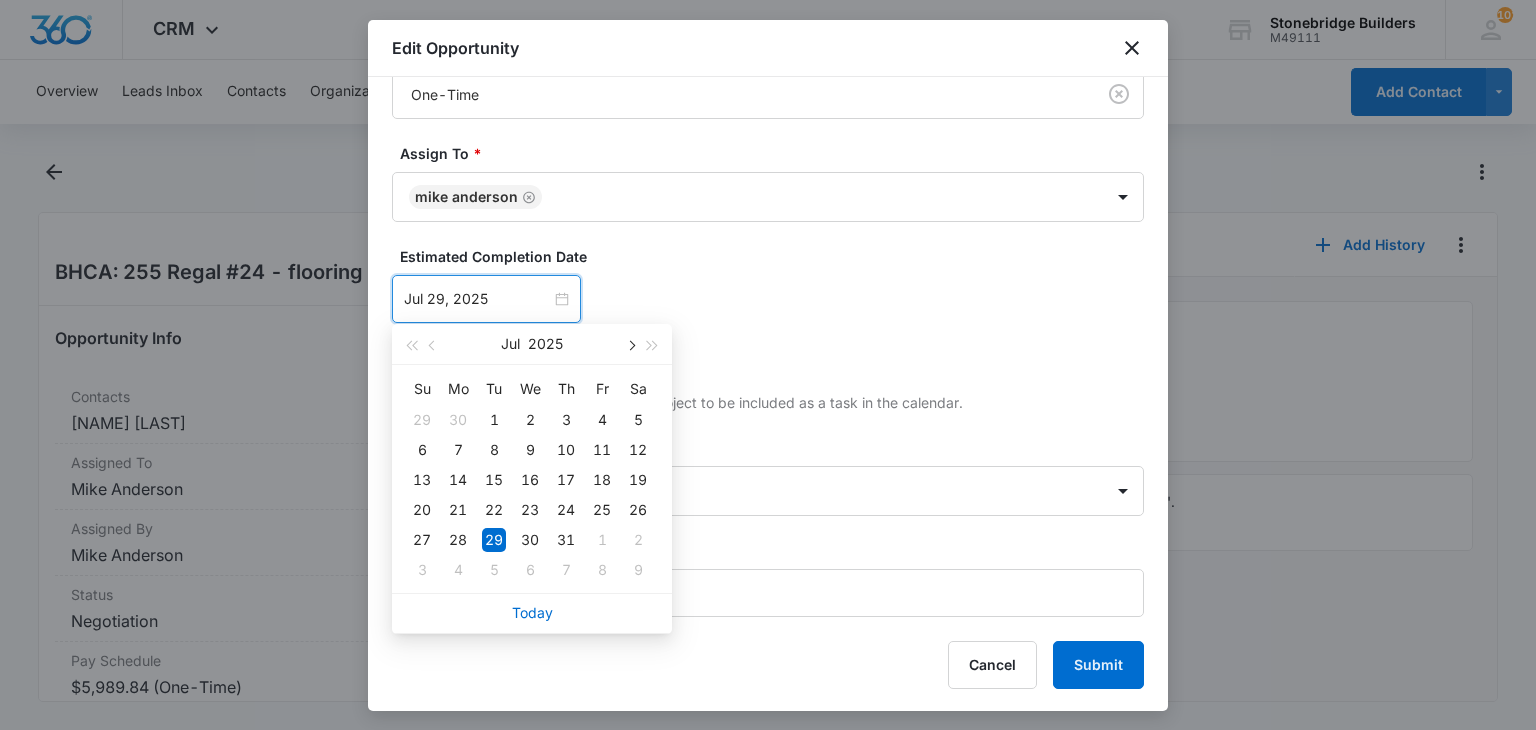 click at bounding box center (630, 344) 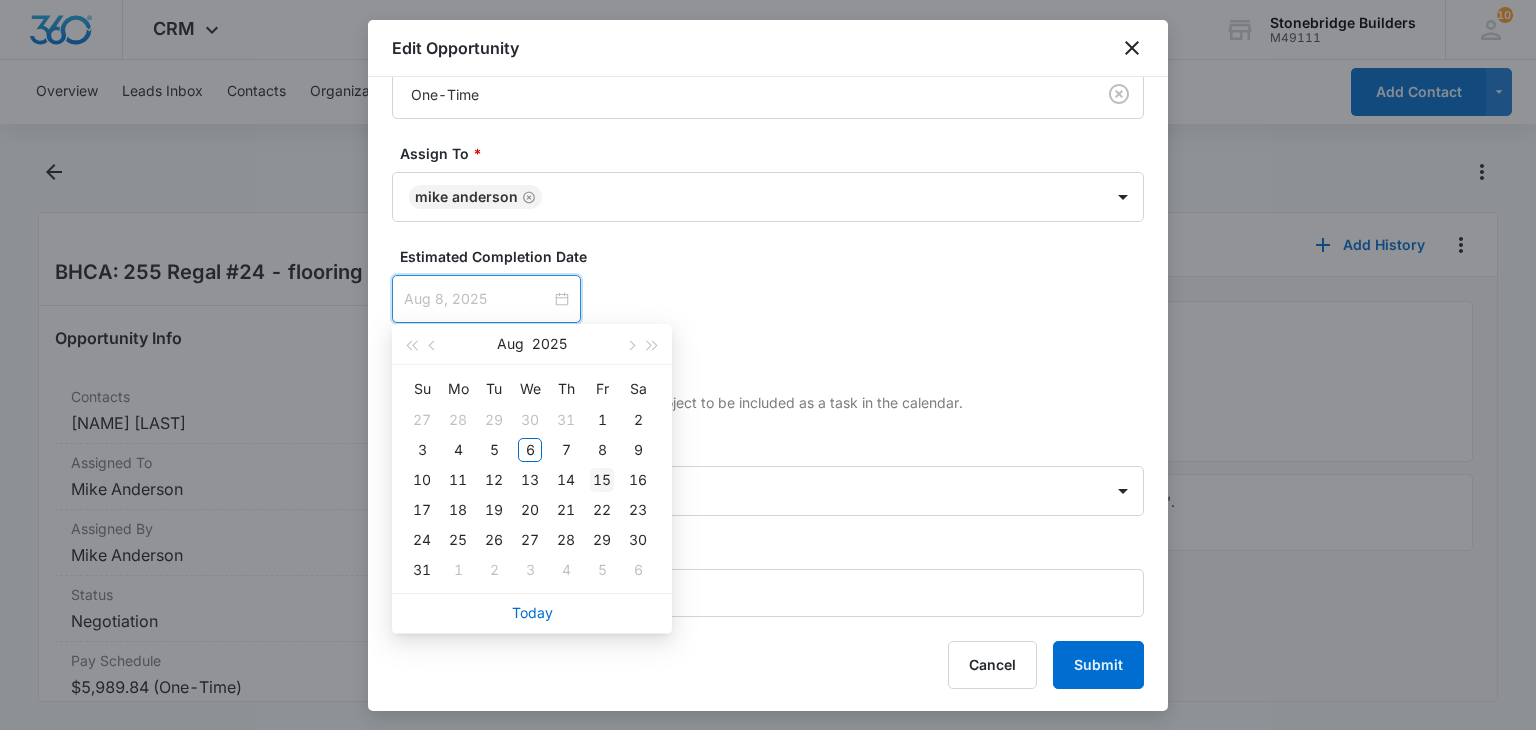 type on "Aug 15, 2025" 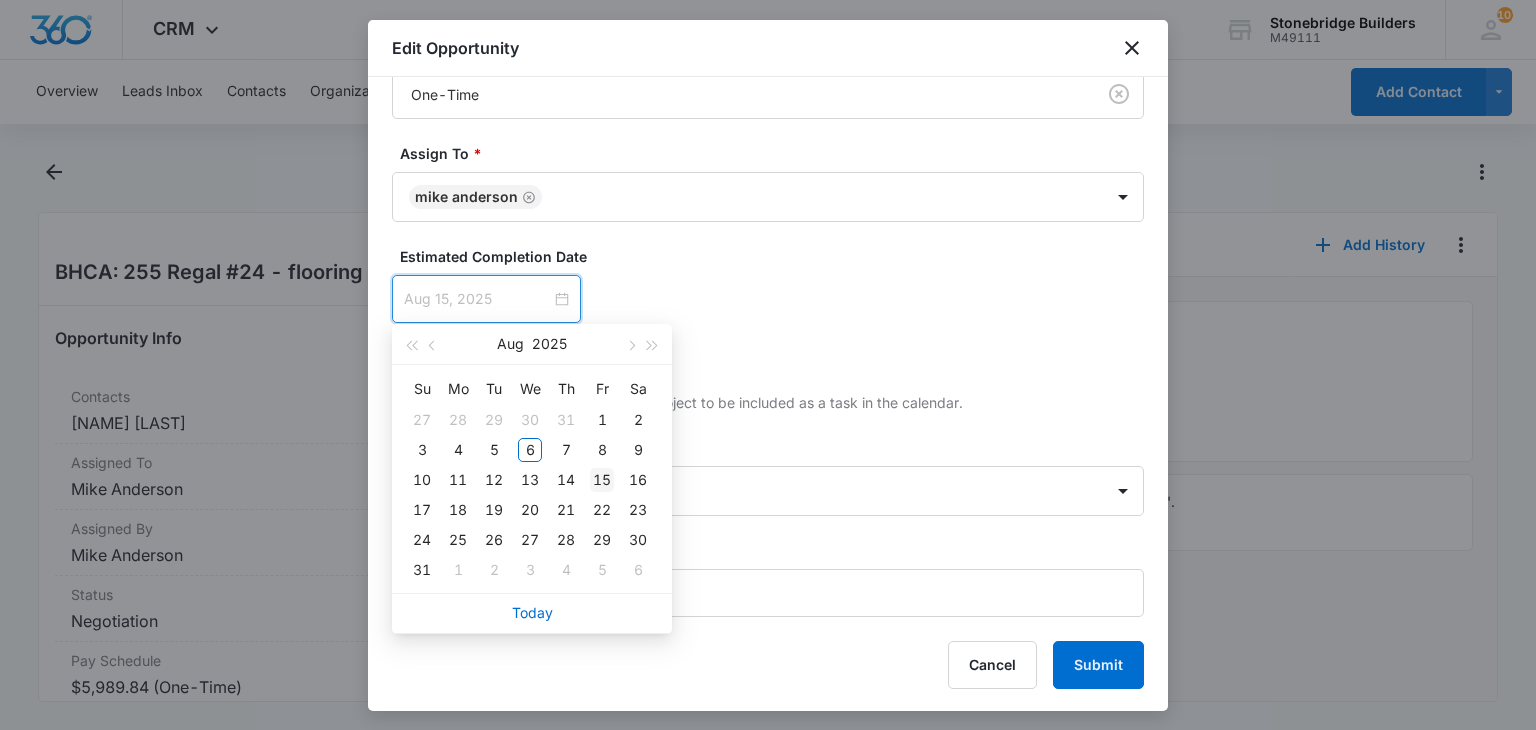 click on "15" at bounding box center [602, 480] 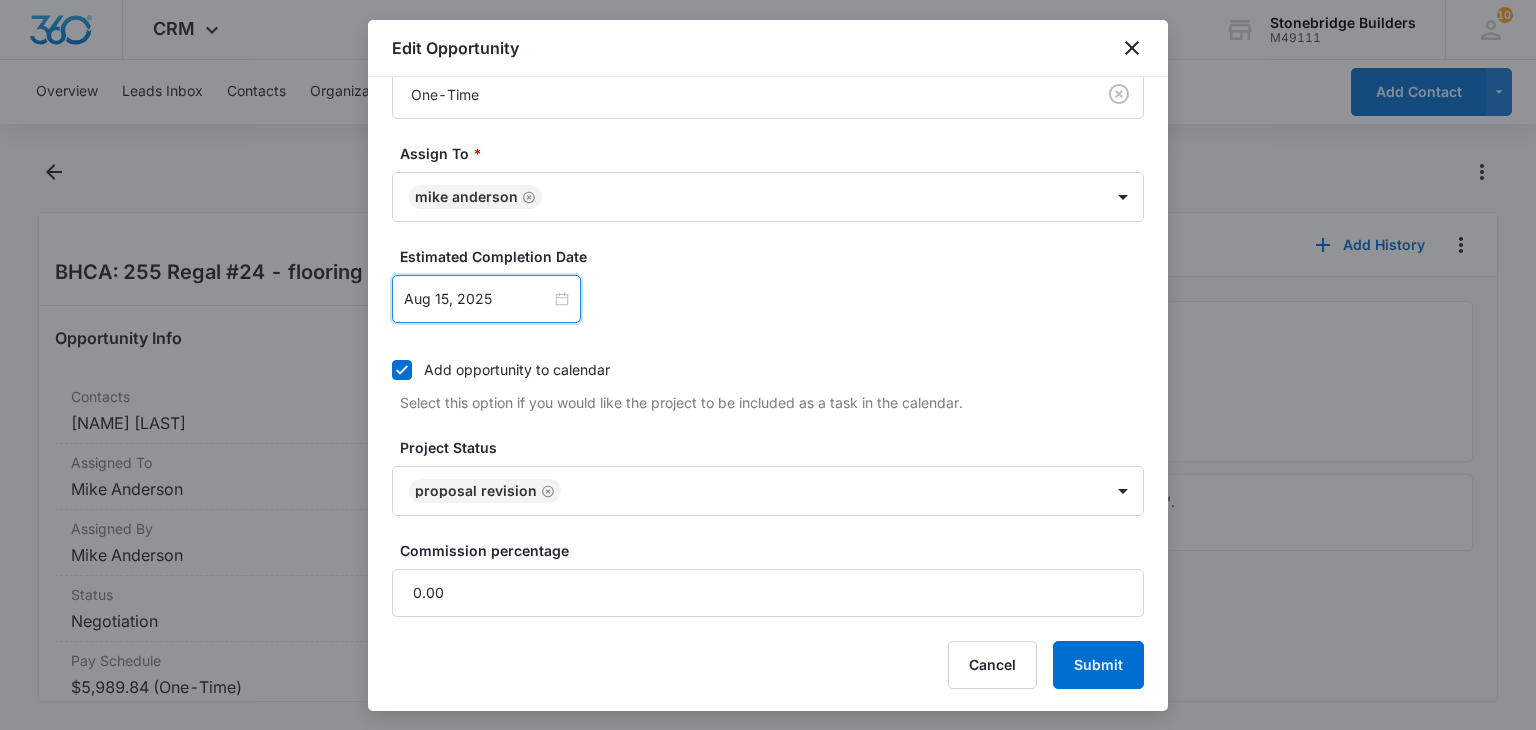 click on "Aug 15, 2025 Aug 2025 Su Mo Tu We Th Fr Sa 27 28 29 30 31 1 2 3 4 5 6 7 8 9 10 11 12 13 14 15 16 17 18 19 20 21 22 23 24 25 26 27 28 29 30 31 1 2 3 4 5 6 Today" at bounding box center (768, 299) 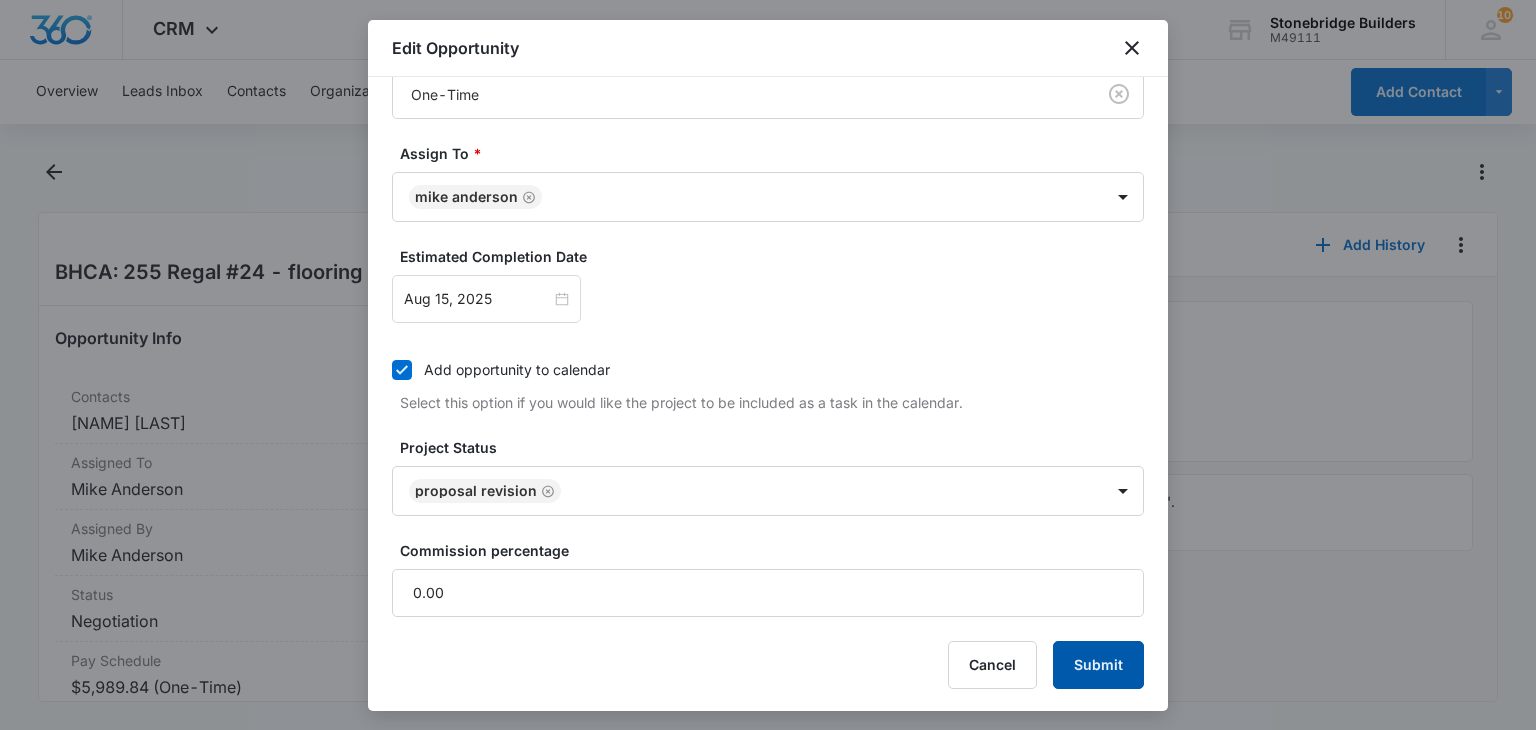 click on "Submit" at bounding box center (1098, 665) 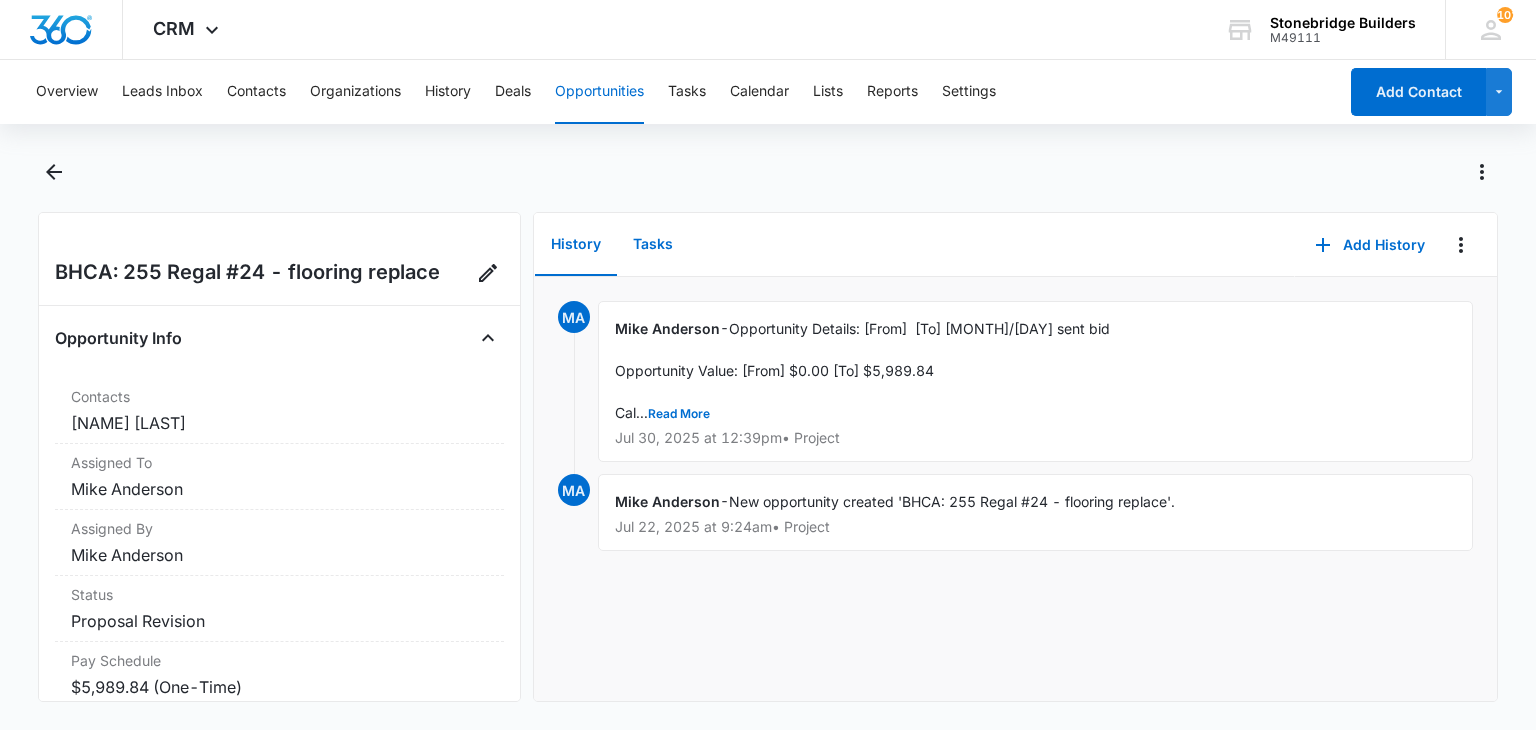 click on "Tasks" at bounding box center (653, 245) 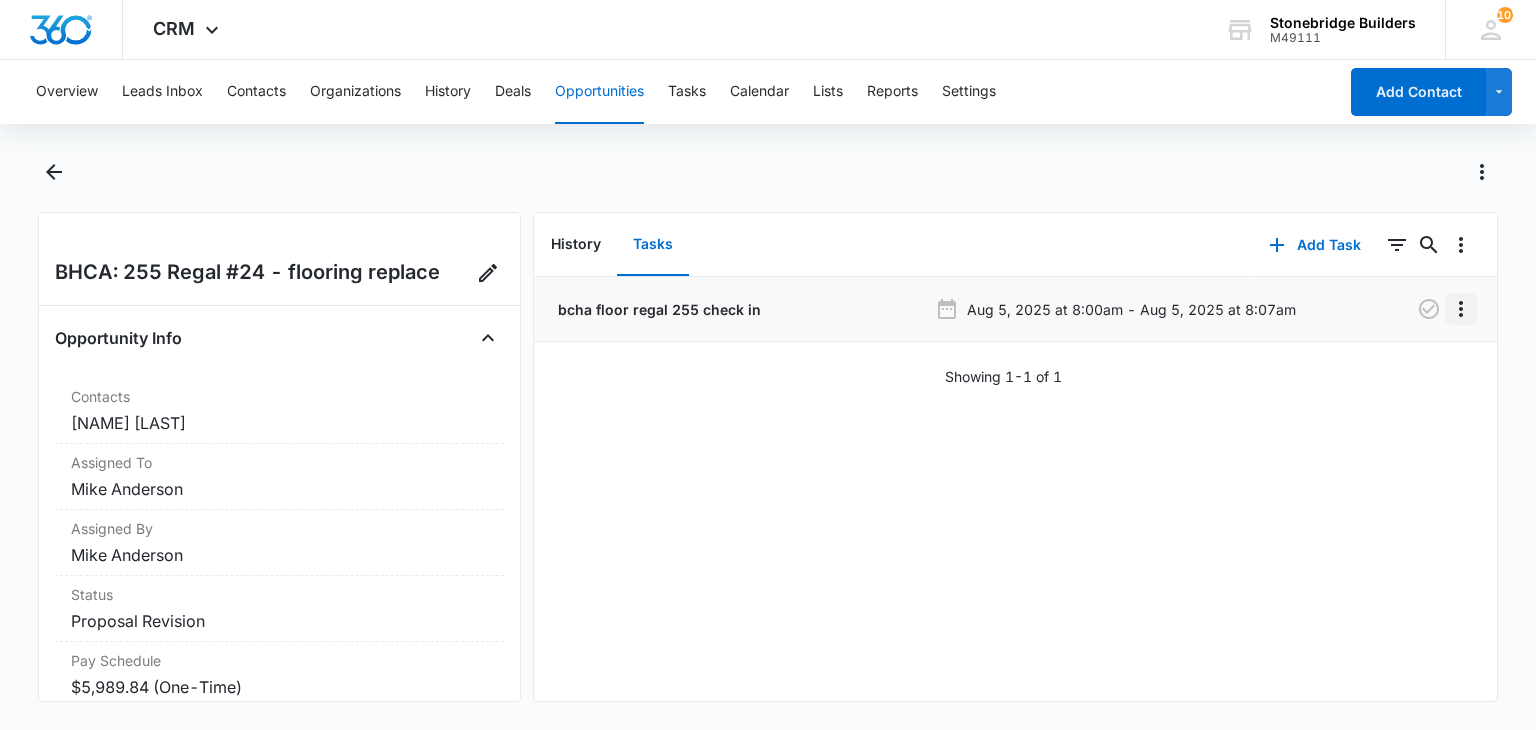 click 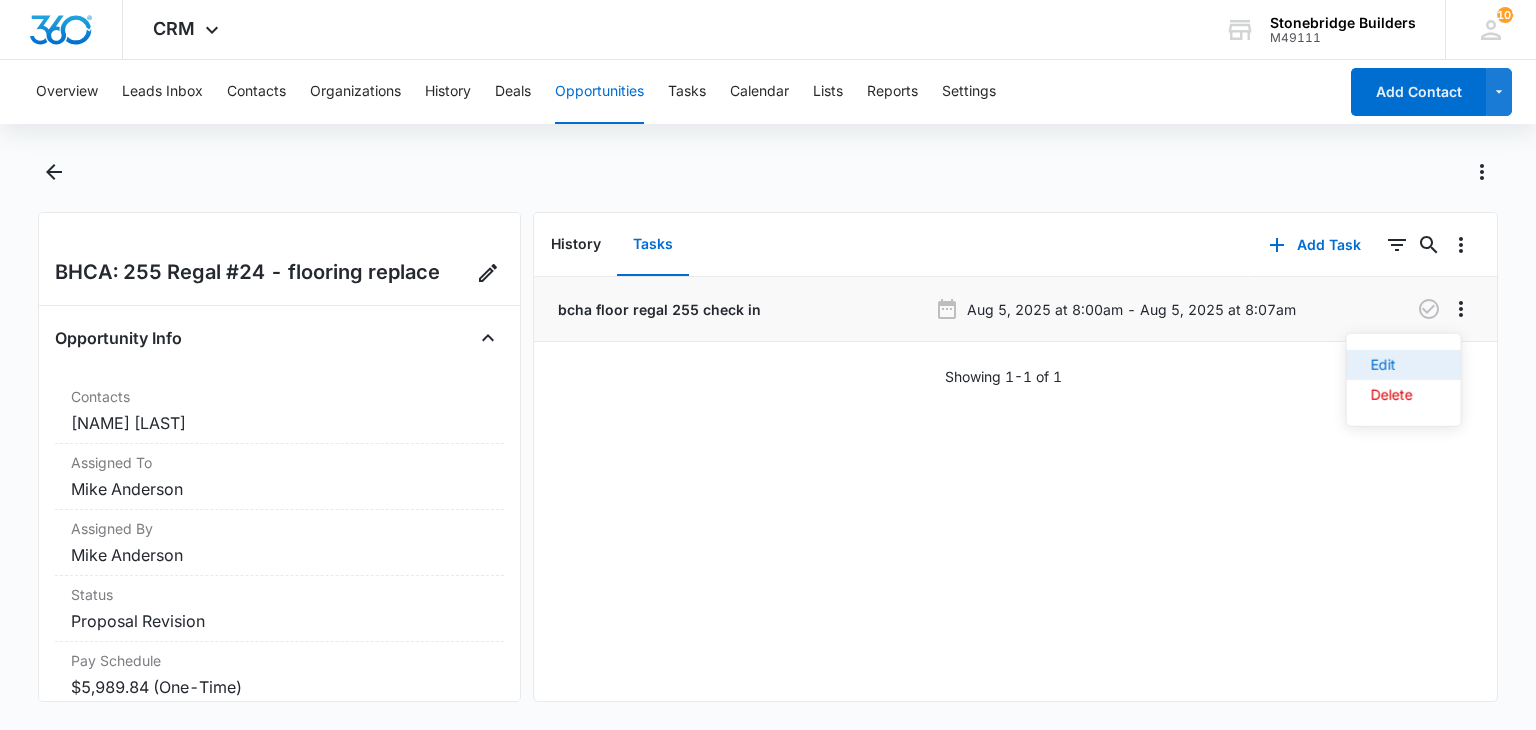 click on "Edit" at bounding box center (1392, 365) 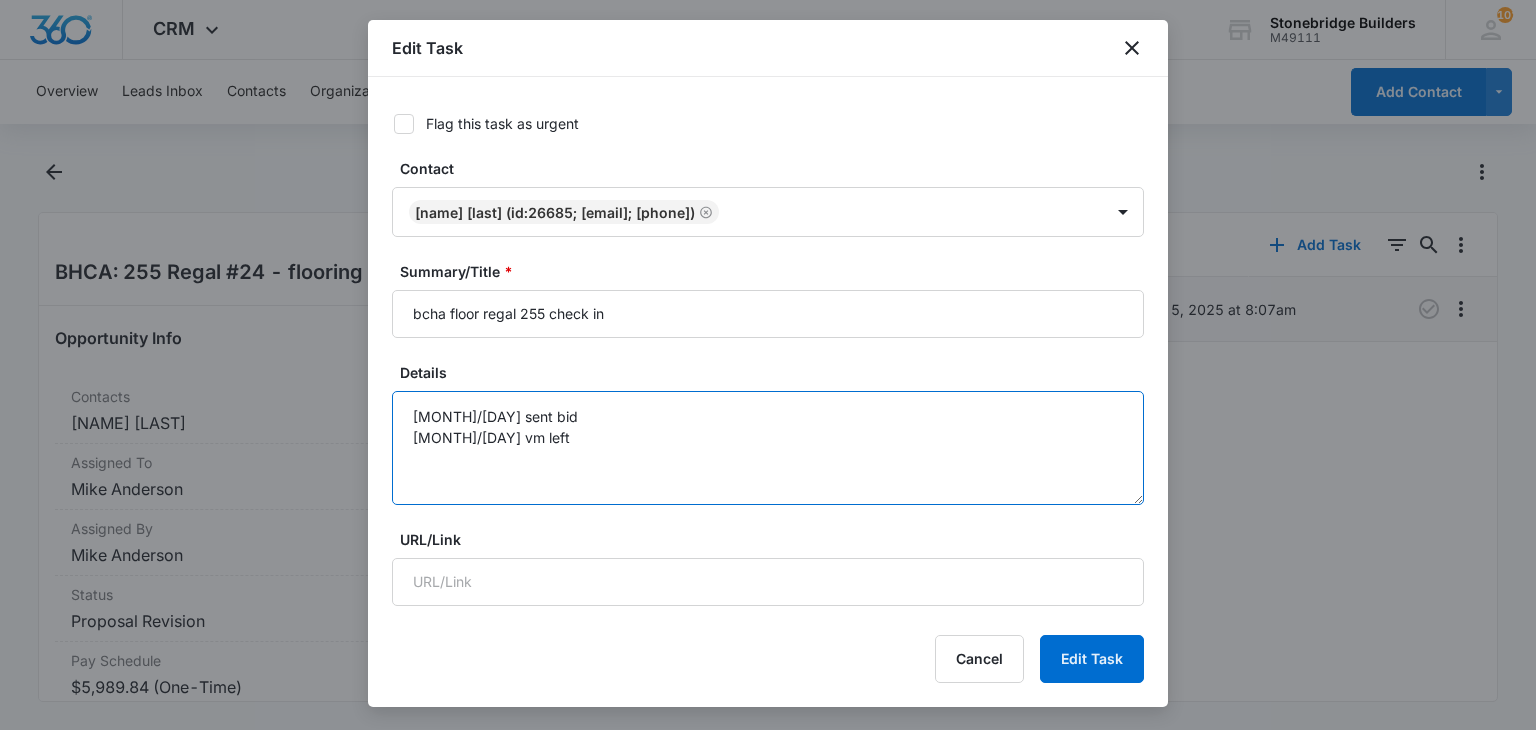 click on "7/30 sent bid
8/1 vm left" at bounding box center [768, 448] 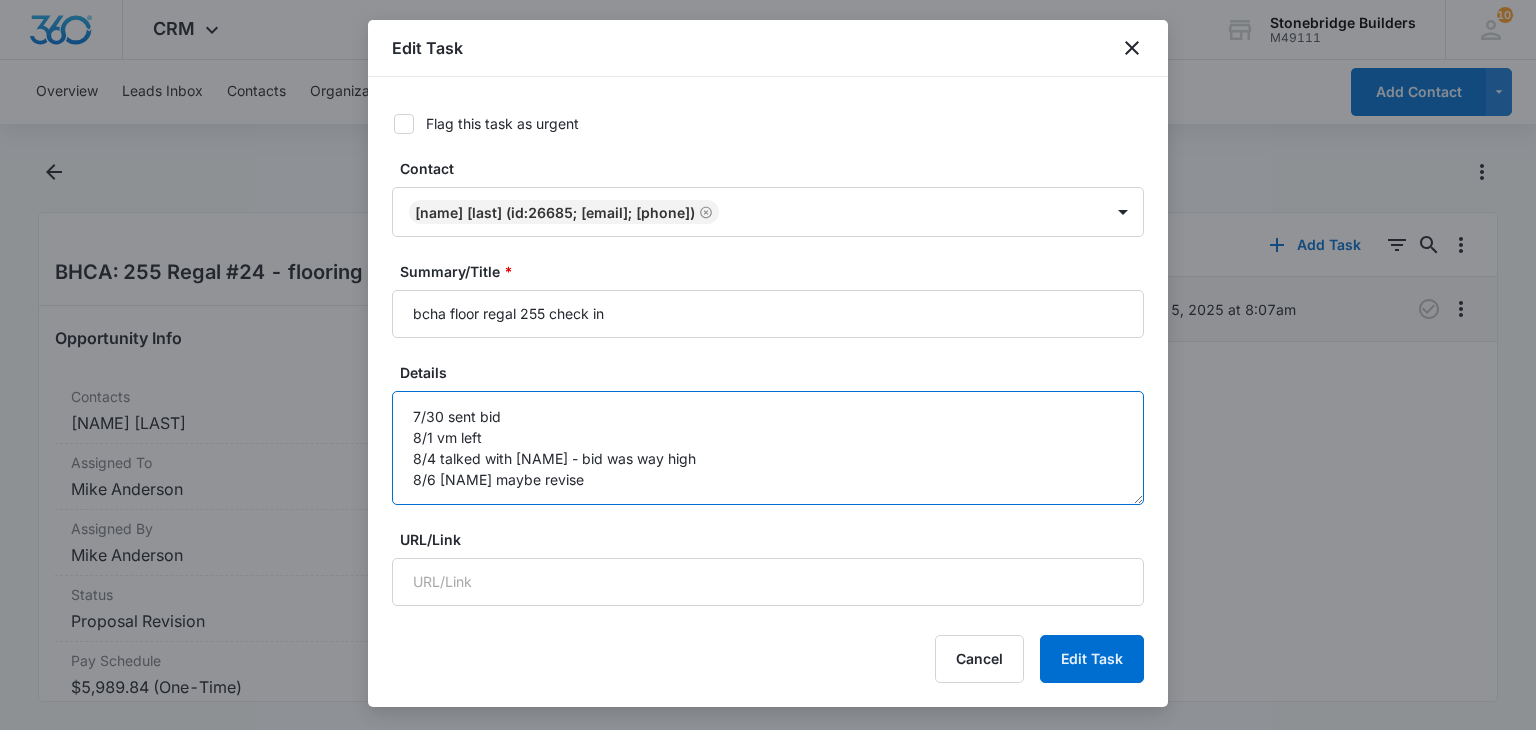 click on "7/30 sent bid
8/1 vm left
8/4 talked with Adam - bid was way high
8/6 DAve maybe revise" at bounding box center (768, 448) 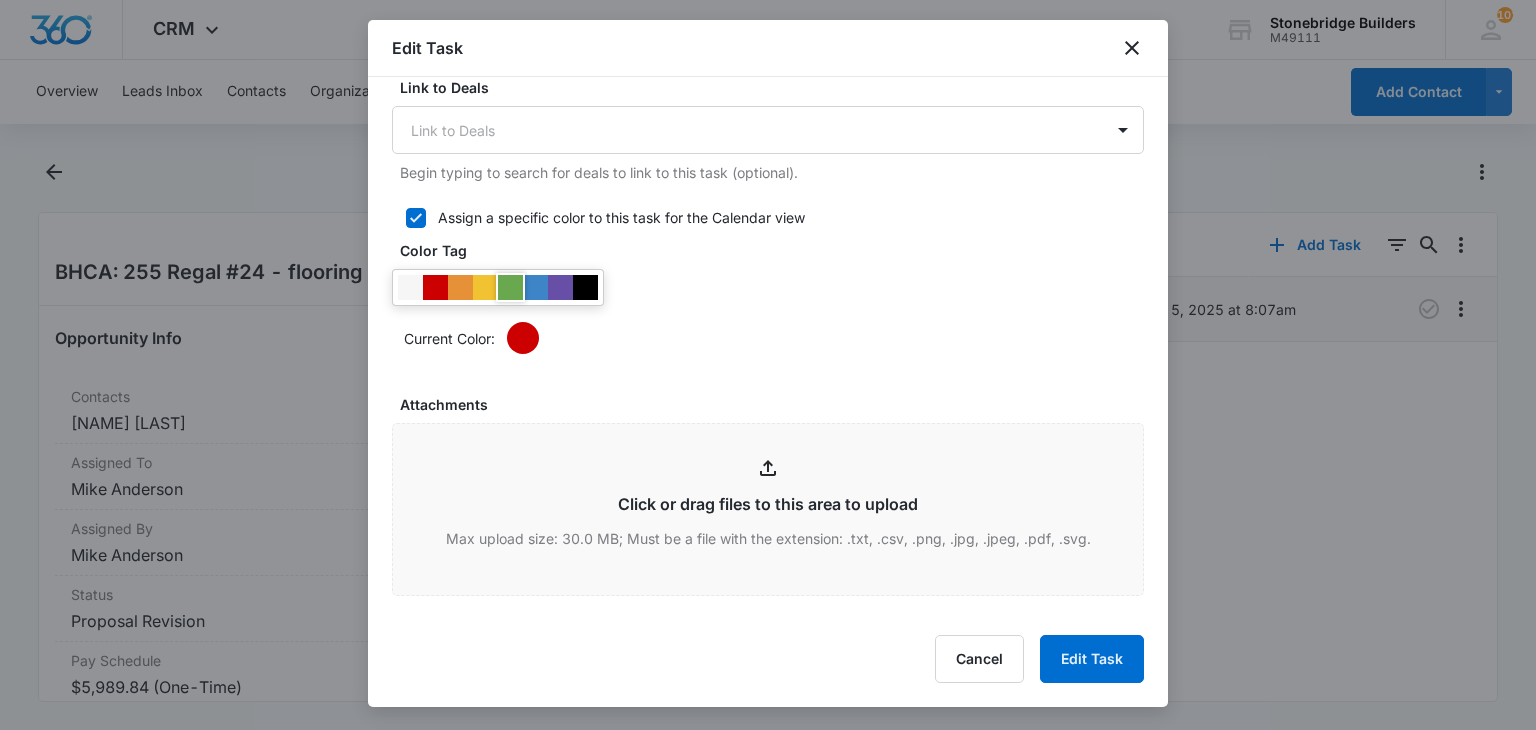 scroll, scrollTop: 1000, scrollLeft: 0, axis: vertical 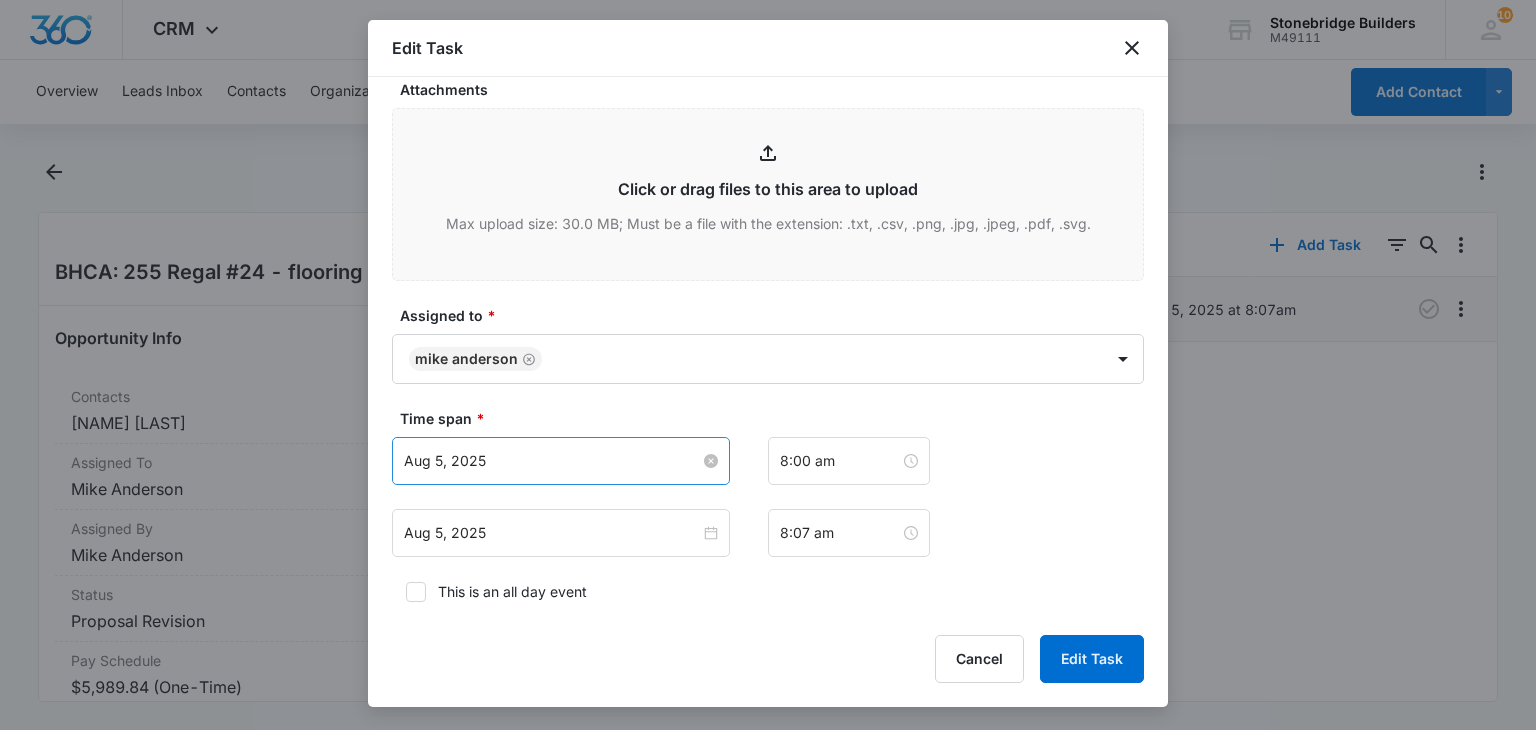 type on "7/30 sent bid
8/1 vm left
8/4 talked with Adam - bid was way high
8/6 Dave maybe revise" 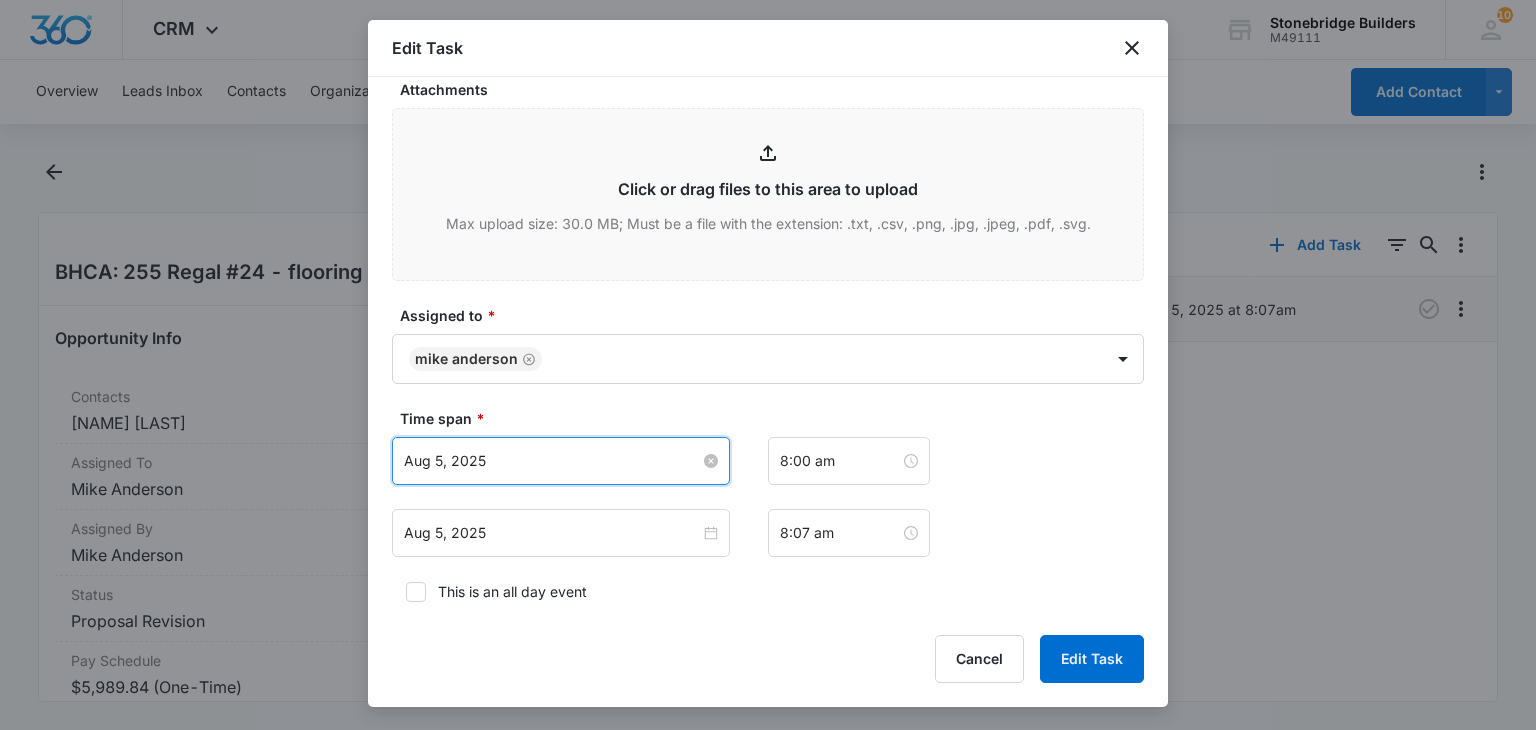 click on "Aug 5, 2025" at bounding box center [552, 461] 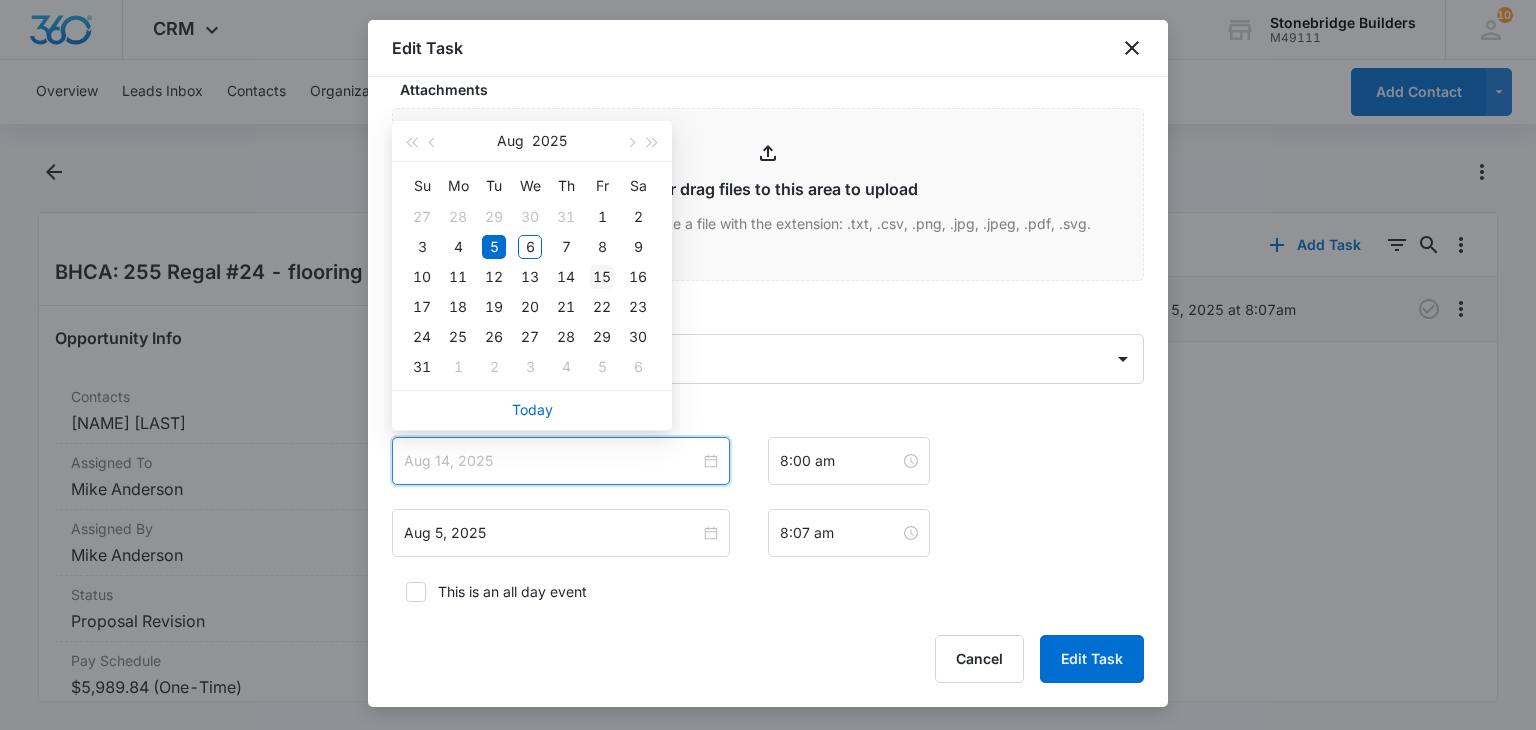 type on "Aug 15, 2025" 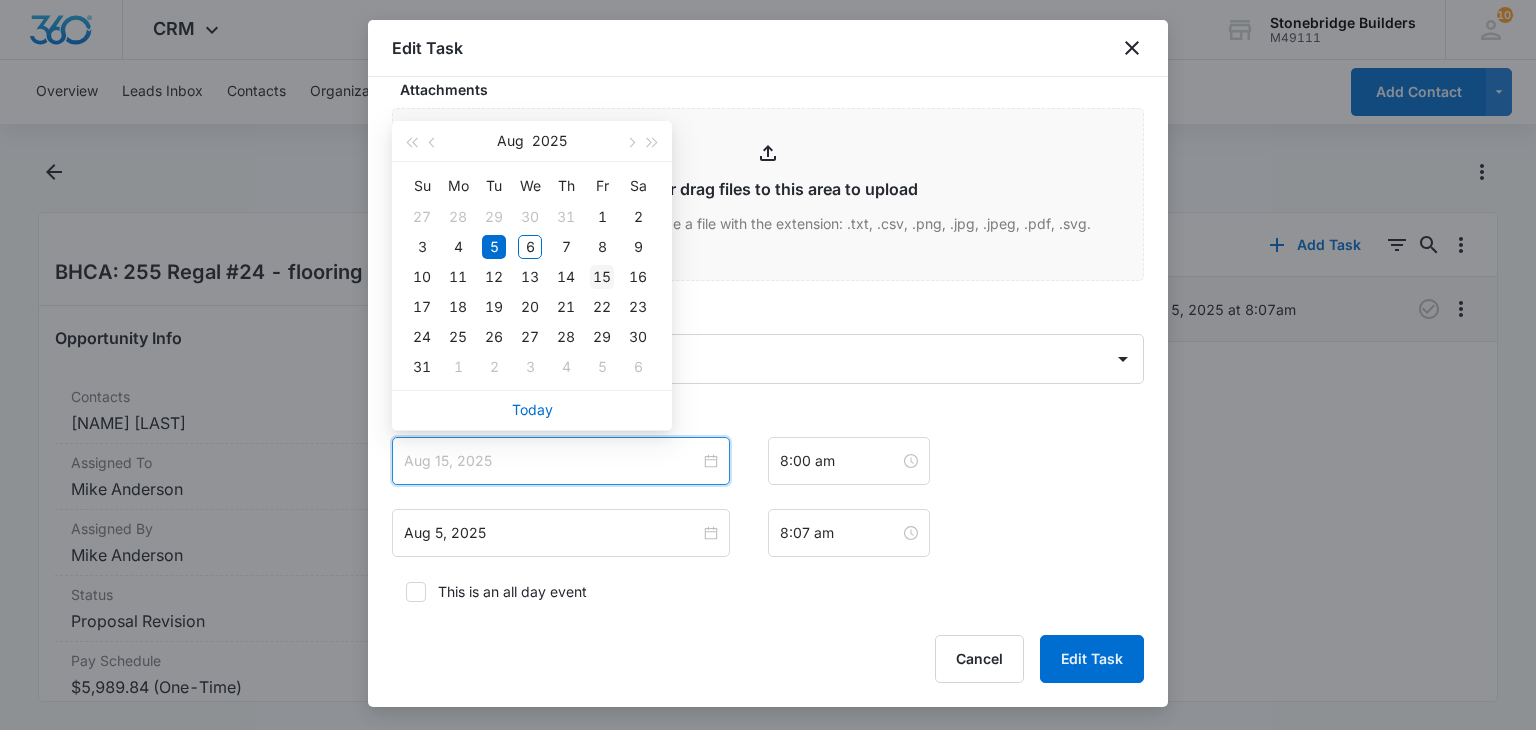 click on "15" at bounding box center (602, 277) 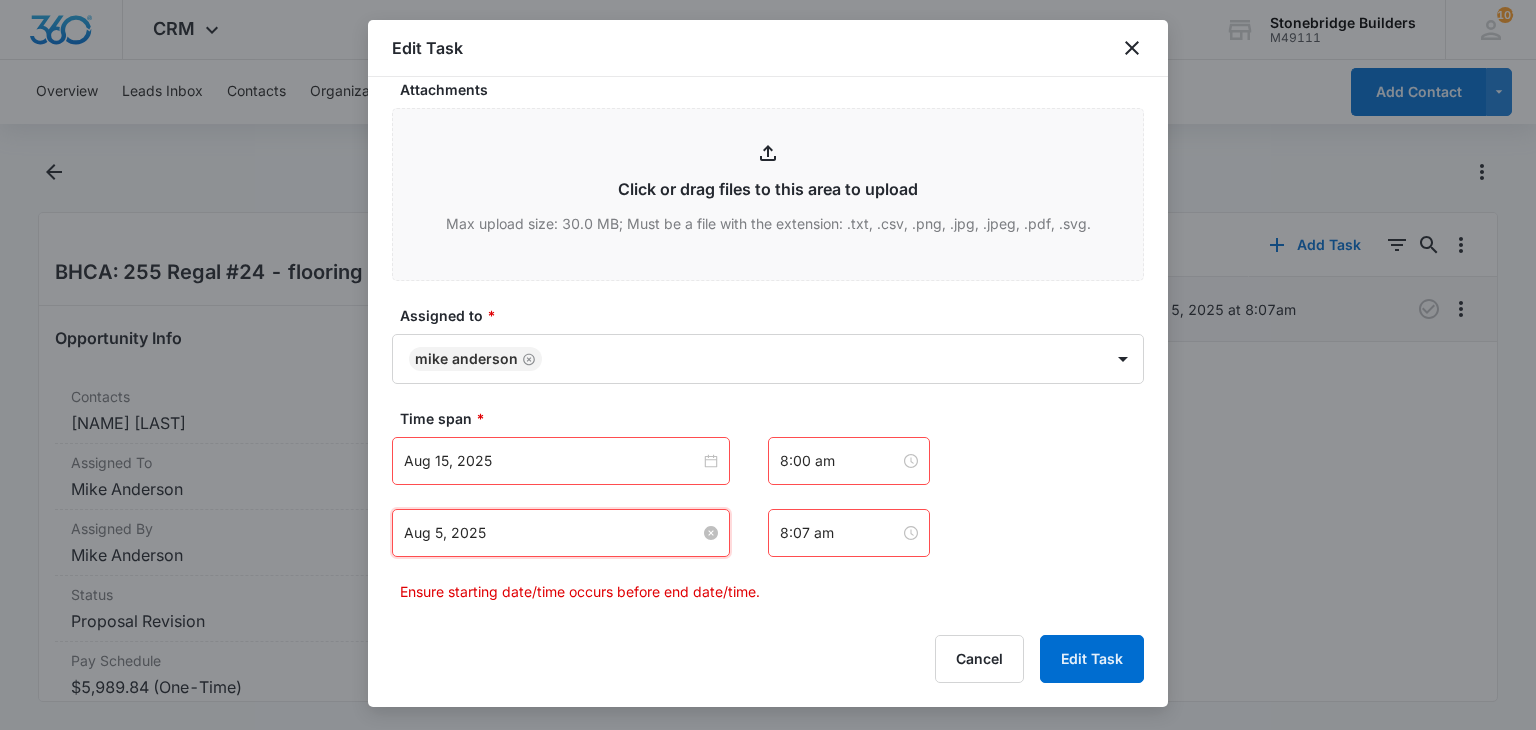 click on "Aug 5, 2025" at bounding box center (552, 533) 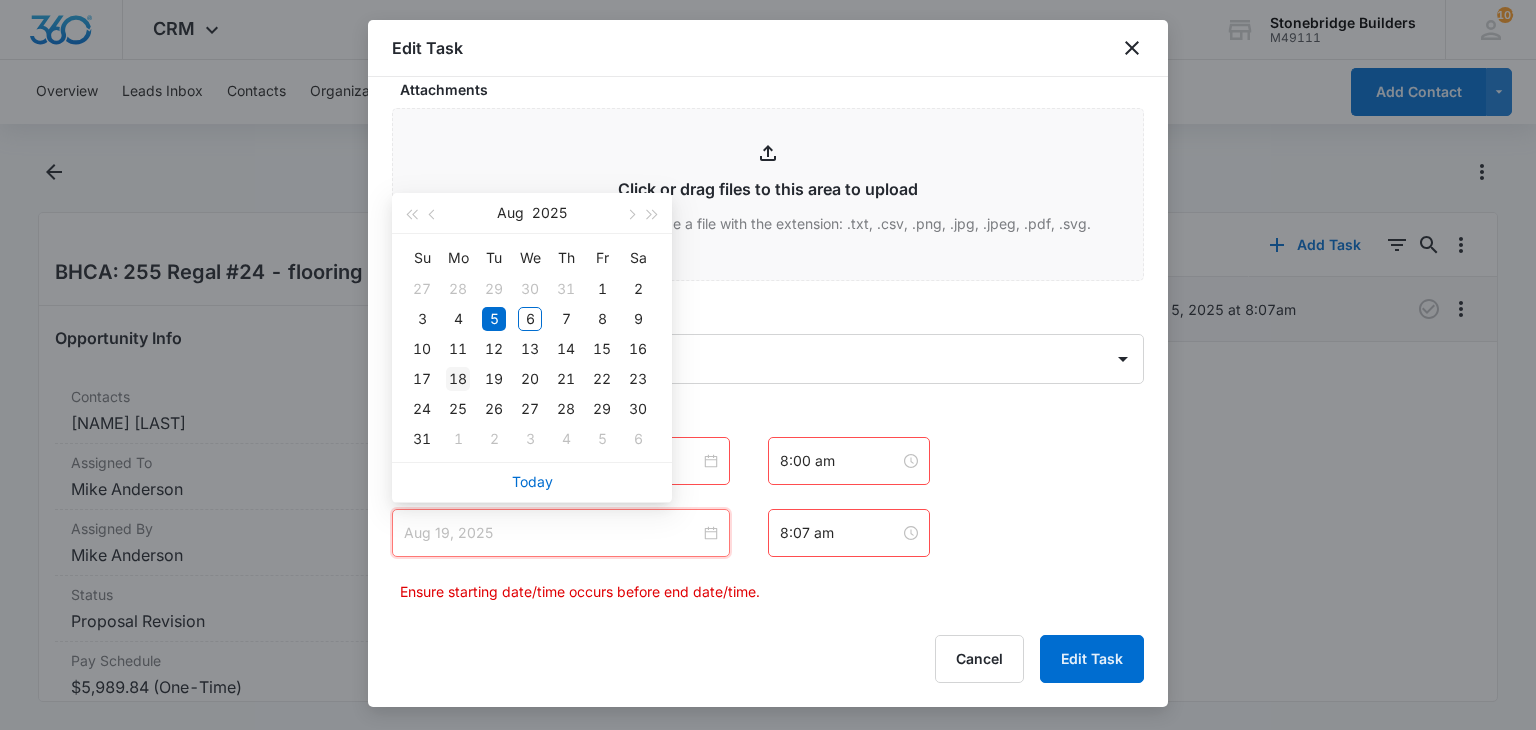 type on "Aug 18, 2025" 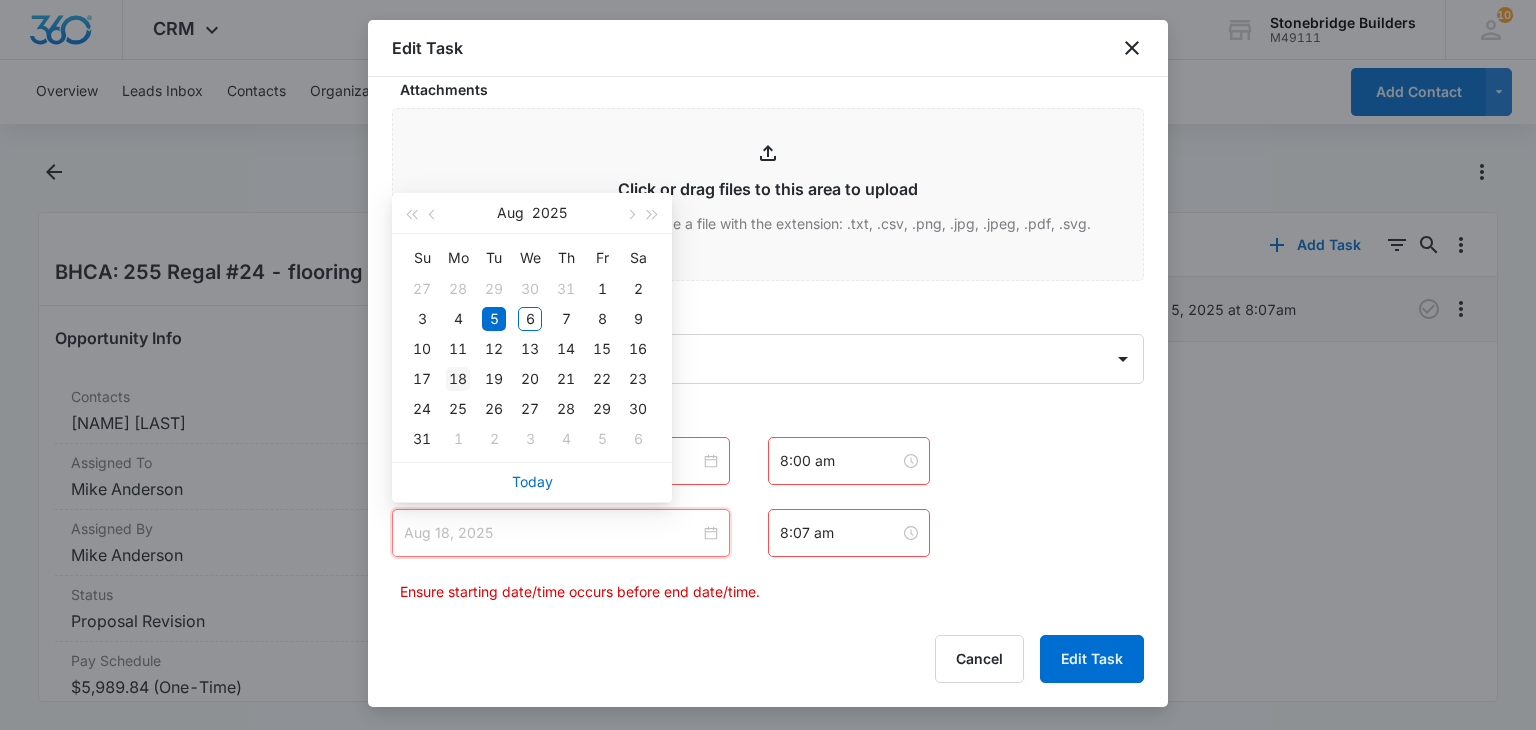 click on "18" at bounding box center (458, 379) 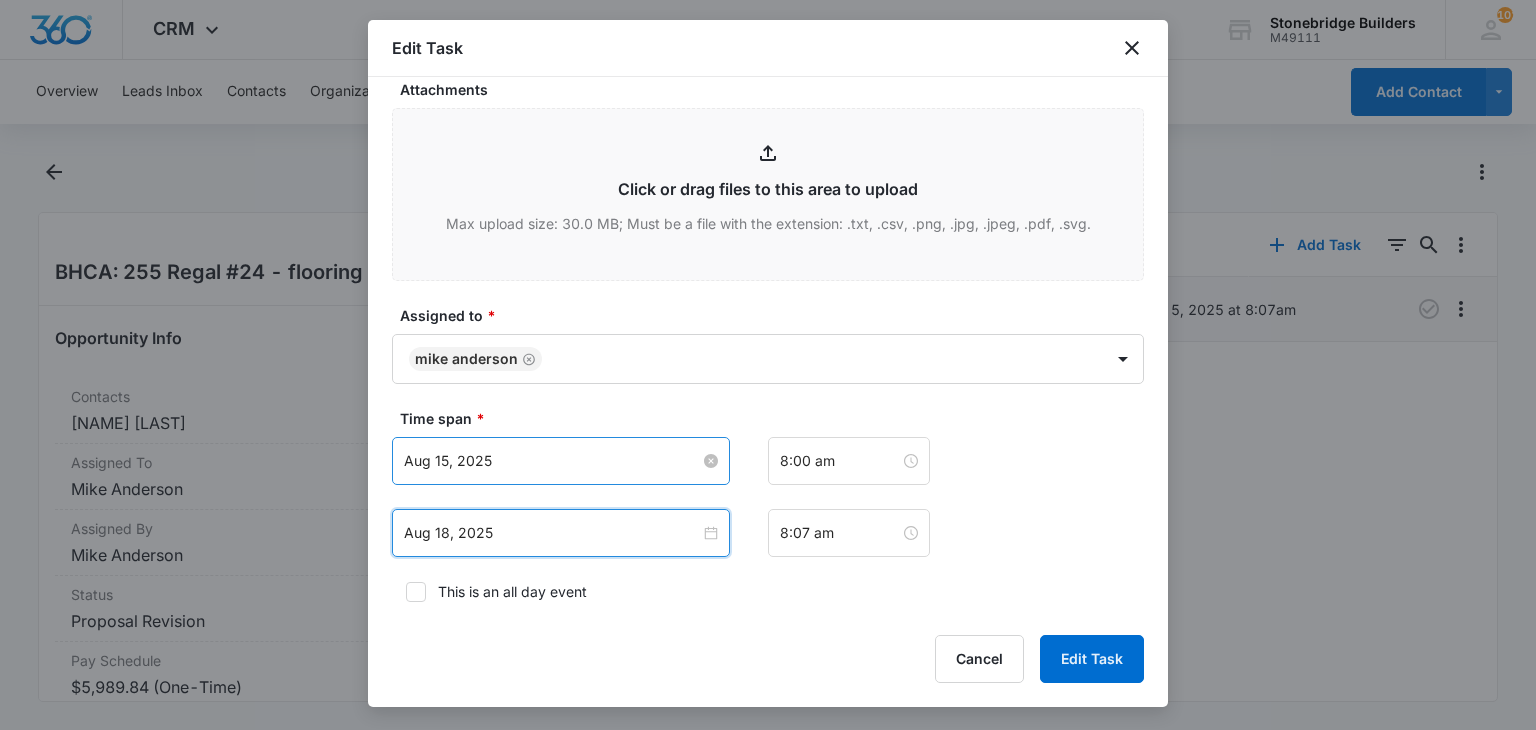 click on "Aug 15, 2025" at bounding box center (552, 461) 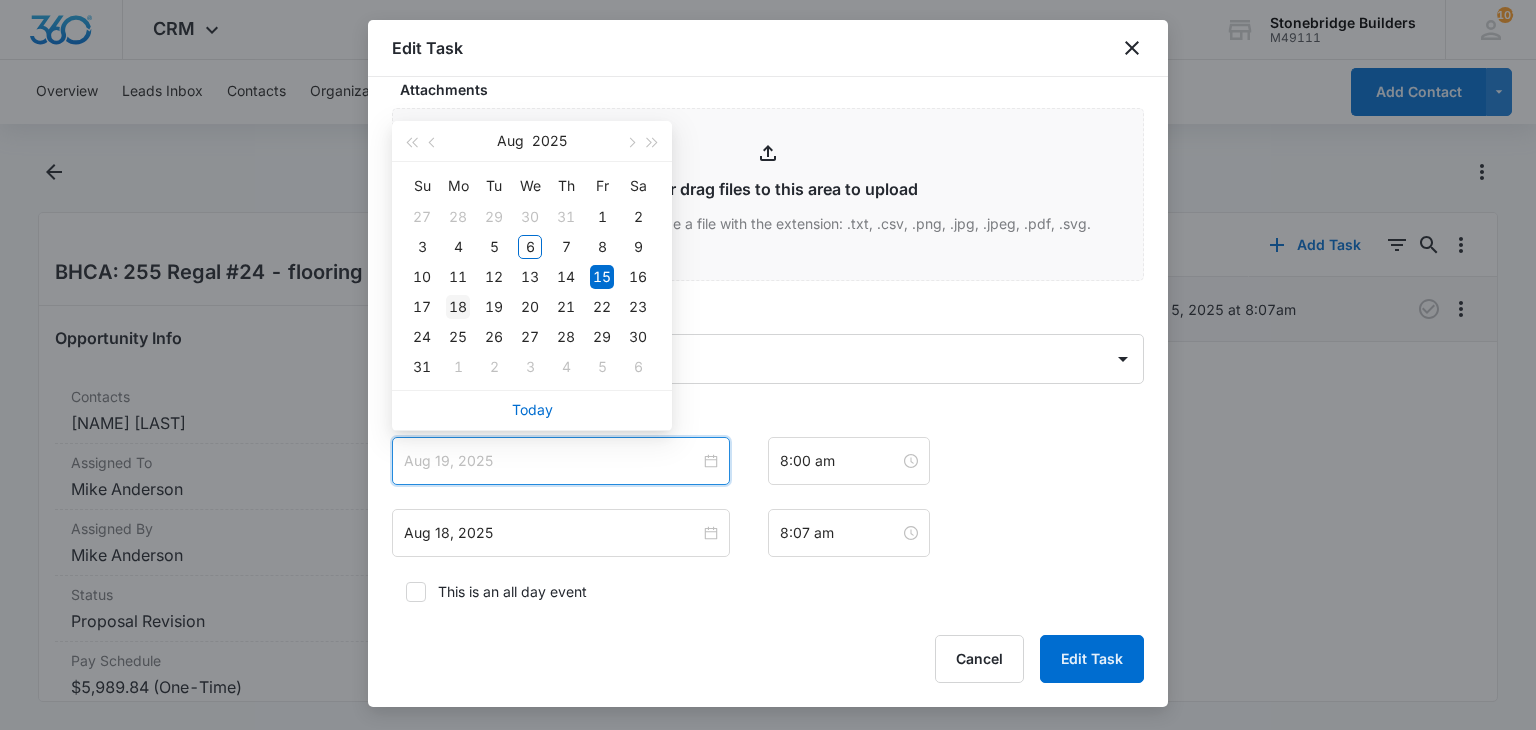 type on "Aug 18, 2025" 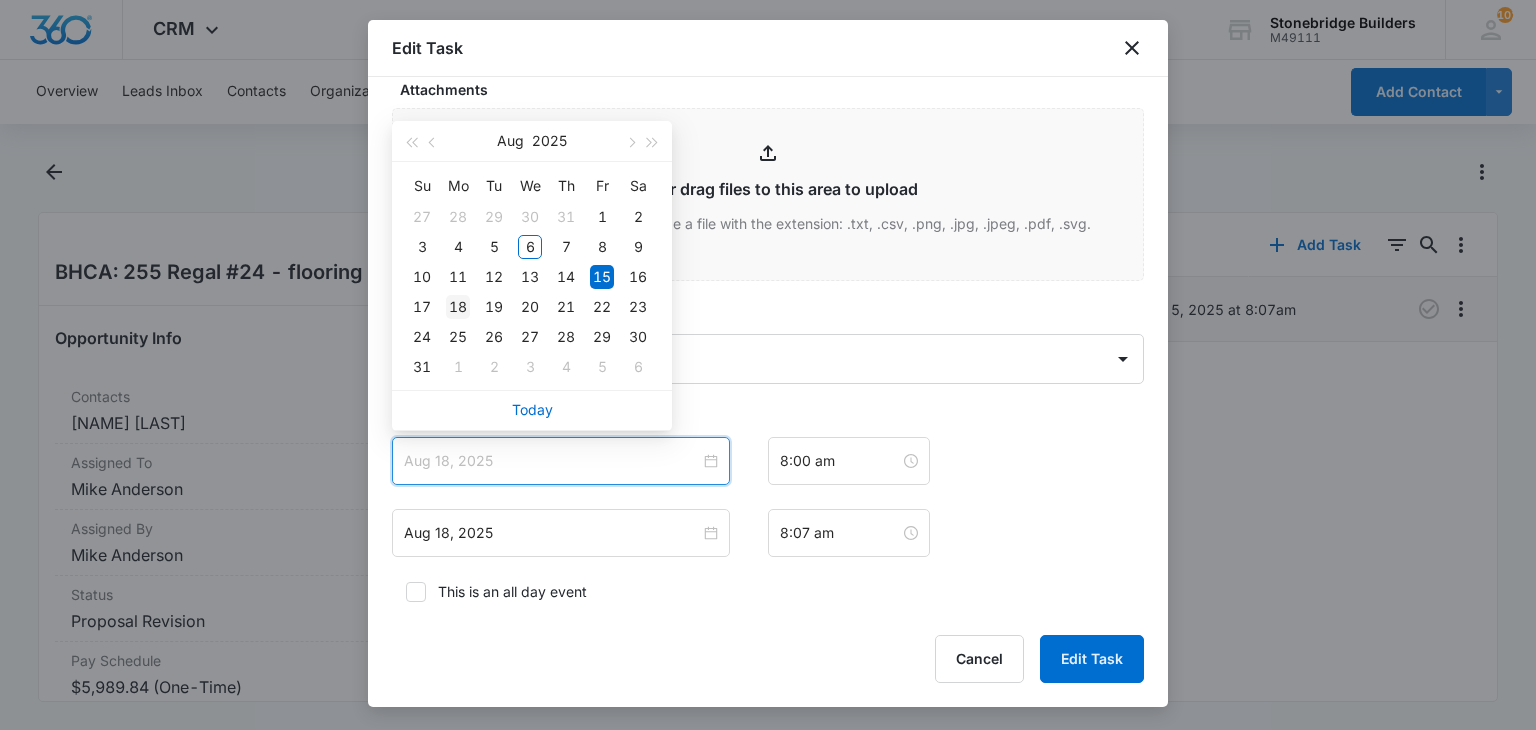 click on "18" at bounding box center [458, 307] 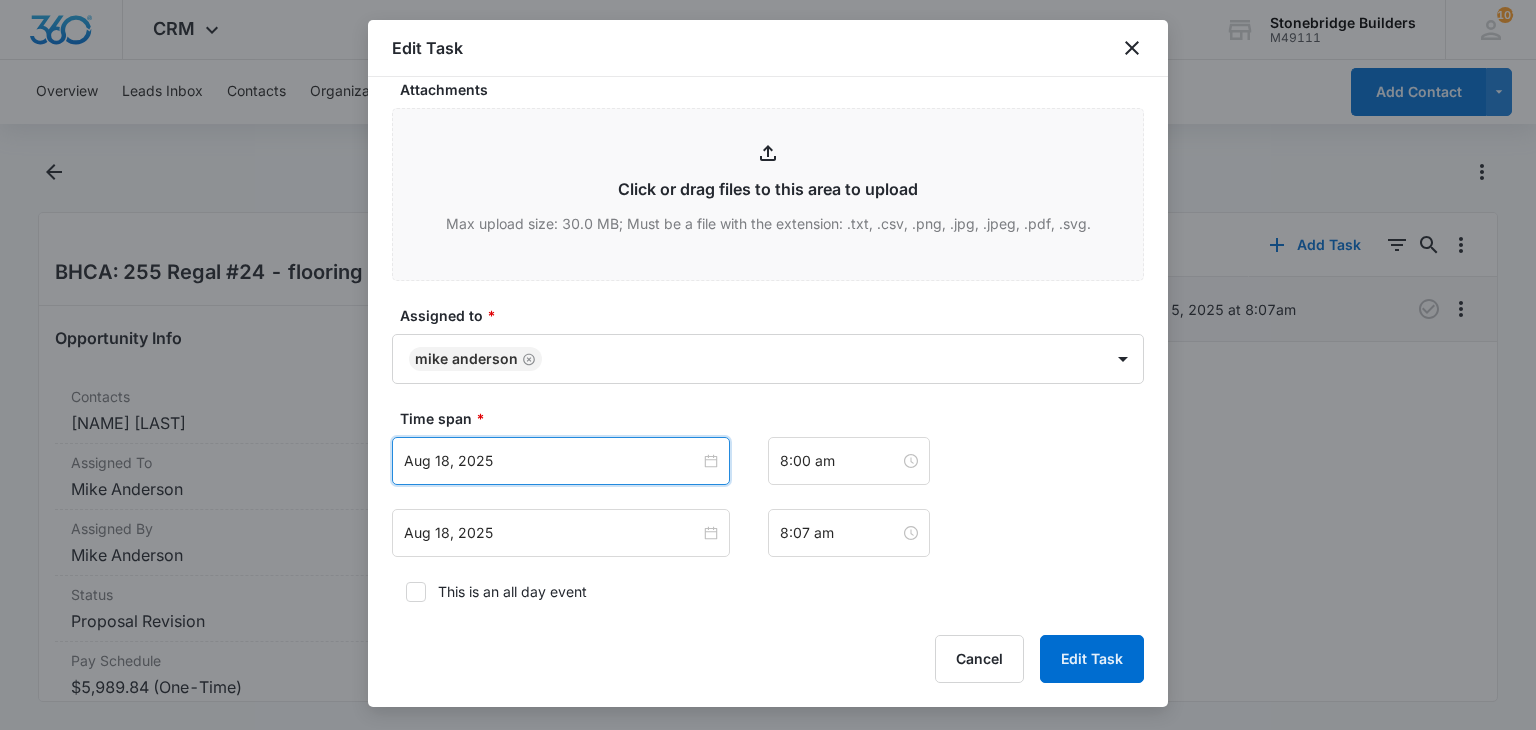 click on "Flag this task as urgent Contact Adam Lohr (ID:26685; alohr@bouldercounty.gov; 7208137306) Summary/Title * bcha floor regal 255 check in Details 7/30 sent bid
8/1 vm left
8/4 talked with Adam - bid was way high
8/6 Dave maybe revise URL/Link Link to Opportunities "BHCA: 255 Regal #24 - flooring replace" (ID:153; [For] Contact:26685, Adam Lohr) Begin typing to search for projects to link to this task (optional). Link to Deals Link to Deals Begin typing to search for deals to link to this task (optional). Assign a specific color to this task for the Calendar view Color Tag Current Color: Attachments Click or drag files to this area to upload Max upload size: 30.0  MB; Must be a file with the extension: .txt, .csv, .png, .jpg, .jpeg, .pdf, .svg.   Assigned to * Mike Anderson Time span * Aug 18, 2025 Aug 2025 Su Mo Tu We Th Fr Sa 27 28 29 30 31 1 2 3 4 5 6 7 8 9 10 11 12 13 14 15 16 17 18 19 20 21 22 23 24 25 26 27 28 29 30 31 1 2 3 4 5 6 Today 8:00 am Aug 18, 2025 Aug 2025 Su Mo Tu We Th Fr Sa 27 28 29 30 31 1 2" at bounding box center (768, -6) 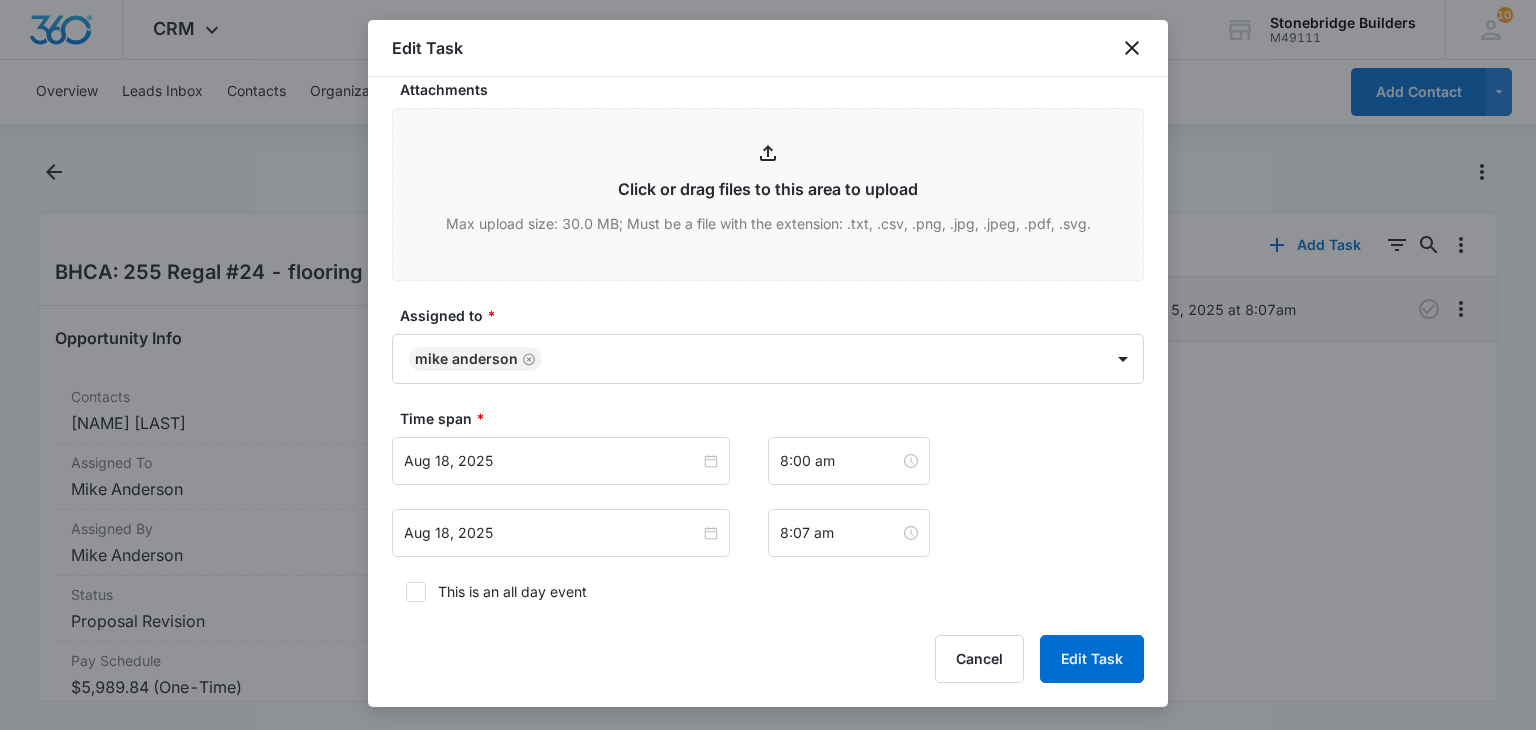click on "Edit Task Flag this task as urgent Contact Adam Lohr (ID:26685; alohr@bouldercounty.gov; 7208137306) Summary/Title * bcha floor regal 255 check in Details 7/30 sent bid
8/1 vm left
8/4 talked with Adam - bid was way high
8/6 Dave maybe revise URL/Link Link to Opportunities "BHCA: 255 Regal #24 - flooring replace" (ID:153; [For] Contact:26685, Adam Lohr) Begin typing to search for projects to link to this task (optional). Link to Deals Link to Deals Begin typing to search for deals to link to this task (optional). Assign a specific color to this task for the Calendar view Color Tag Current Color: Attachments Click or drag files to this area to upload Max upload size: 30.0  MB; Must be a file with the extension: .txt, .csv, .png, .jpg, .jpeg, .pdf, .svg.   Assigned to * Mike Anderson Time span * Aug 18, 2025 Aug 2025 Su Mo Tu We Th Fr Sa 27 28 29 30 31 1 2 3 4 5 6 7 8 9 10 11 12 13 14 15 16 17 18 19 20 21 22 23 24 25 26 27 28 29 30 31 1 2 3 4 5 6 Today 8:00 am Aug 18, 2025 Aug 2025 Su Mo Tu We Th Fr Sa 27 28 29" at bounding box center [768, 363] 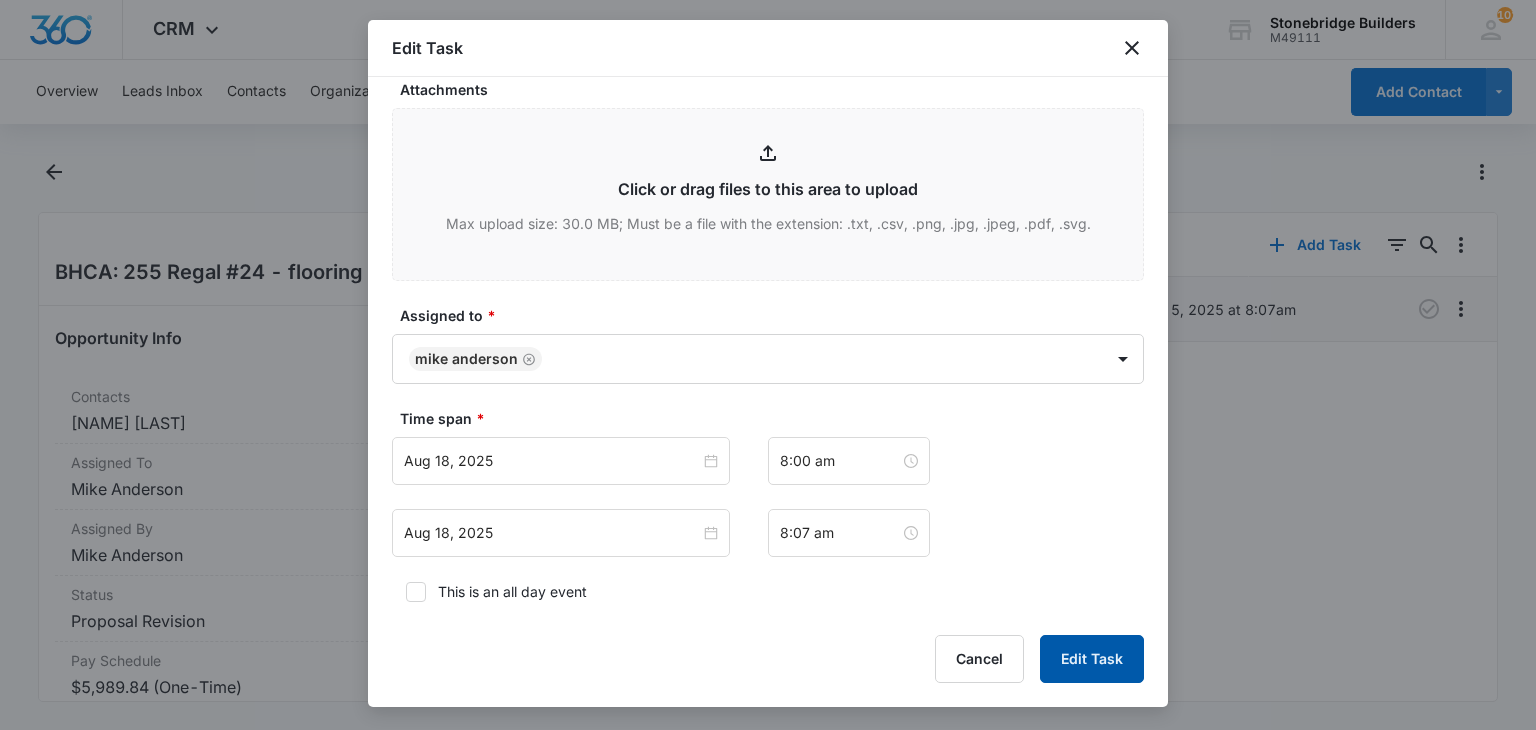 click on "Edit Task" at bounding box center (1092, 659) 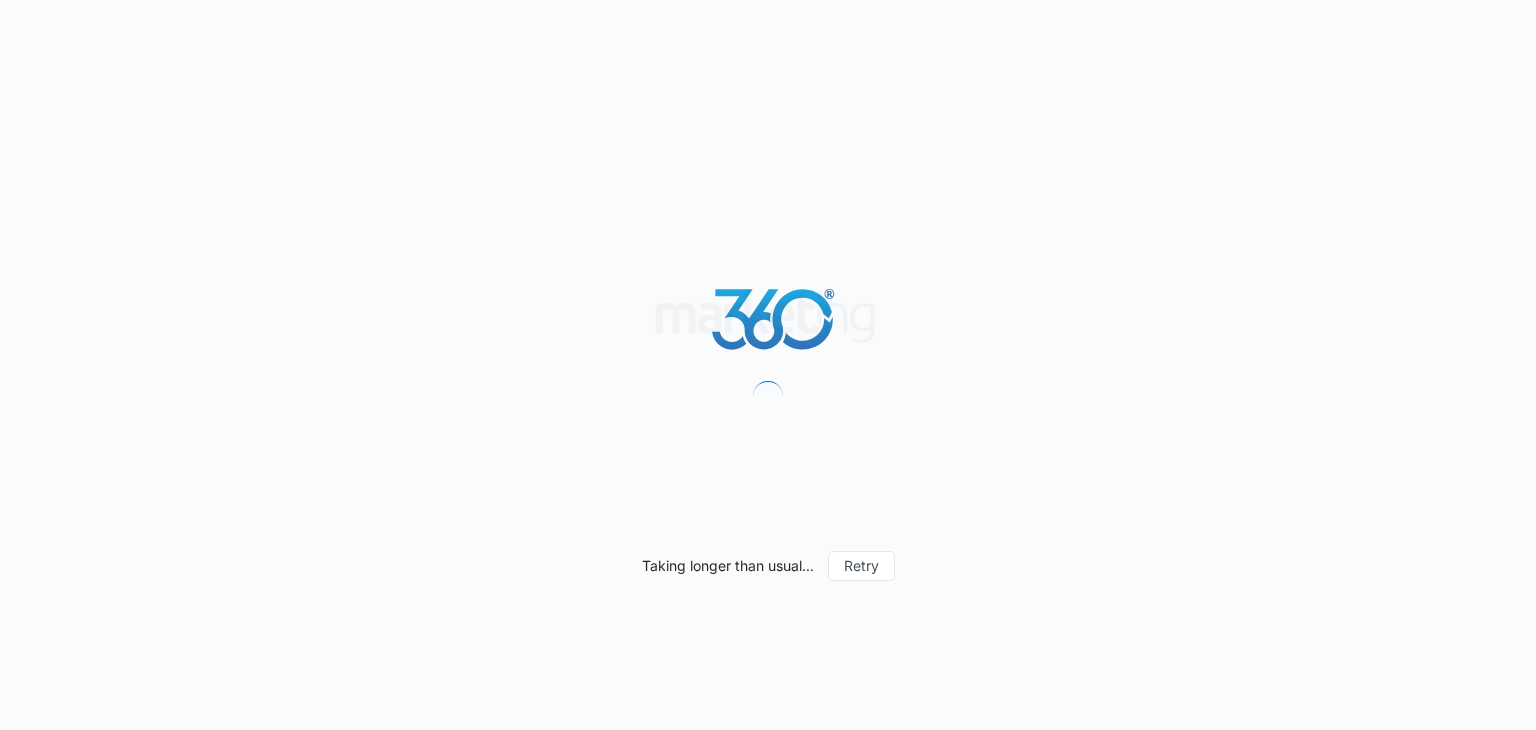 scroll, scrollTop: 0, scrollLeft: 0, axis: both 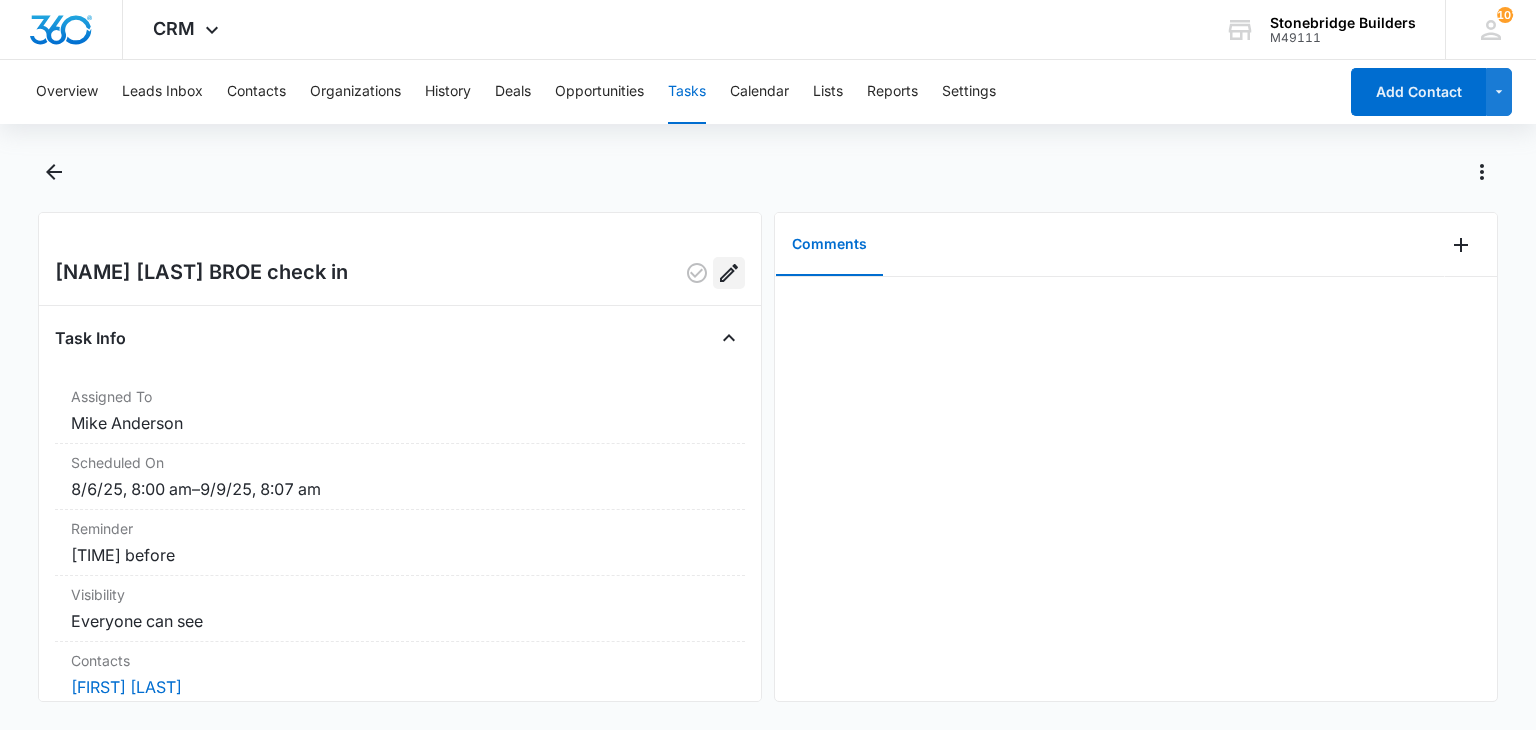 click 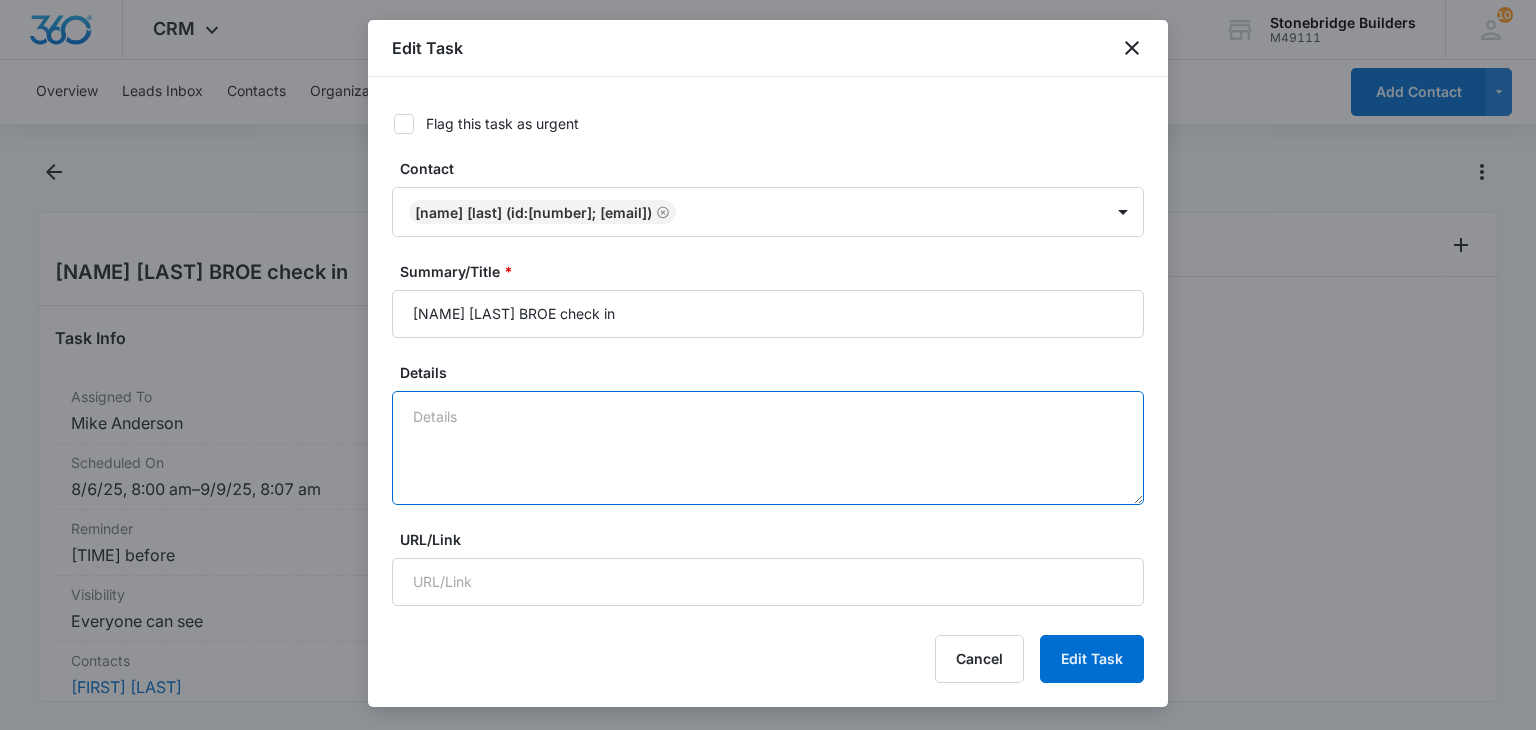 click on "Details" at bounding box center (768, 448) 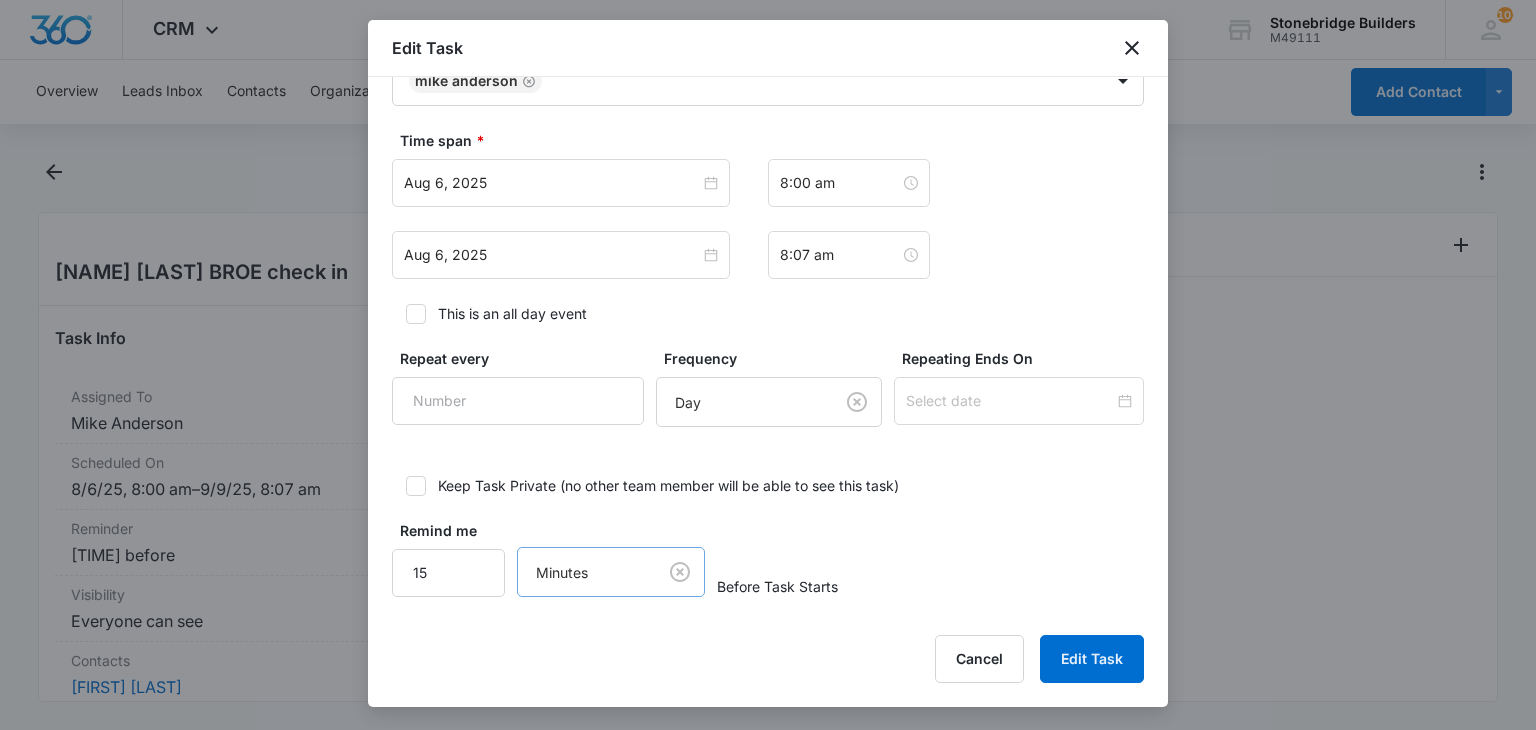 scroll, scrollTop: 1280, scrollLeft: 0, axis: vertical 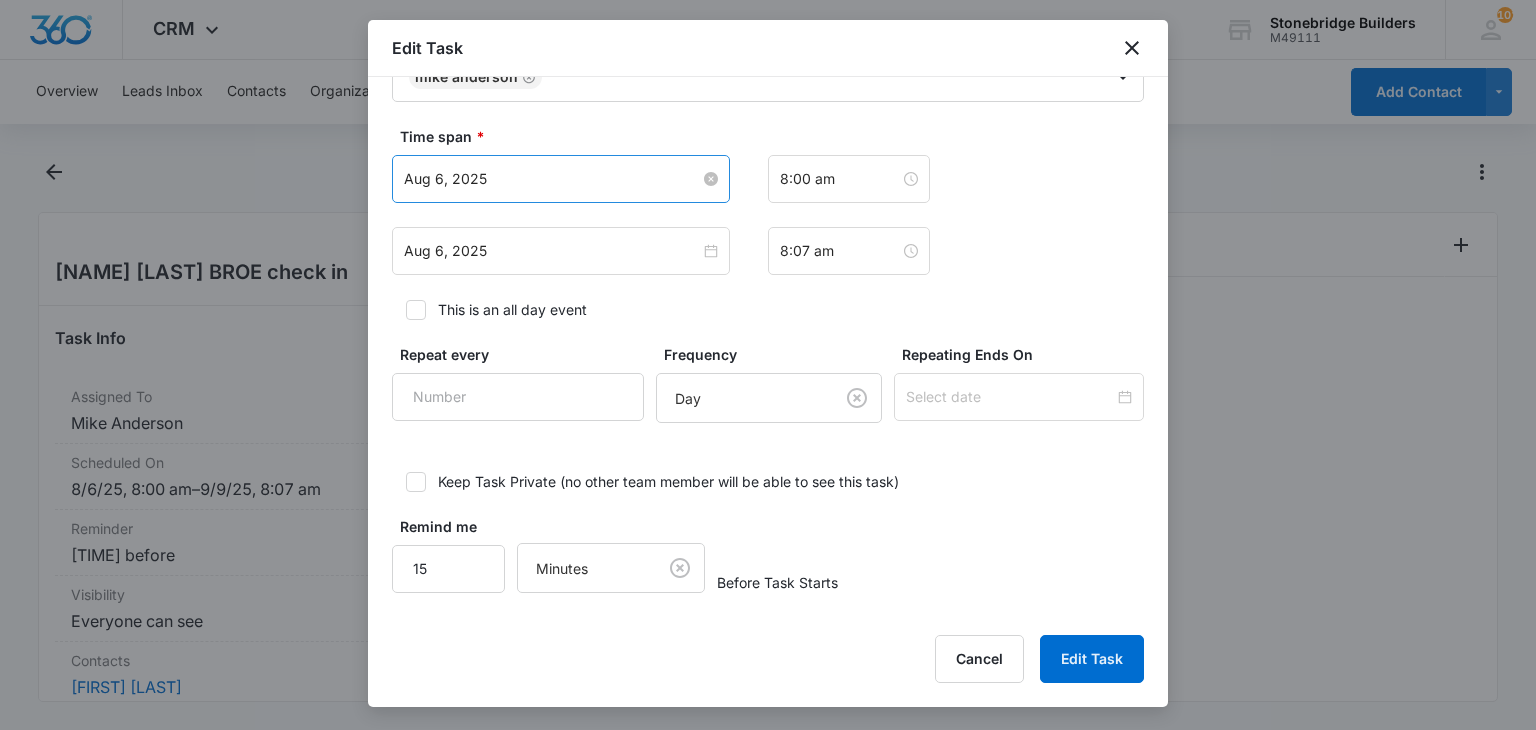 type on "8/5 talked with Steve - nothing else right now - still trying to give site staff lunch" 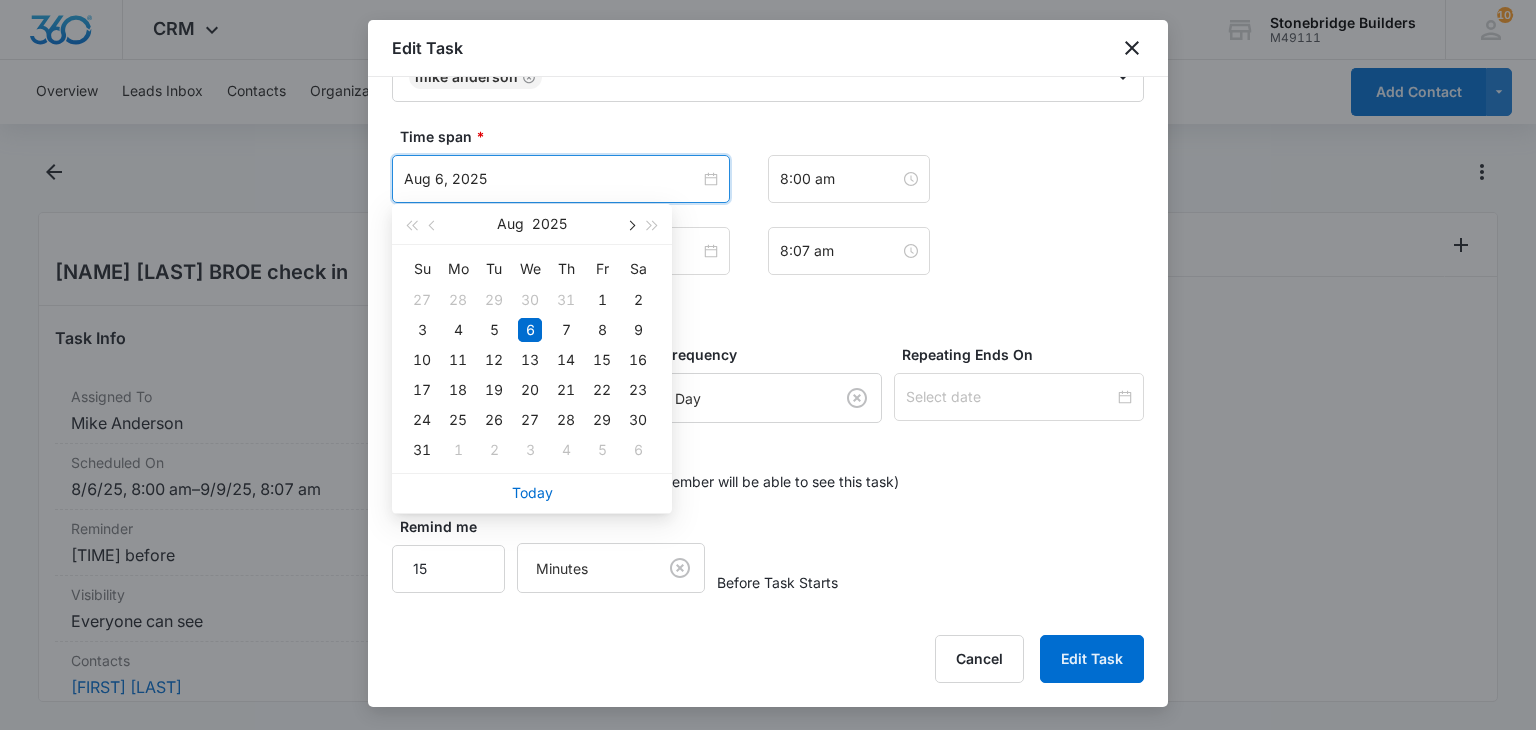 click at bounding box center (630, 226) 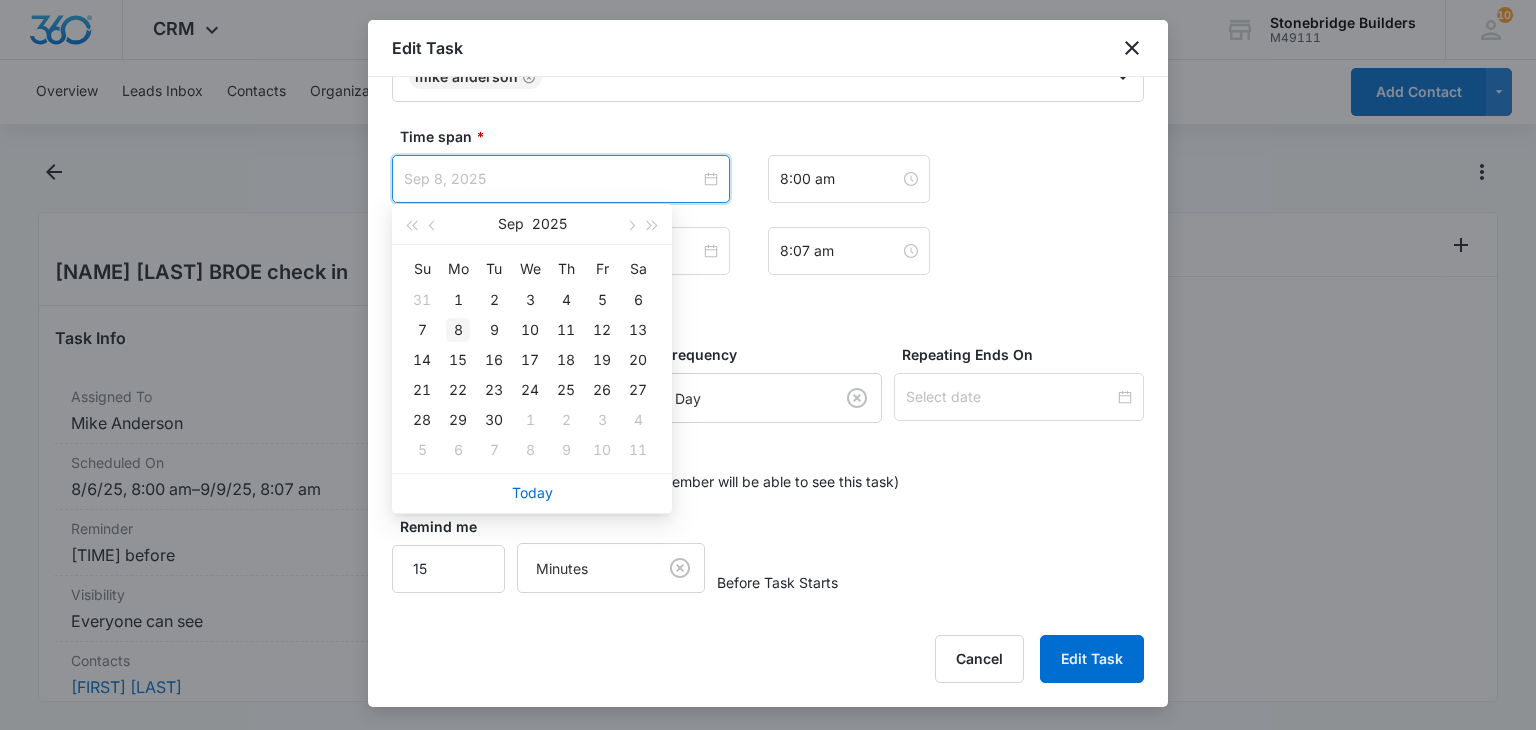 click on "8" at bounding box center [458, 330] 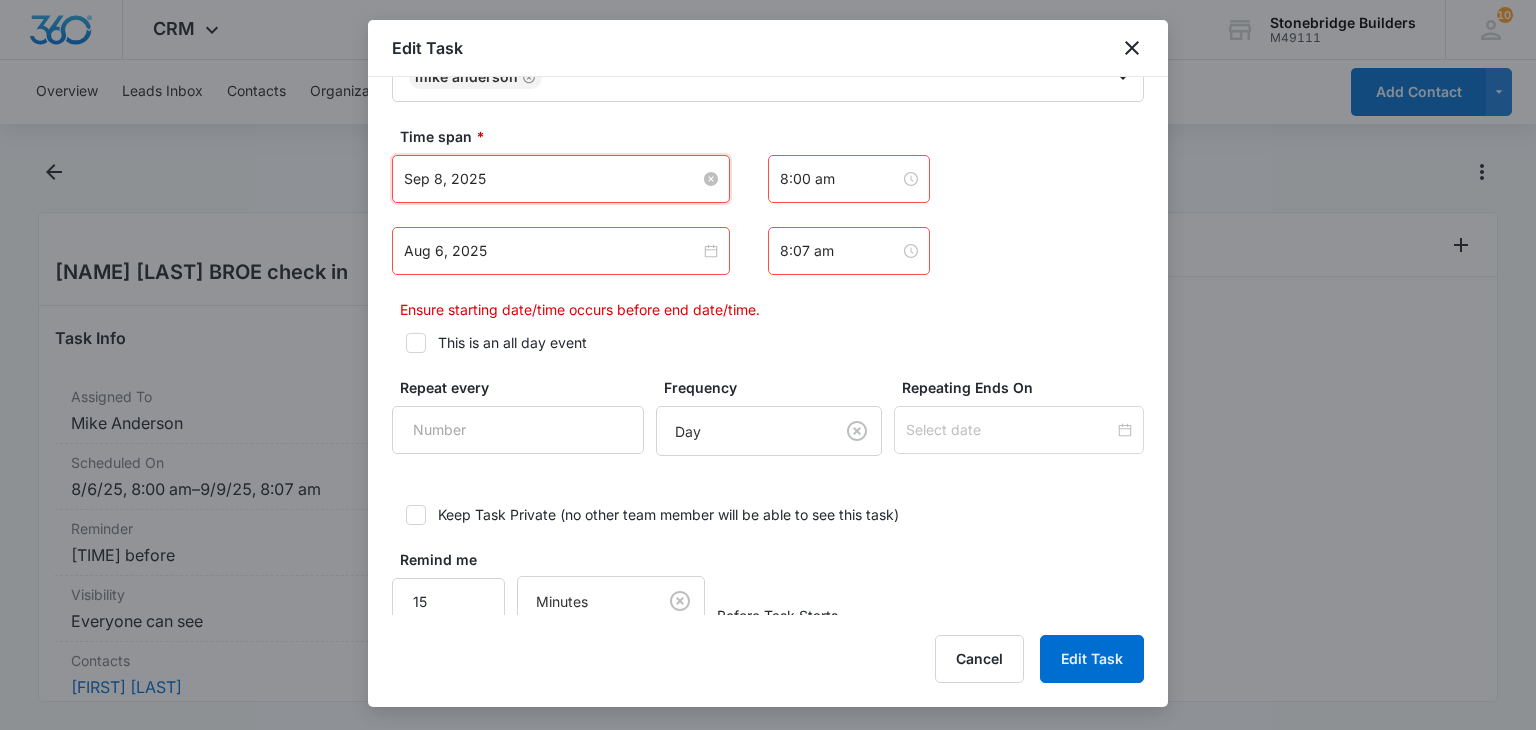 click on "Sep 8, 2025" at bounding box center [552, 179] 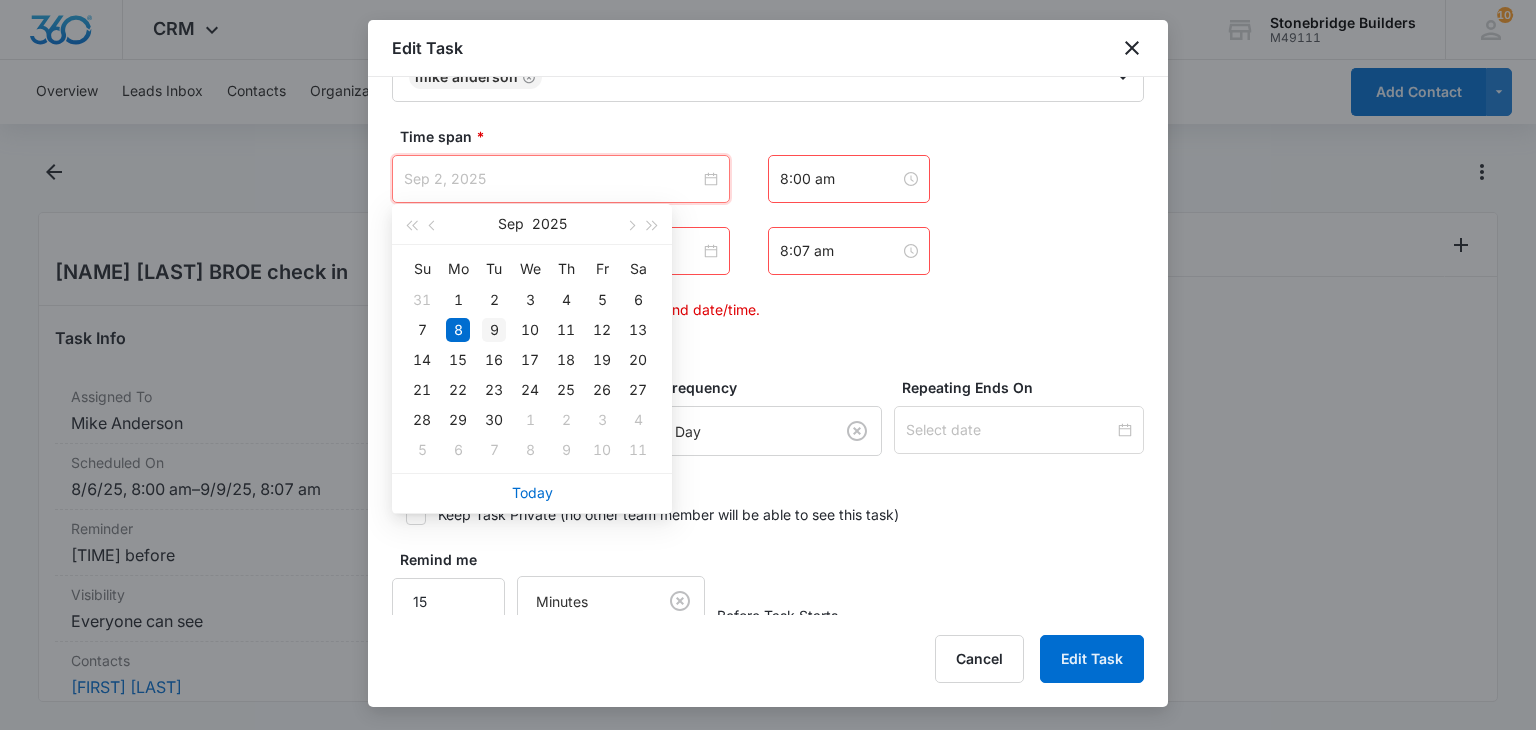 type on "Sep 9, 2025" 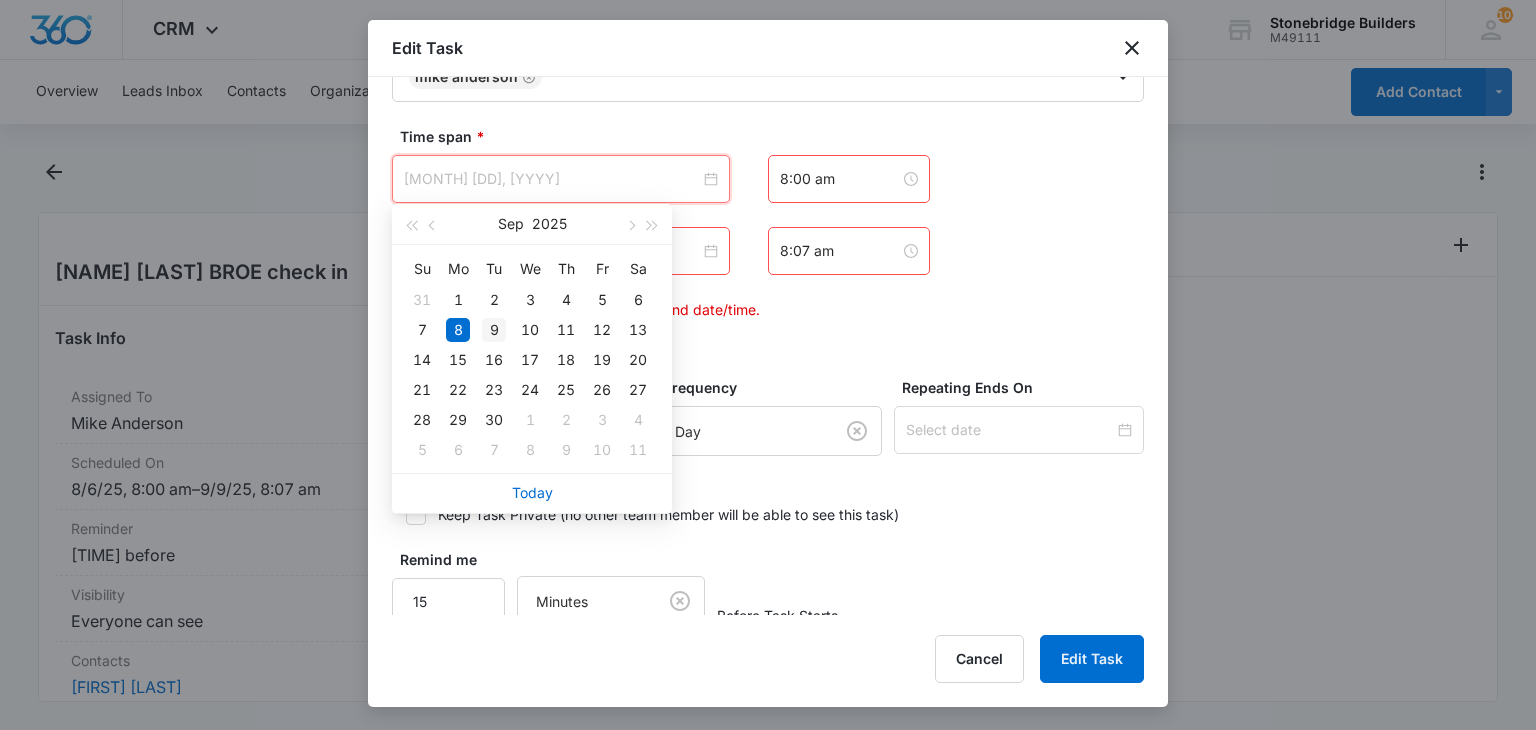 click on "9" at bounding box center (494, 330) 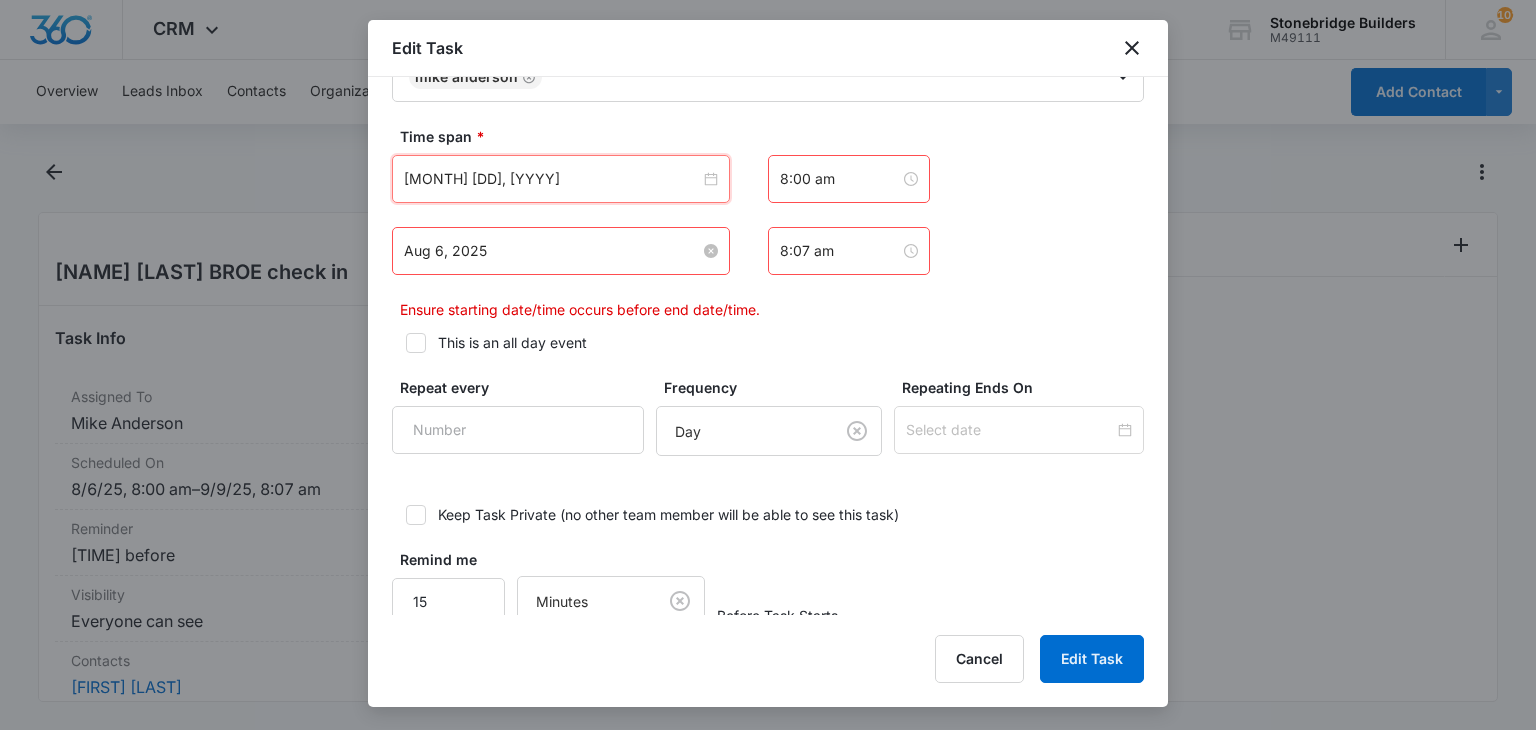 click on "Aug 6, 2025" at bounding box center [552, 251] 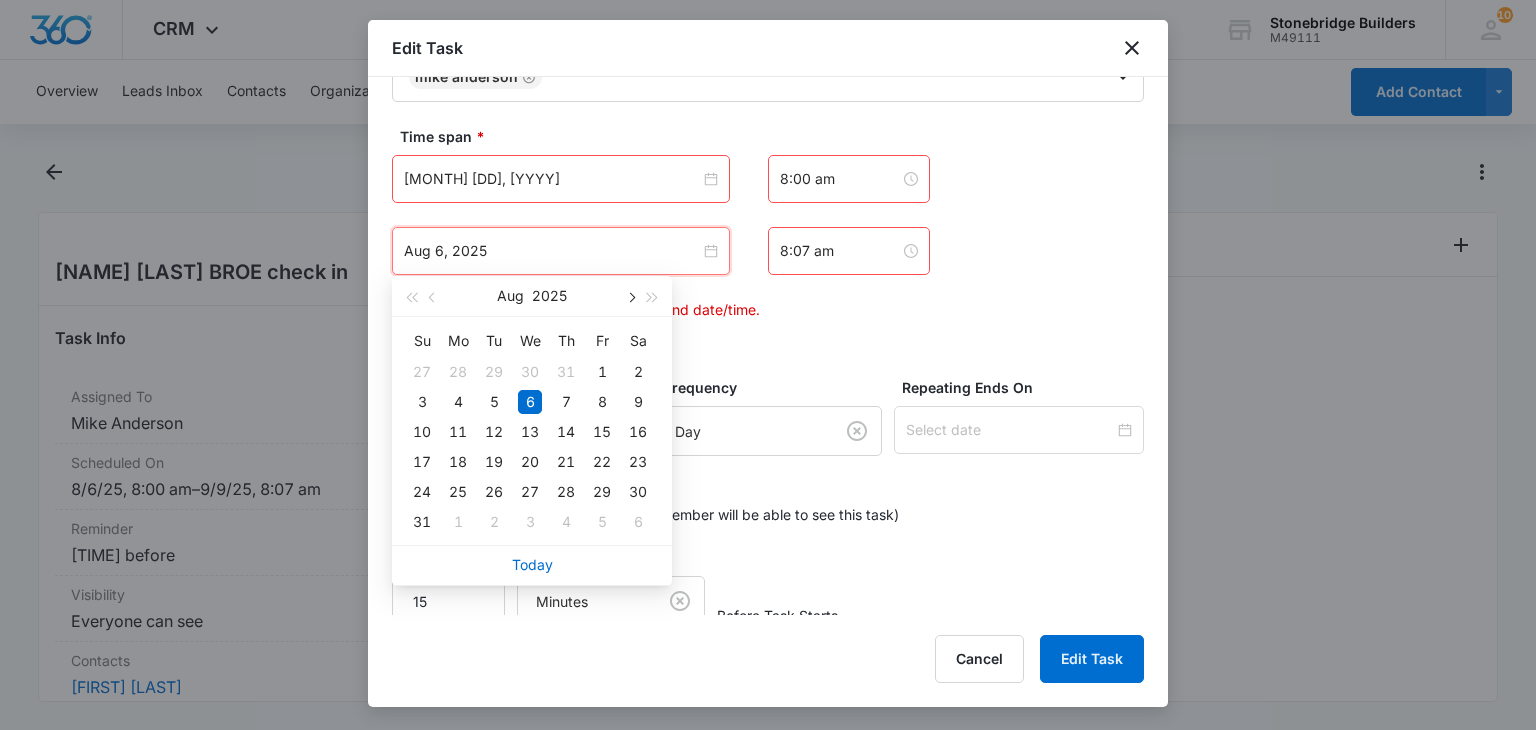 click at bounding box center (630, 298) 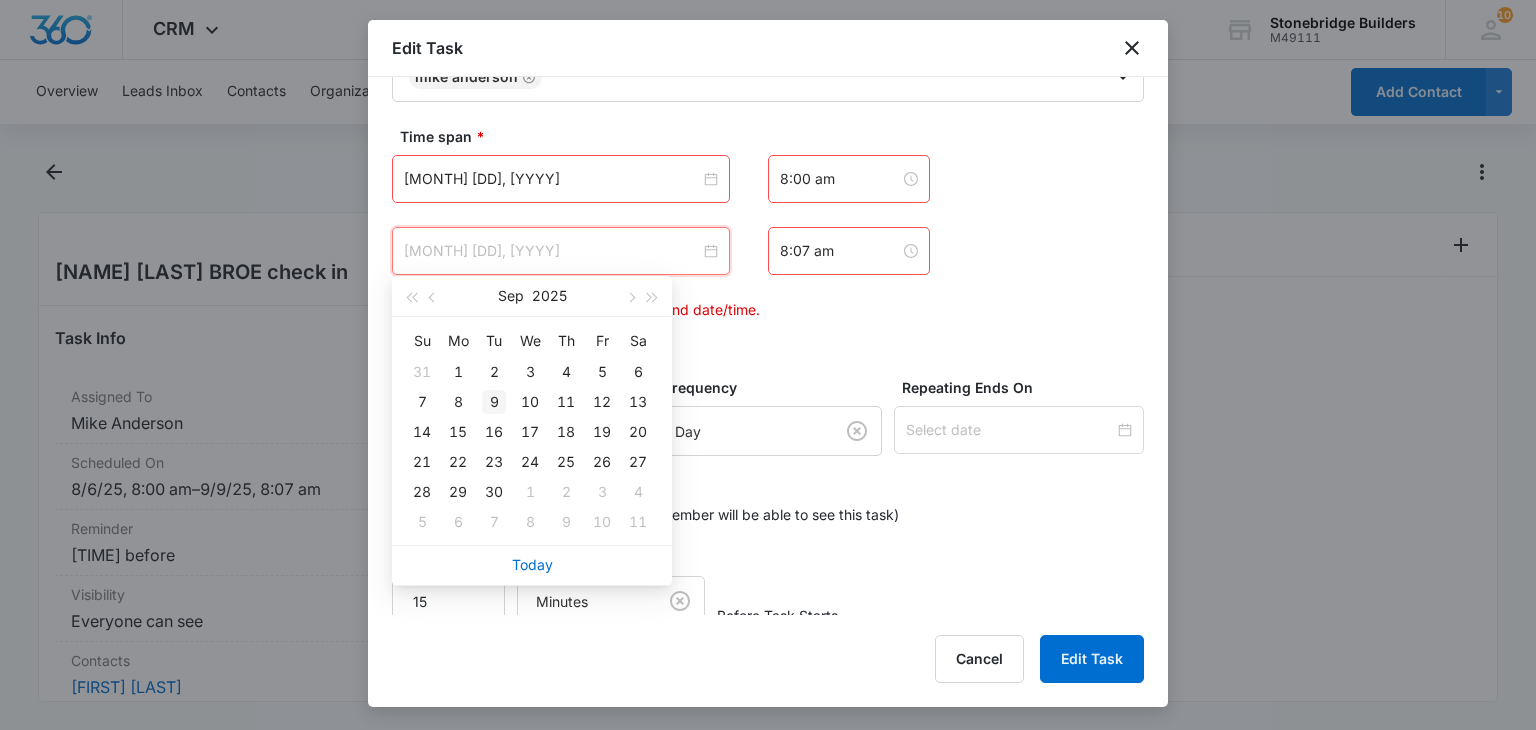 type on "[DATE]" 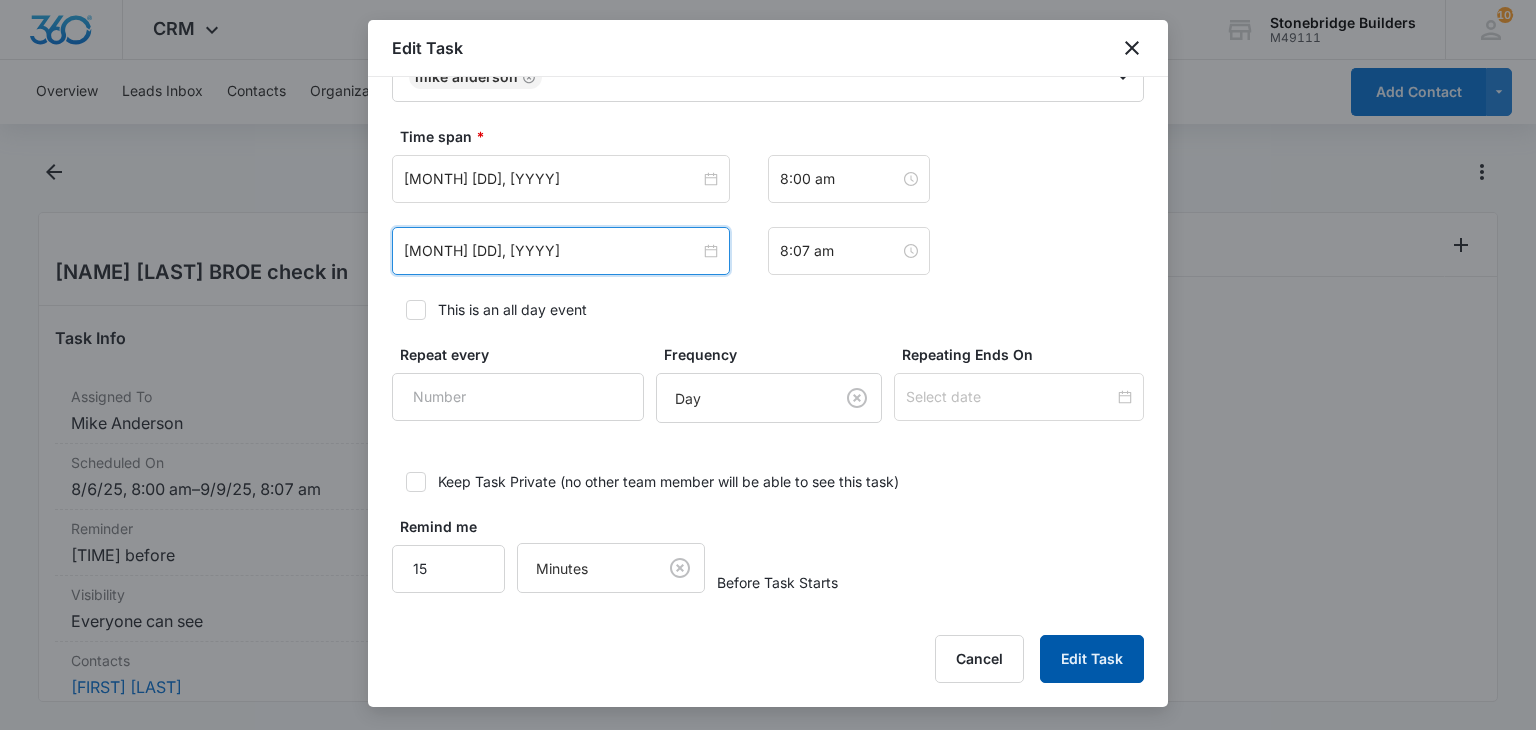 click on "Edit Task" at bounding box center (1092, 659) 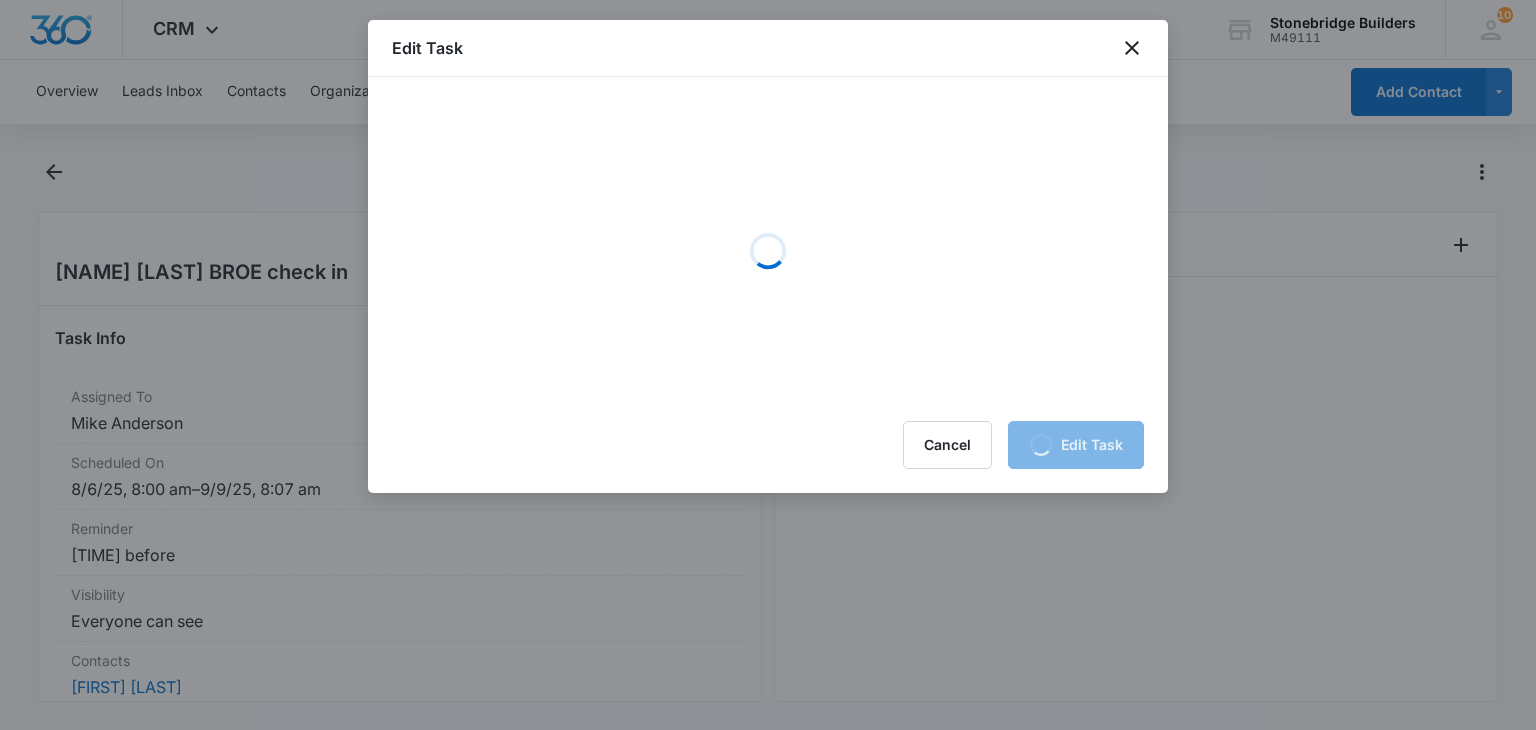 scroll, scrollTop: 0, scrollLeft: 0, axis: both 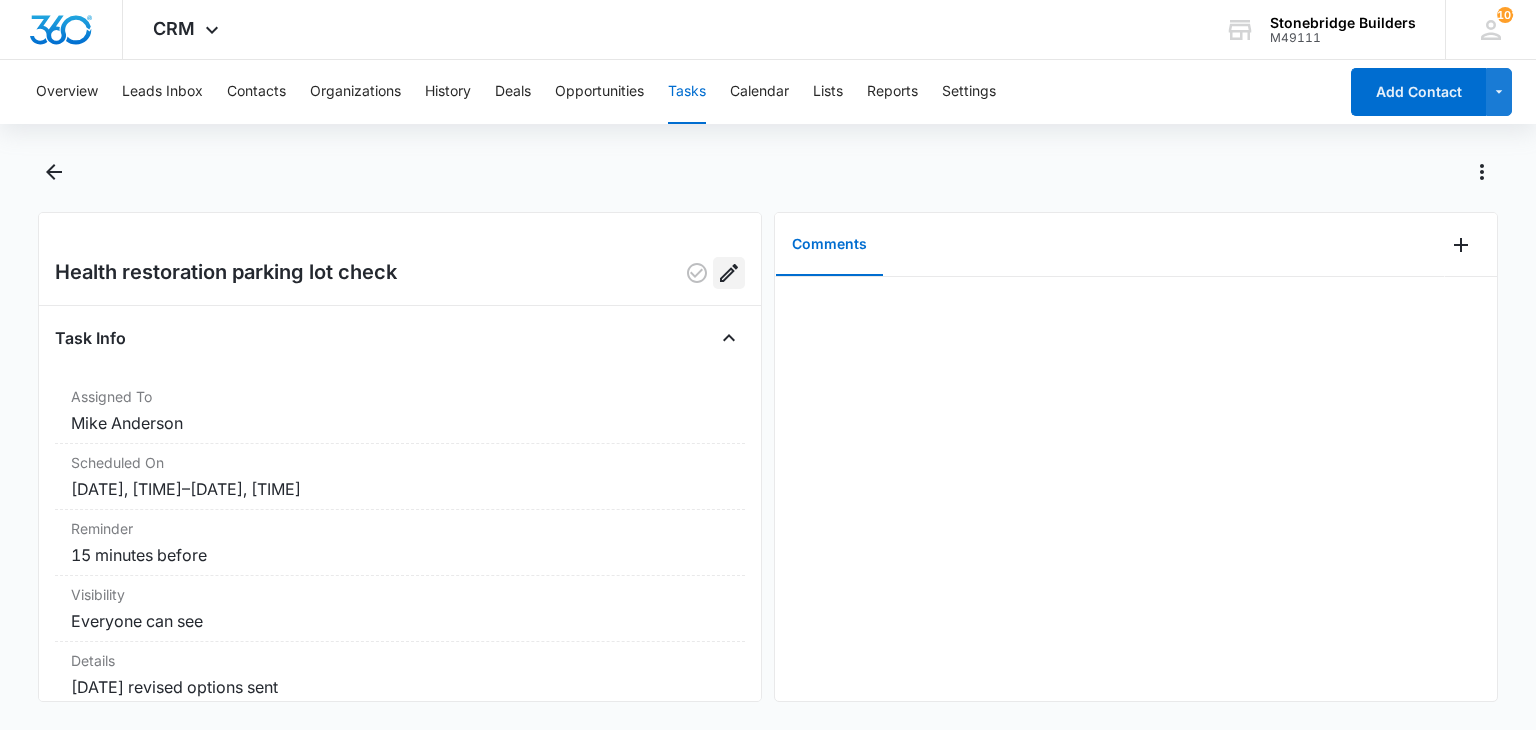 click 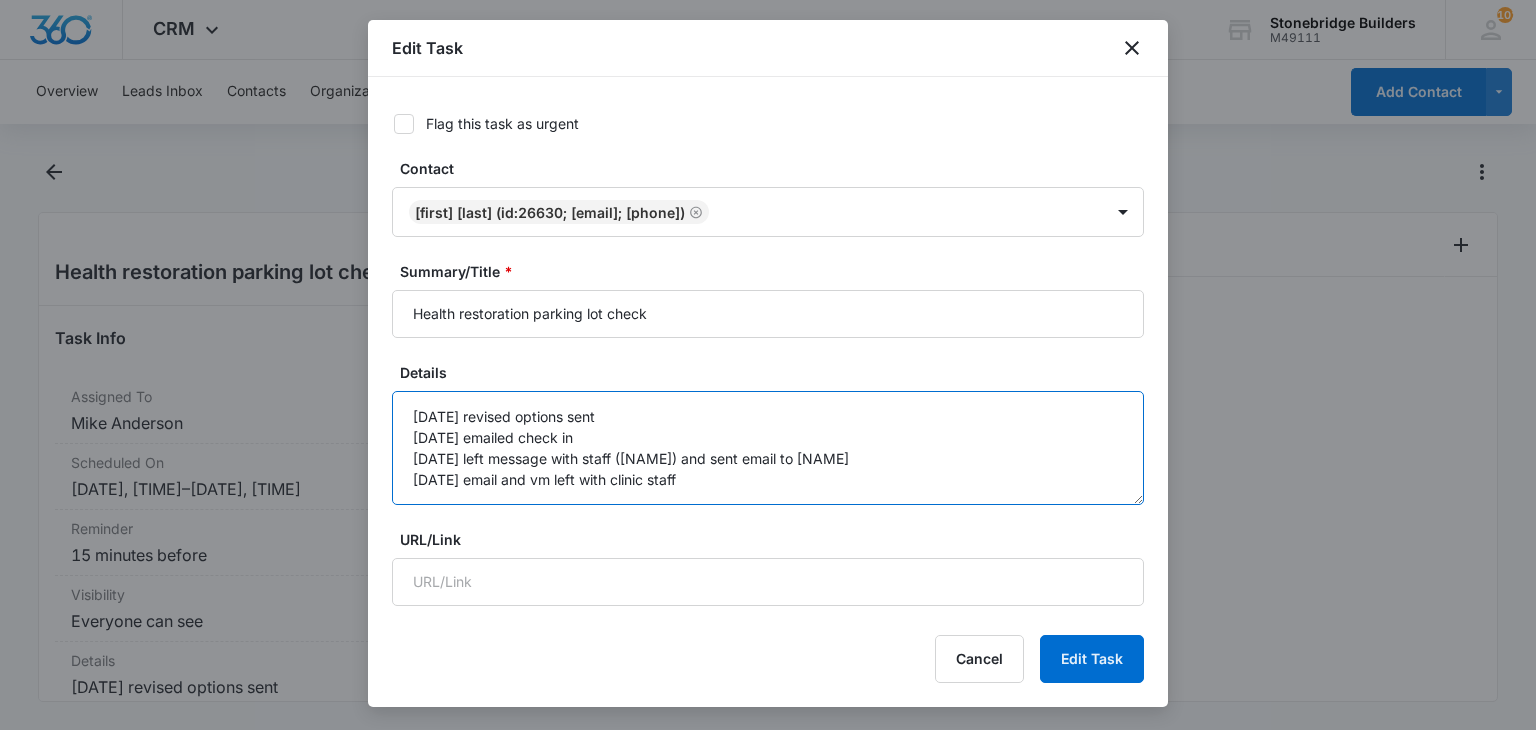 click on "7/1/2025 revised options sent
7/7 emailed check in
7/16 left message with staff (Patty) and sent email to Christine
7.23.25 email and vm left with clinic staff" at bounding box center (768, 448) 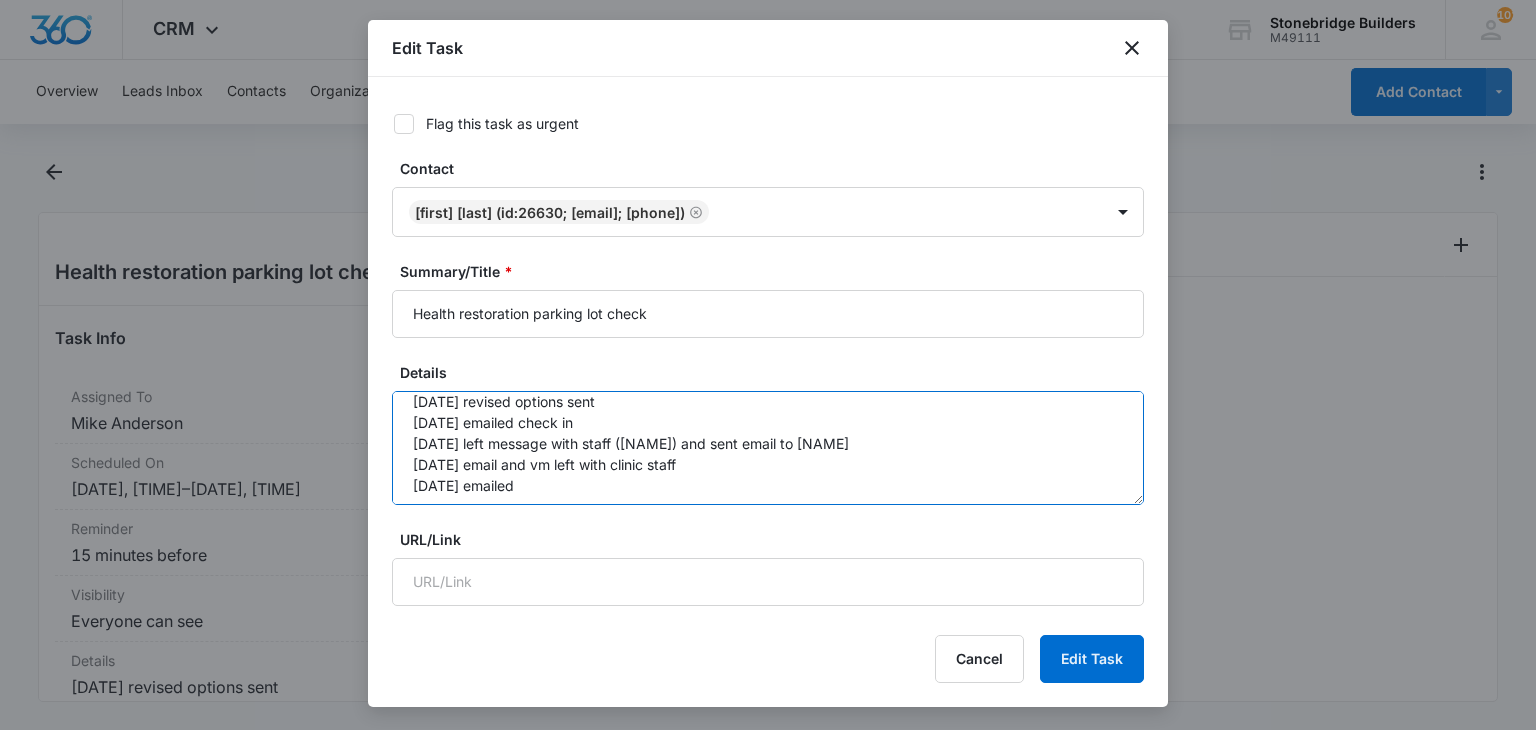 scroll, scrollTop: 20, scrollLeft: 0, axis: vertical 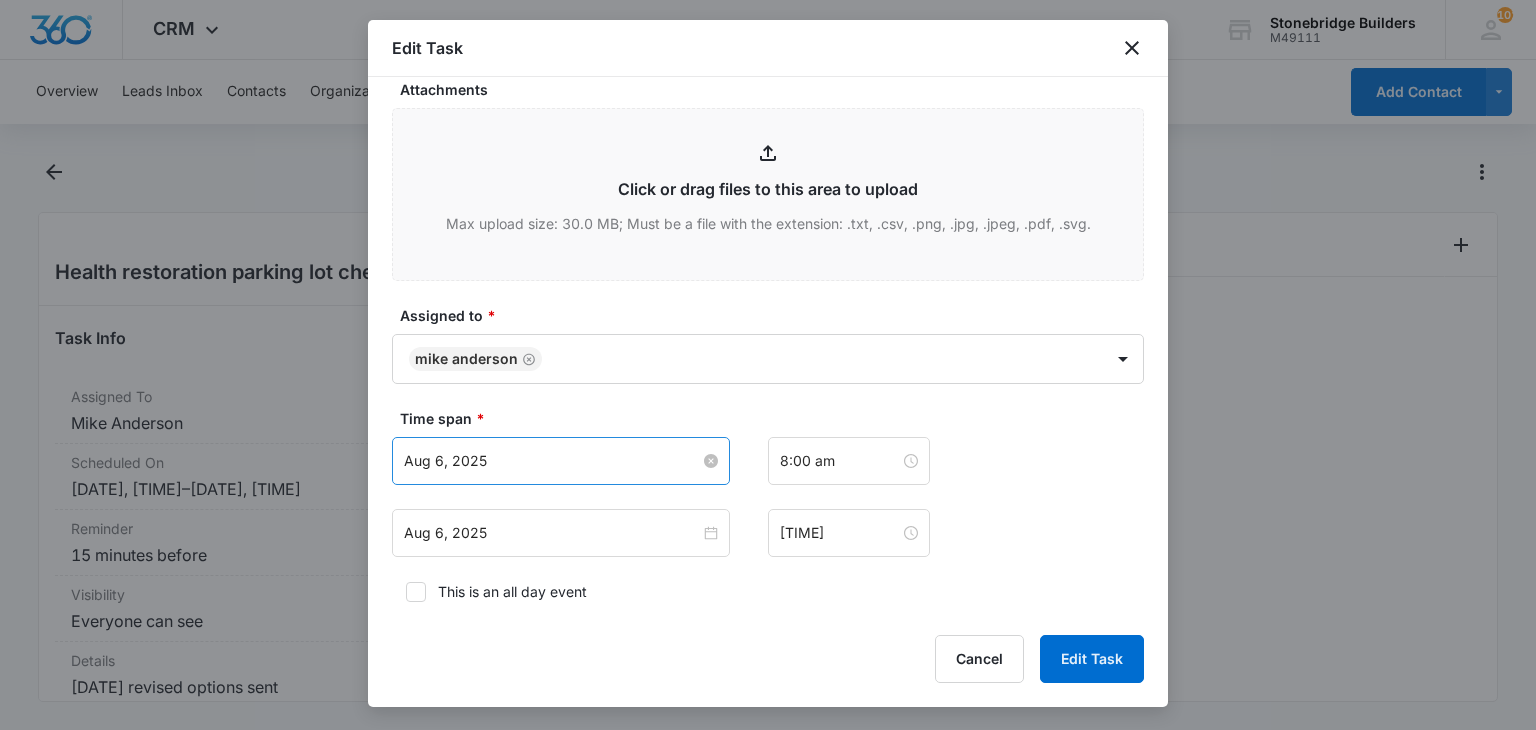 type on "7/1/2025 revised options sent
7/7 emailed check in
7/16 left message with staff (Patty) and sent email to Christine
7.23.25 email and vm left with clinic staff
8/6 emailed" 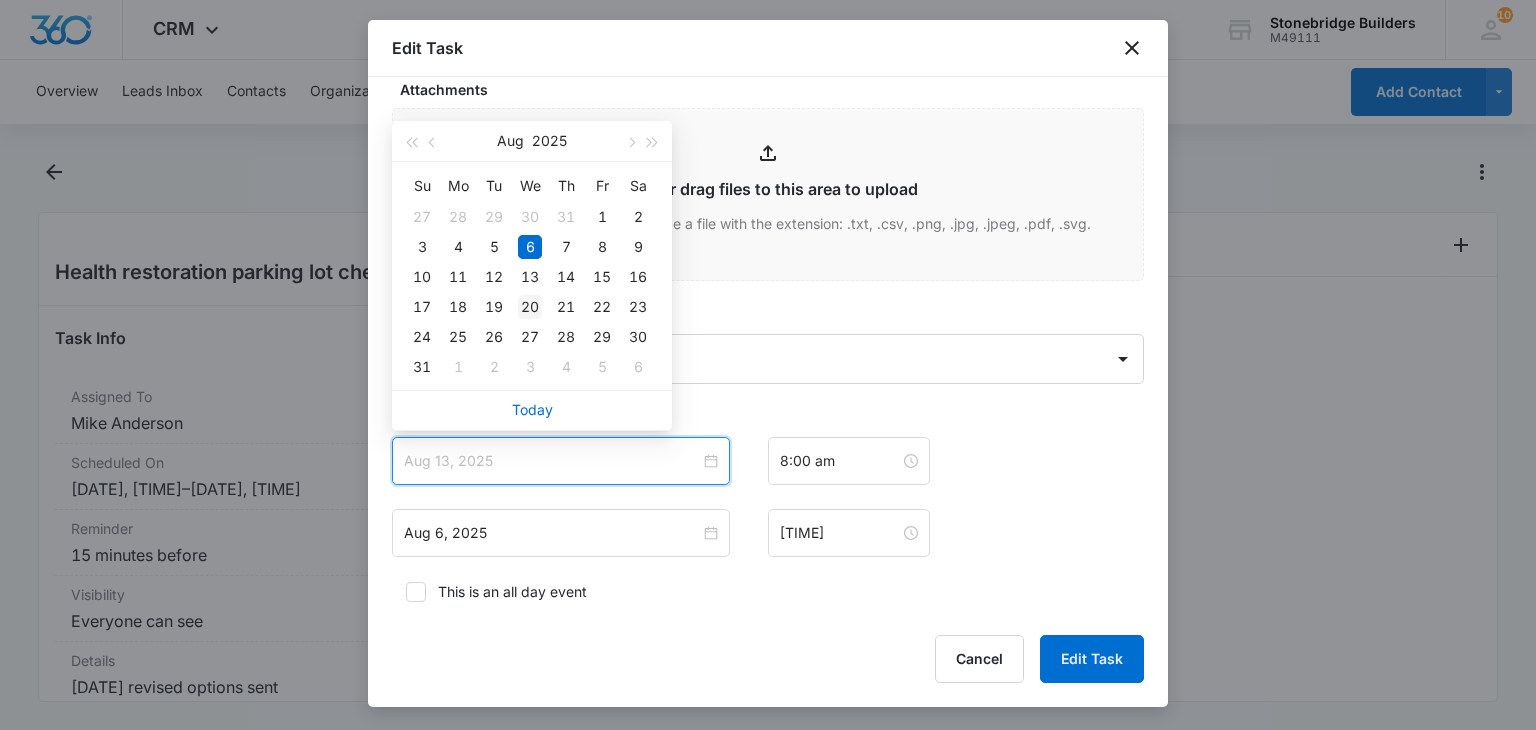 type on "Aug 20, 2025" 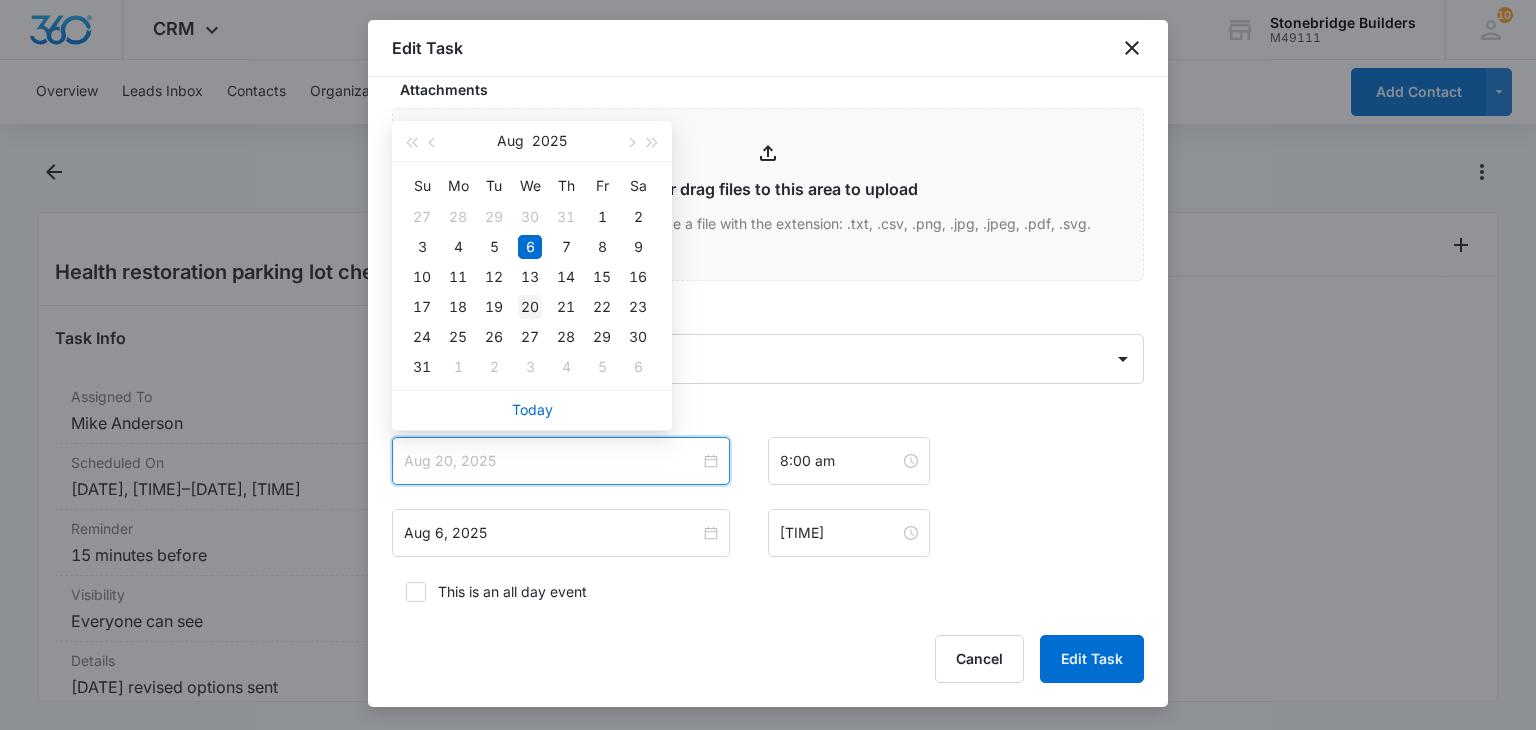 click on "20" at bounding box center (530, 307) 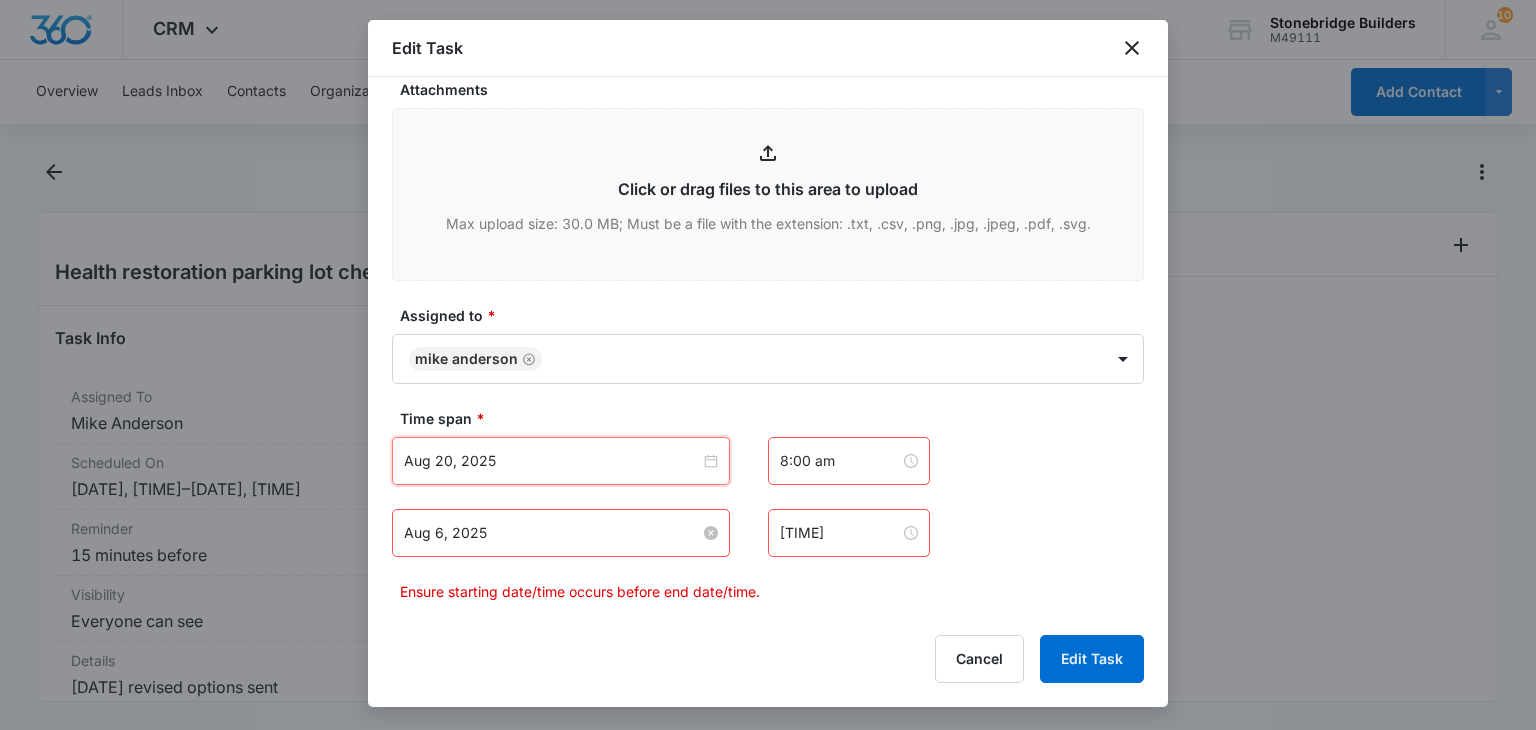 click on "Aug 6, 2025" at bounding box center (552, 533) 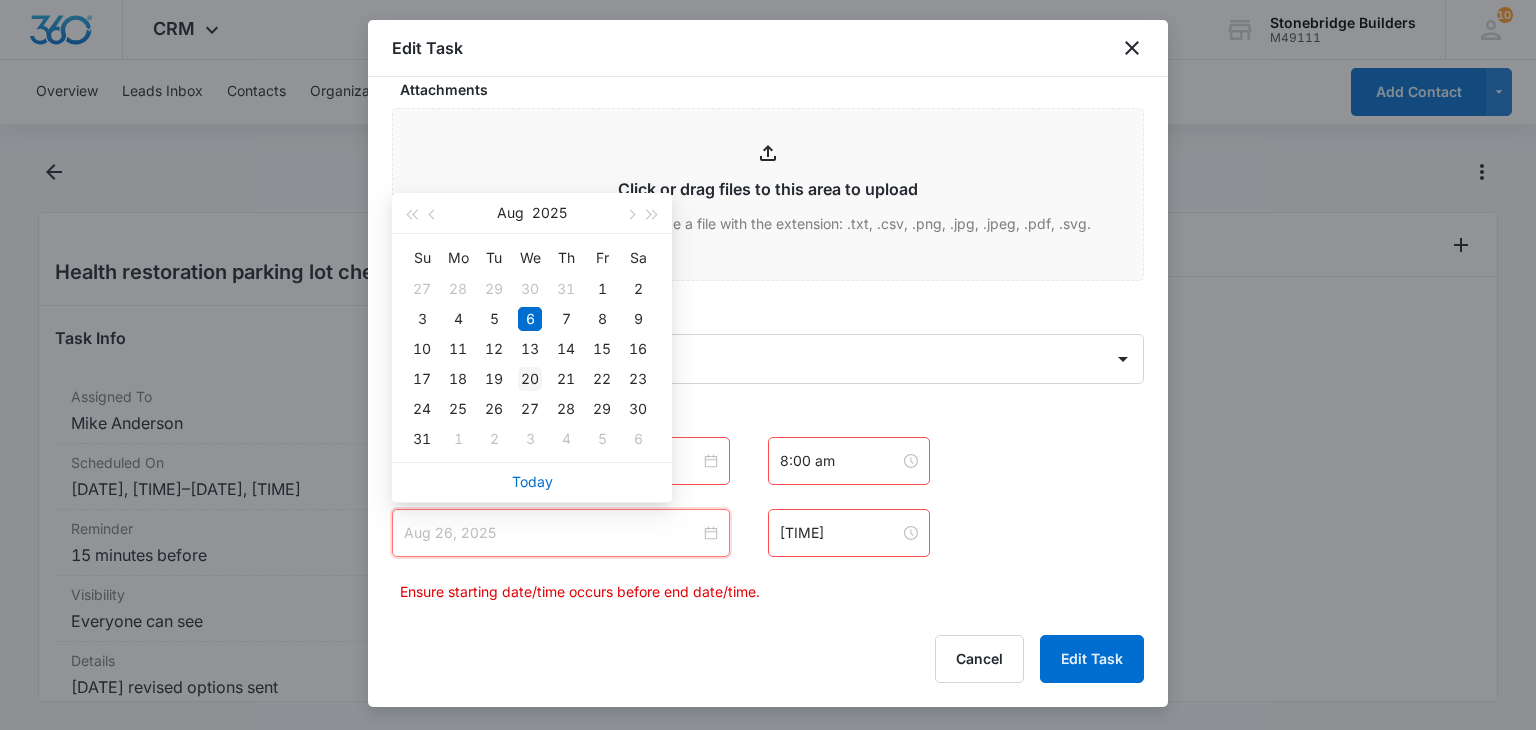 type on "Aug 20, 2025" 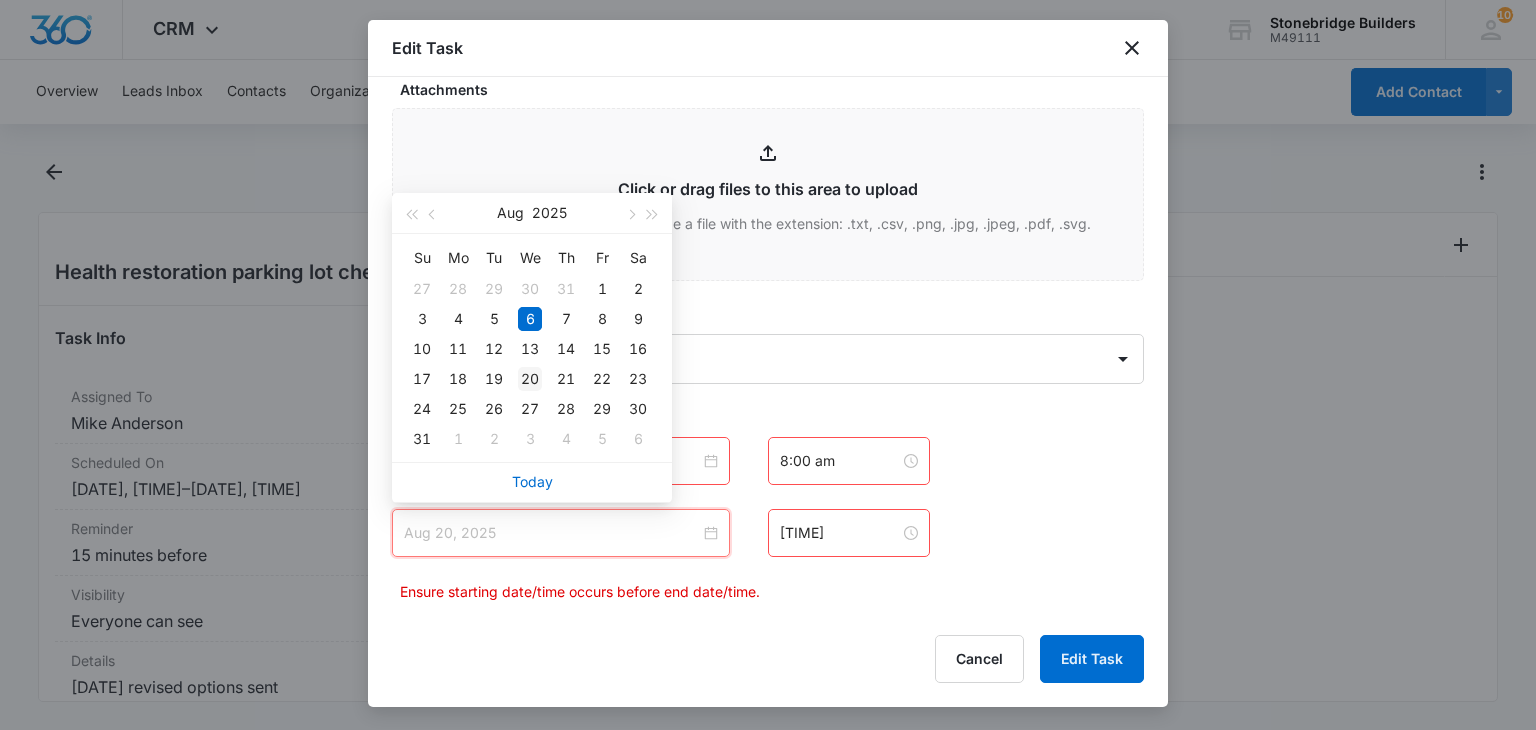 click on "20" at bounding box center [530, 379] 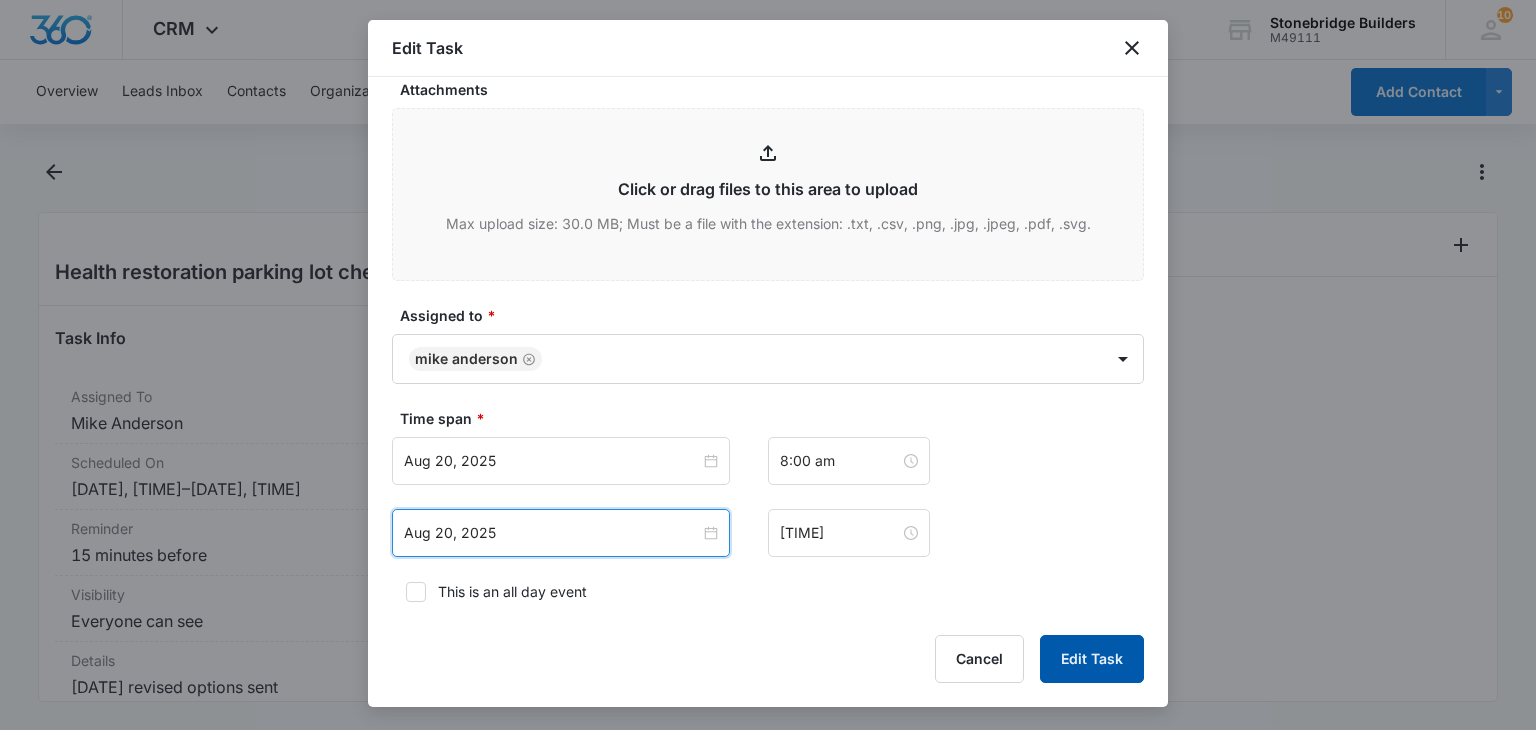 click on "Edit Task" at bounding box center [1092, 659] 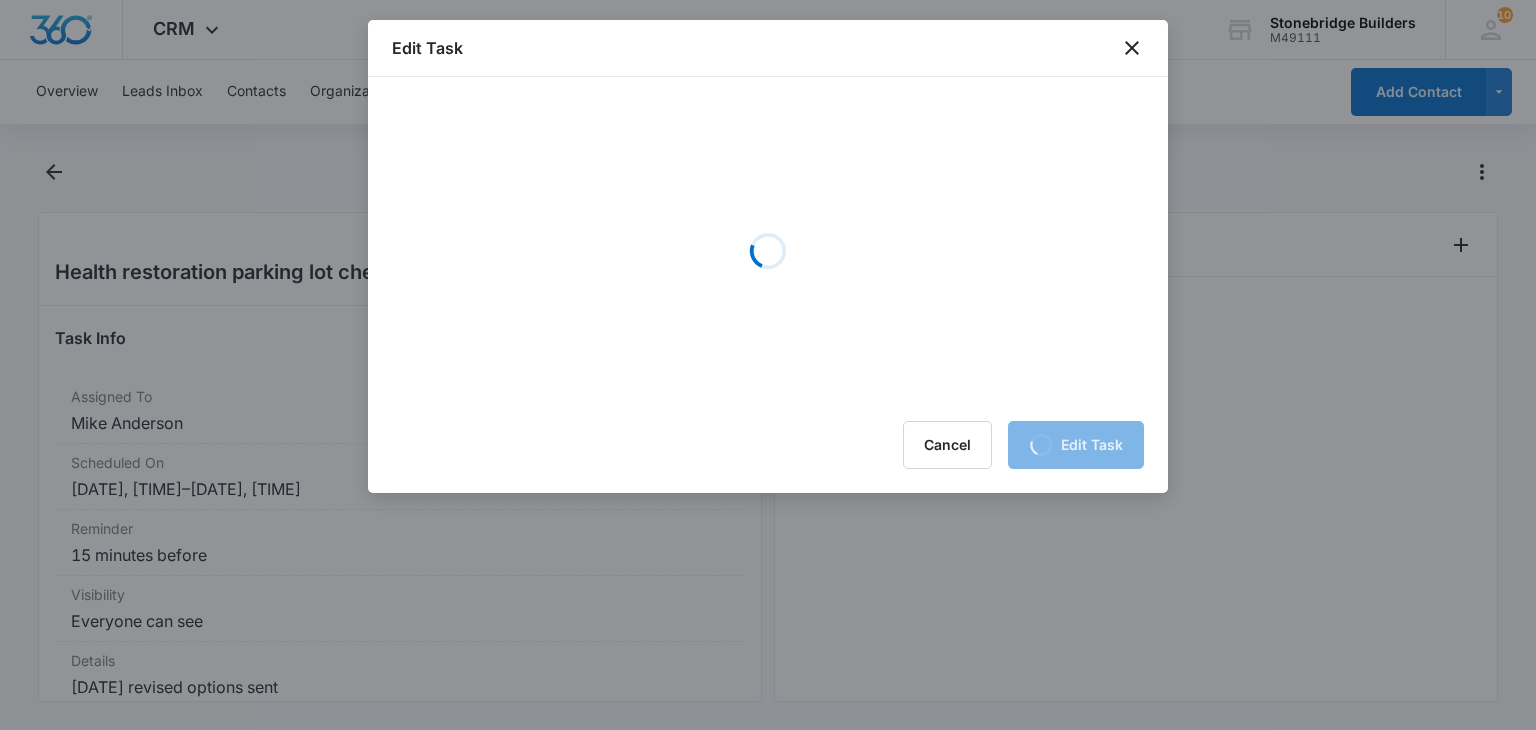 scroll, scrollTop: 0, scrollLeft: 0, axis: both 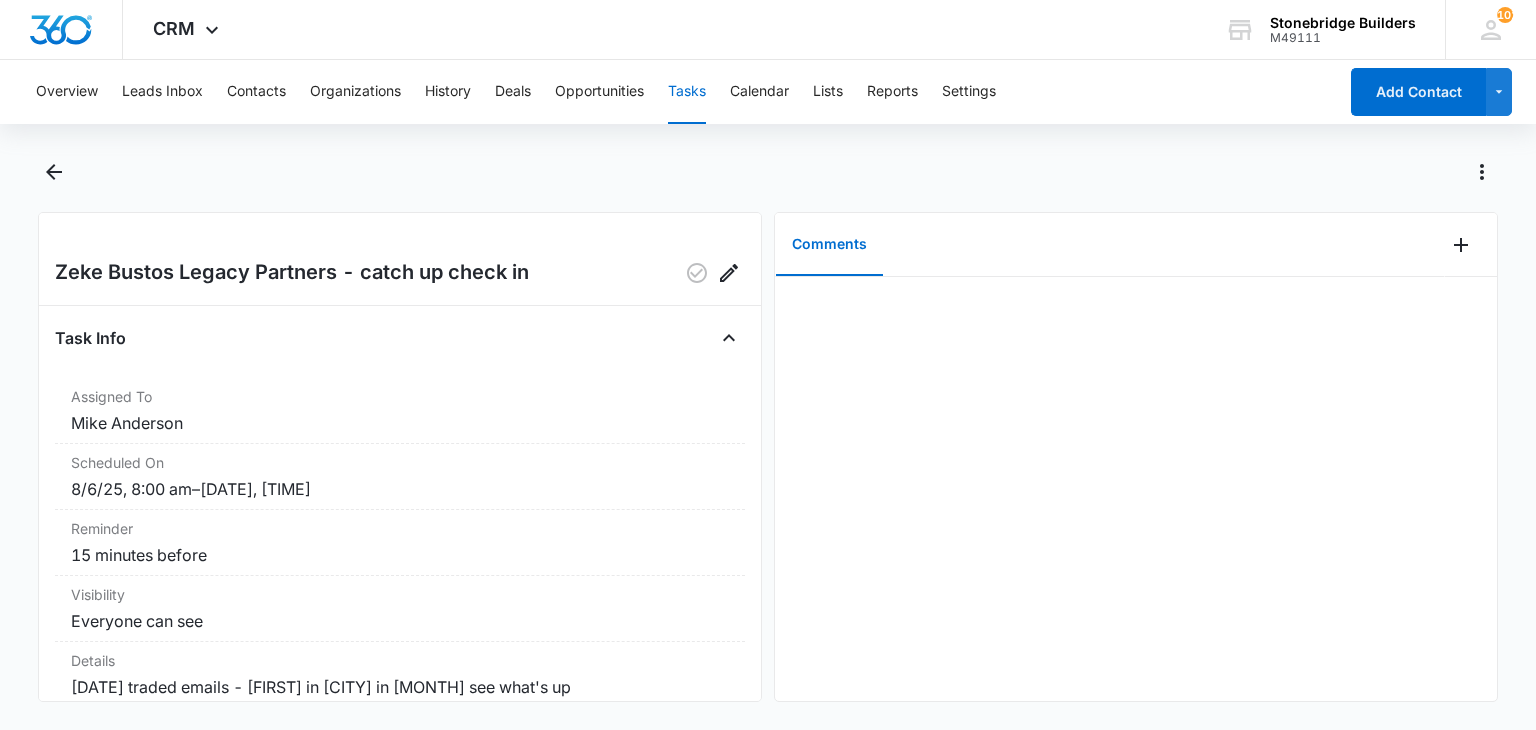 click at bounding box center (729, 273) 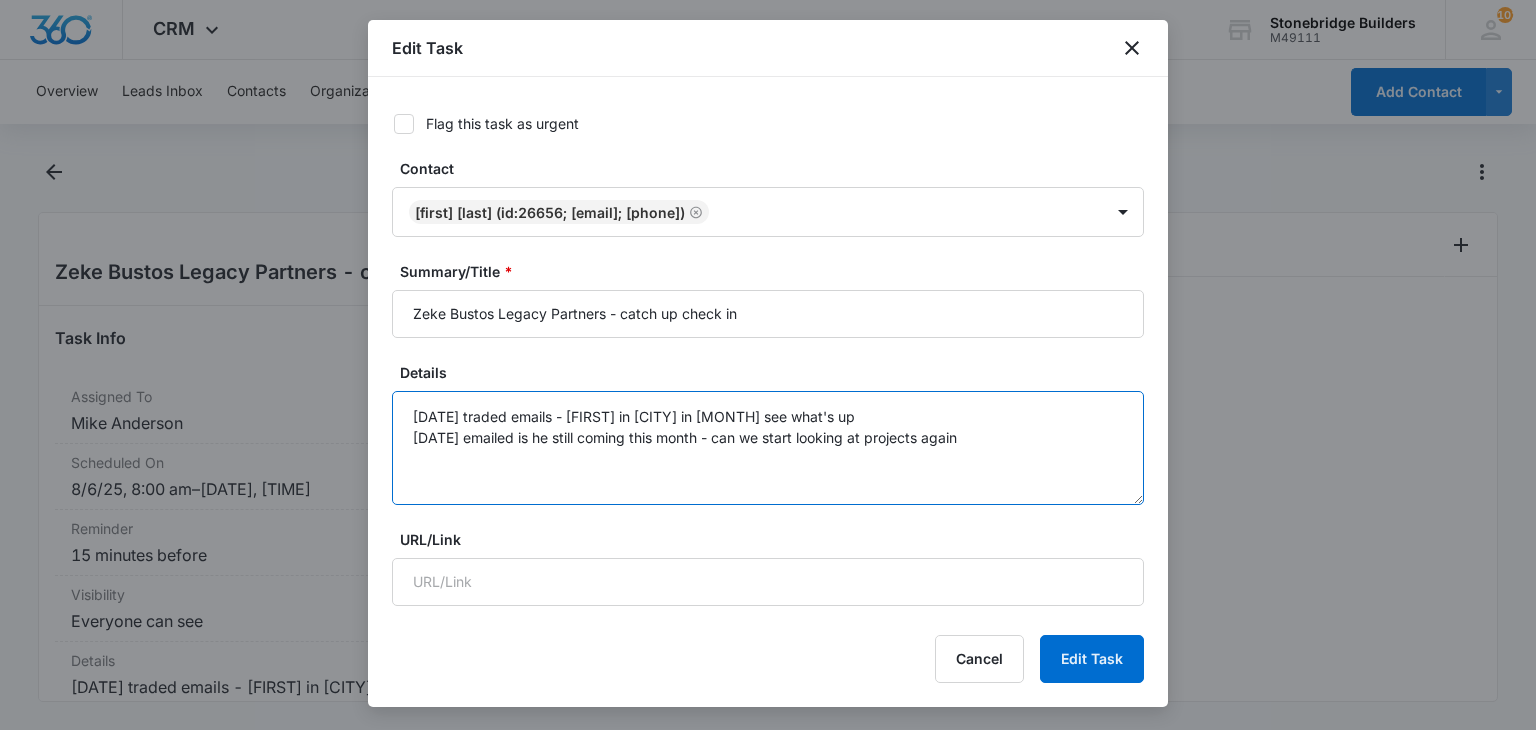 click on "[DATE] traded emails - [FIRST] in [CITY] in [MONTH] see what's up
[DATE] emailed is he still coming this month - can we start looking at projects again" at bounding box center (768, 448) 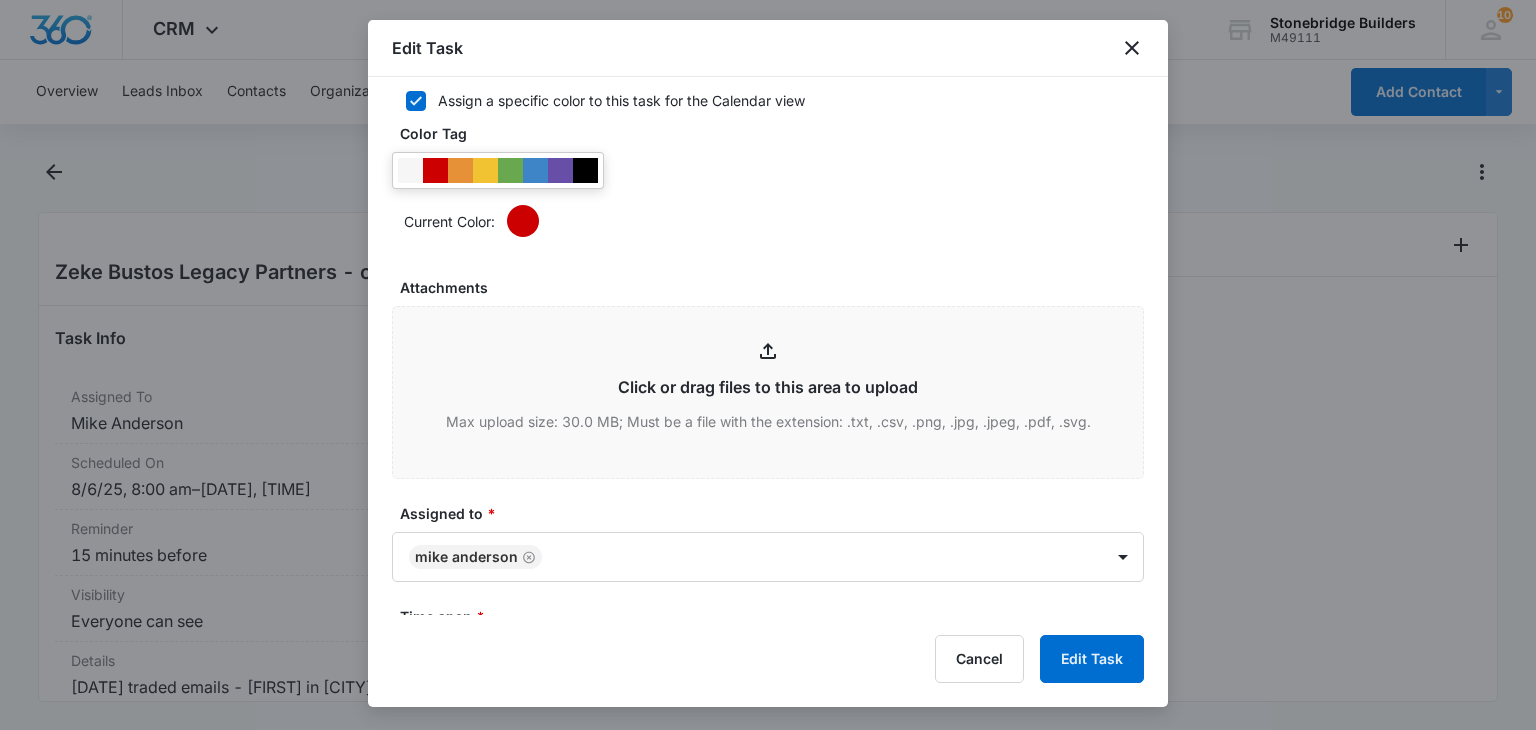 scroll, scrollTop: 1100, scrollLeft: 0, axis: vertical 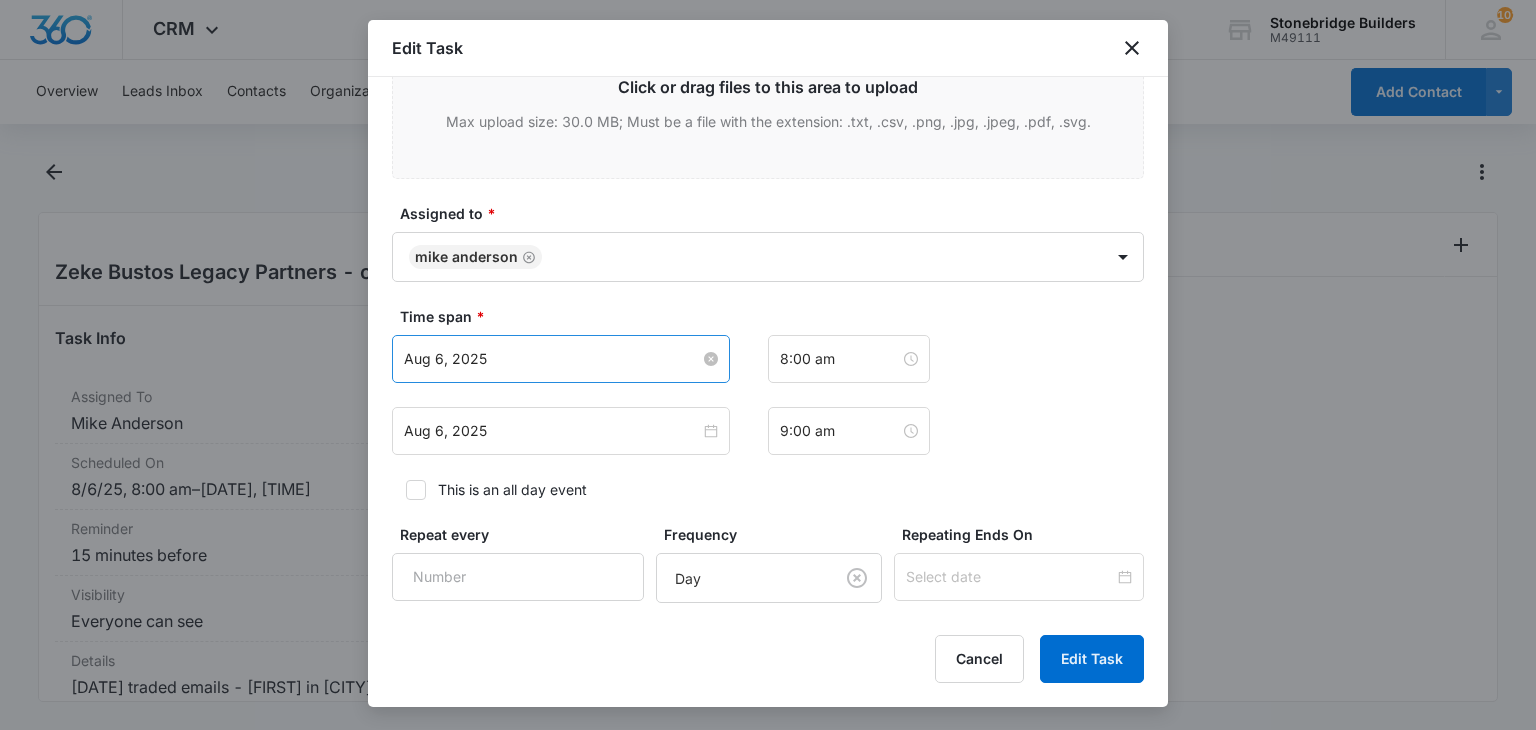 type on "[DATE] traded emails - [FIRST] in [CITY] in [MONTH] see what's up
[DATE] emailed is he still coming this month - can we start looking at projects again
[DATE] emailed check in" 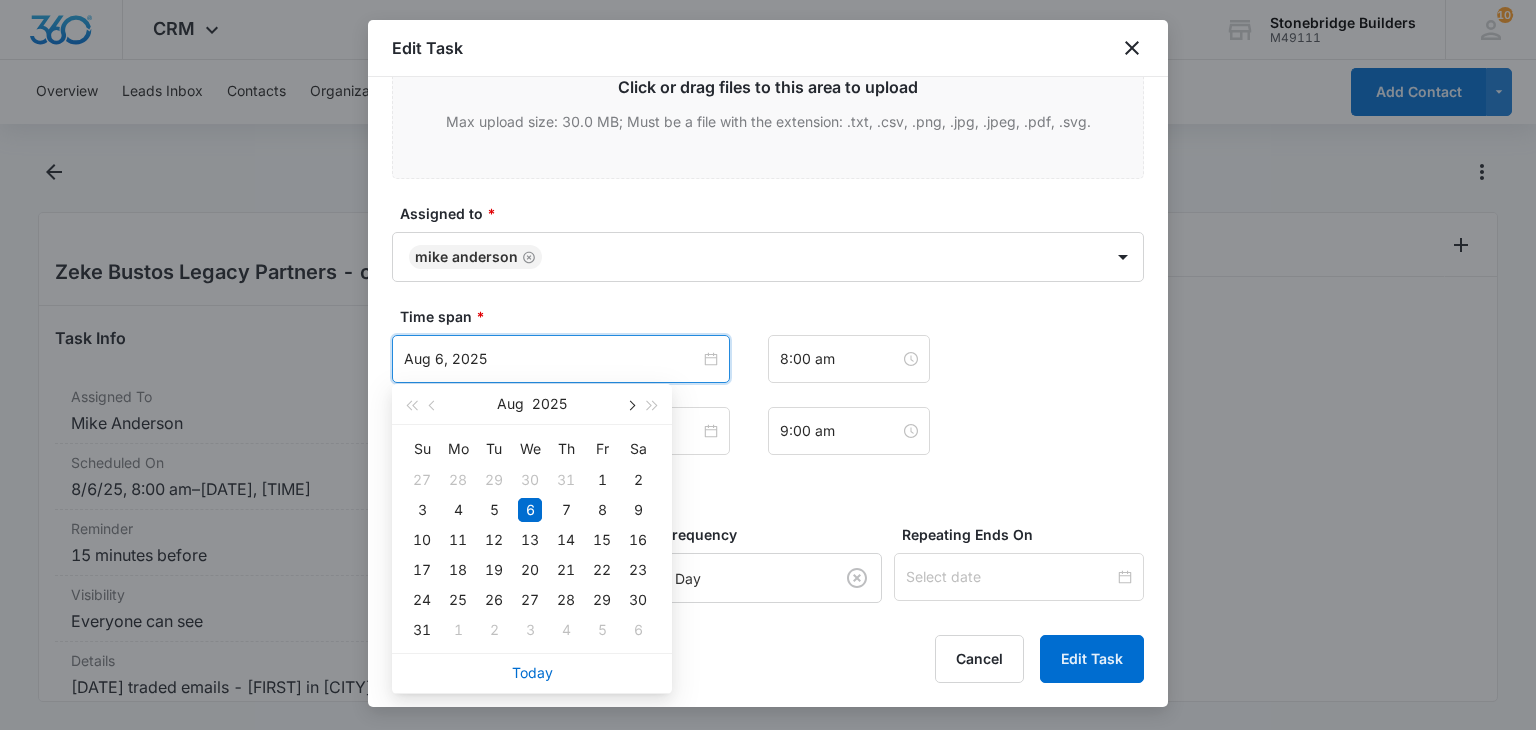 click at bounding box center [630, 406] 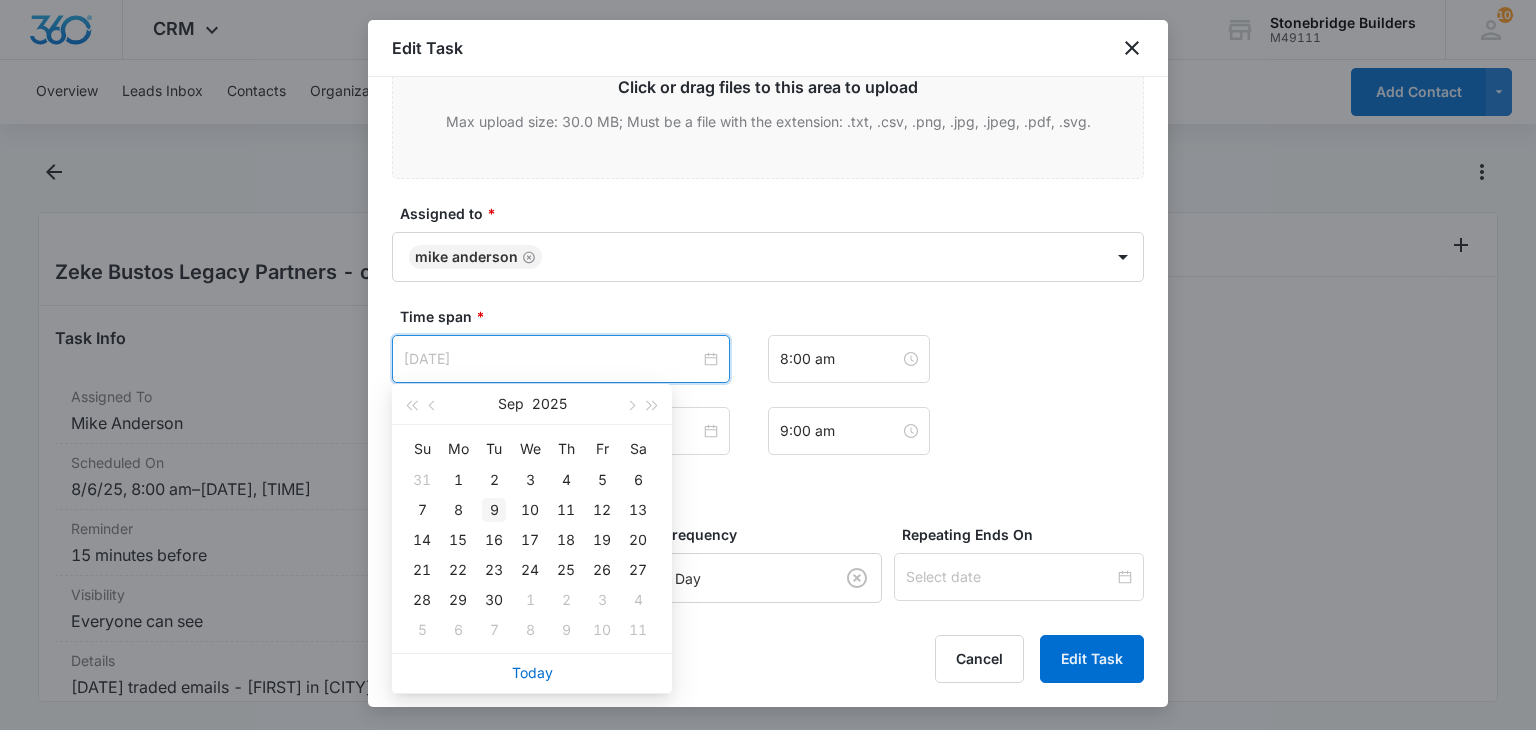 type on "Sep 9, 2025" 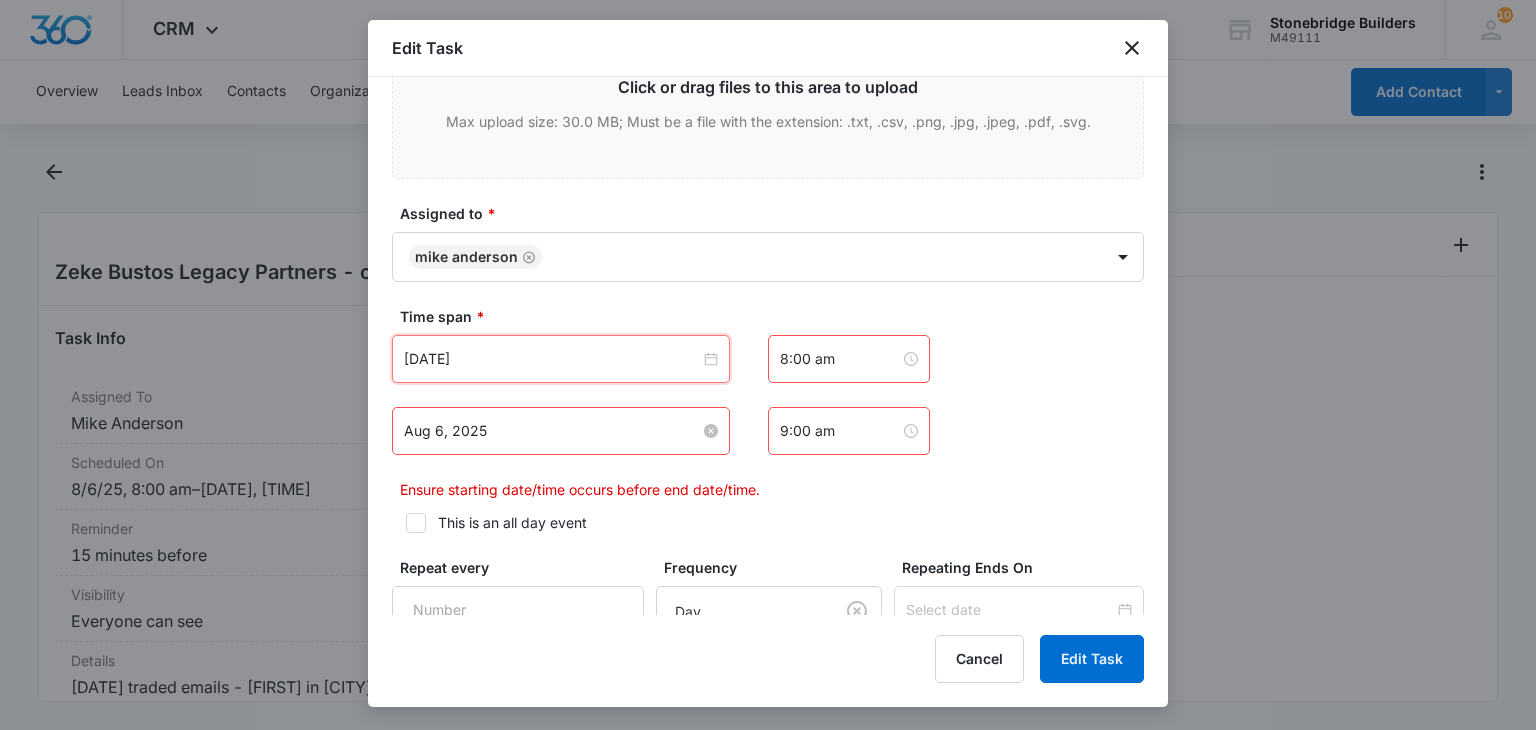 click on "Aug 6, 2025" at bounding box center [552, 431] 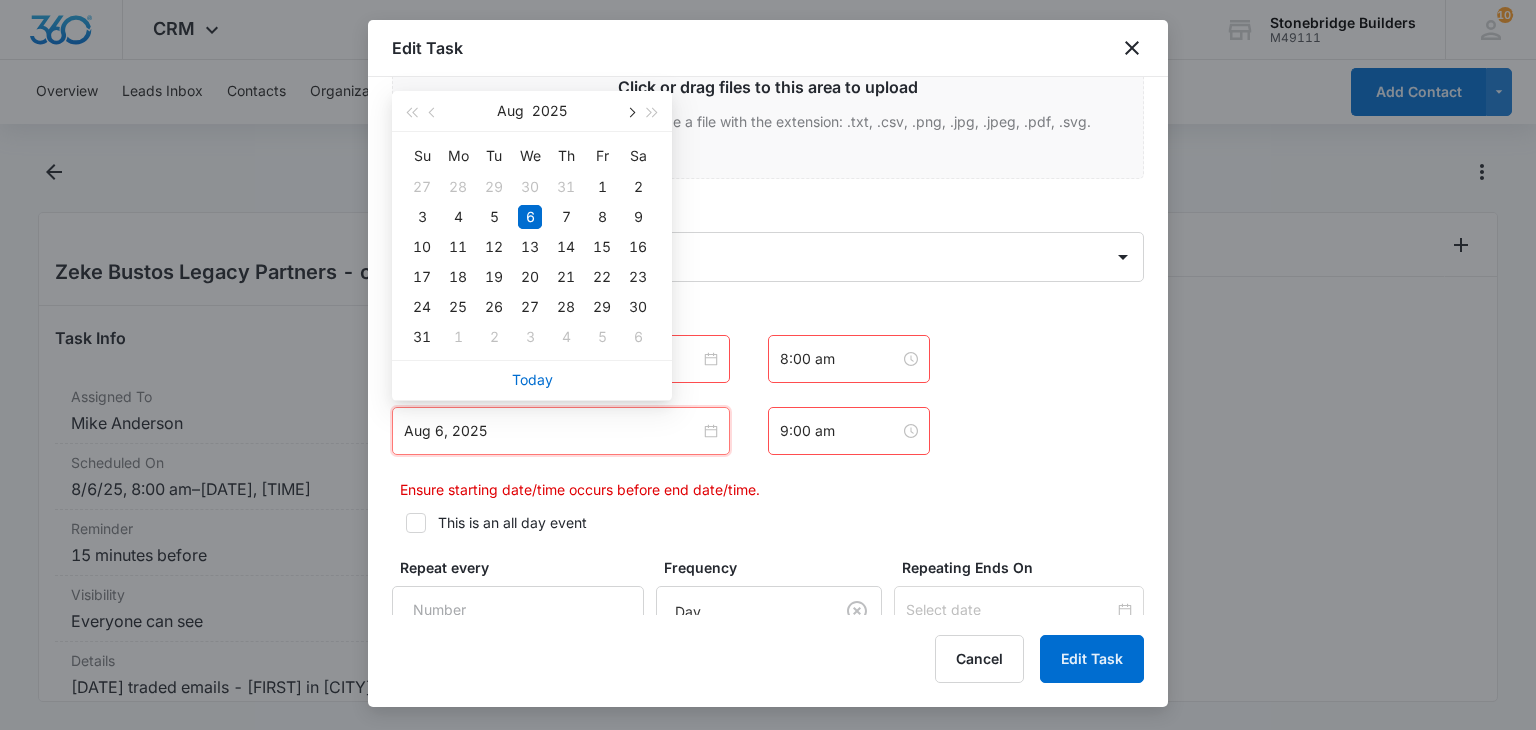 click at bounding box center [630, 113] 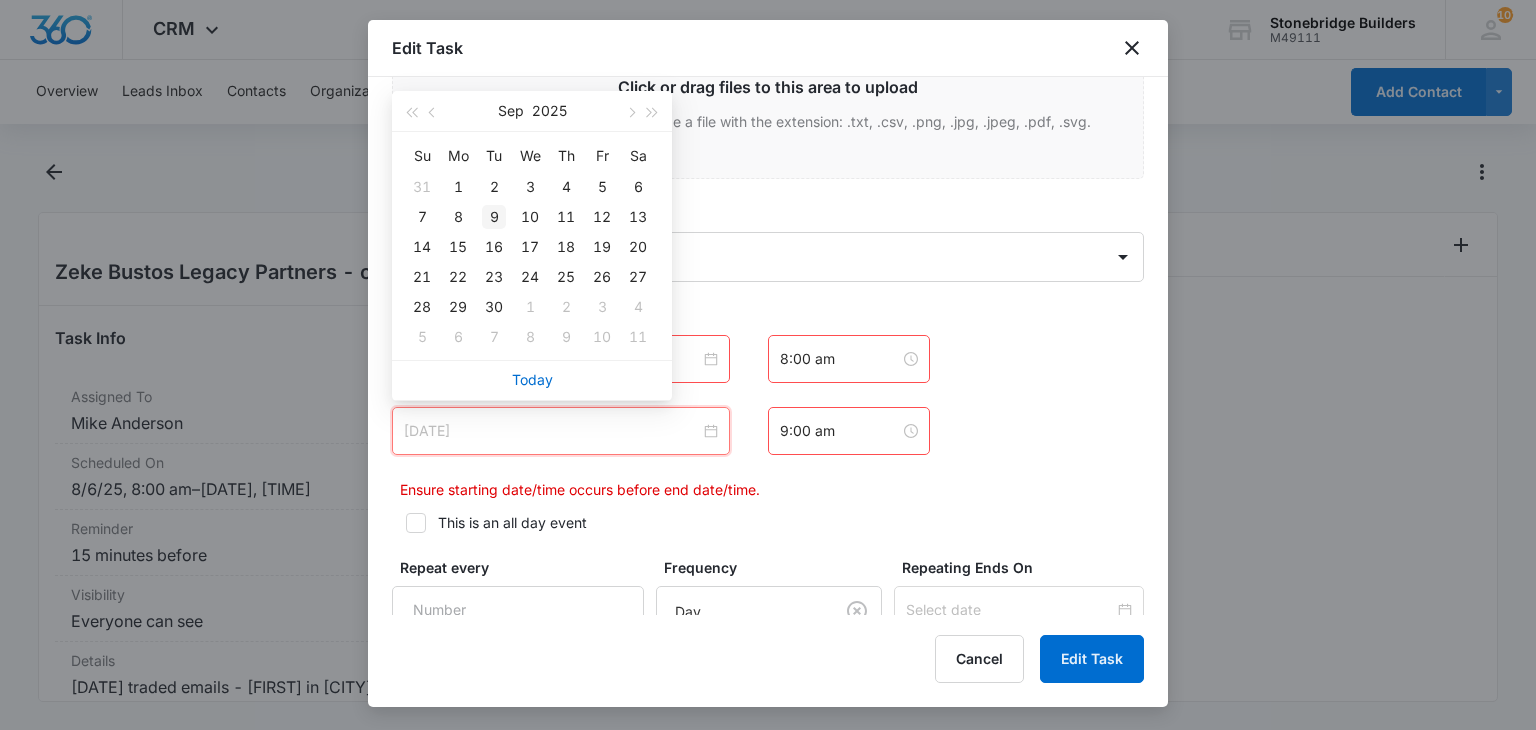 type on "Sep 9, 2025" 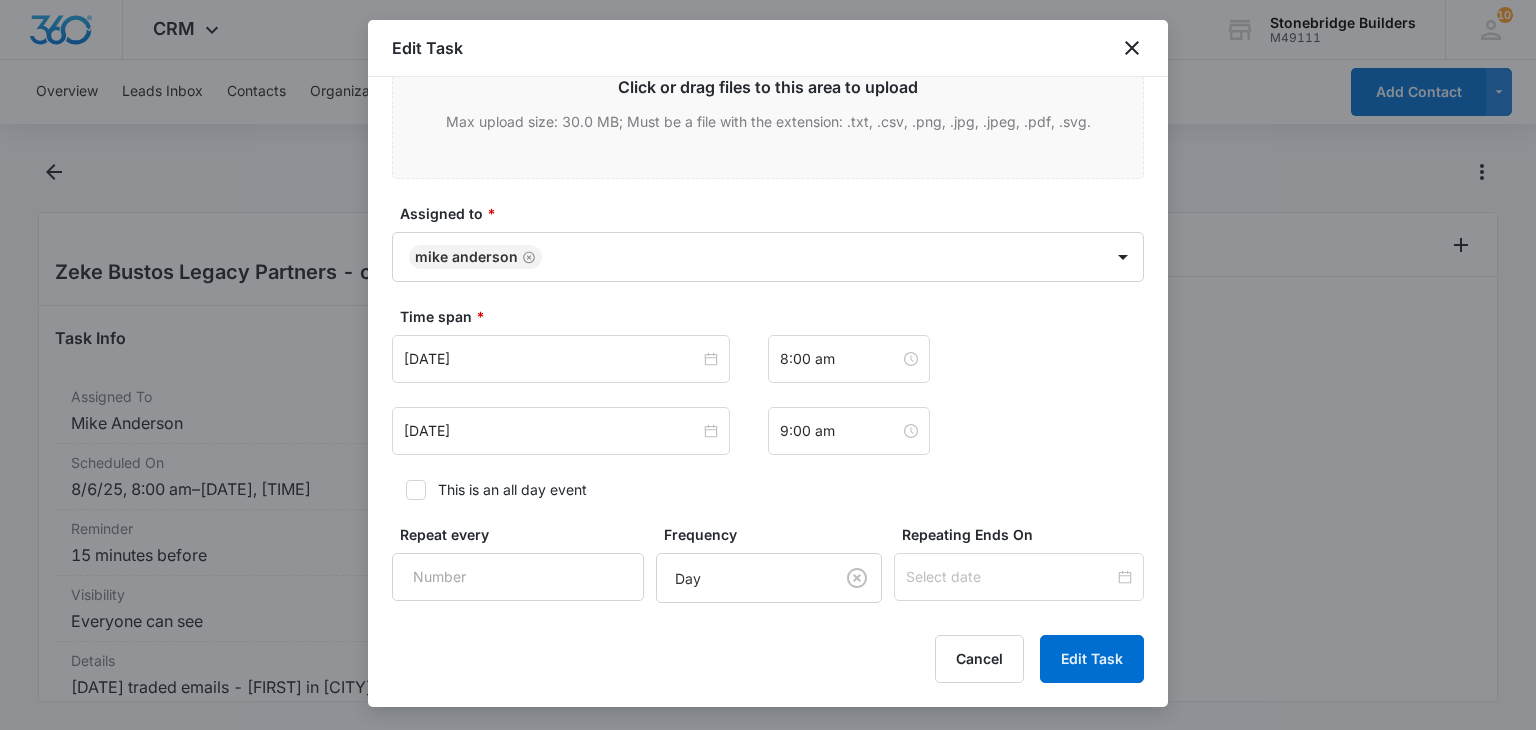 click on "Sep 9, 2025 Sep 2025 Su Mo Tu We Th Fr Sa 31 1 2 3 4 5 6 7 8 9 10 11 12 13 14 15 16 17 18 19 20 21 22 23 24 25 26 27 28 29 30 1 2 3 4 5 6 7 8 9 10 11 Today 8:00 am" at bounding box center [768, 359] 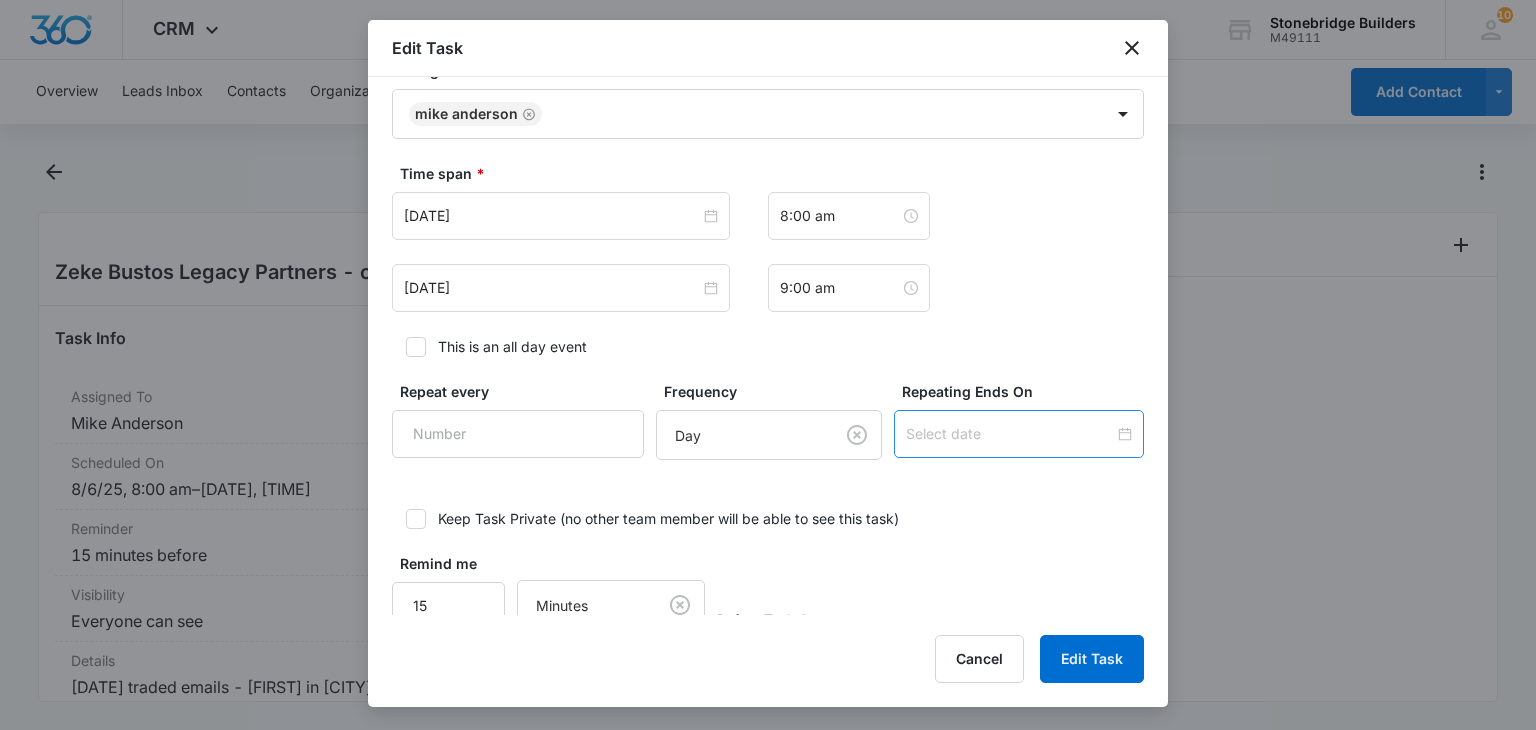 scroll, scrollTop: 1280, scrollLeft: 0, axis: vertical 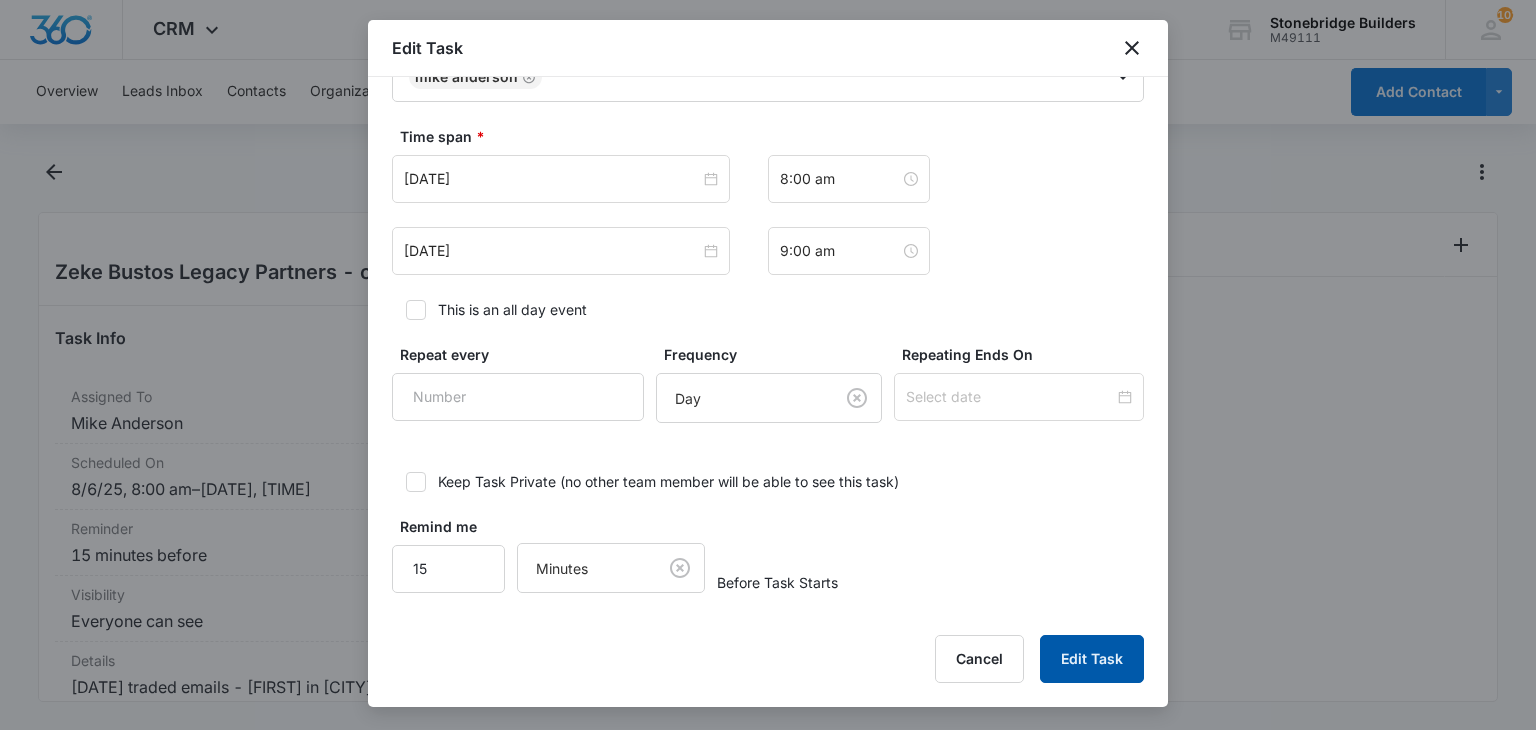 click on "Edit Task" at bounding box center [1092, 659] 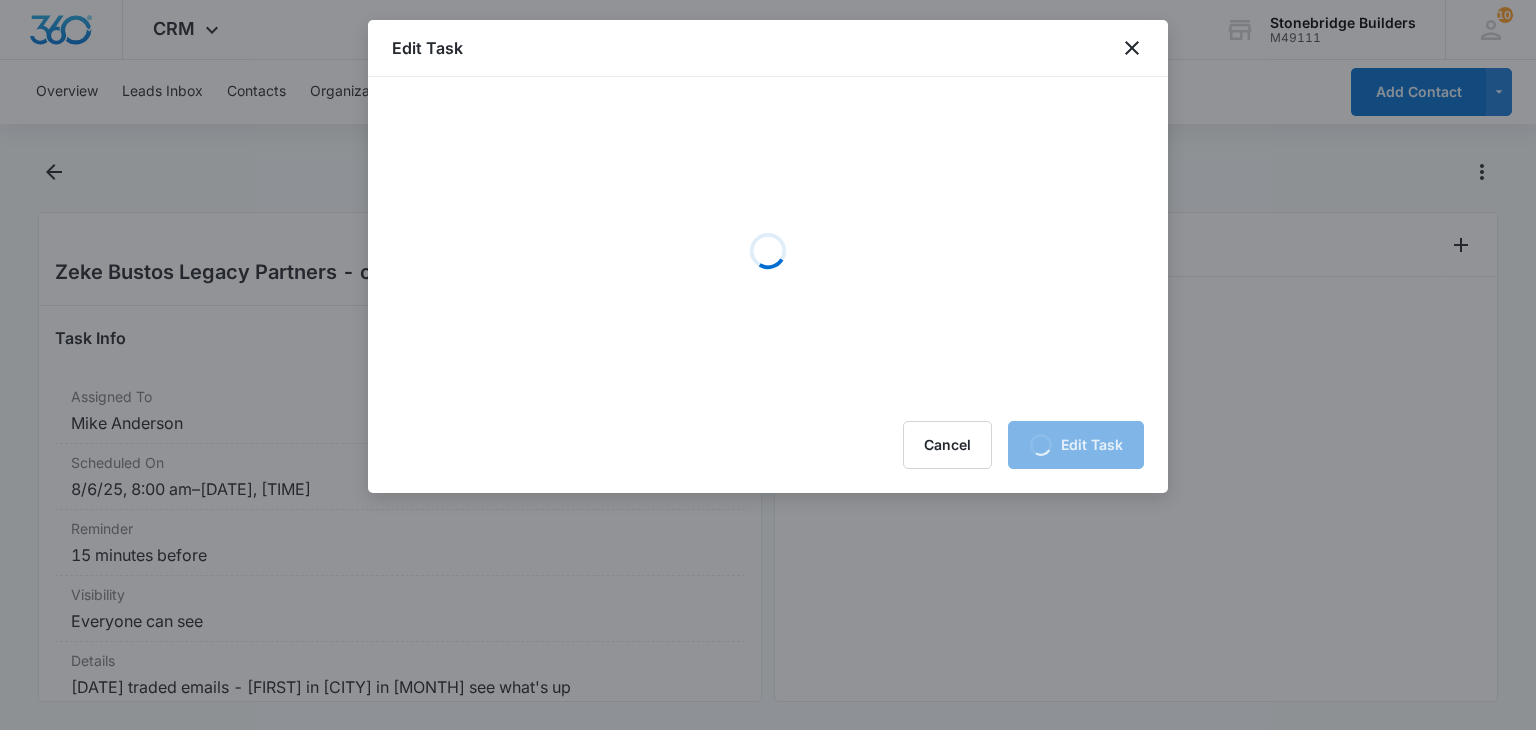scroll, scrollTop: 0, scrollLeft: 0, axis: both 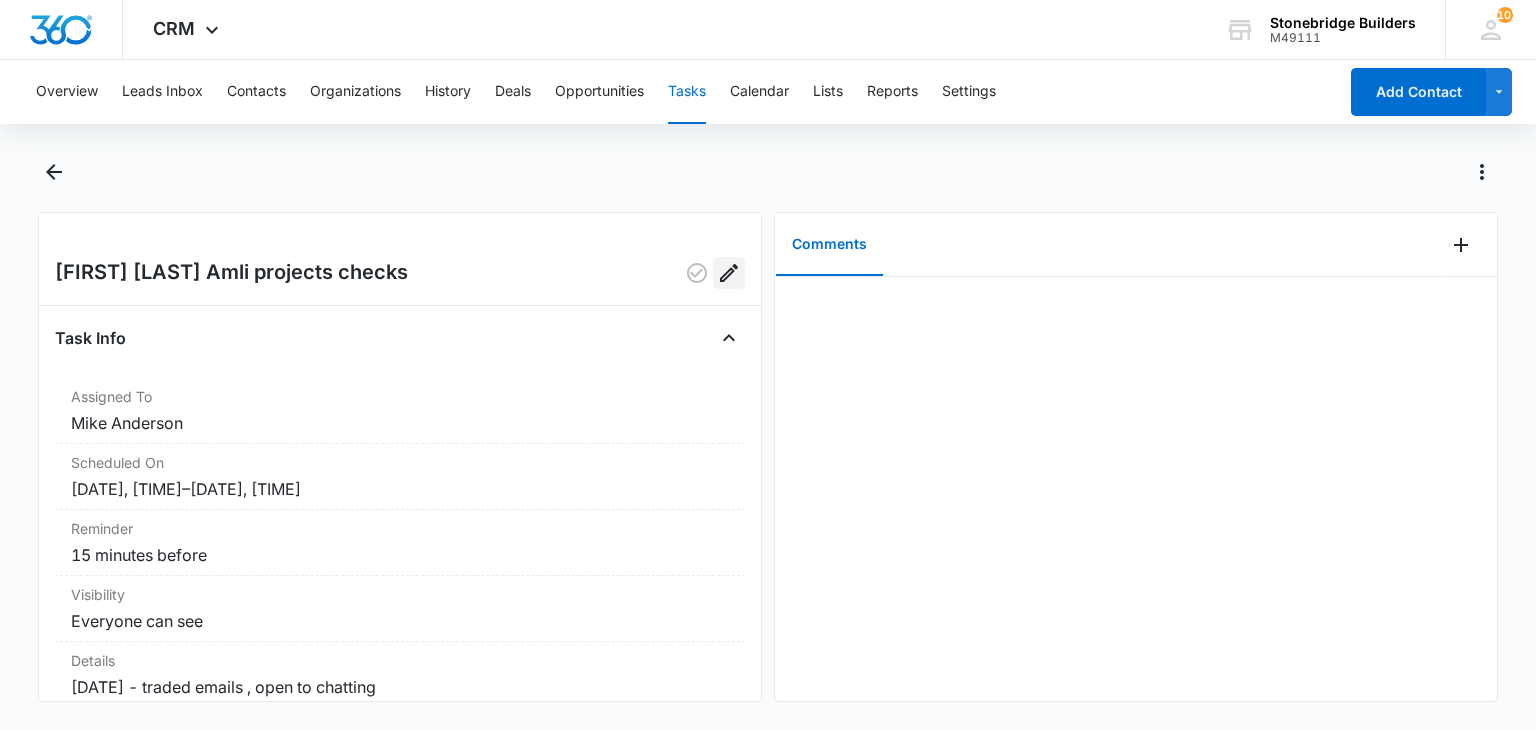 click 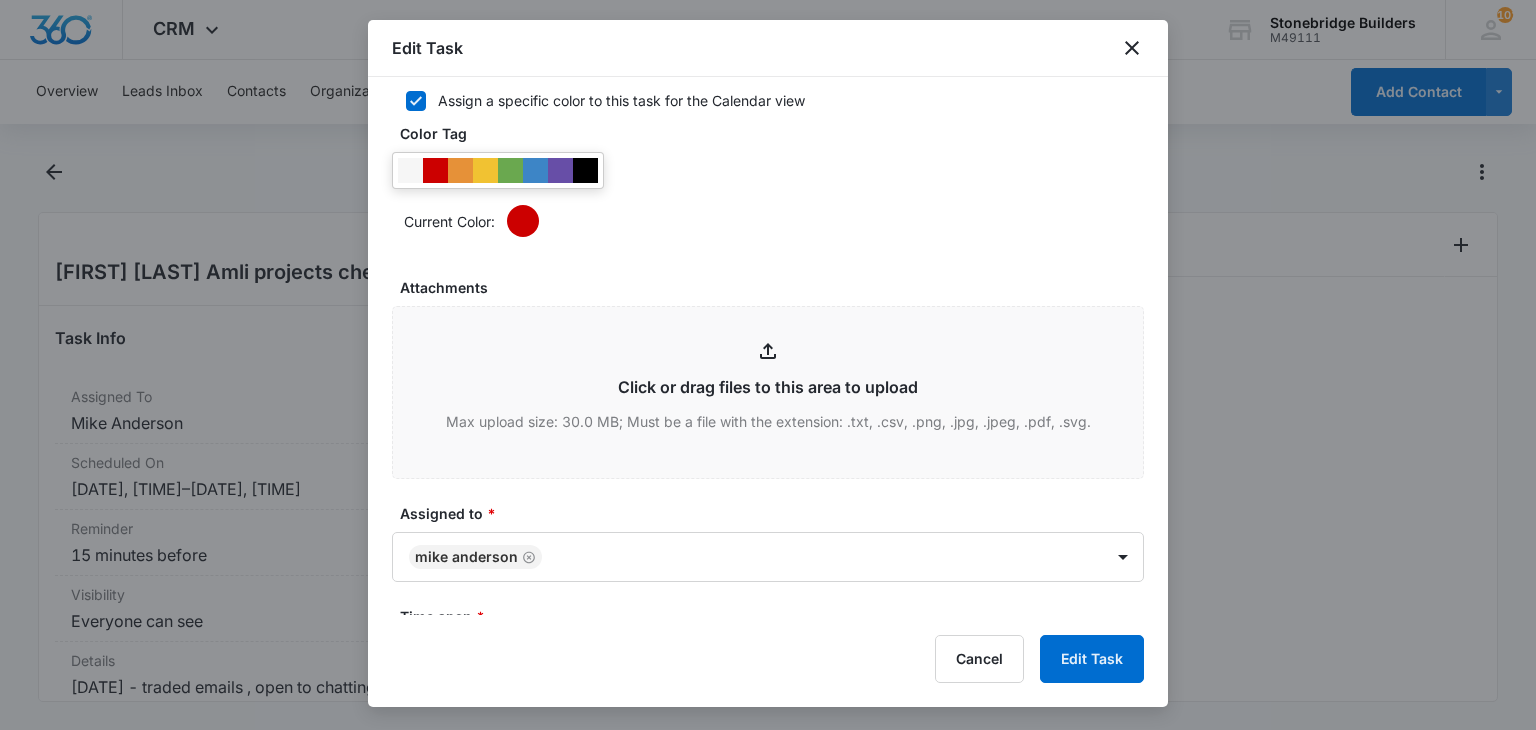 scroll, scrollTop: 1200, scrollLeft: 0, axis: vertical 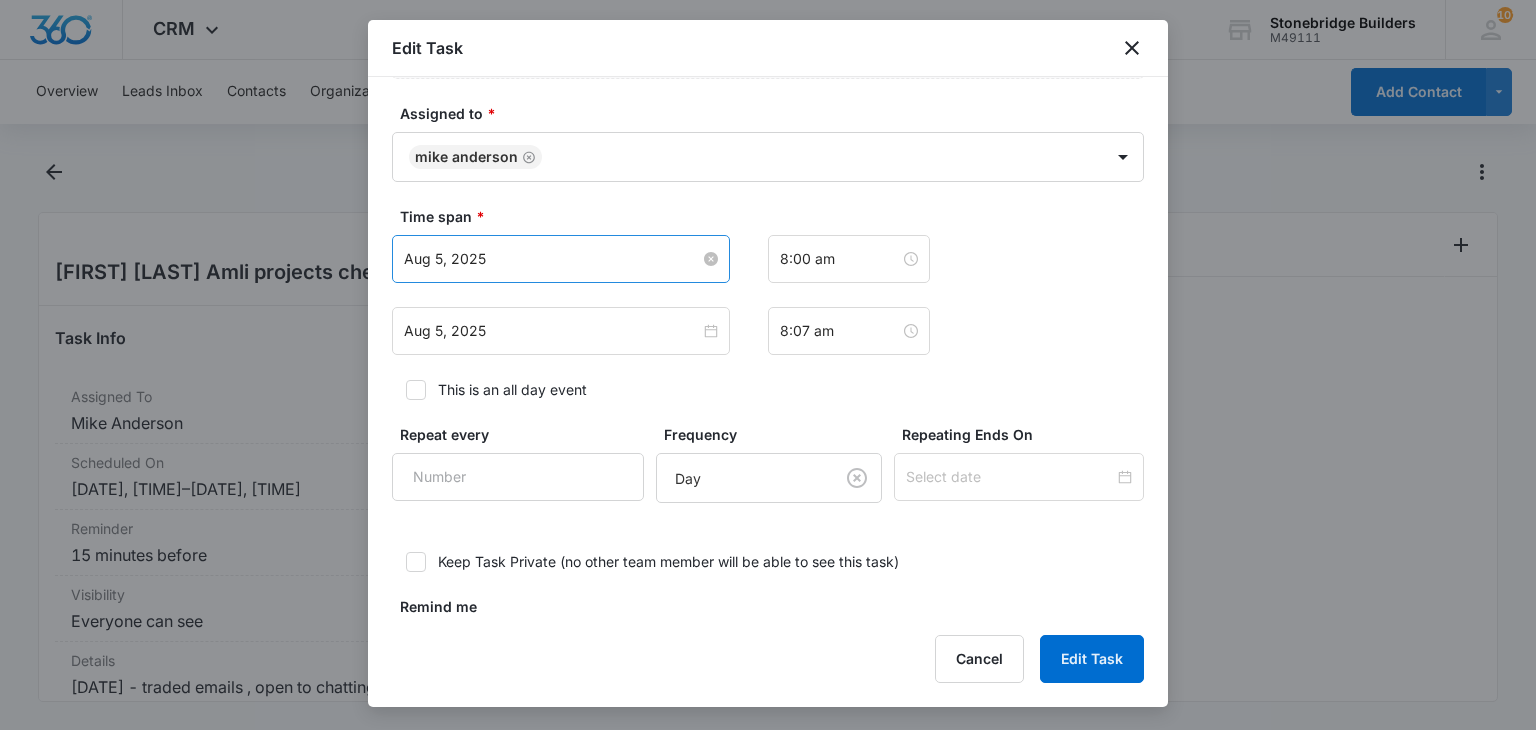 click on "Aug 5, 2025" at bounding box center [552, 259] 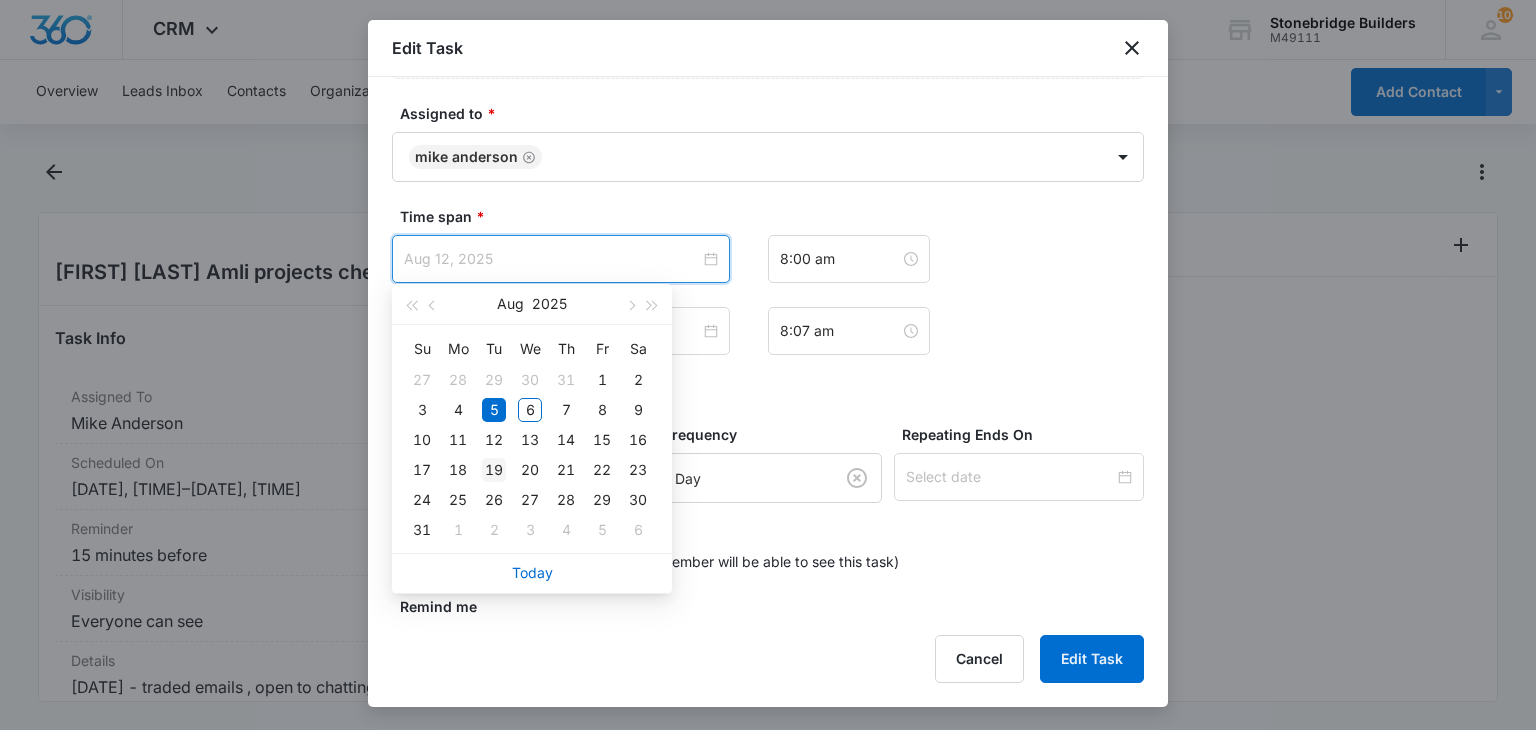 type on "Aug 19, 2025" 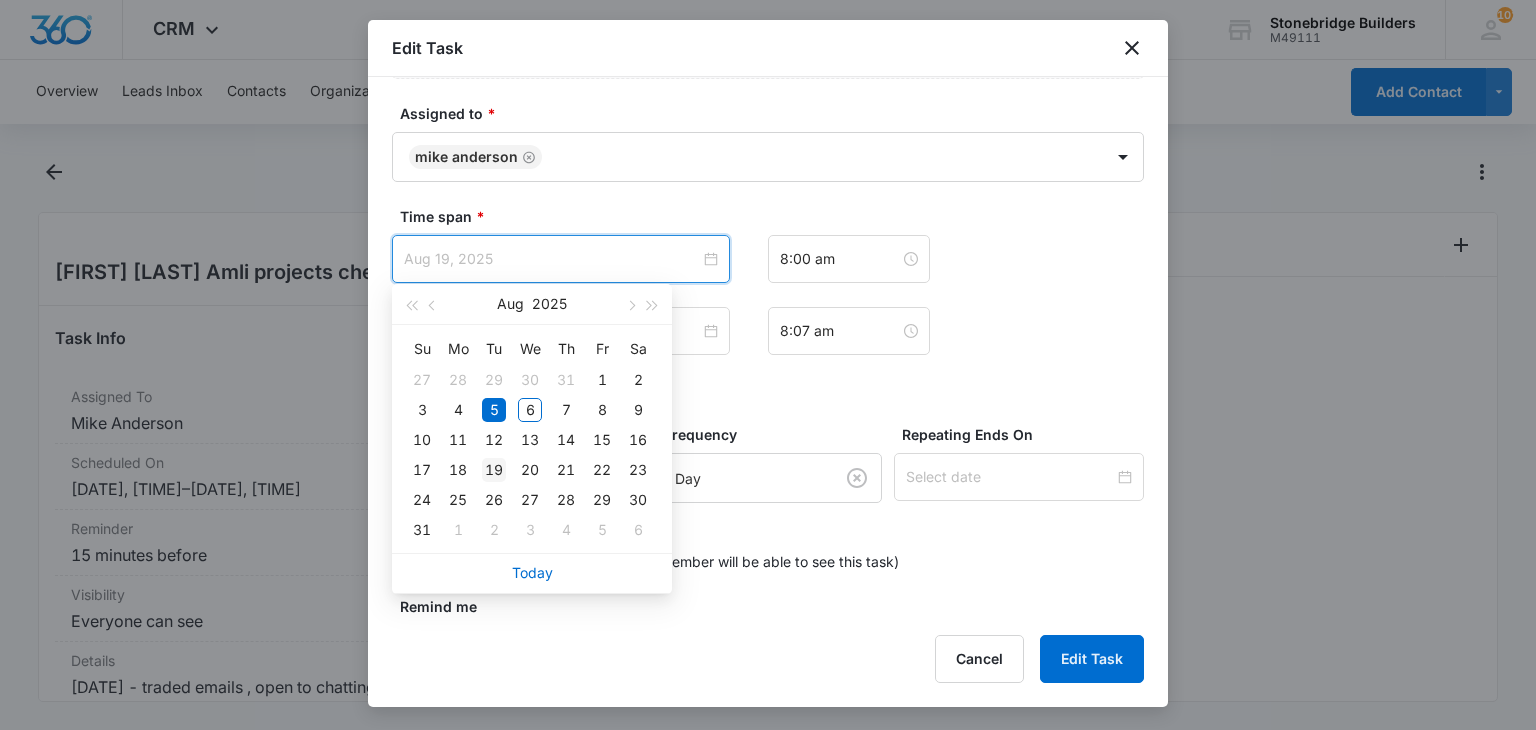click on "19" at bounding box center [494, 470] 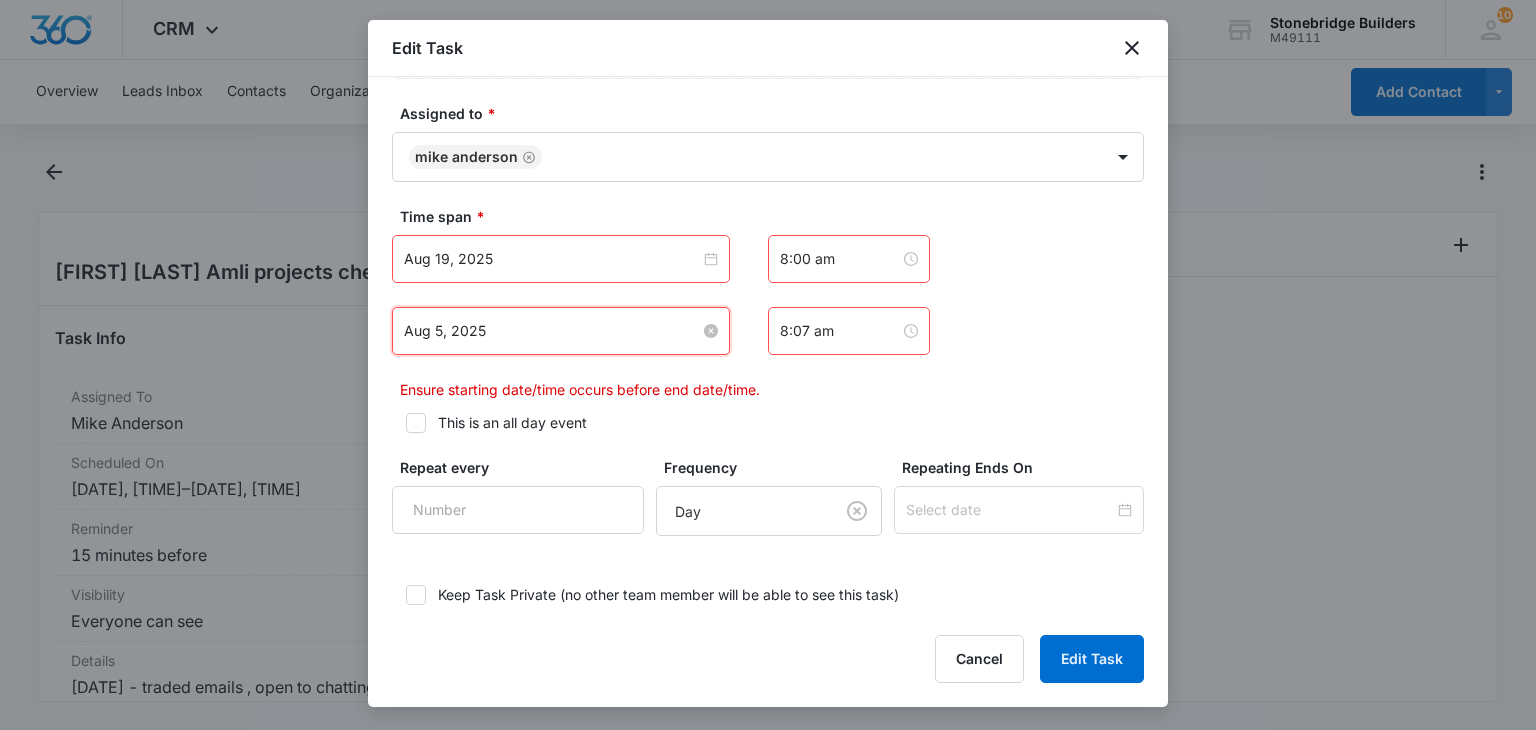 click on "Aug 5, 2025" at bounding box center [552, 331] 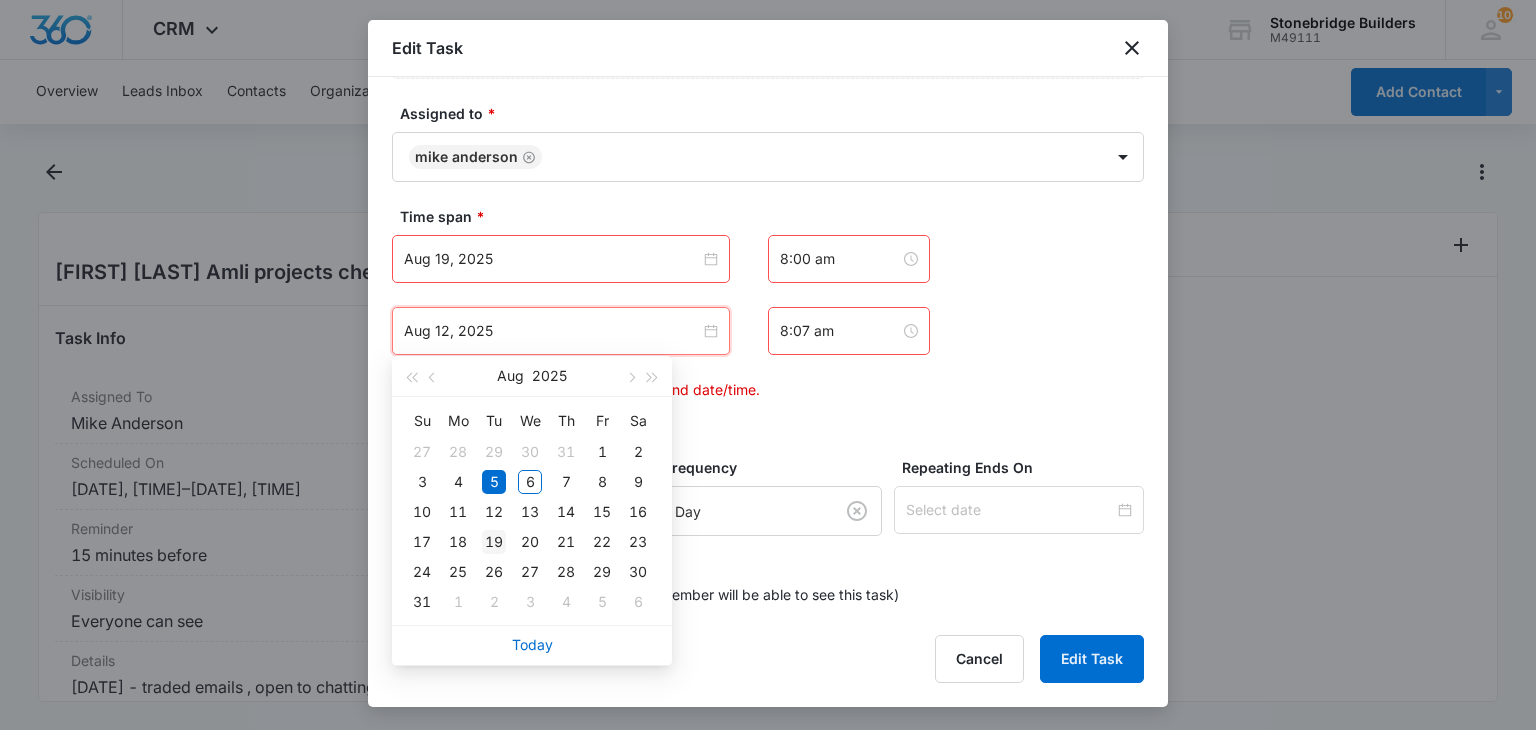 type on "Aug 19, 2025" 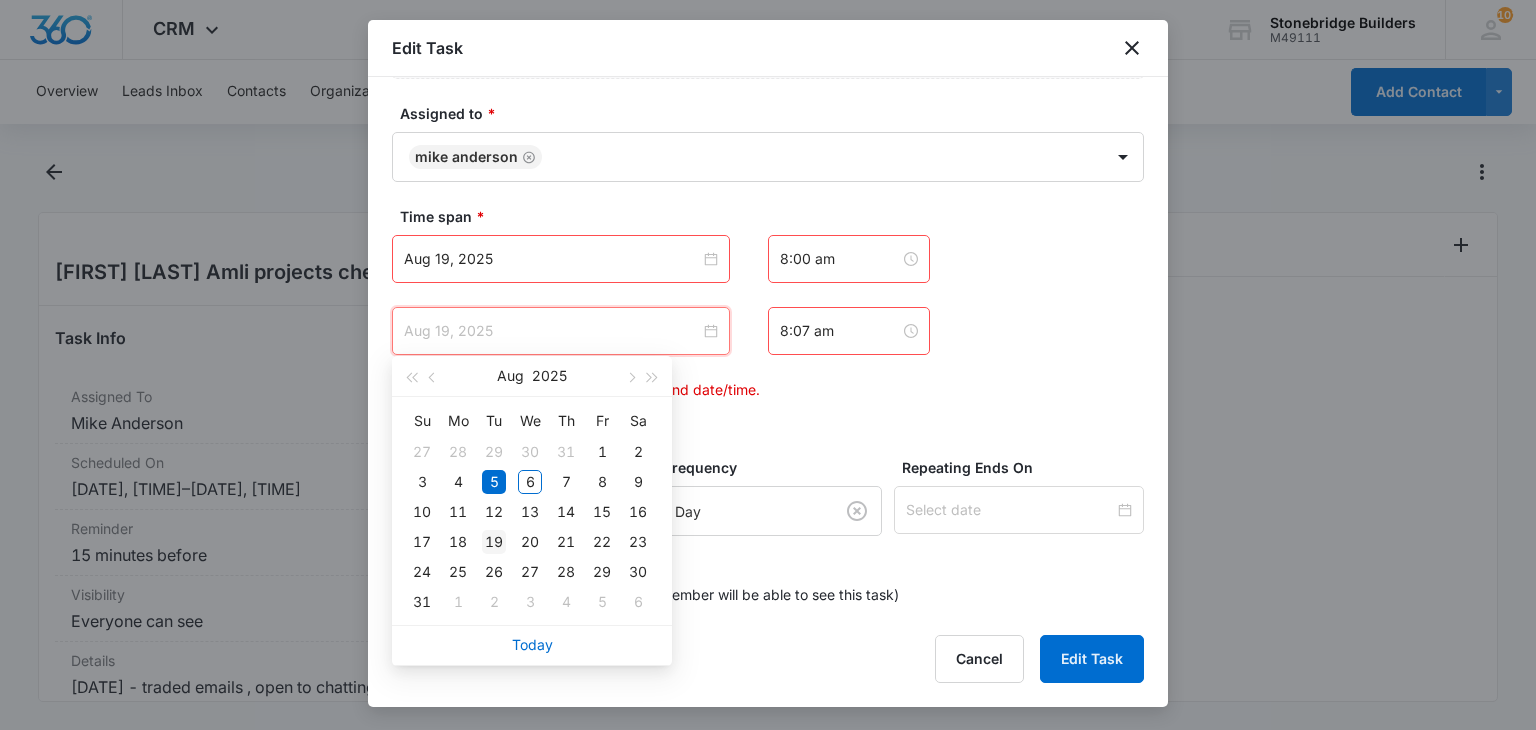 click on "19" at bounding box center (494, 542) 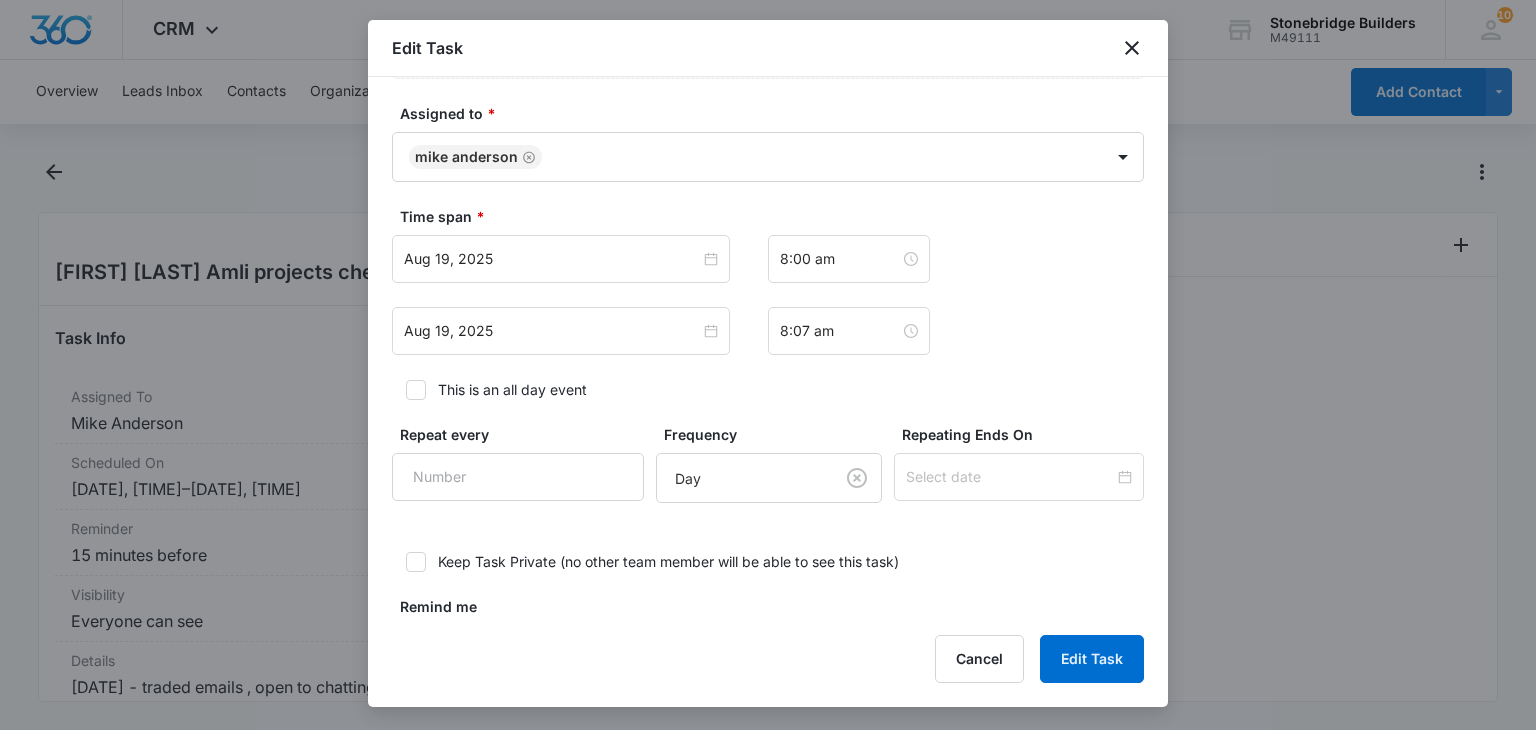 click on "[DATE] [DATE] Su Mo Tu We Th Fr Sa 27 28 29 30 31 1 2 3 4 5 6 7 8 9 10 11 12 13 14 15 16 17 18 19 20 21 22 23 24 25 26 27 28 29 30 31 1 2 3 4 5 6 Today [TIME]" at bounding box center (768, 259) 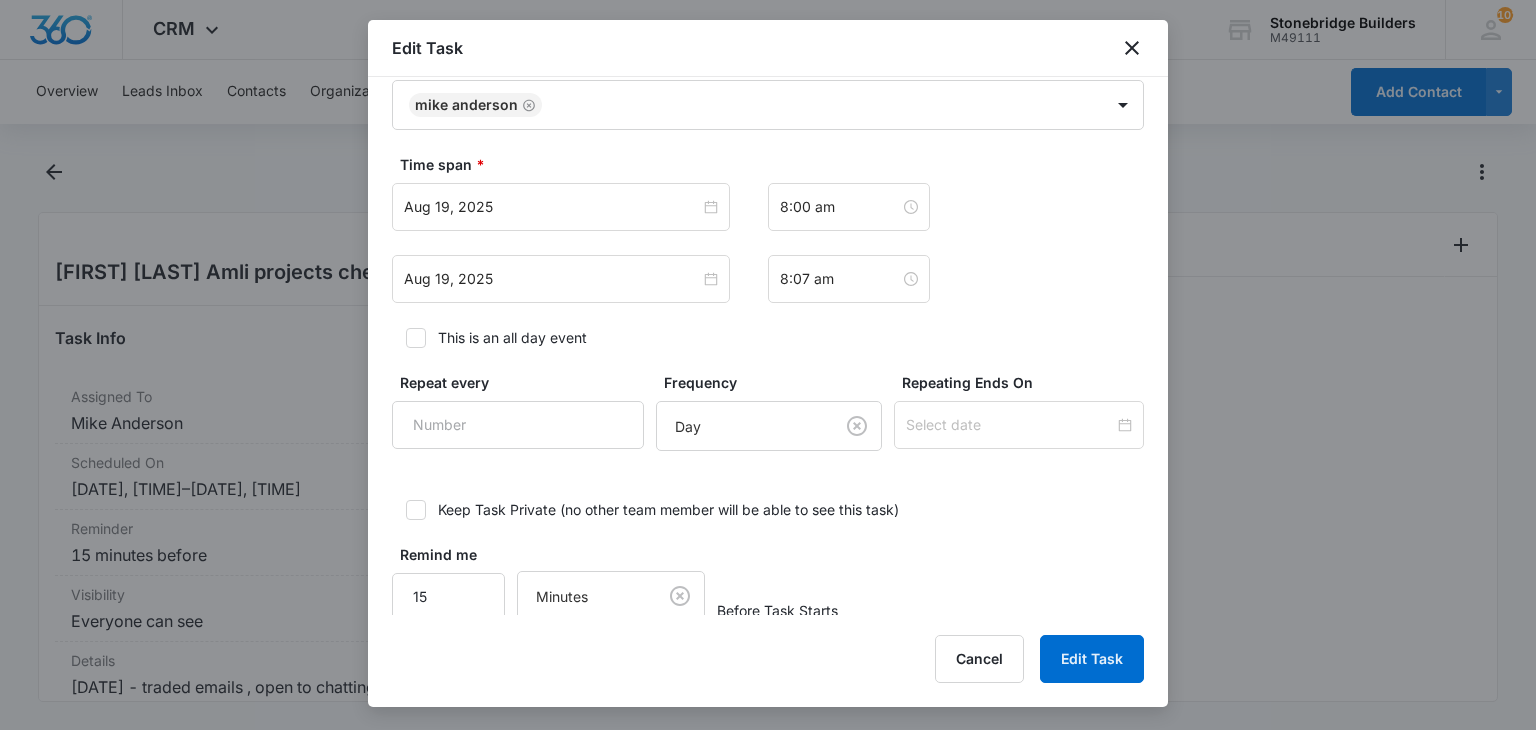 scroll, scrollTop: 1280, scrollLeft: 0, axis: vertical 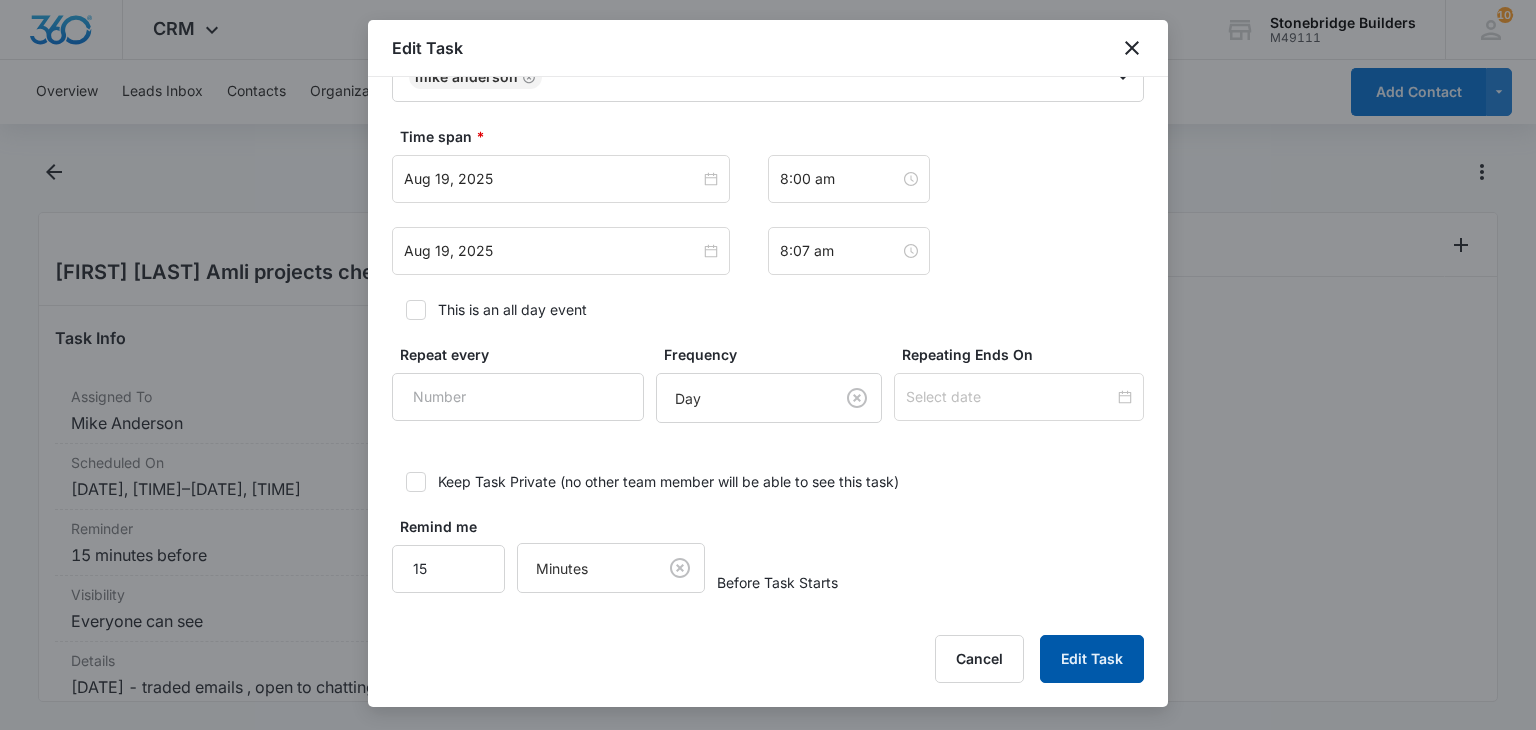 click on "Edit Task" at bounding box center [1092, 659] 